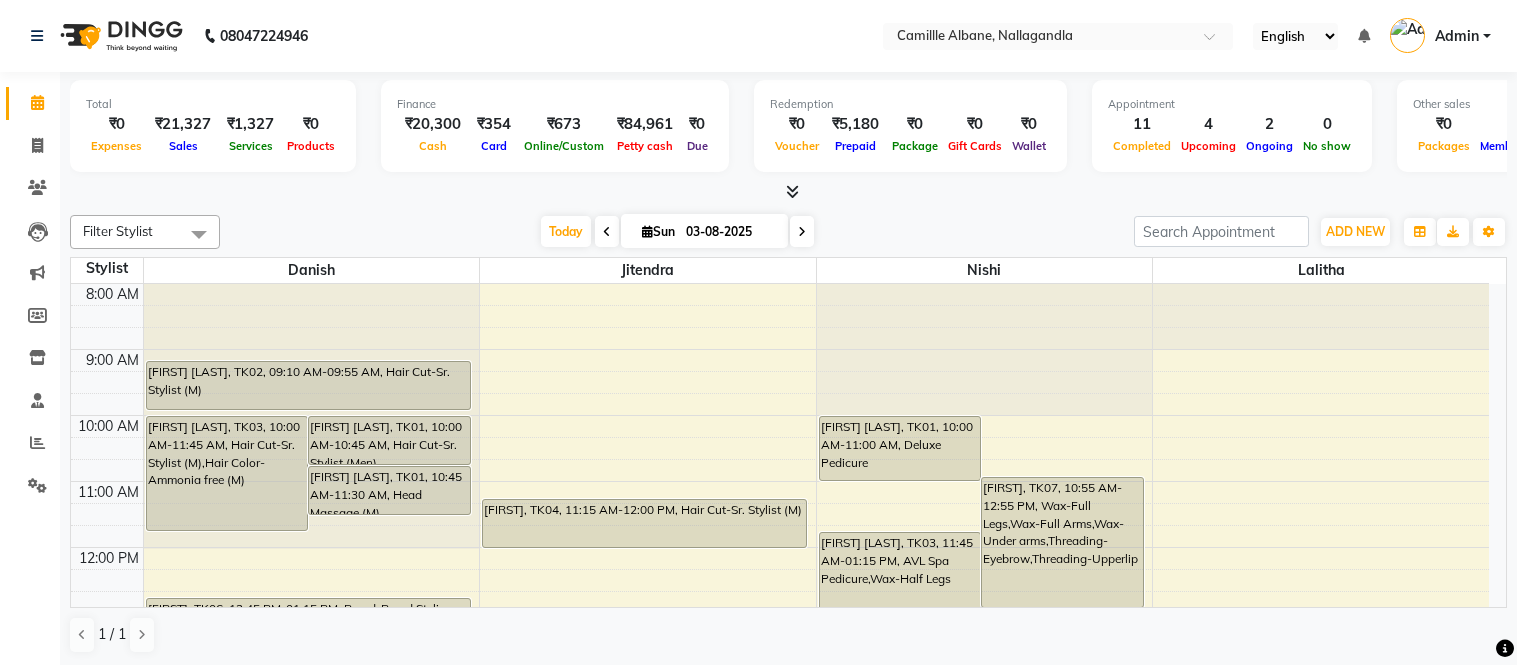 scroll, scrollTop: 0, scrollLeft: 0, axis: both 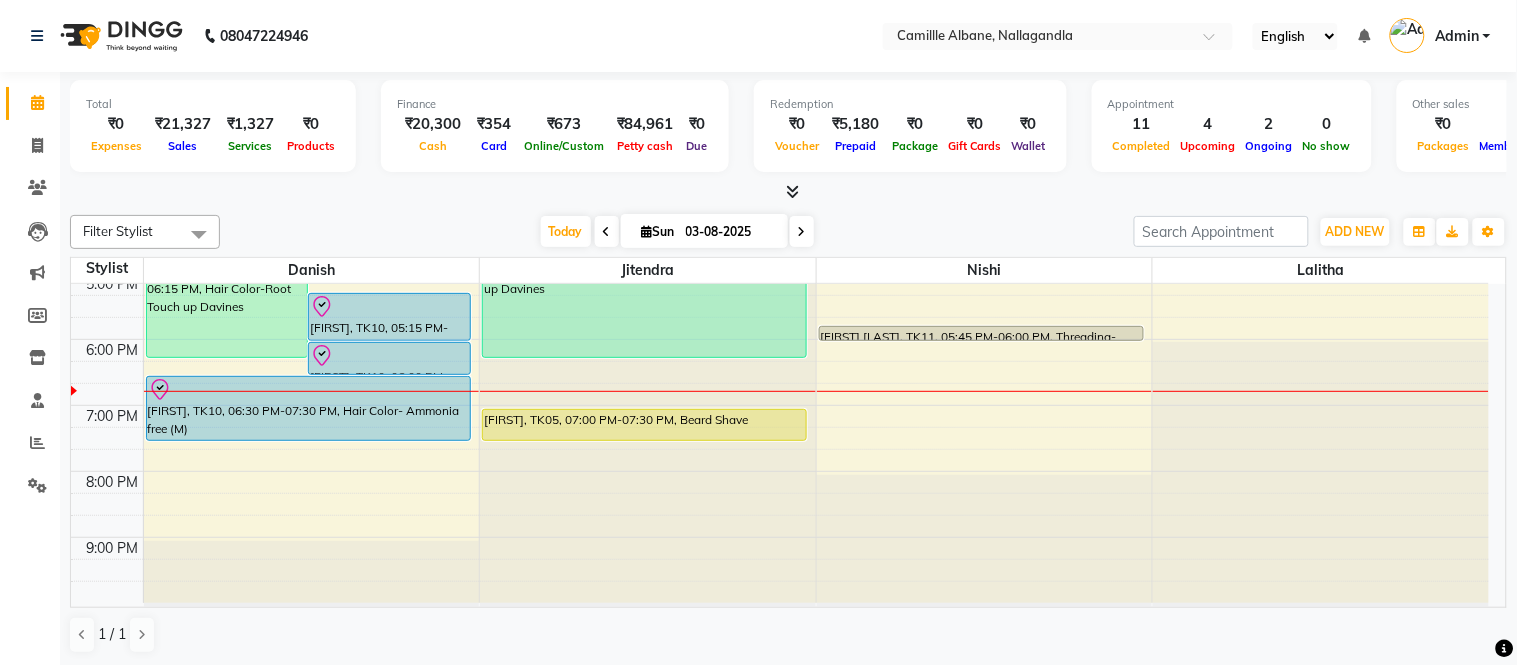 click on "Total  ₹0  Expenses ₹21,327  Sales ₹1,327  Services ₹0  Products Finance  ₹20,300  Cash ₹354  Card ₹673  Online/Custom ₹84,961 Petty cash ₹0 Due  Redemption  ₹0 Voucher ₹5,180 Prepaid ₹0 Package ₹0  Gift Cards ₹0  Wallet  Appointment  11 Completed 4 Upcoming 2 Ongoing 0 No show  Other sales  ₹0  Packages ₹0  Memberships ₹0  Vouchers ₹20,000  Prepaids ₹0  Gift Cards Filter Stylist Select All Danish Jitendra Lalitha Nishi Today  Sun 03-08-2025 Toggle Dropdown Add Appointment Add Invoice Add Expense Add Attendance Add Client Add Transaction Toggle Dropdown Add Appointment Add Invoice Add Expense Add Attendance Add Client ADD NEW Toggle Dropdown Add Appointment Add Invoice Add Expense Add Attendance Add Client Add Transaction Filter Stylist Select All Danish Jitendra Lalitha Nishi Group By  Staff View   Room View  View as Vertical  Vertical - Week View  Horizontal  Horizontal - Week View  List  Toggle Dropdown Calendar Settings Manage Tags   Arrange Stylists   Reset Stylists" 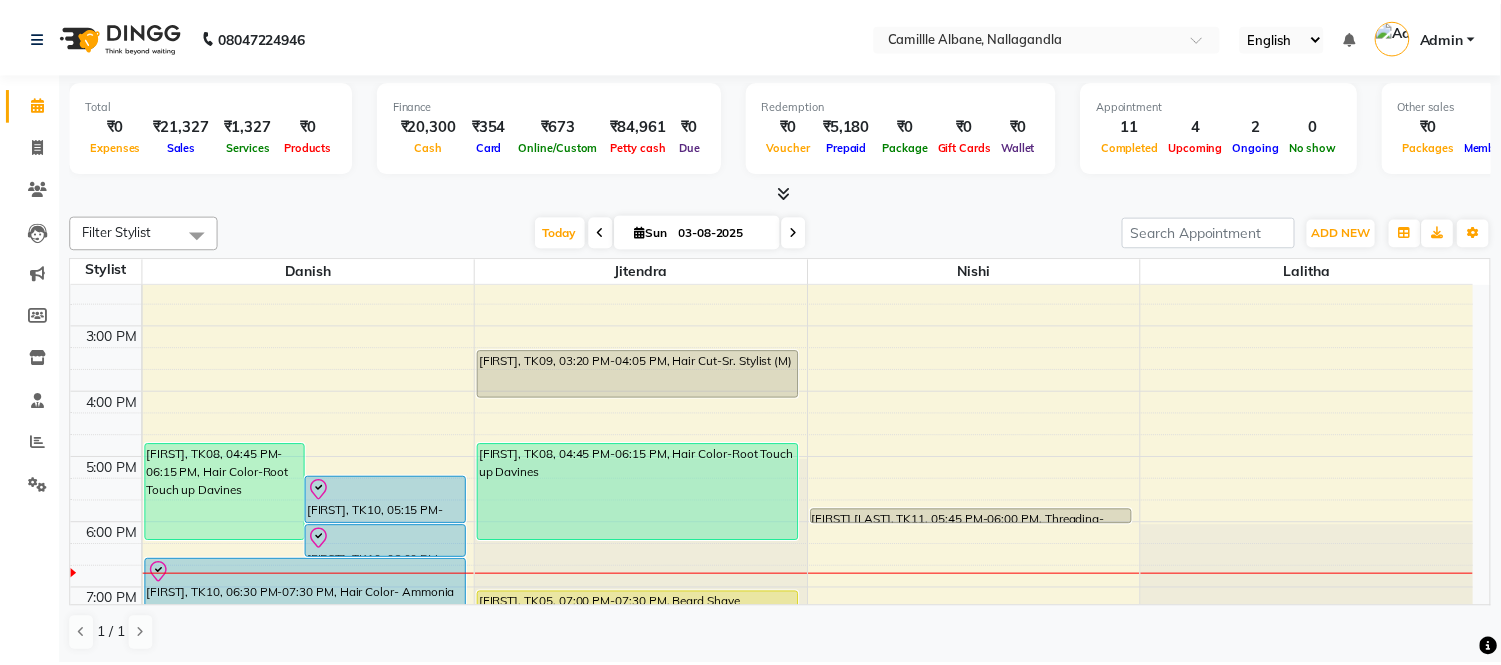 scroll, scrollTop: 604, scrollLeft: 0, axis: vertical 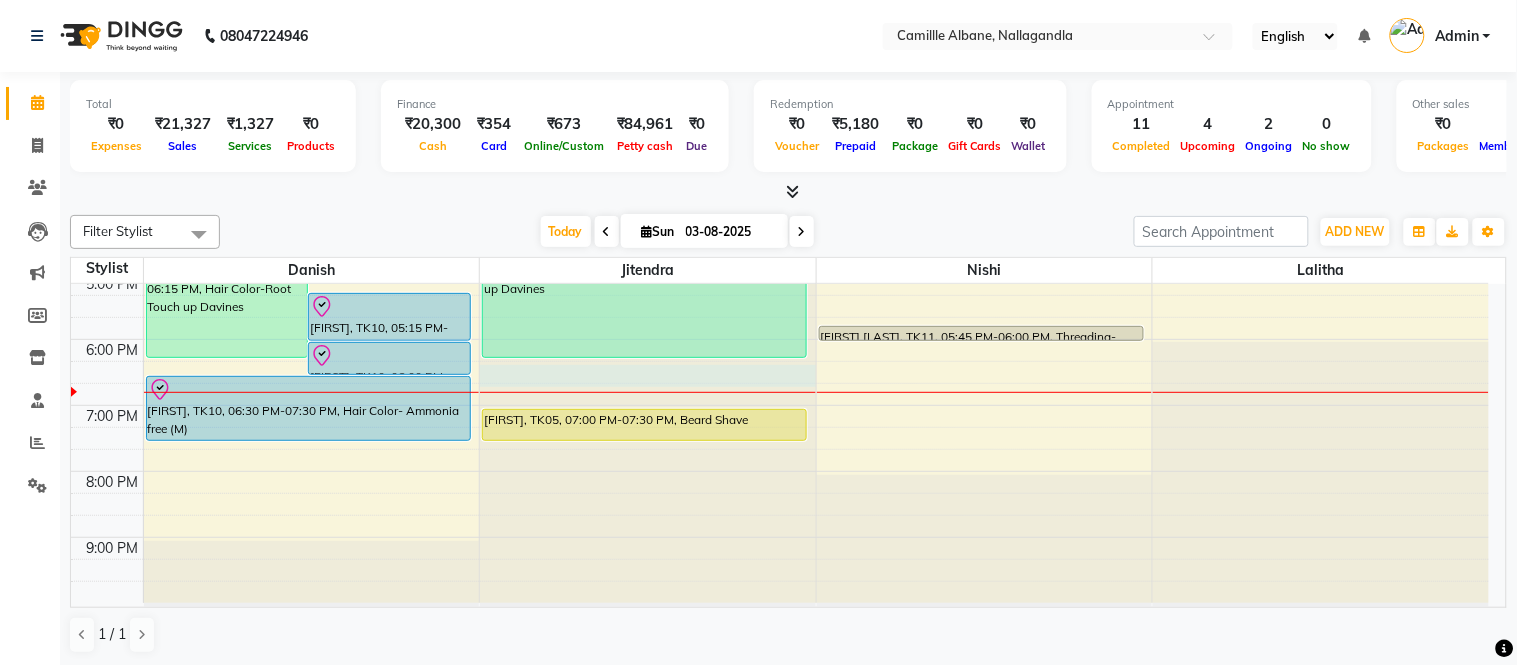 click at bounding box center [648, -320] 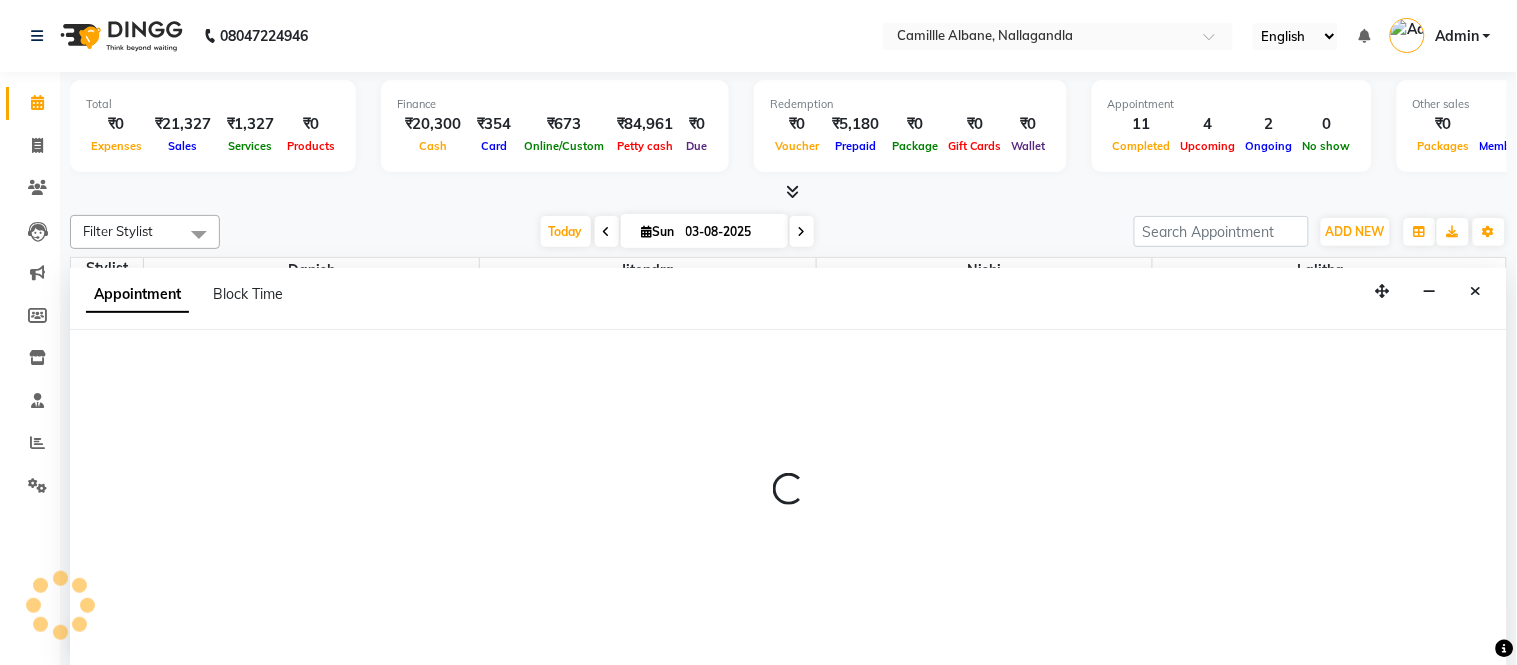 select on "57811" 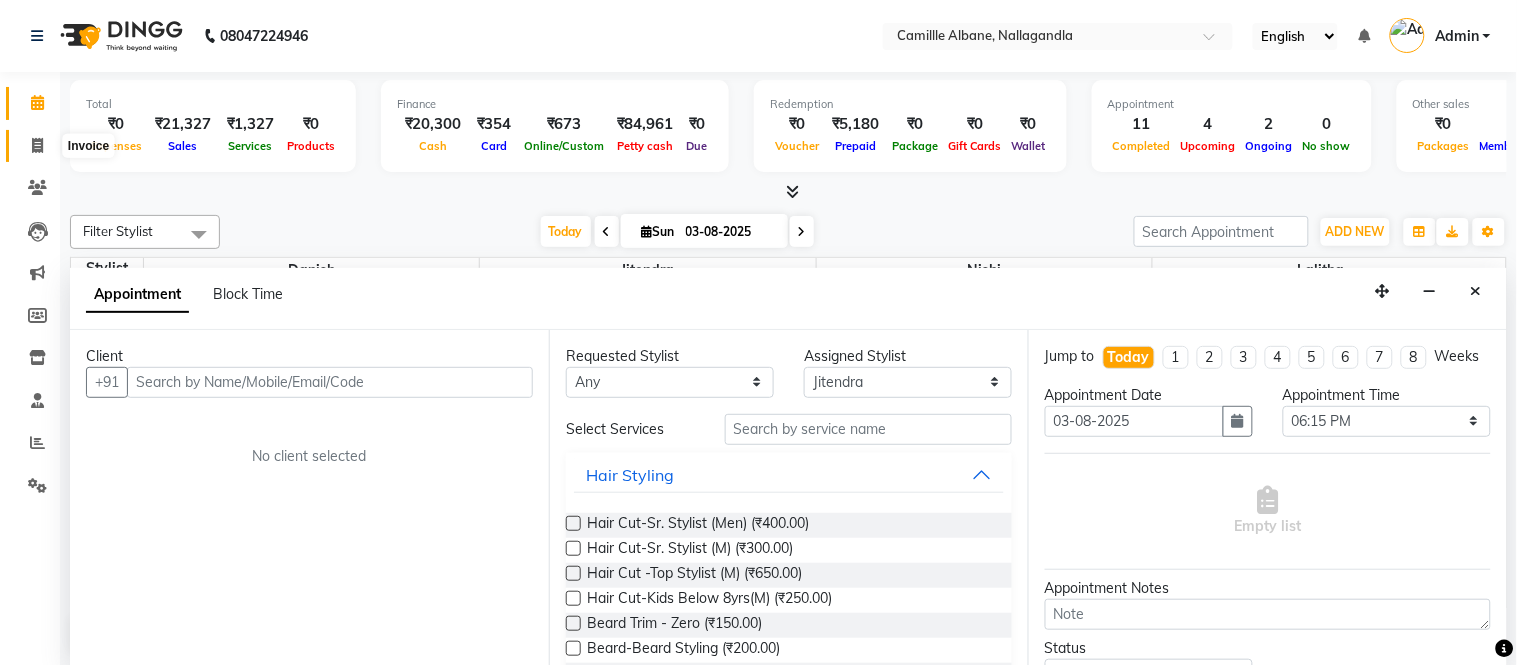 click 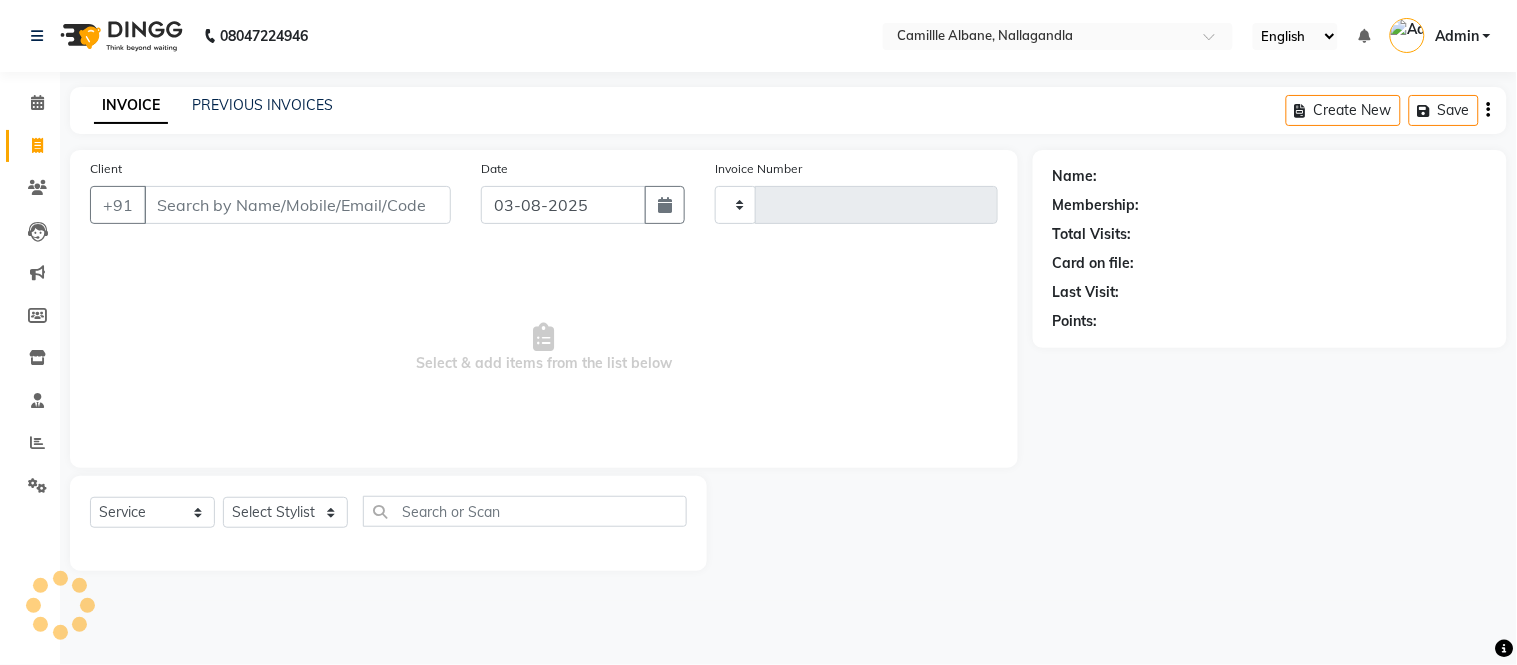 type on "0890" 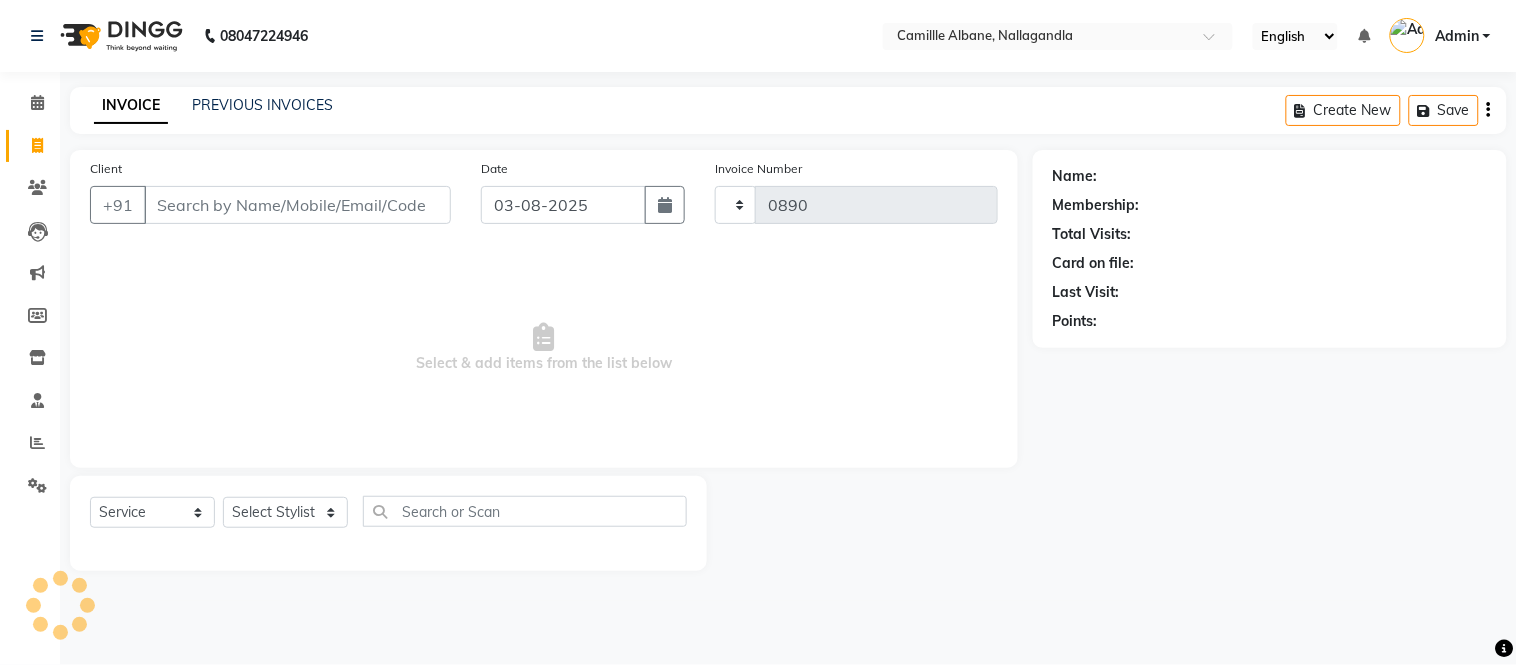 select on "7025" 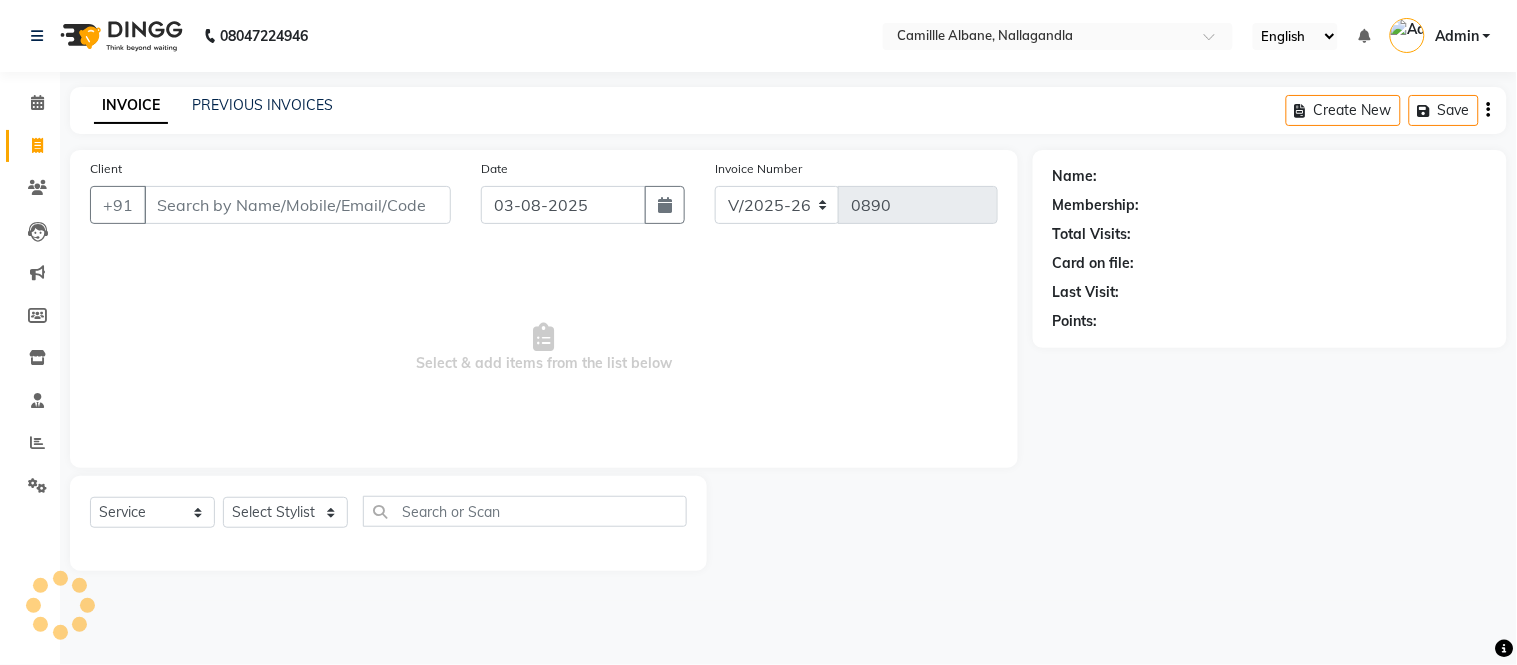 click on "Client" at bounding box center [297, 205] 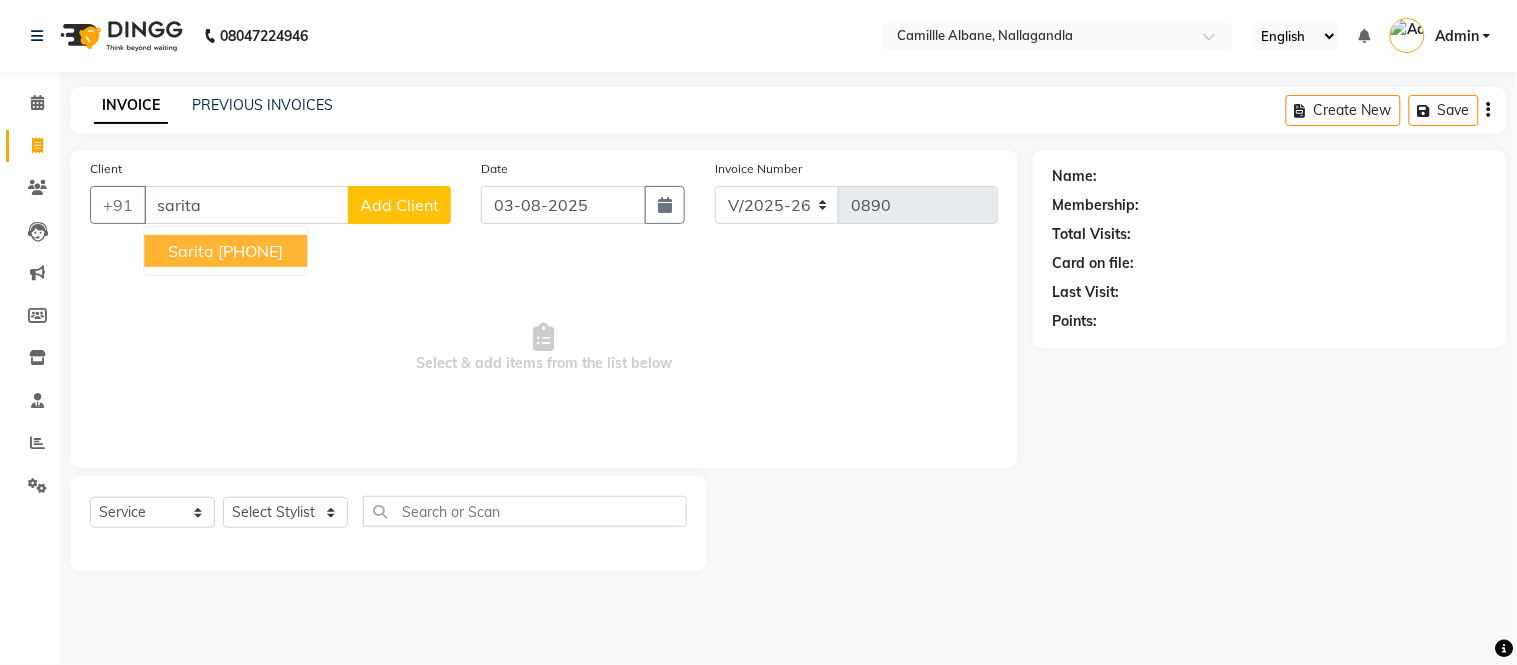 click on "[PHONE]" at bounding box center [250, 251] 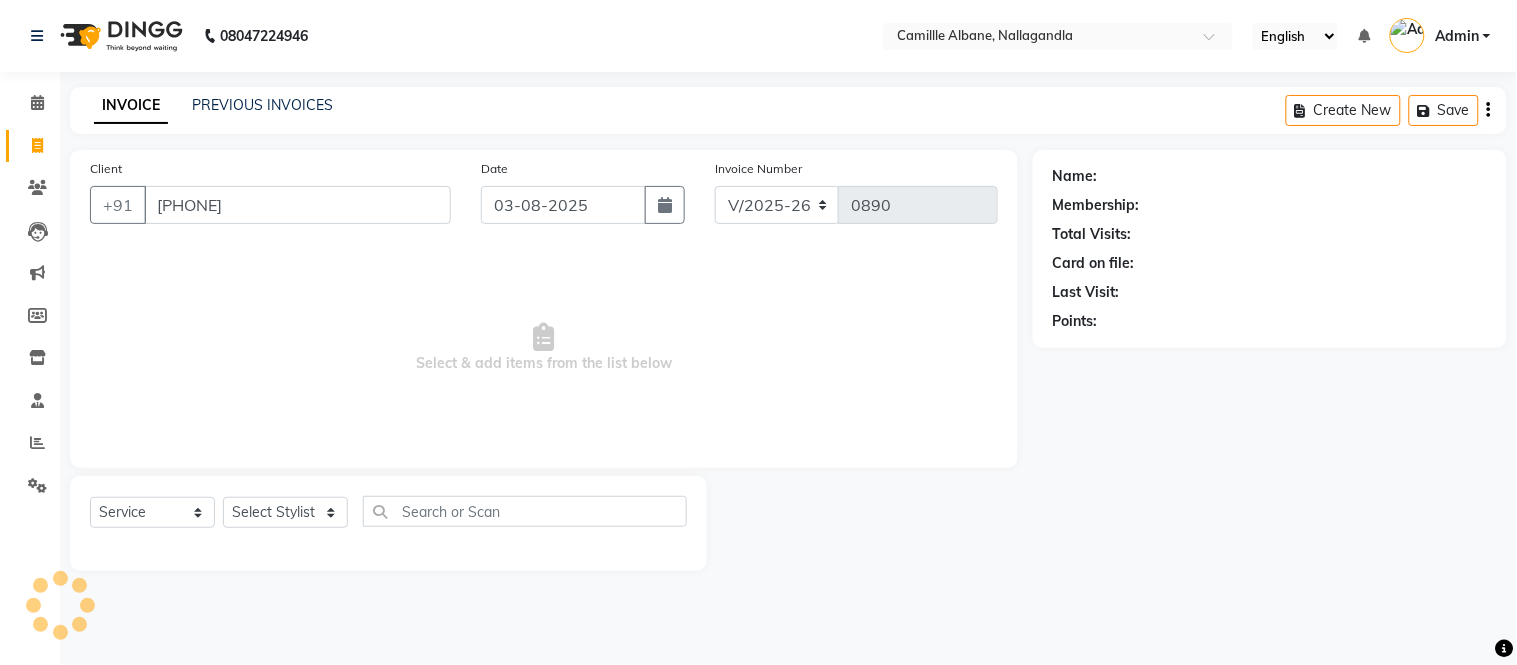 type on "[PHONE]" 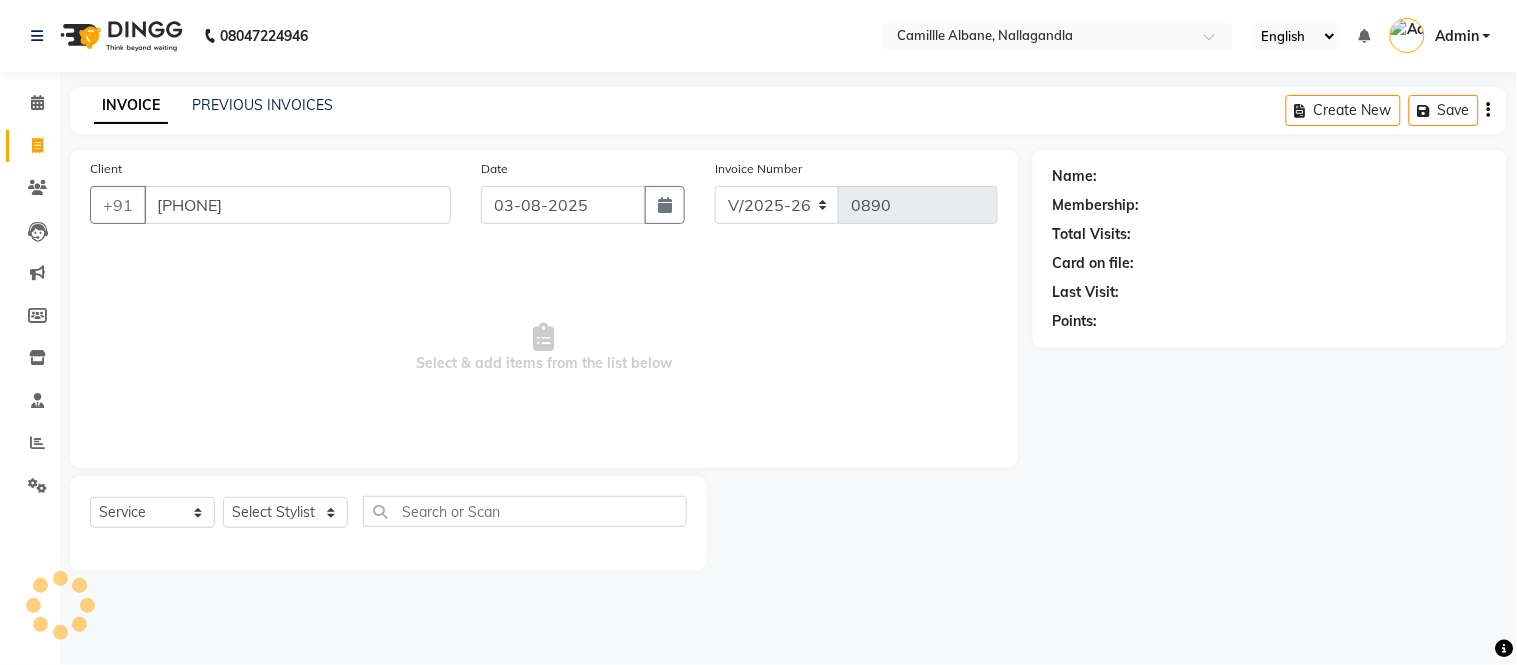 select on "1: Object" 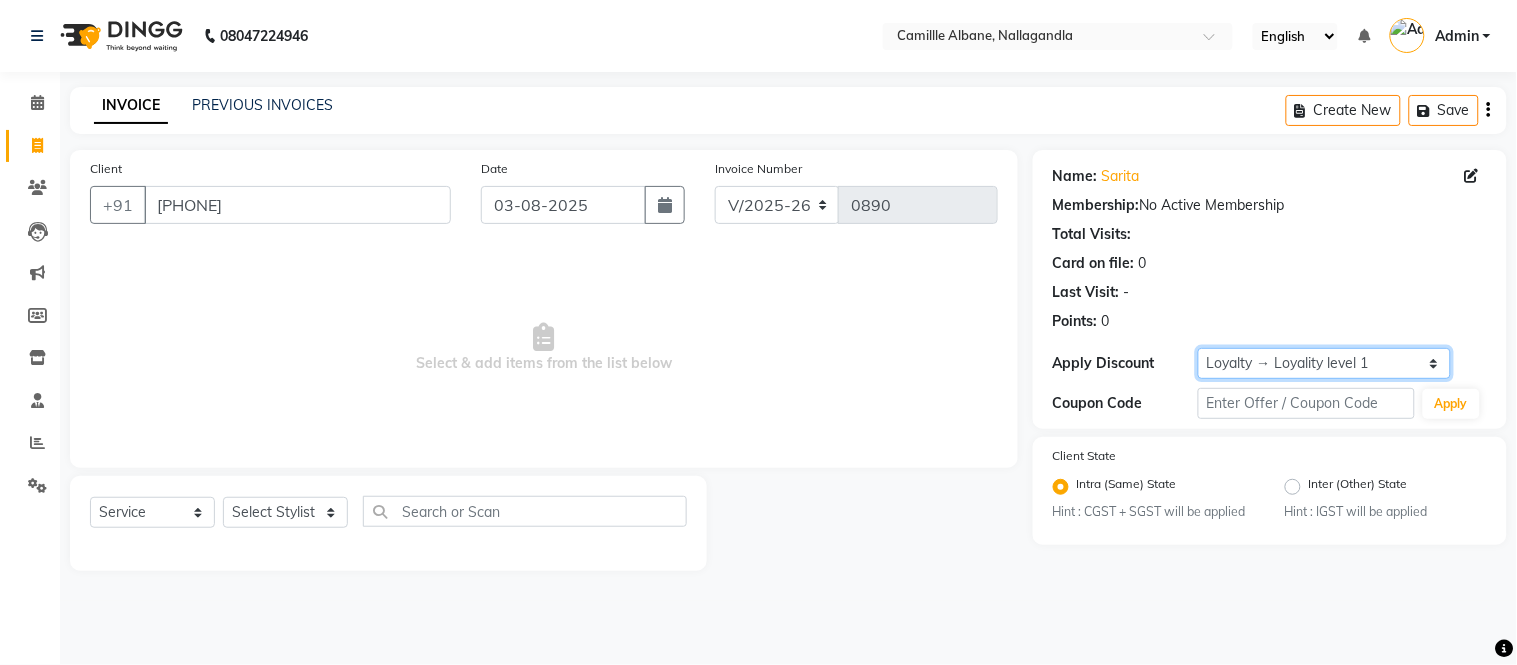 click on "Select  Loyalty → Loyality level 1" 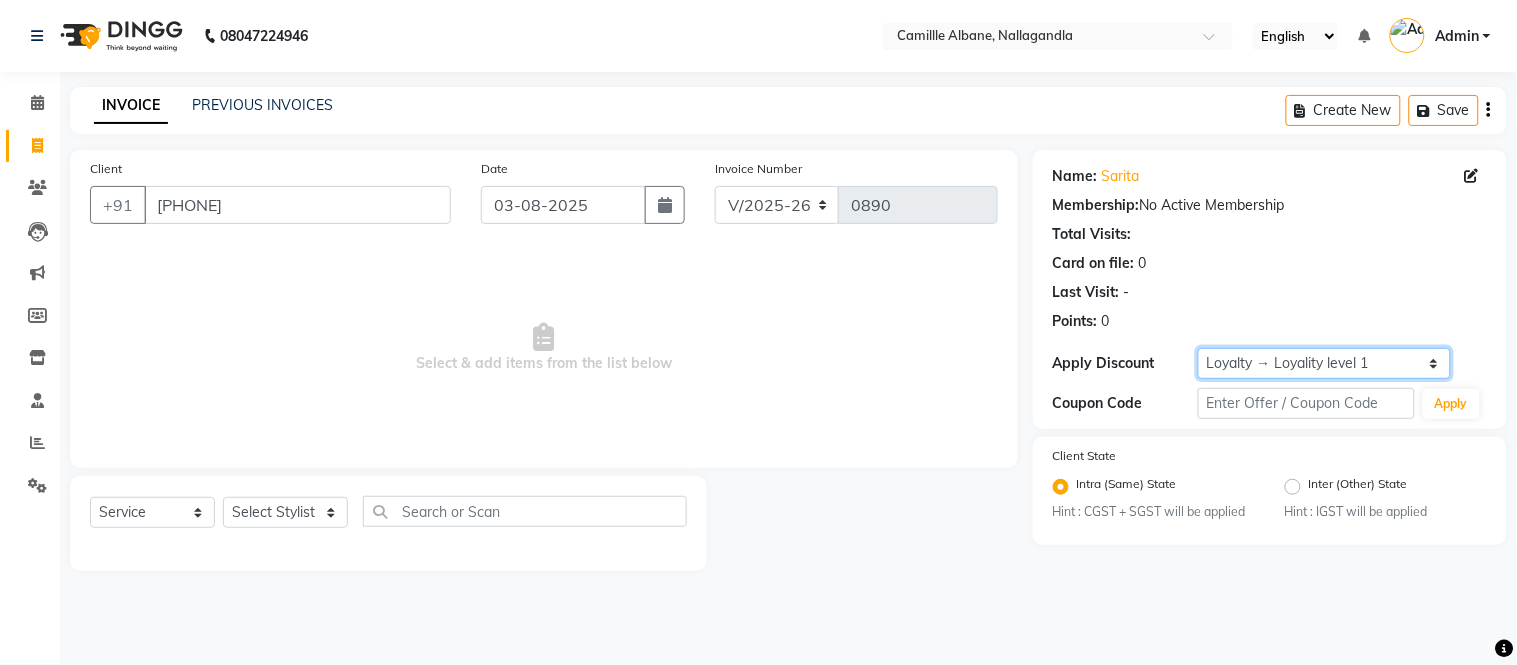 click on "Select  Loyalty → Loyality level 1" 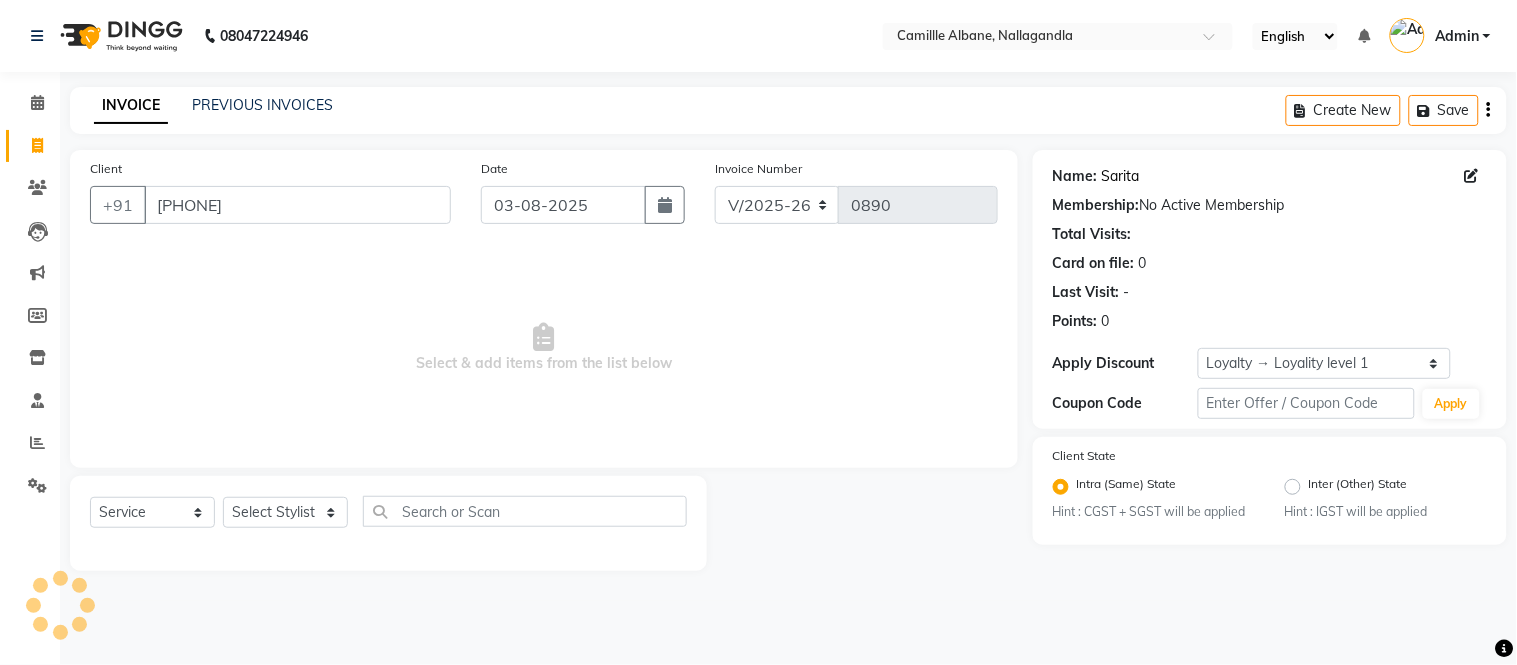 click on "Sarita" 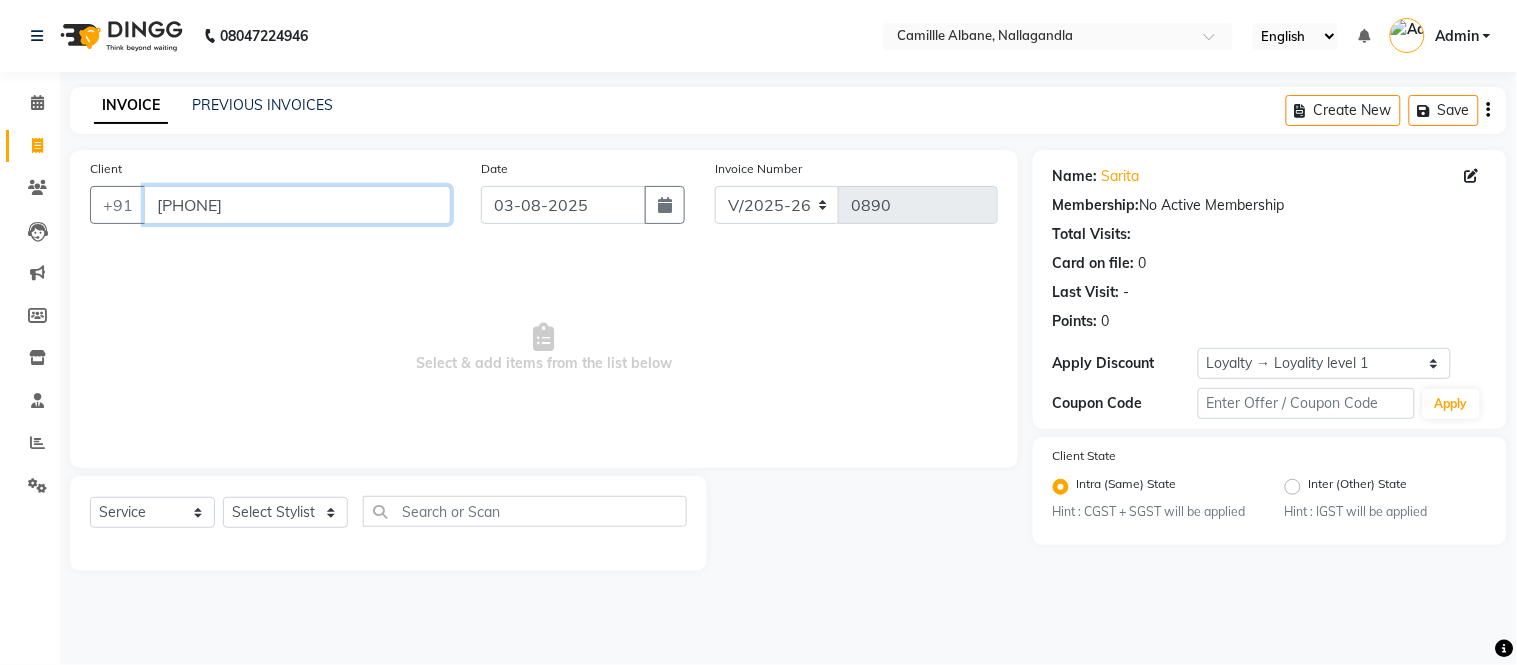 click on "[PHONE]" at bounding box center (297, 205) 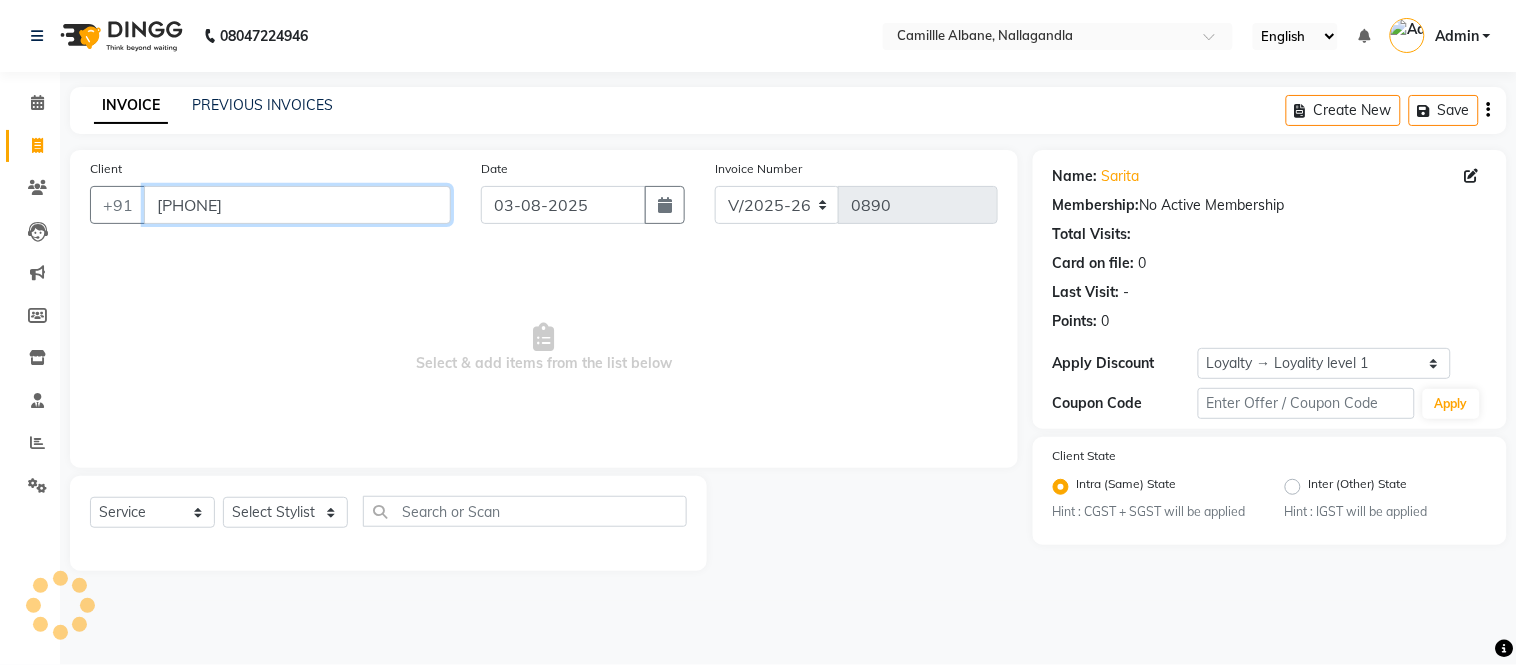 click on "[PHONE]" at bounding box center [297, 205] 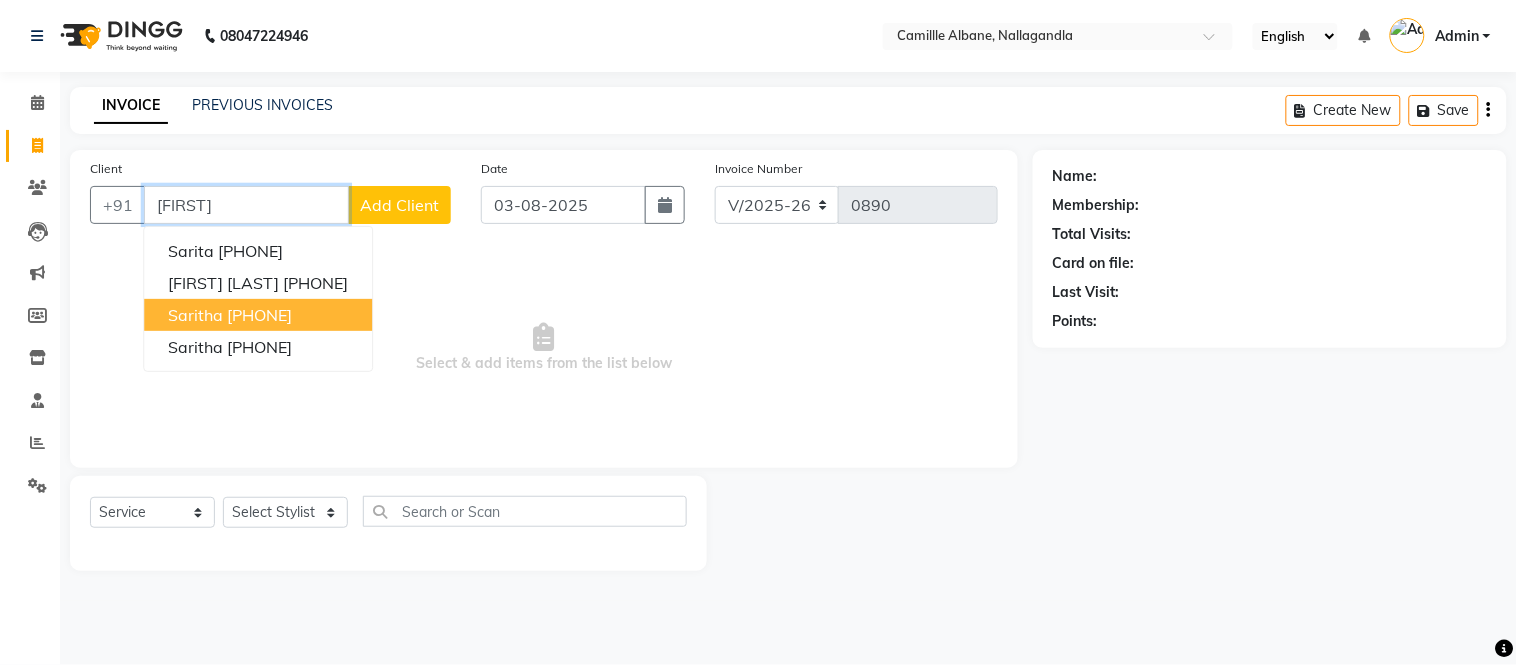 click on "[FIRST] [PHONE]" at bounding box center (258, 315) 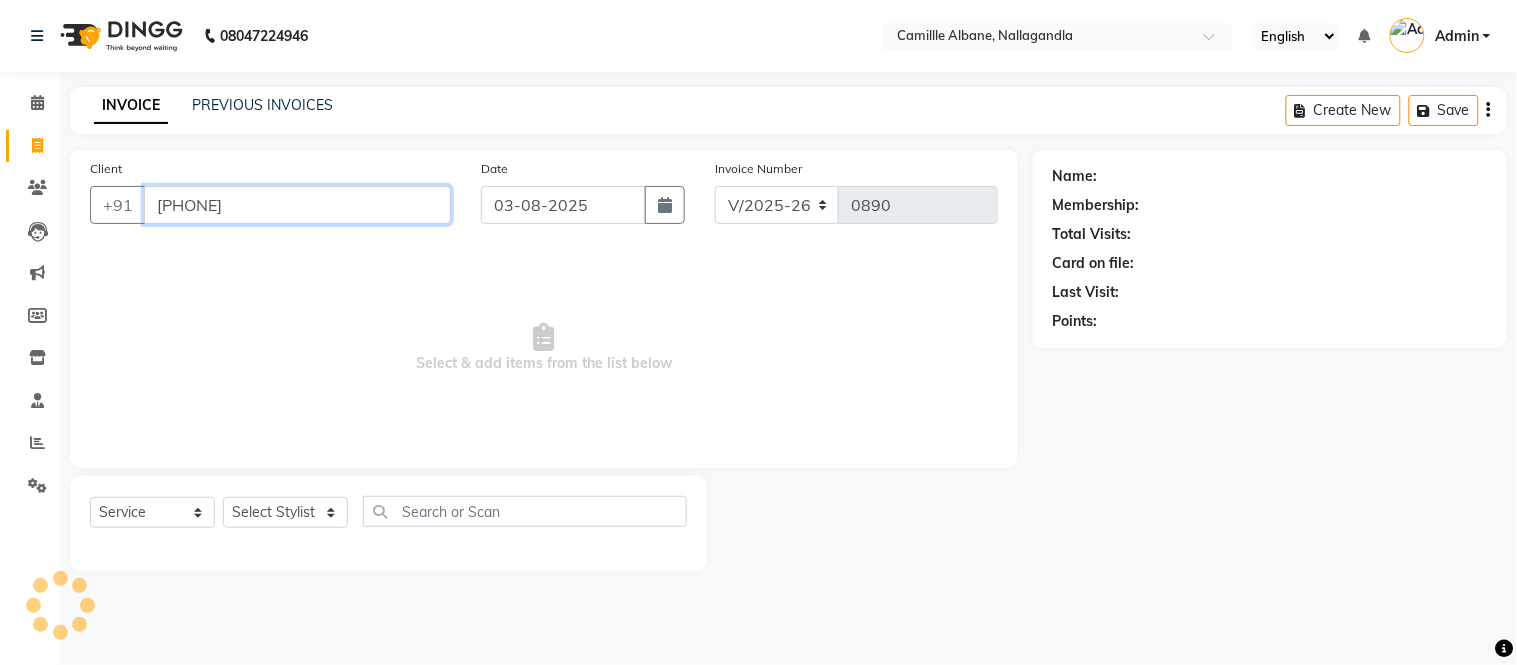 type on "[PHONE]" 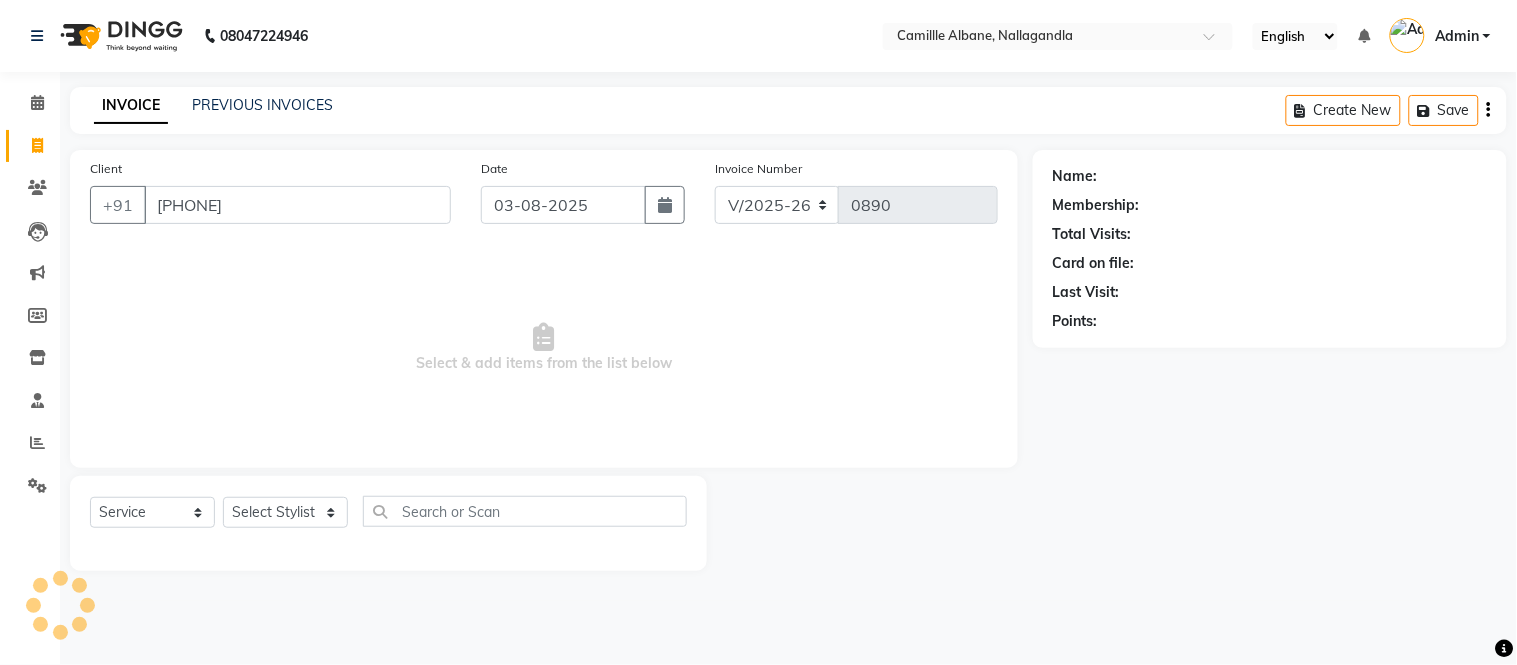 select on "2: Object" 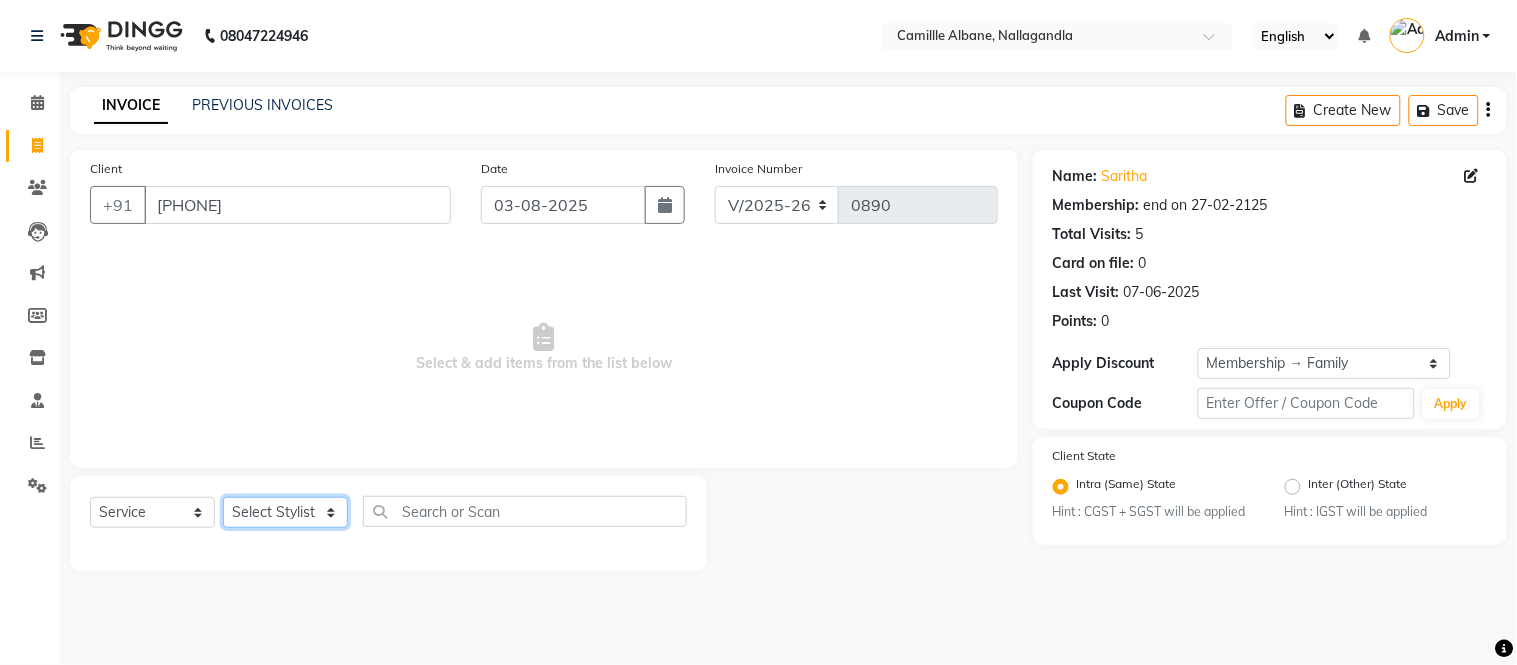 click on "Select Stylist Admin Amit Danish Dr, Rajani Jitendra K T Ramarao Lalitha Lokesh Madhu Nishi Satish Srinivas" 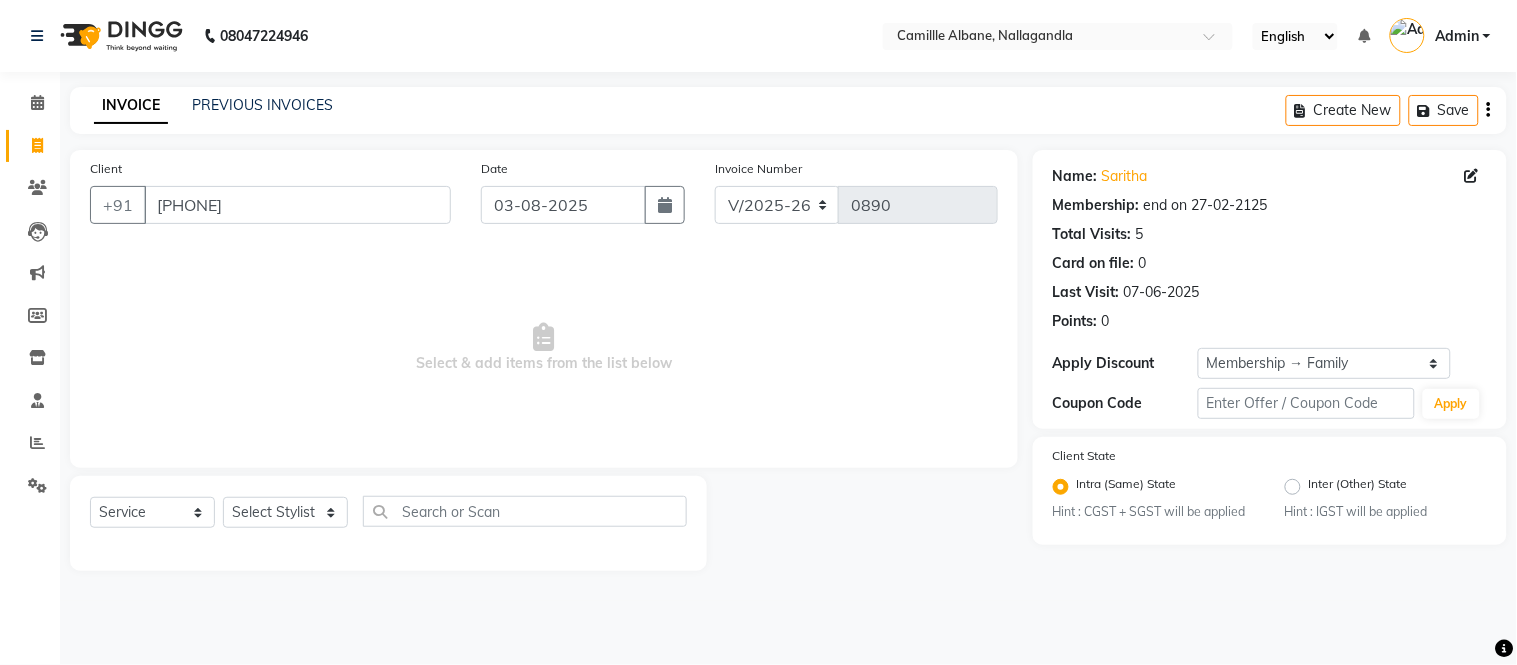 click on "Select & add items from the list below" at bounding box center (544, 348) 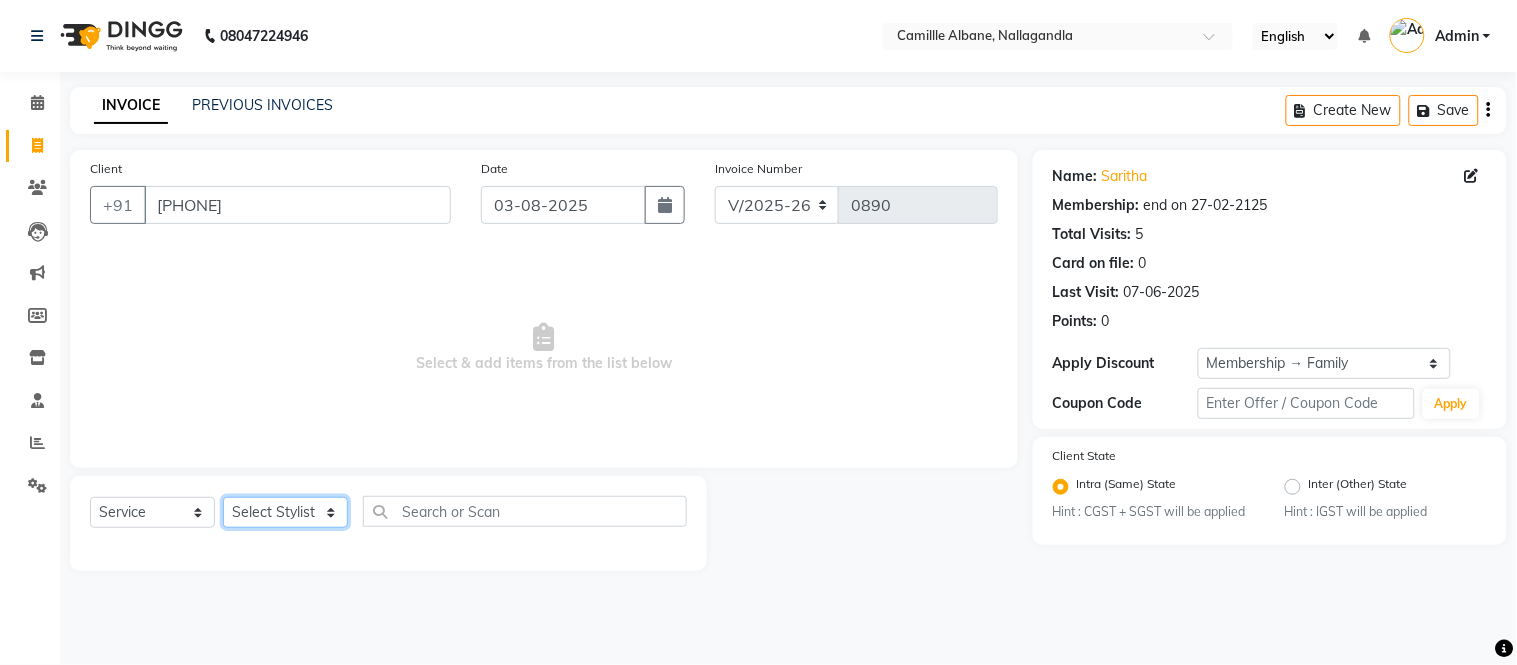 click on "Select Stylist Admin Amit Danish Dr, Rajani Jitendra K T Ramarao Lalitha Lokesh Madhu Nishi Satish Srinivas" 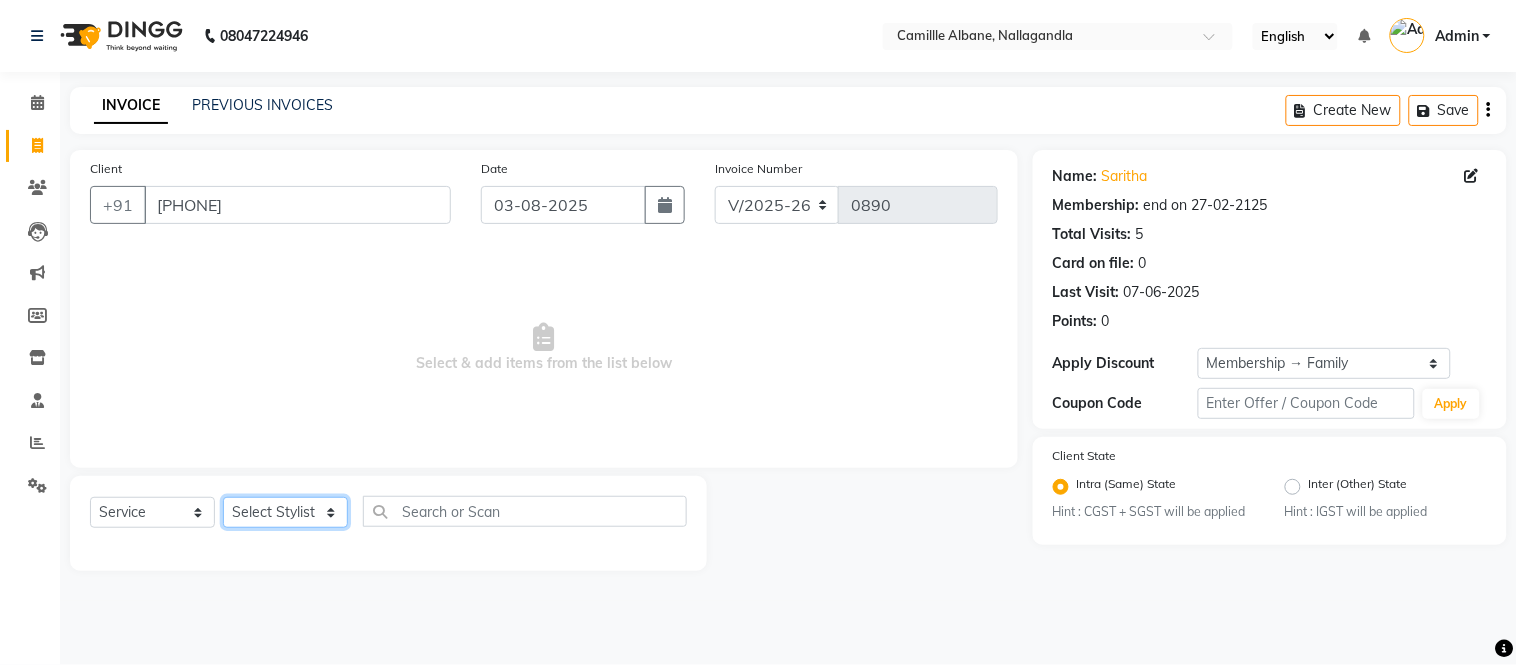 select on "57811" 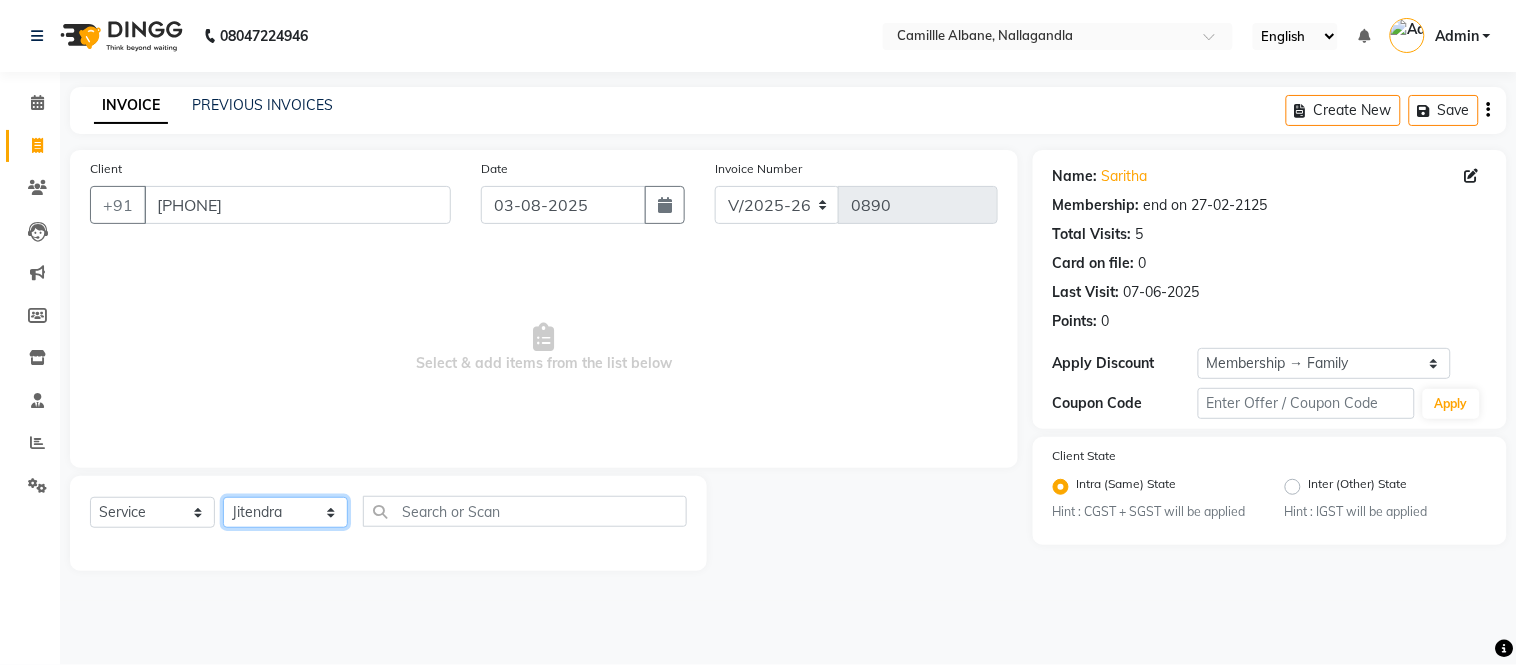 click on "Select Stylist Admin Amit Danish Dr, Rajani Jitendra K T Ramarao Lalitha Lokesh Madhu Nishi Satish Srinivas" 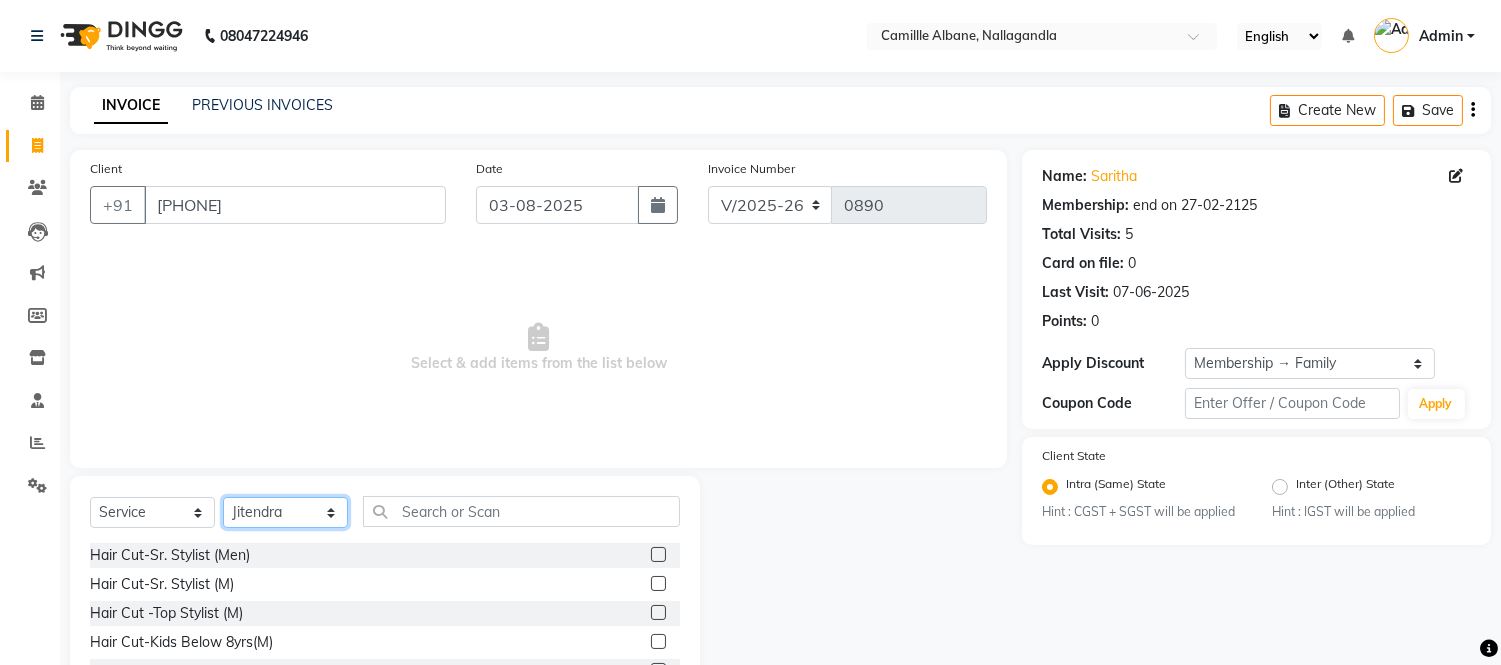 scroll, scrollTop: 135, scrollLeft: 0, axis: vertical 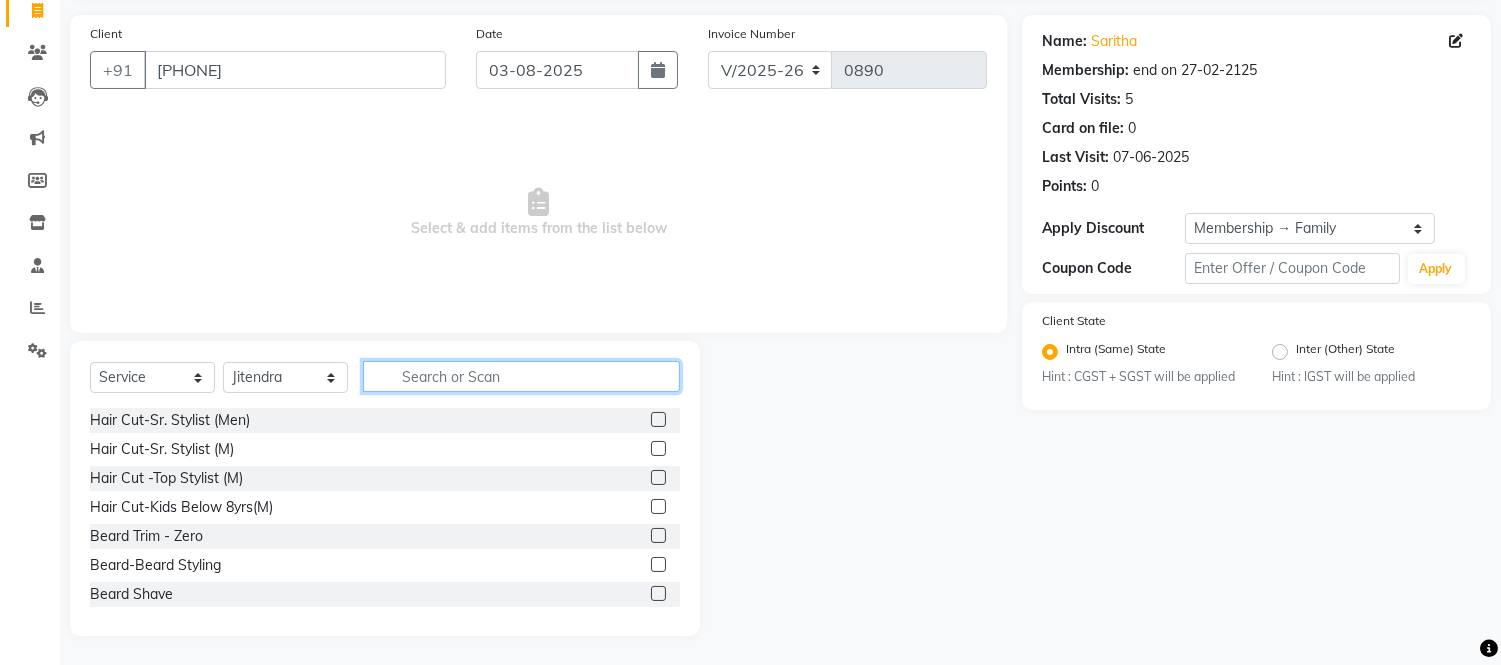 click 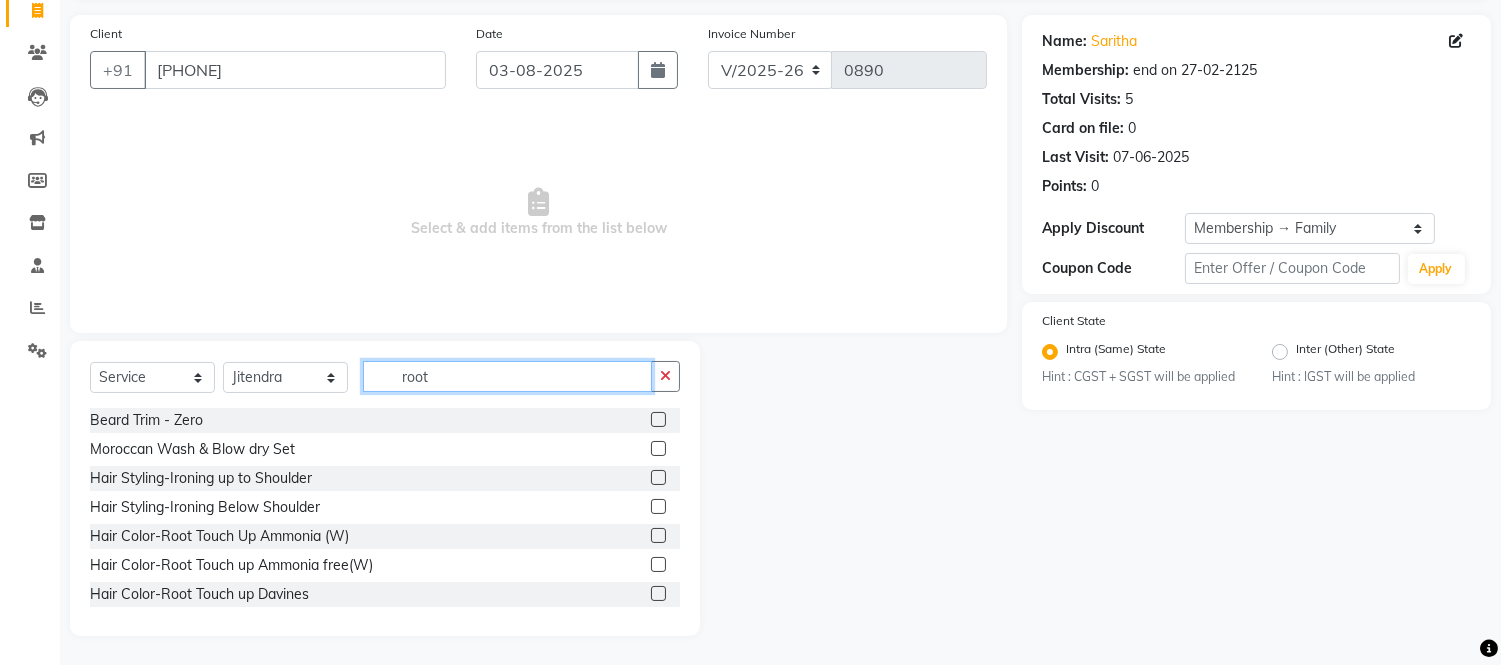 scroll, scrollTop: 23, scrollLeft: 0, axis: vertical 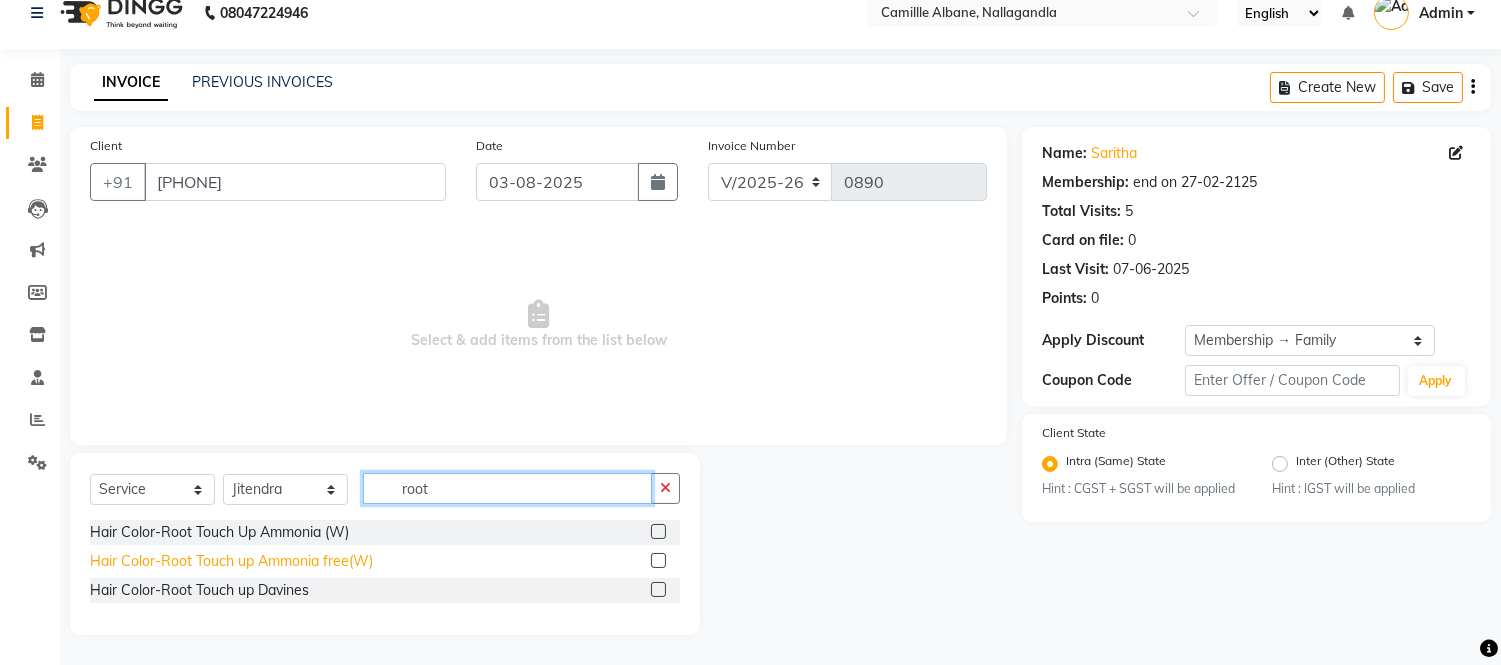 type on "root" 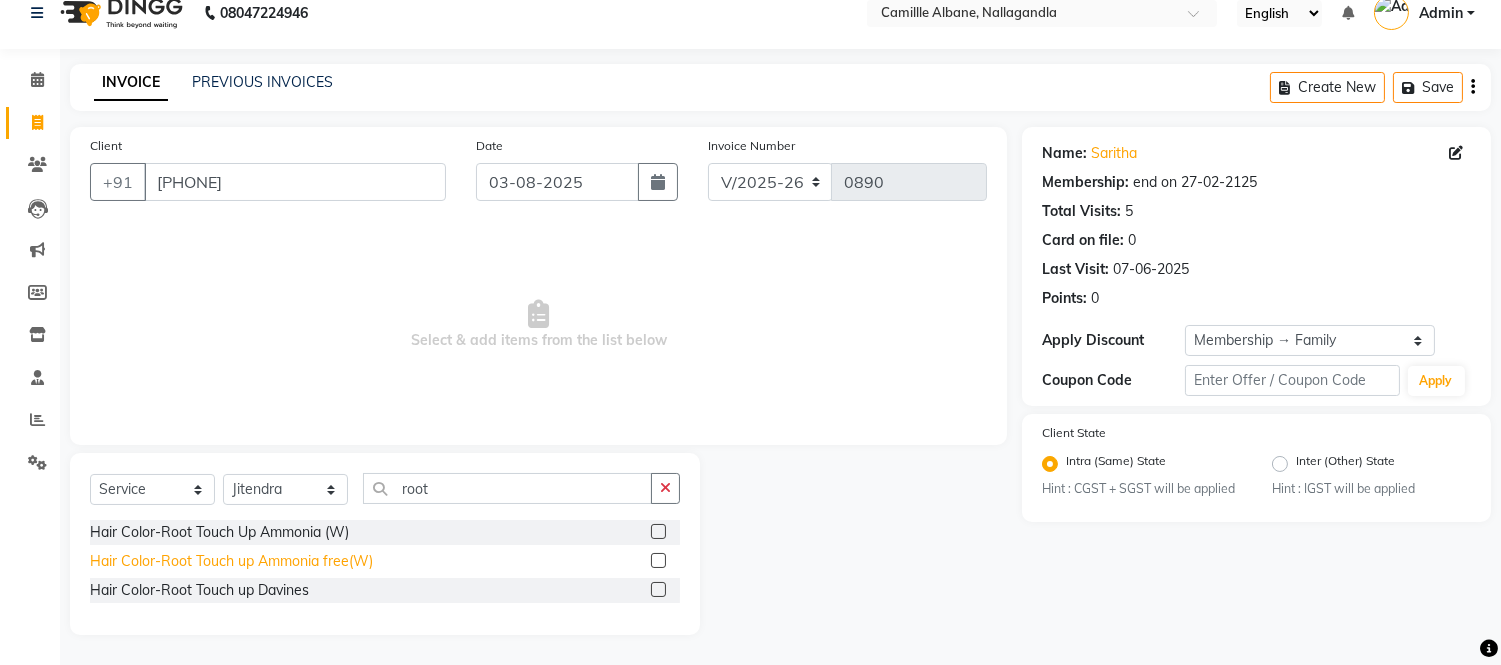 click on "Hair Color-Root Touch up Ammonia free(W)" 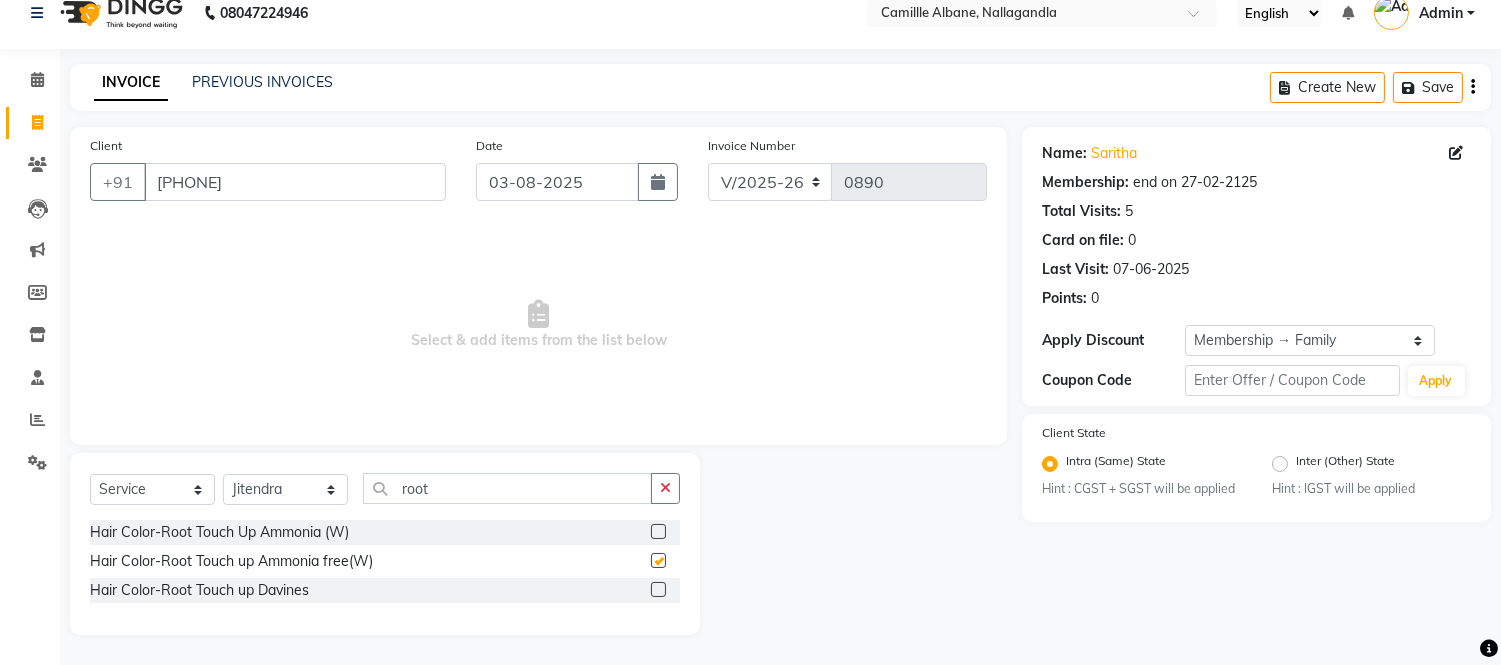 checkbox on "false" 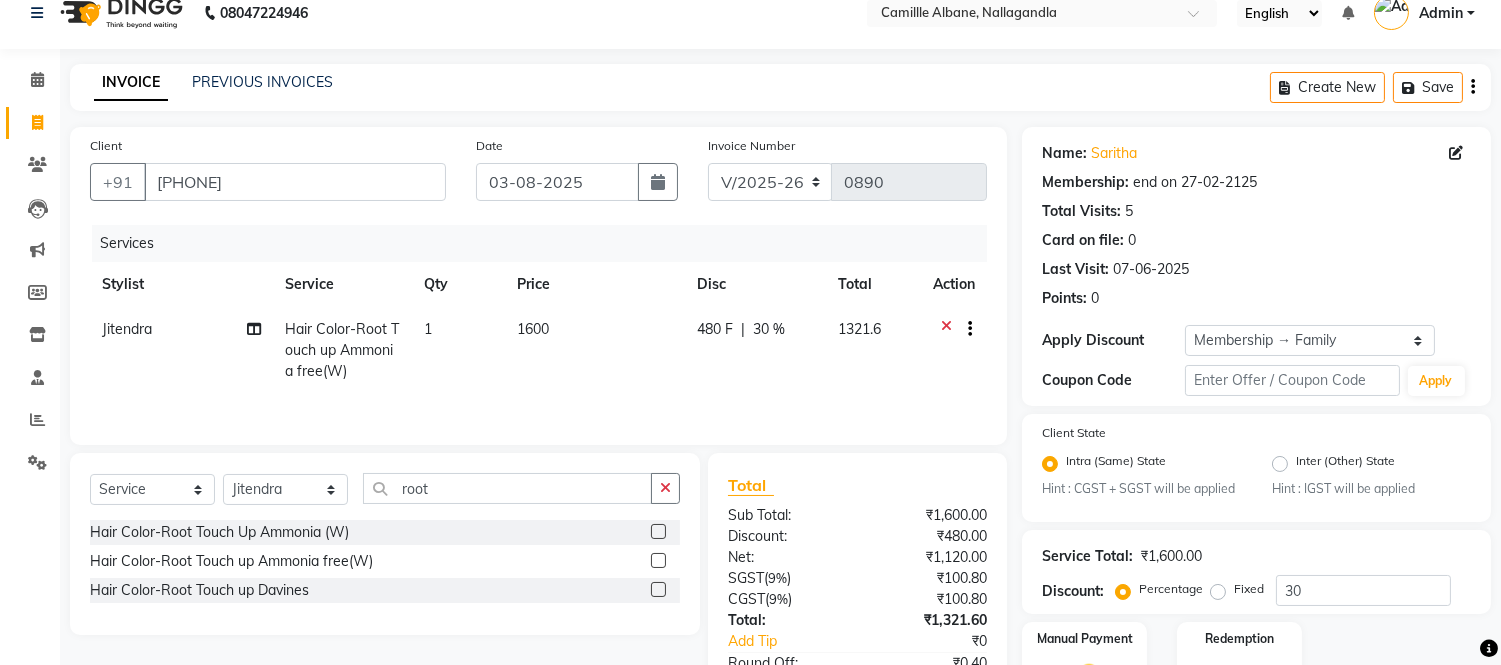 scroll, scrollTop: 157, scrollLeft: 0, axis: vertical 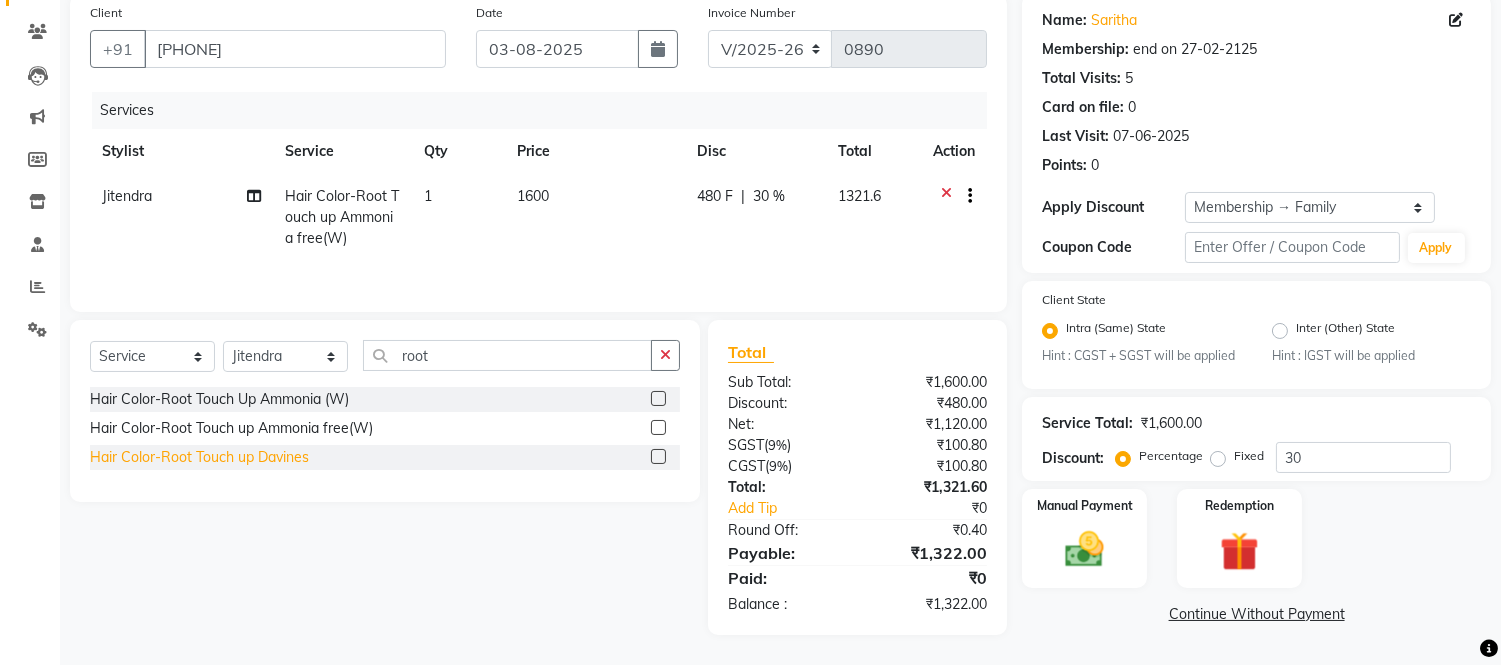 click on "Hair Color-Root Touch up Davines" 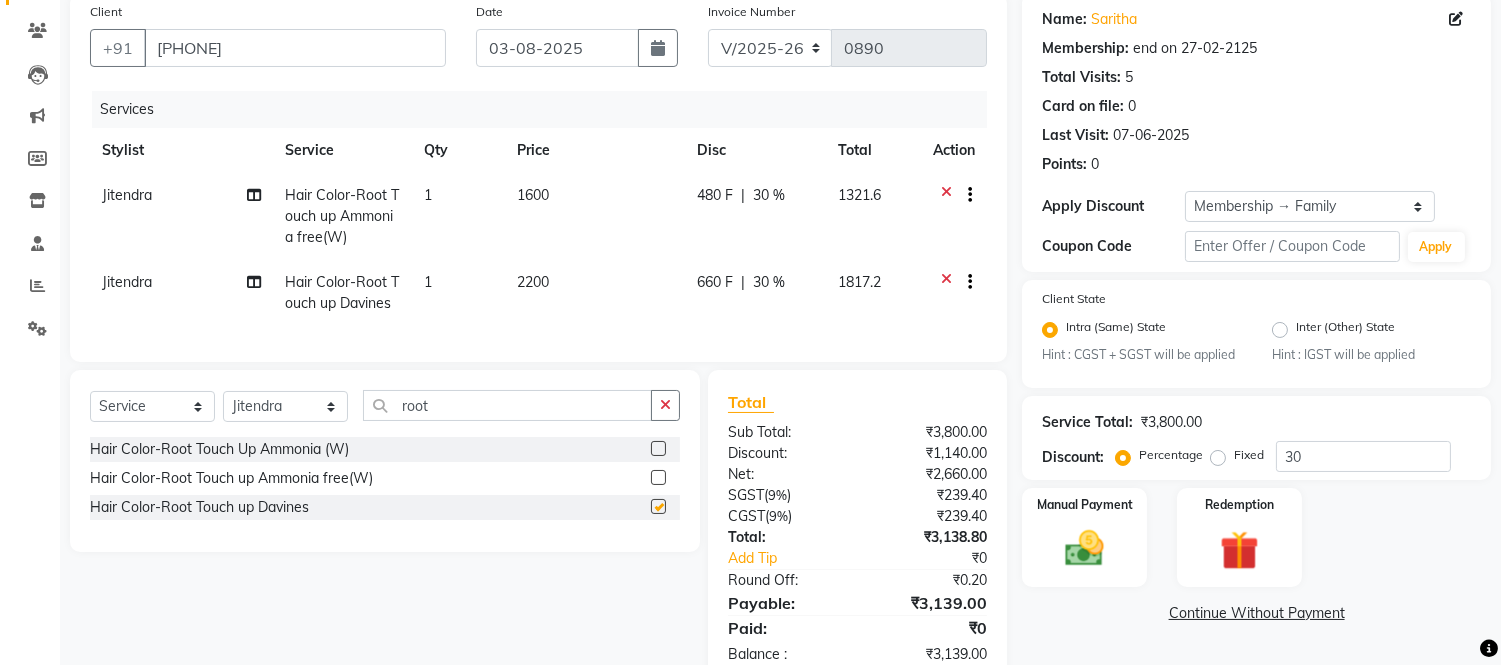 checkbox on "false" 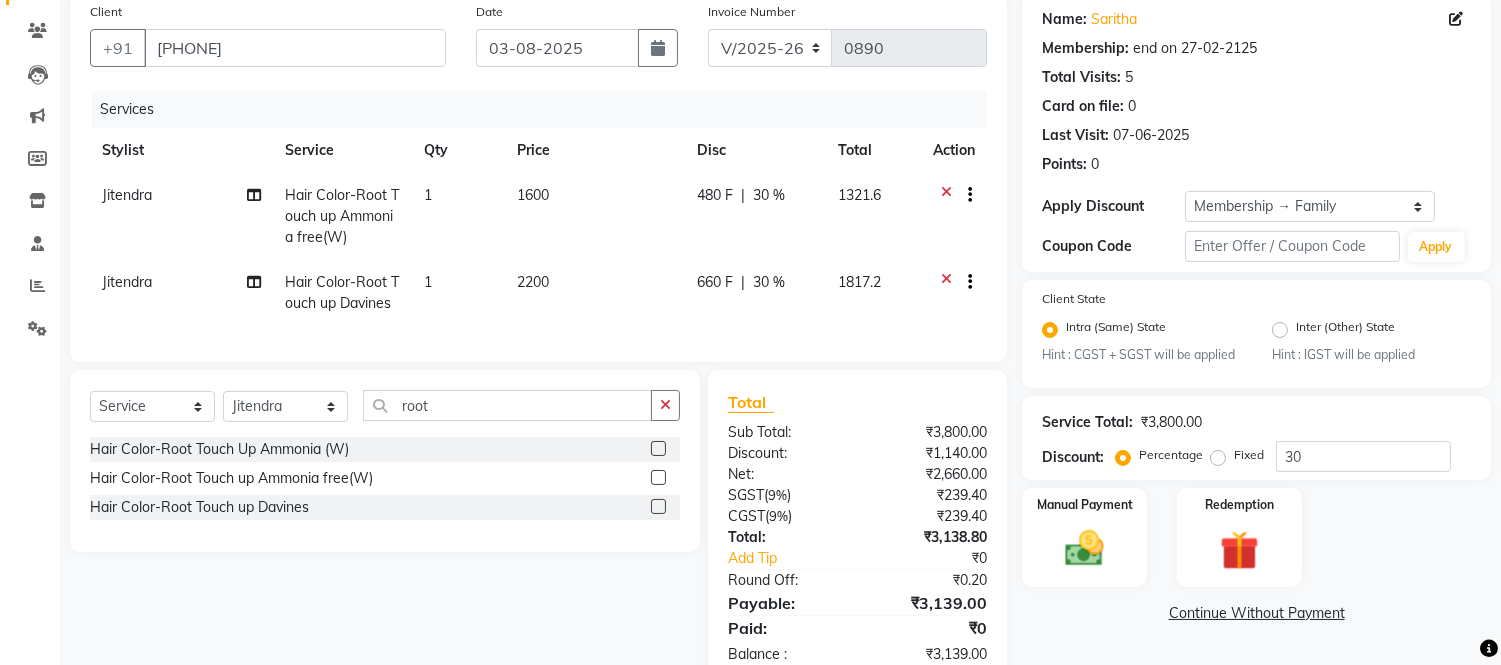 click 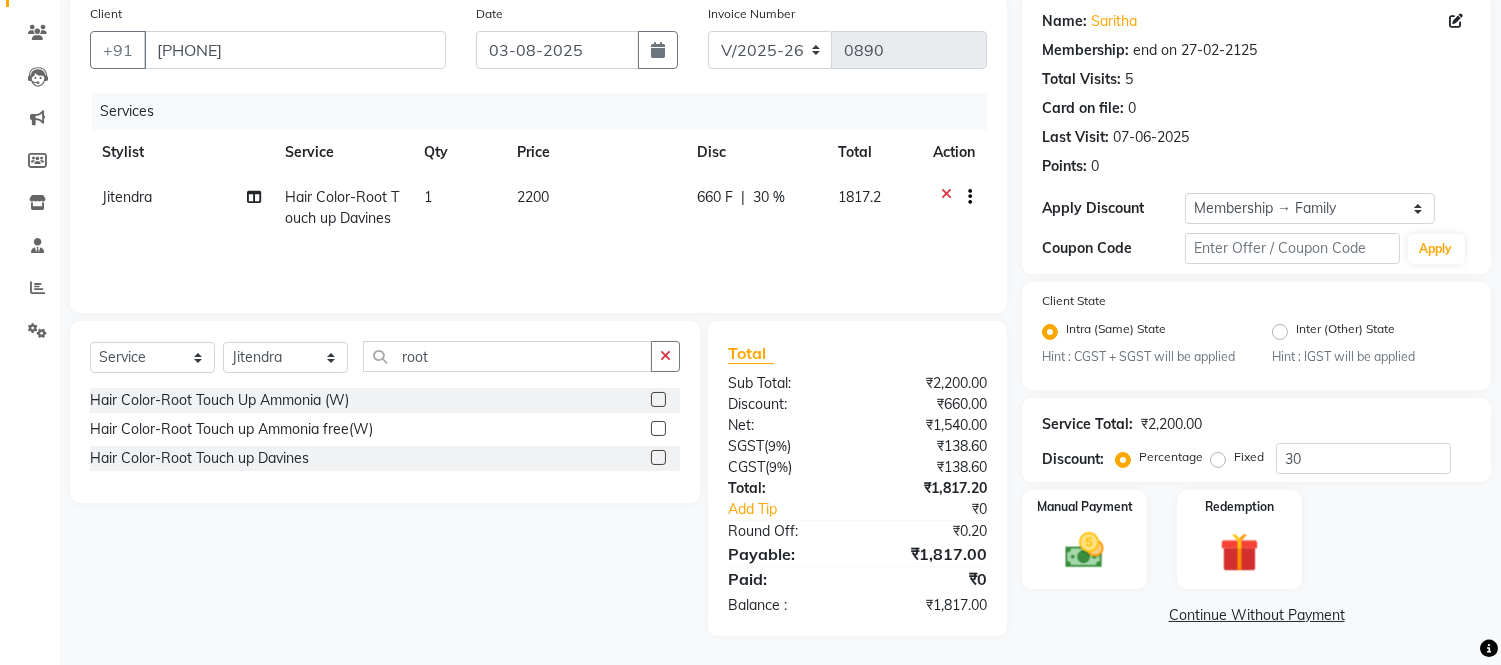 scroll, scrollTop: 0, scrollLeft: 0, axis: both 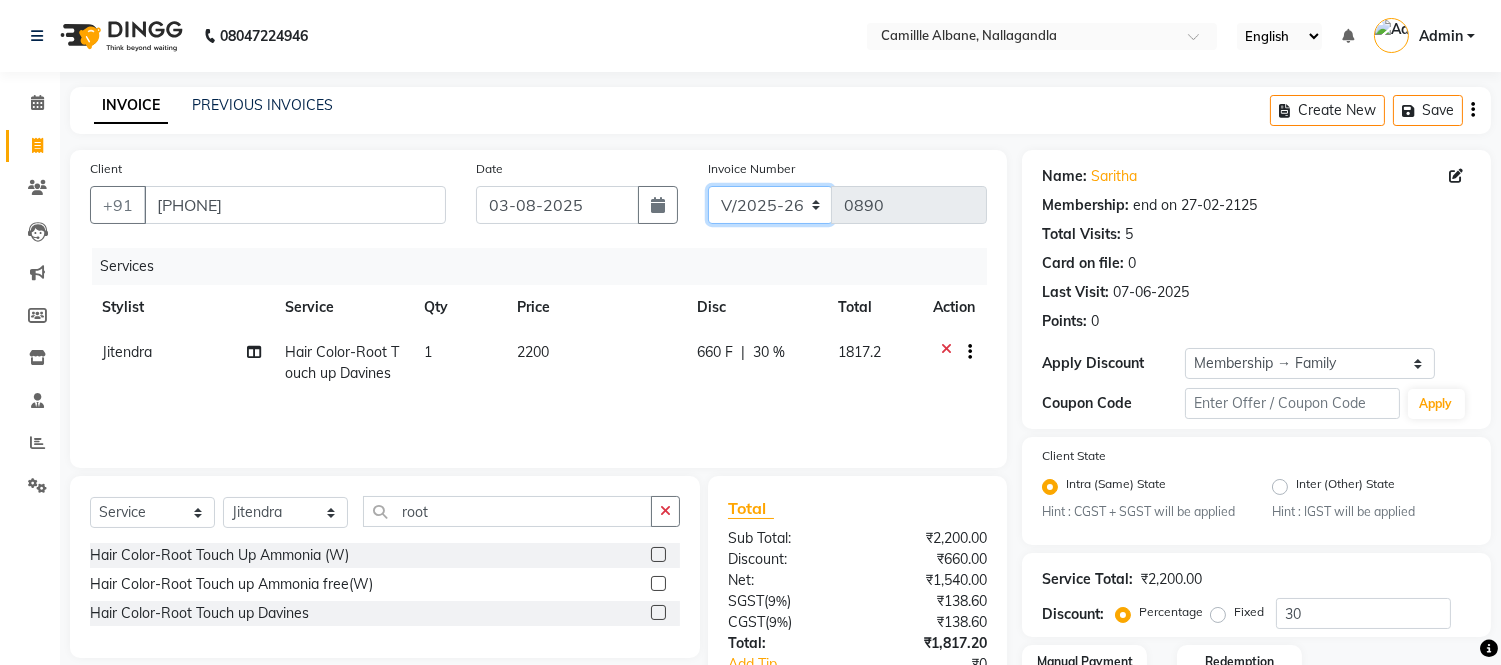 click on "INV/2025 V/2025-26" 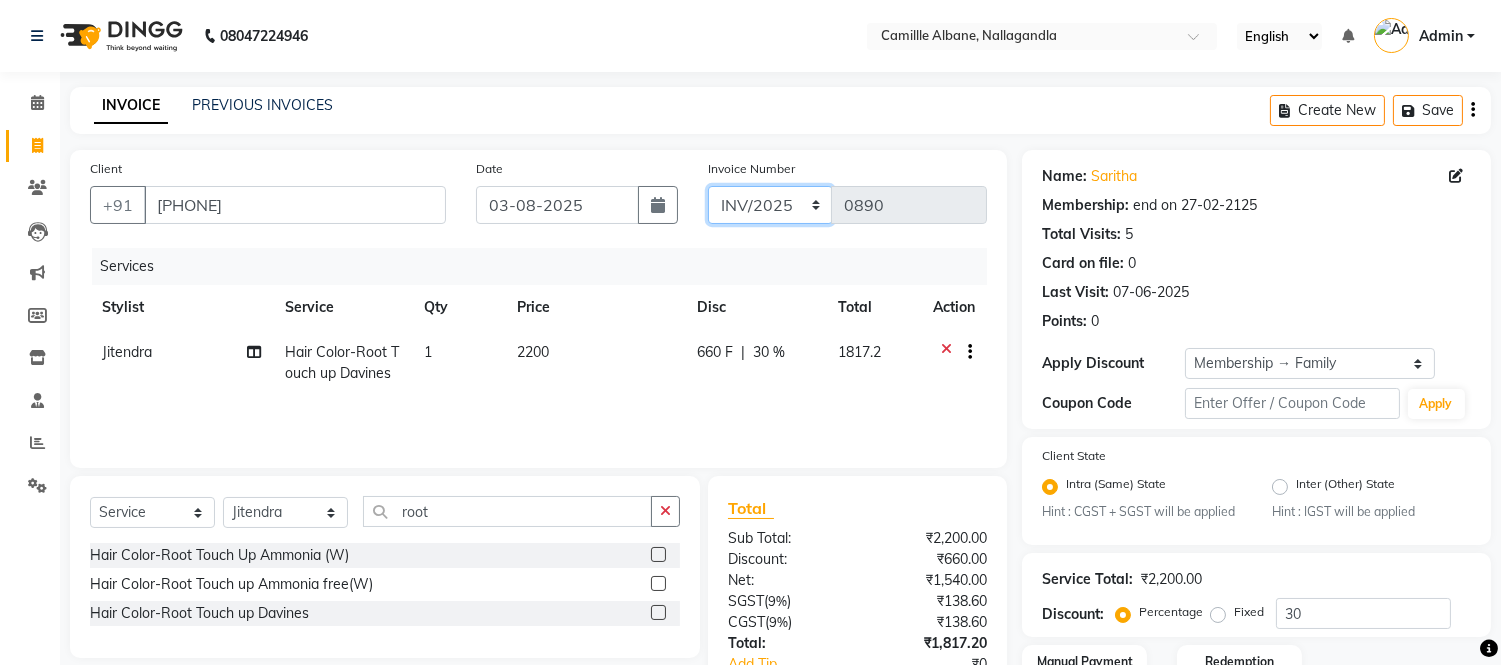 click on "INV/2025 V/2025-26" 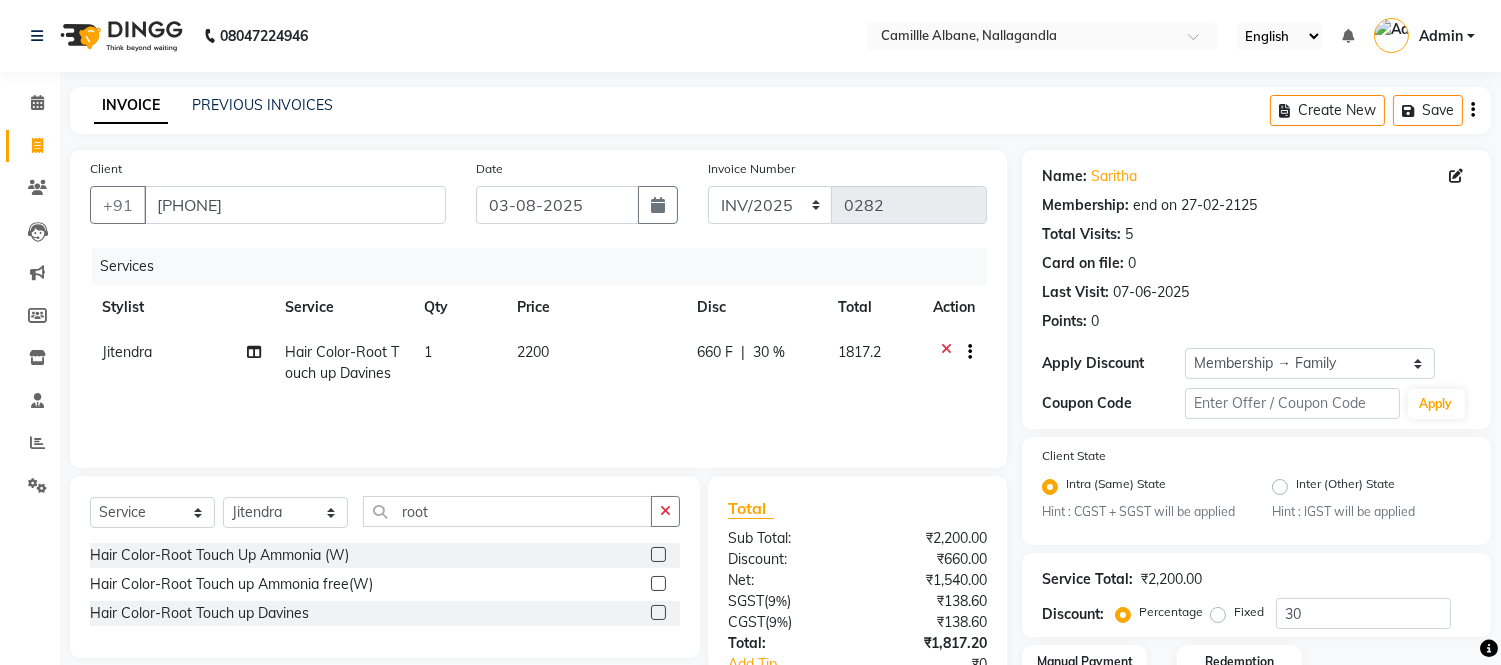 click 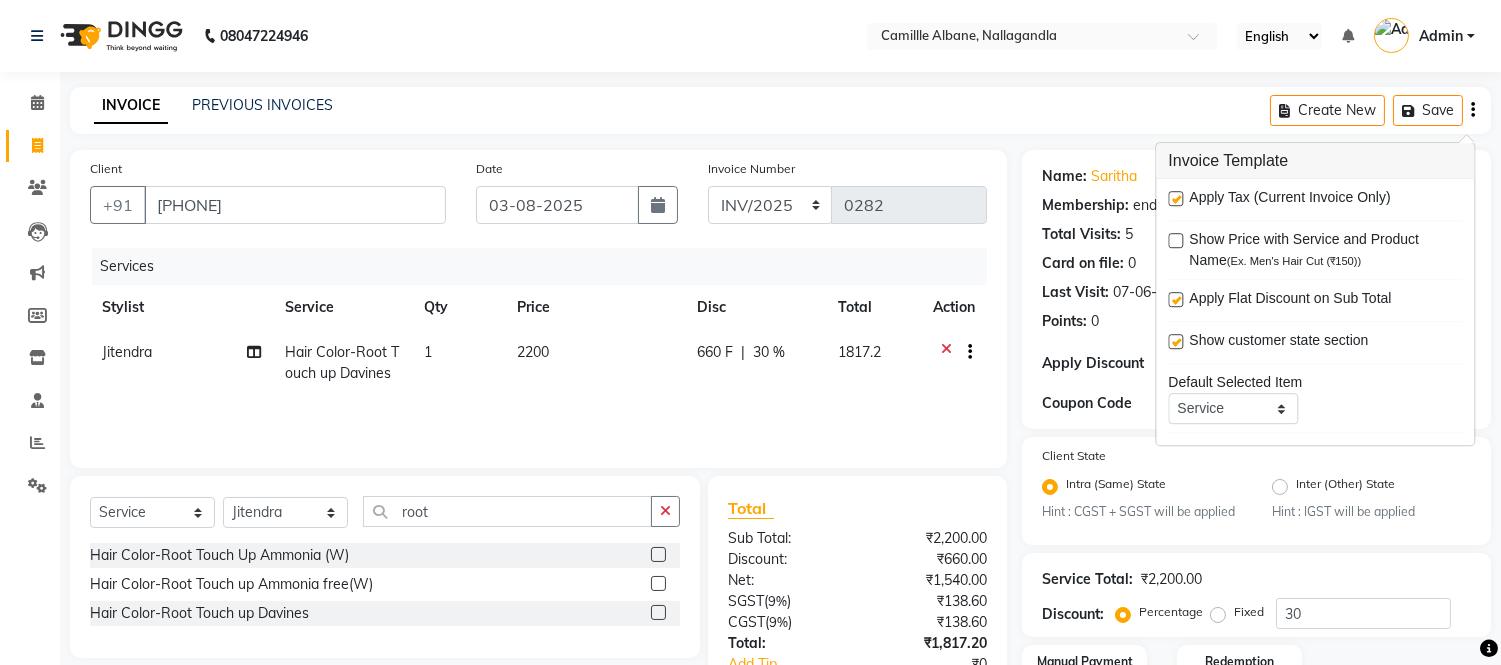 click at bounding box center (1175, 198) 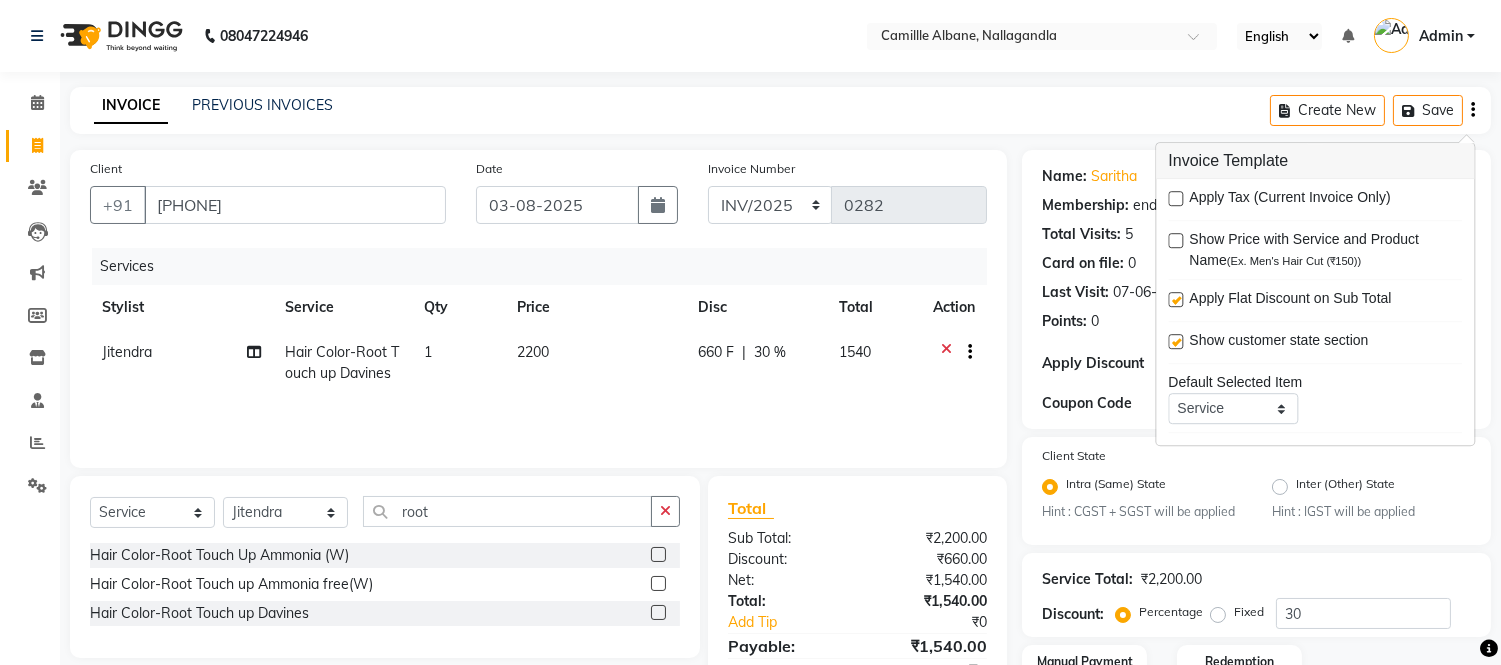 click on "INVOICE PREVIOUS INVOICES Create New   Save" 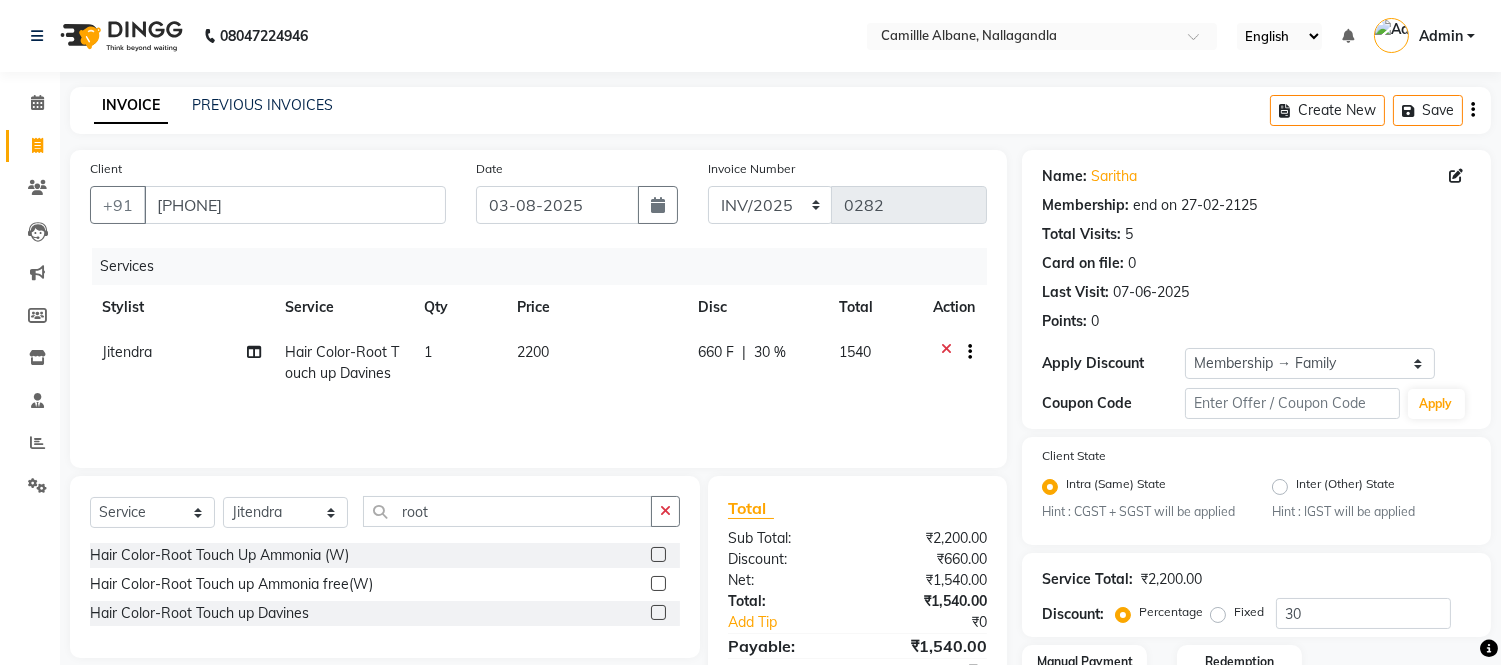 scroll, scrollTop: 148, scrollLeft: 0, axis: vertical 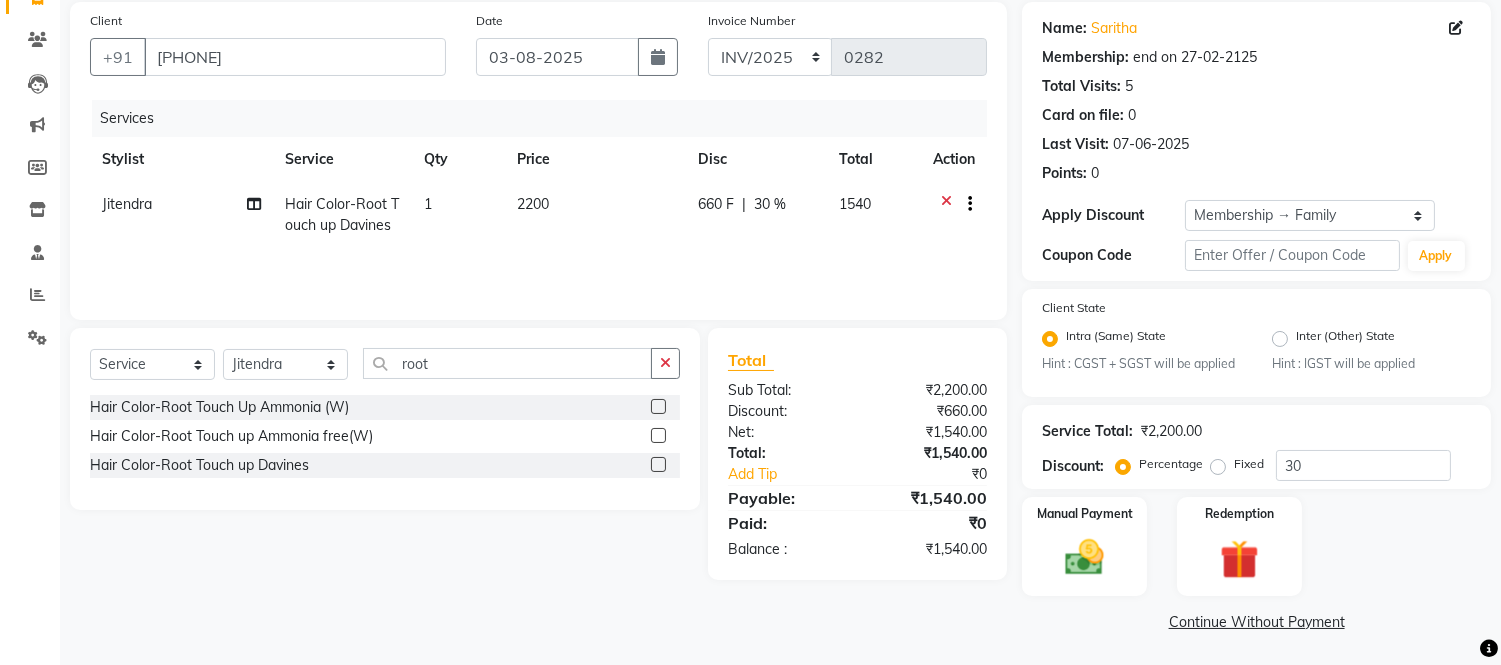 click on "2200" 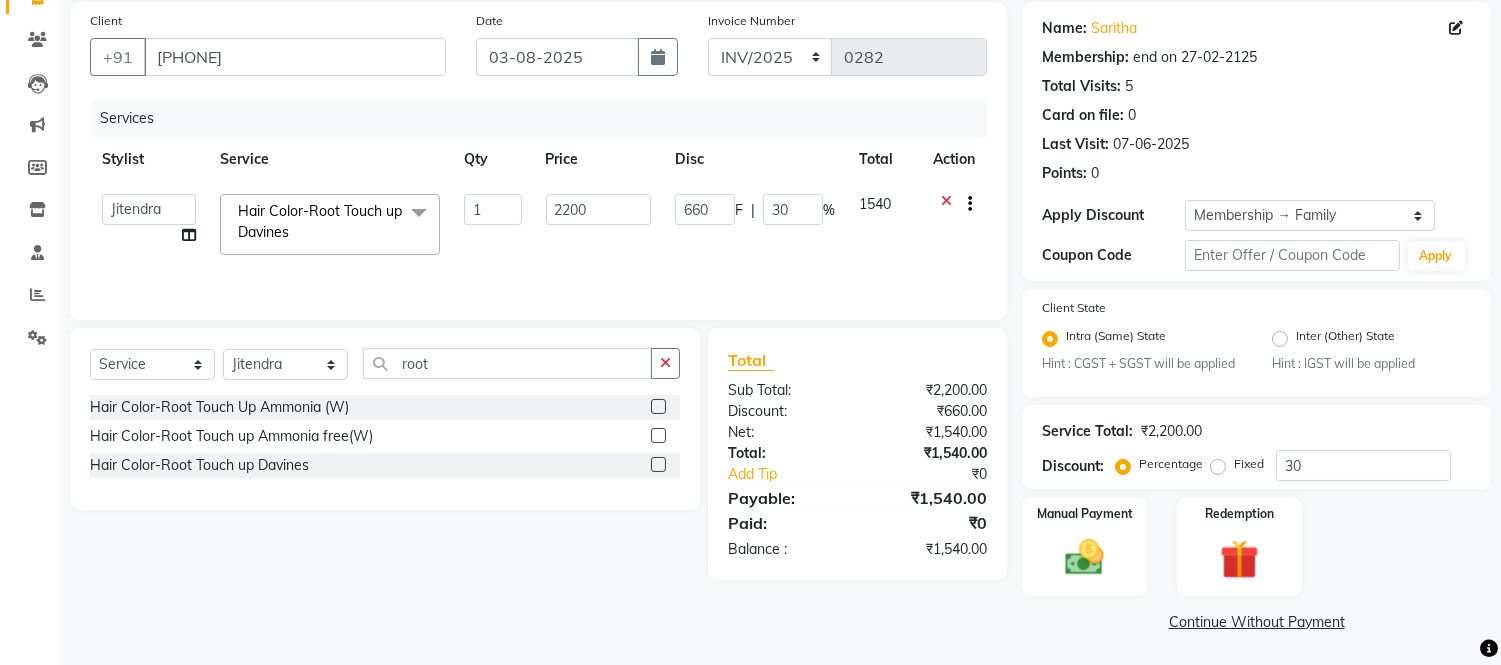 click on "Services Stylist Service Qty Price Disc Total Action  Admin   Amit   Danish   Dr, [LAST]   Jitendra   K T [LAST]   Lalitha   Lokesh   Madhu   Nishi   Satish   Srinivas  Hair Color-Root Touch up Davines  x Hair Cut-Sr. Stylist (Men) Hair Cut-Sr. Stylist (M) Hair Cut -Top Stylist (M) Hair Cut-Kids Below 8yrs(M) Beard Trim - Zero Beard-Beard Styling Beard Shave French Beard Shave Hair Styling-Fringe/Bangs Hair Styling-Basic Hair Cut (W) Hair Styling- Sr. Stylist Hair Cut (W) Hair Styling- Top Director Hair Cut (W) Hair Cut -Kids Below 8yrs(W) Wash & Blast Dry (W) Hair Styling-Without Wash Blow Dry Set Hair Styling-With Wash Blow Dry Set Moroccan Wash & Blow dry Set Phytodess Wash-Wash & Blow dry Set Keratin Wash & Blow dry Hair Styling-Ironing up to Shoulder Hair Styling-Tongs/Curls Hair Styling-Crimping Hair Styling-Styling Up-Do Hair Styling-Ironing Below Shoulder Full Back hair trim Full Chest Hair trim (M) Full Back + Chest Hair Trim (M) Children's day Comp. hair Do Men's Styling Hair Color-Per Streak (M)" 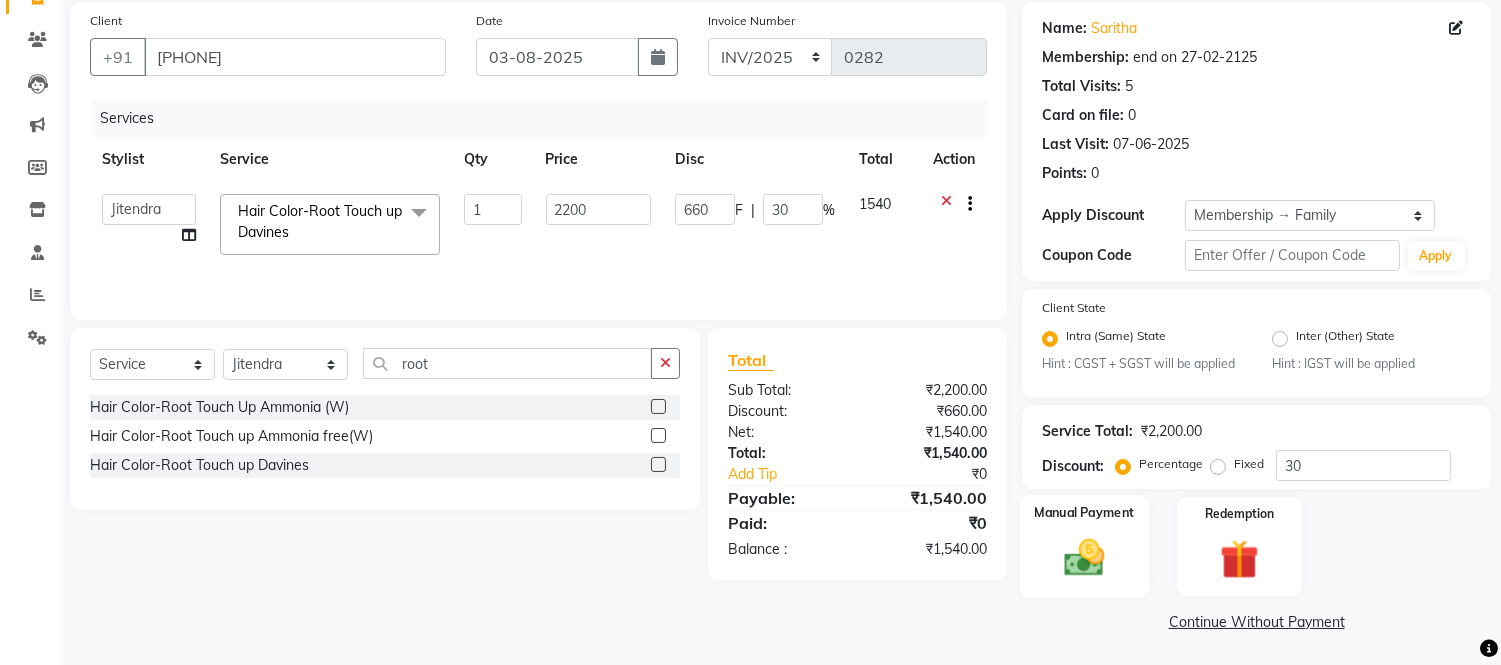 click 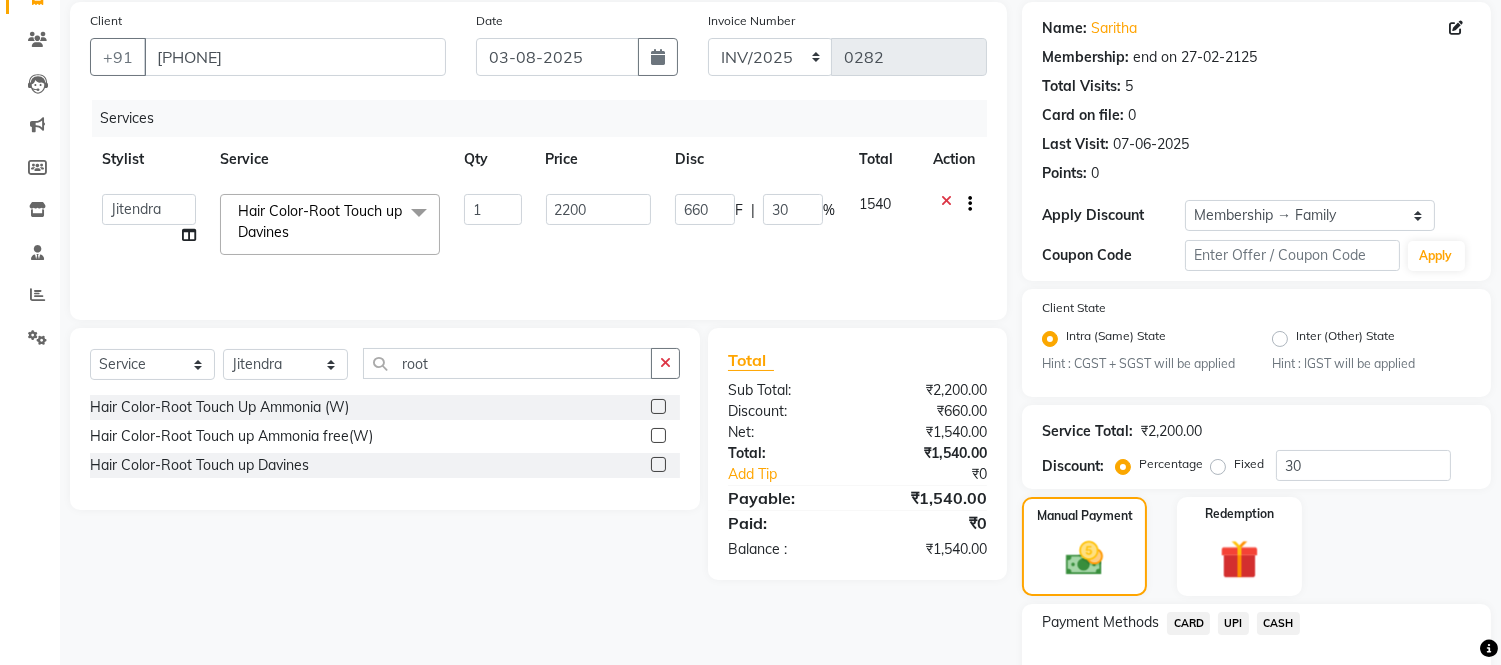 scroll, scrollTop: 277, scrollLeft: 0, axis: vertical 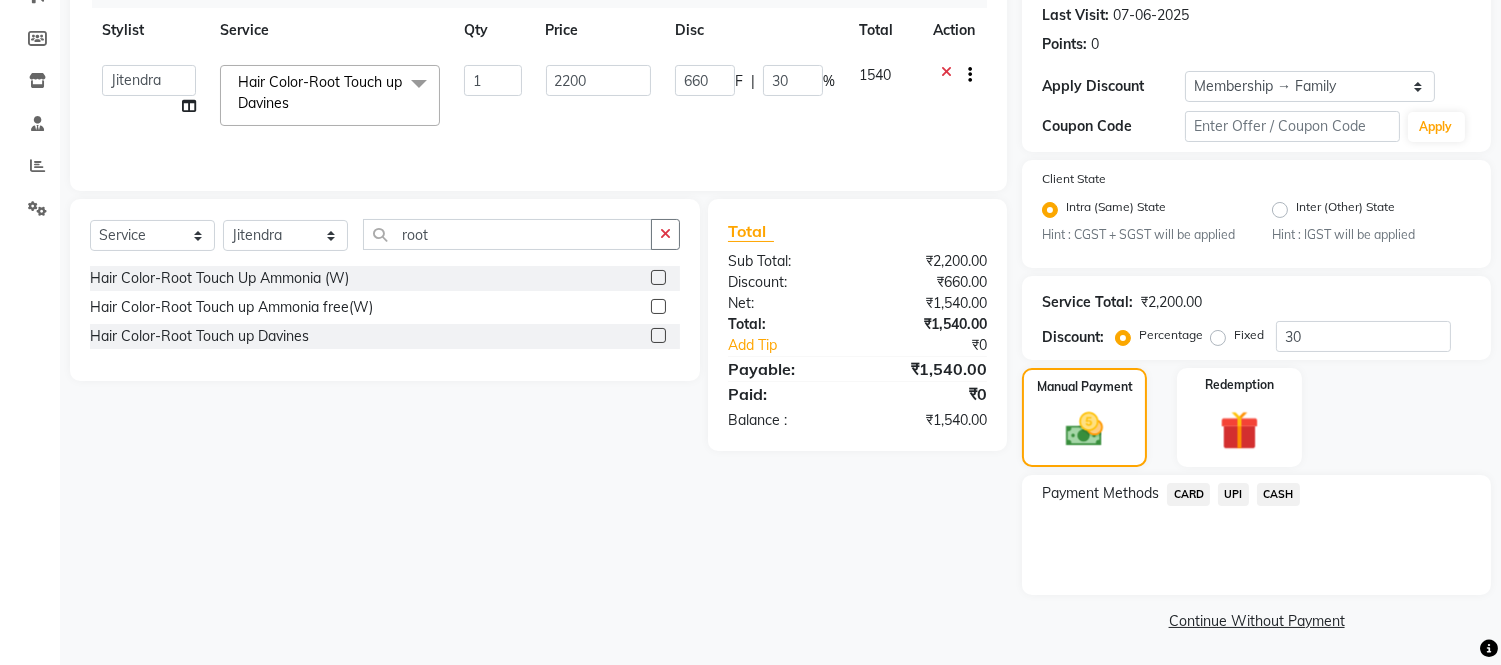 click on "CASH" 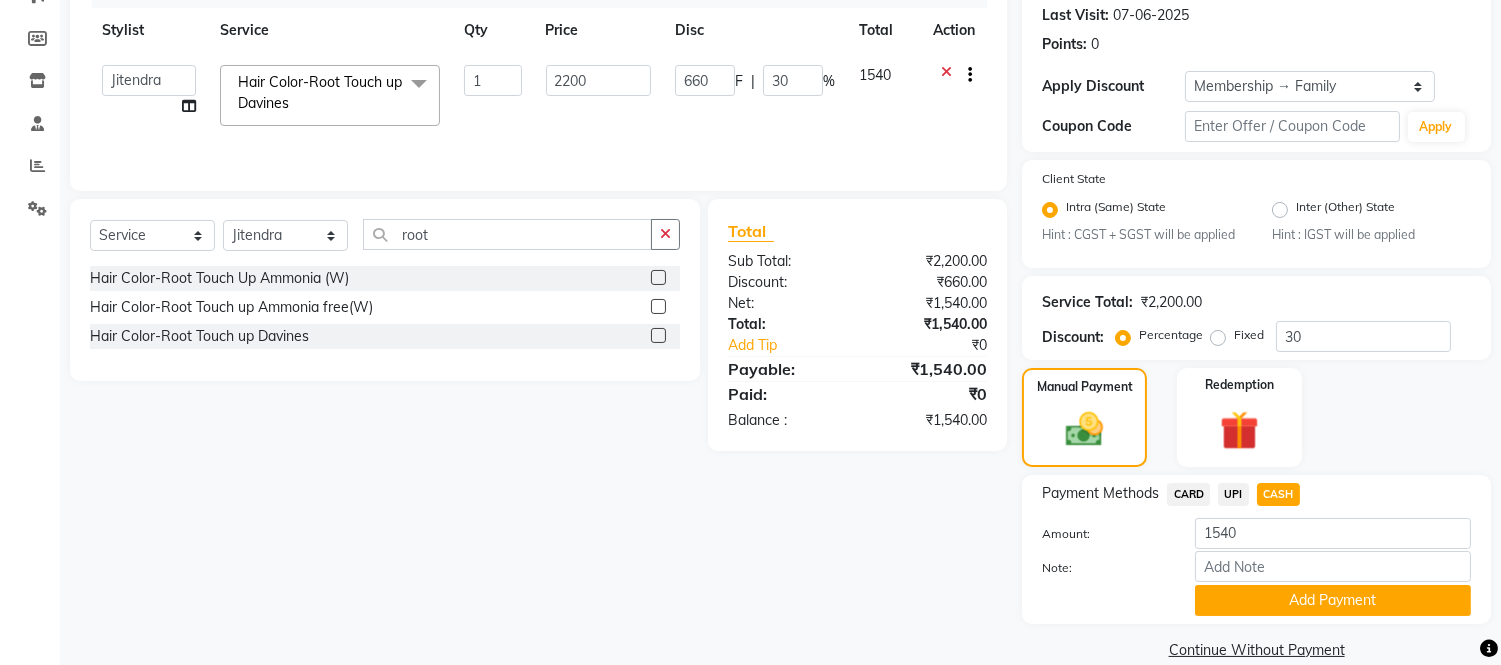 scroll, scrollTop: 306, scrollLeft: 0, axis: vertical 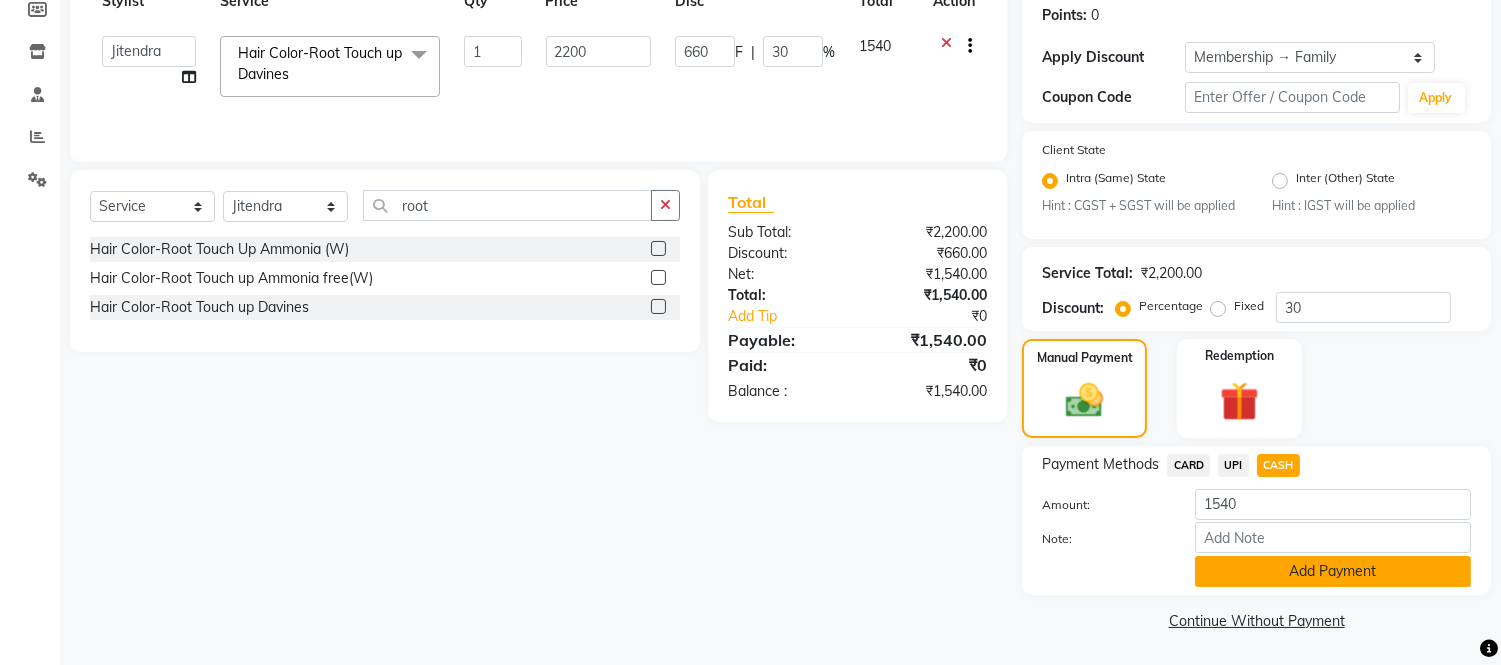 click on "Add Payment" 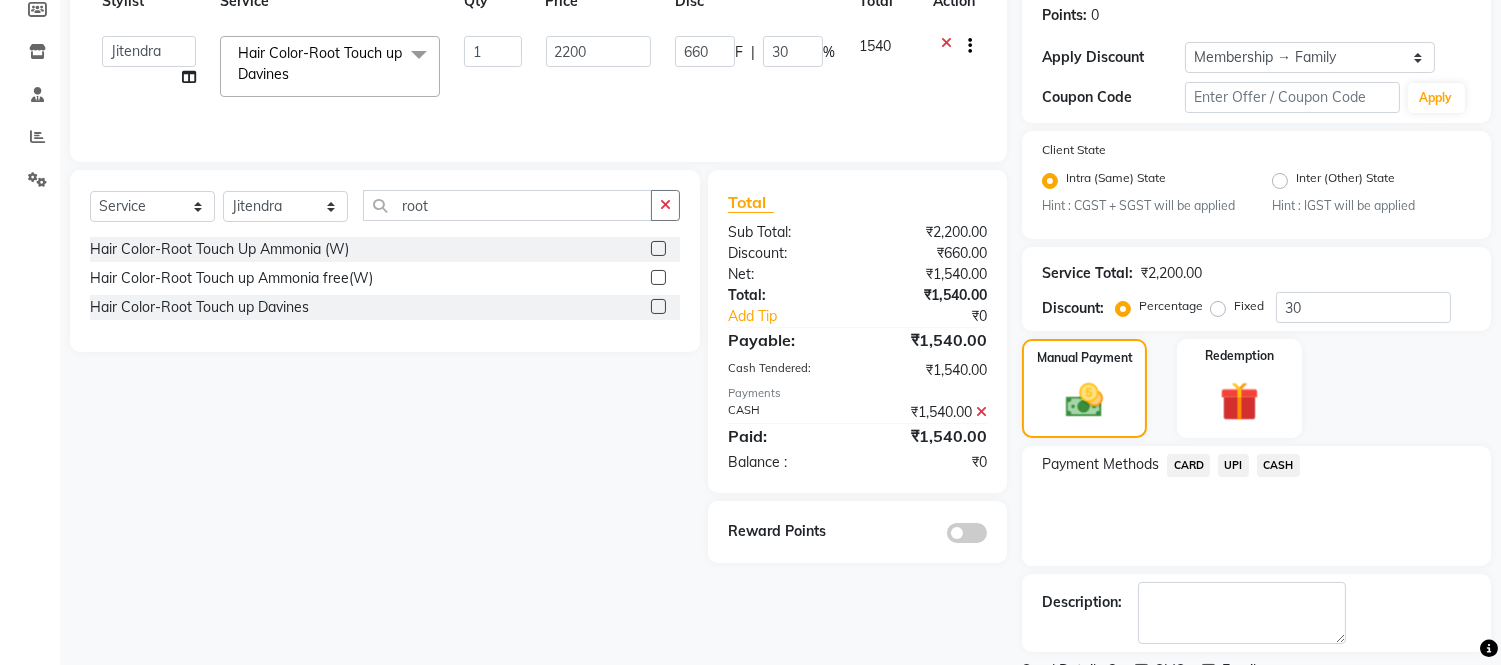scroll, scrollTop: 391, scrollLeft: 0, axis: vertical 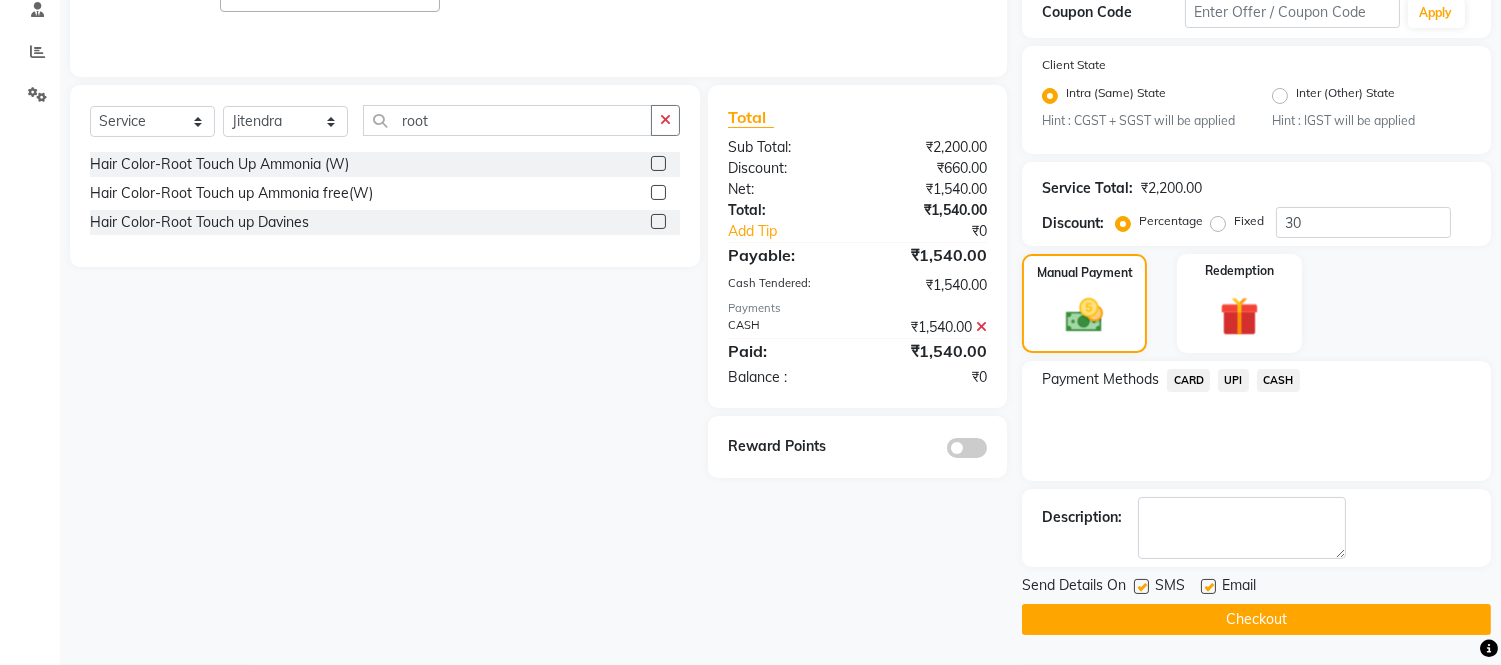 click on "Checkout" 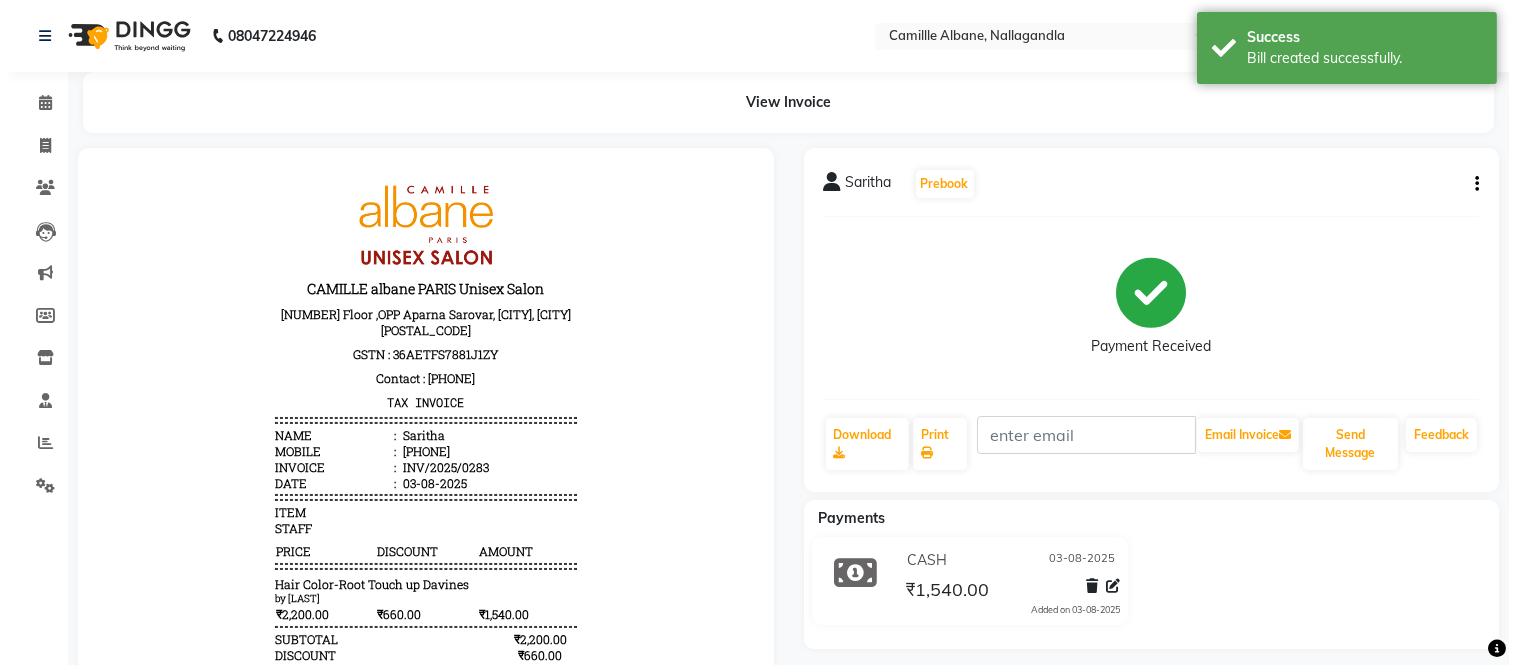 scroll, scrollTop: 0, scrollLeft: 0, axis: both 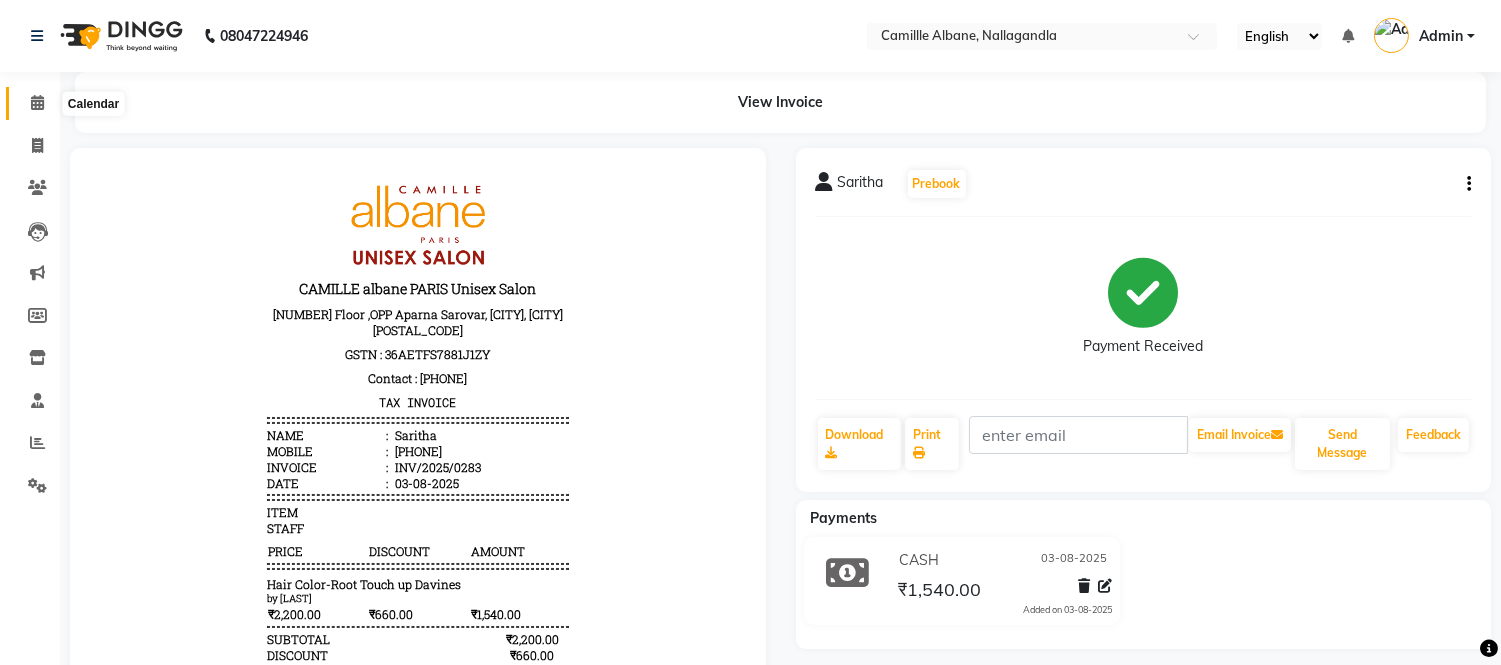 click 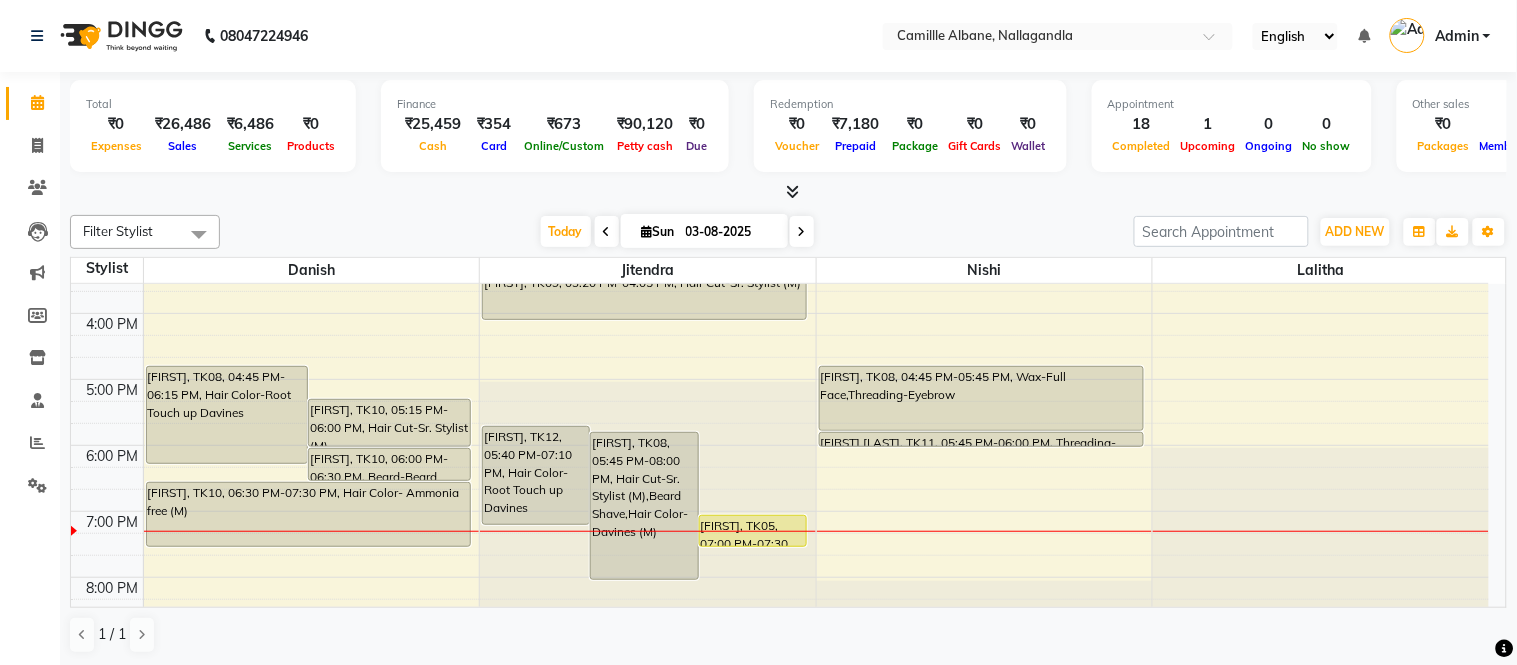 scroll, scrollTop: 555, scrollLeft: 0, axis: vertical 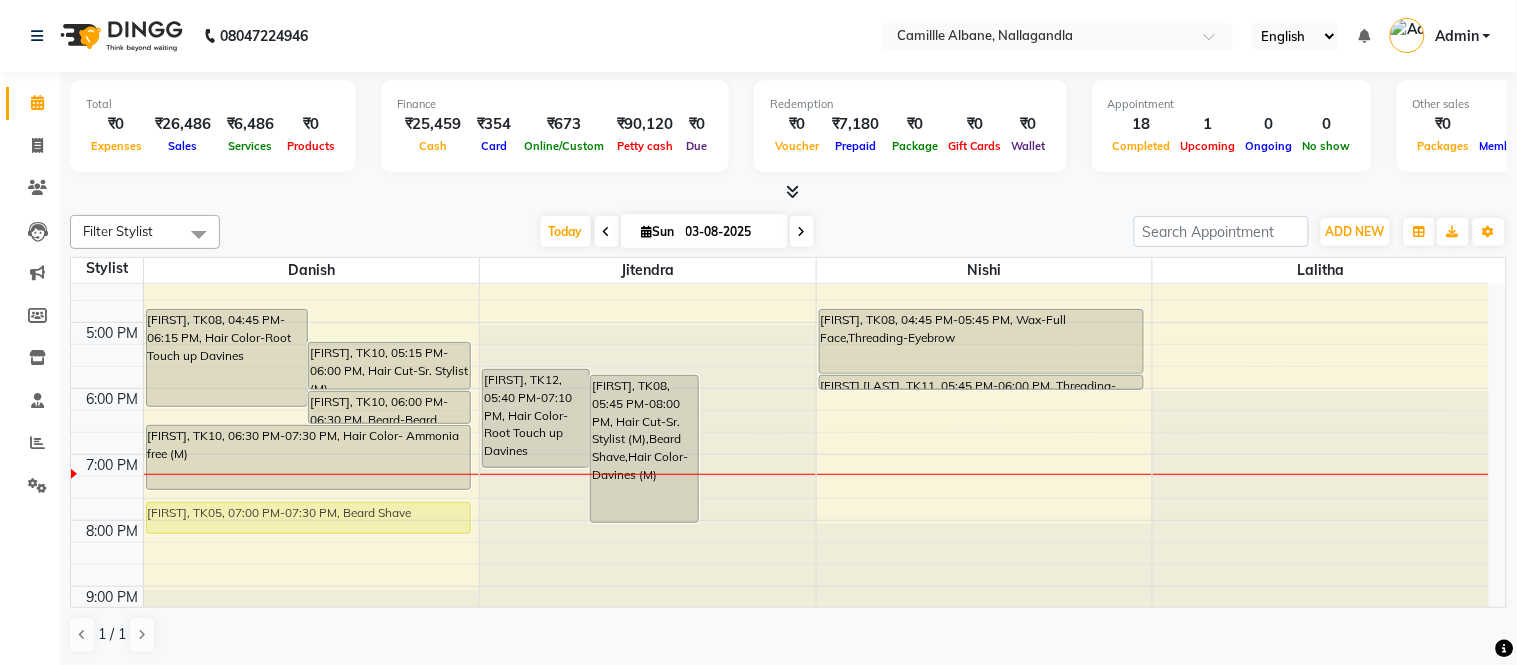 drag, startPoint x: 774, startPoint y: 466, endPoint x: 424, endPoint y: 508, distance: 352.511 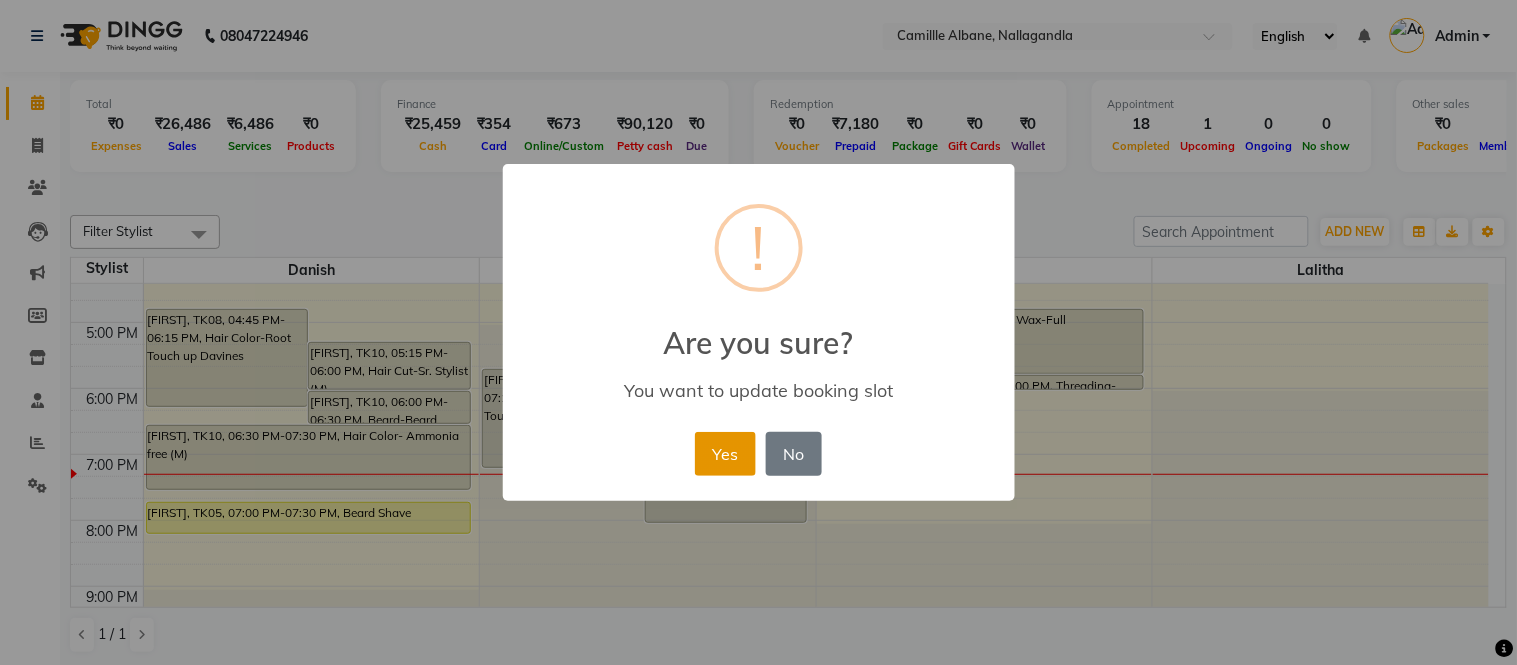 click on "Yes" at bounding box center (725, 454) 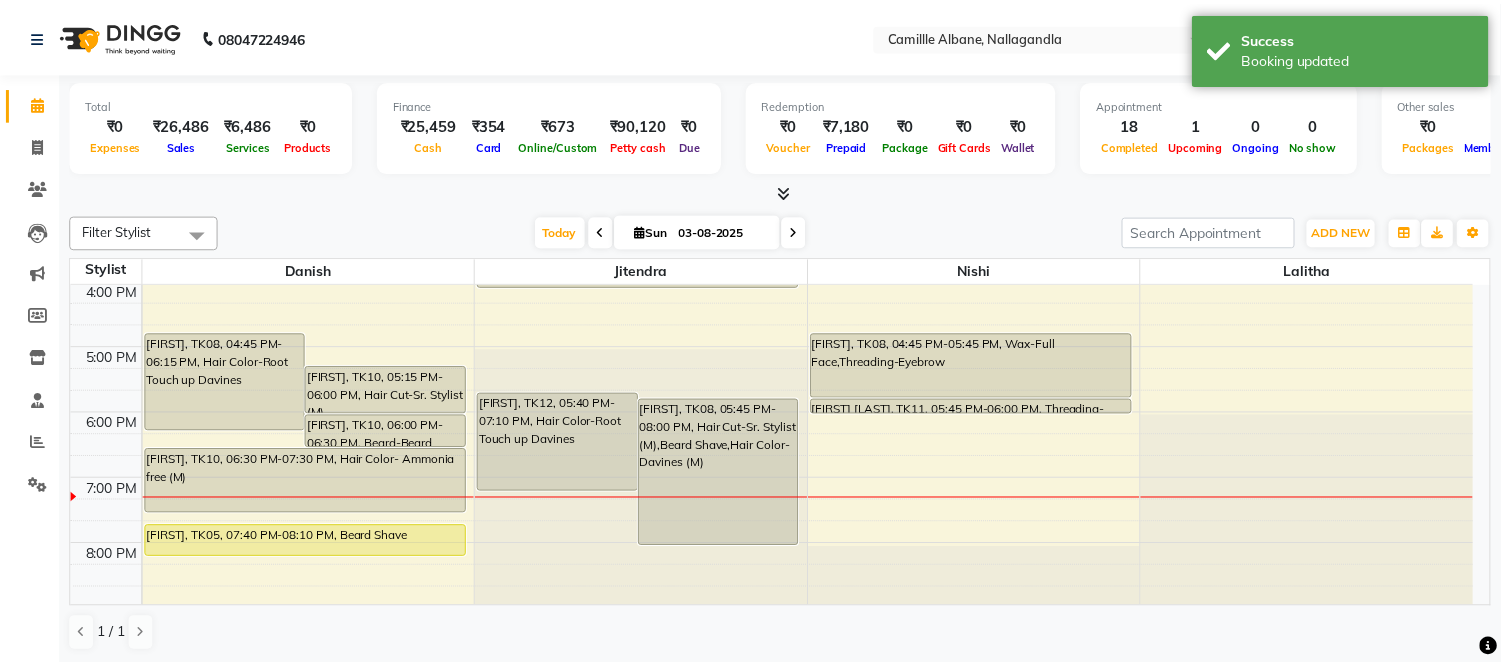 scroll, scrollTop: 604, scrollLeft: 0, axis: vertical 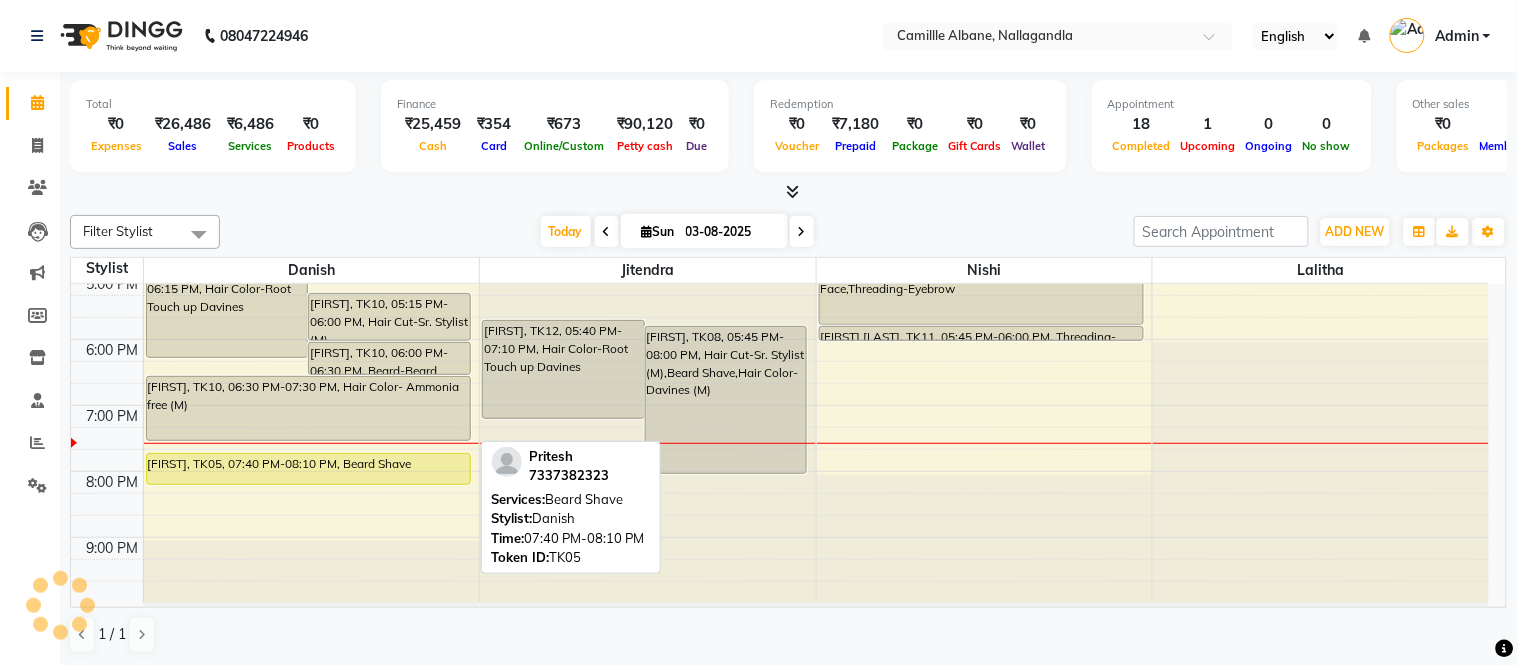 click on "[FIRST], TK05, 07:40 PM-08:10 PM, Beard Shave" at bounding box center [308, 469] 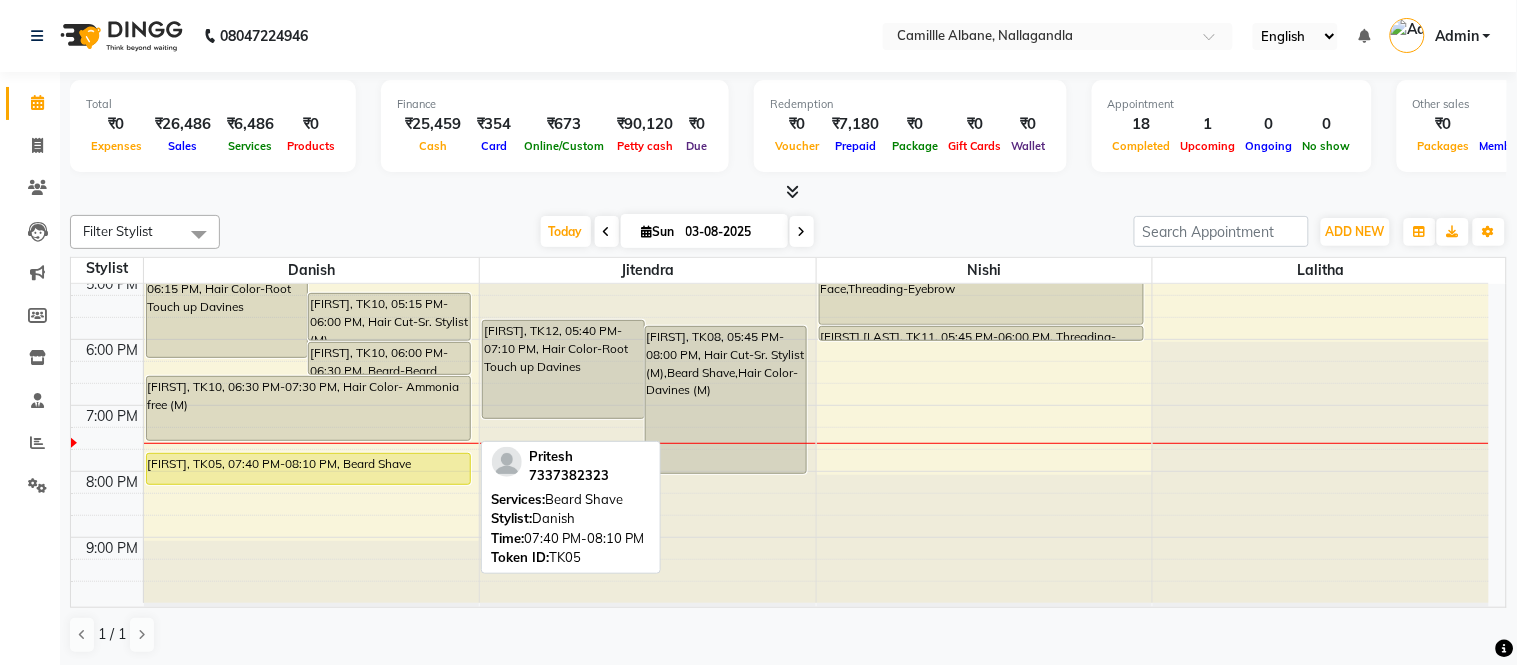 click on "[FIRST], TK05, 07:40 PM-08:10 PM, Beard Shave" at bounding box center (308, 469) 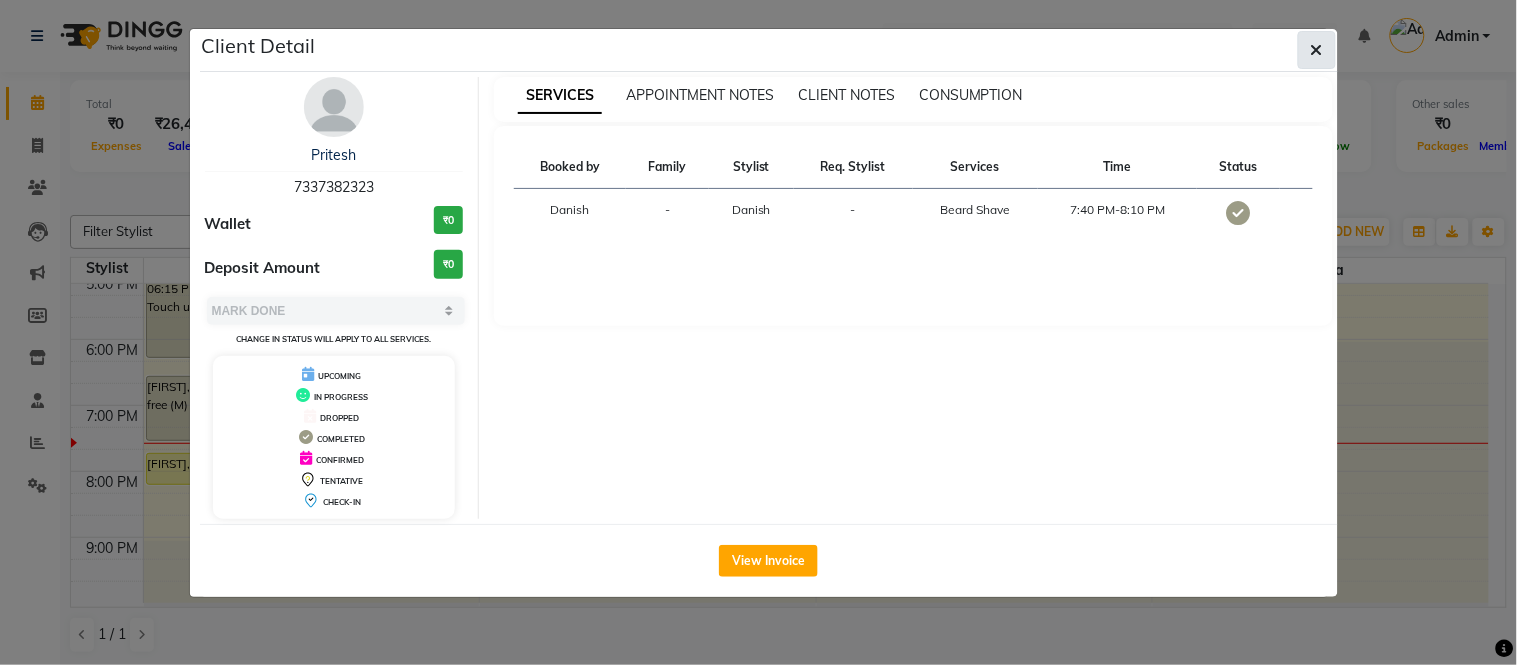 click 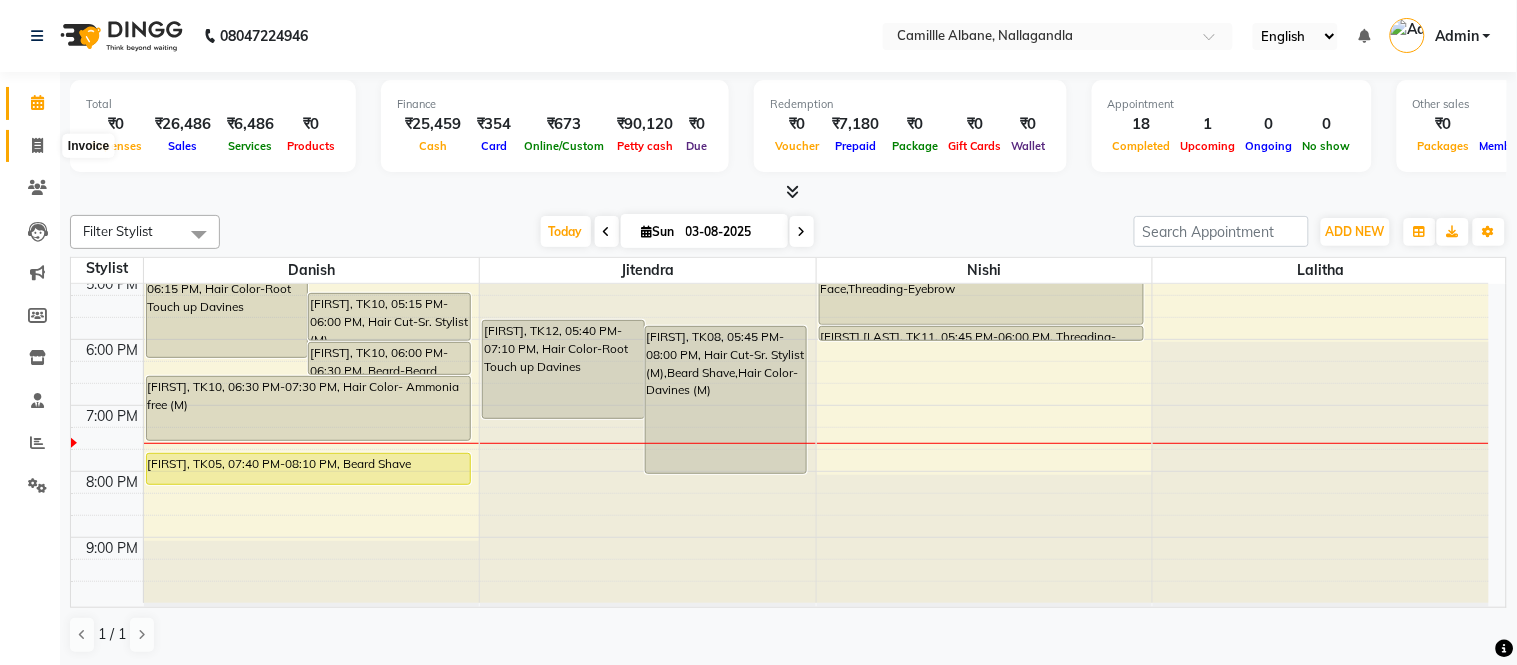 click 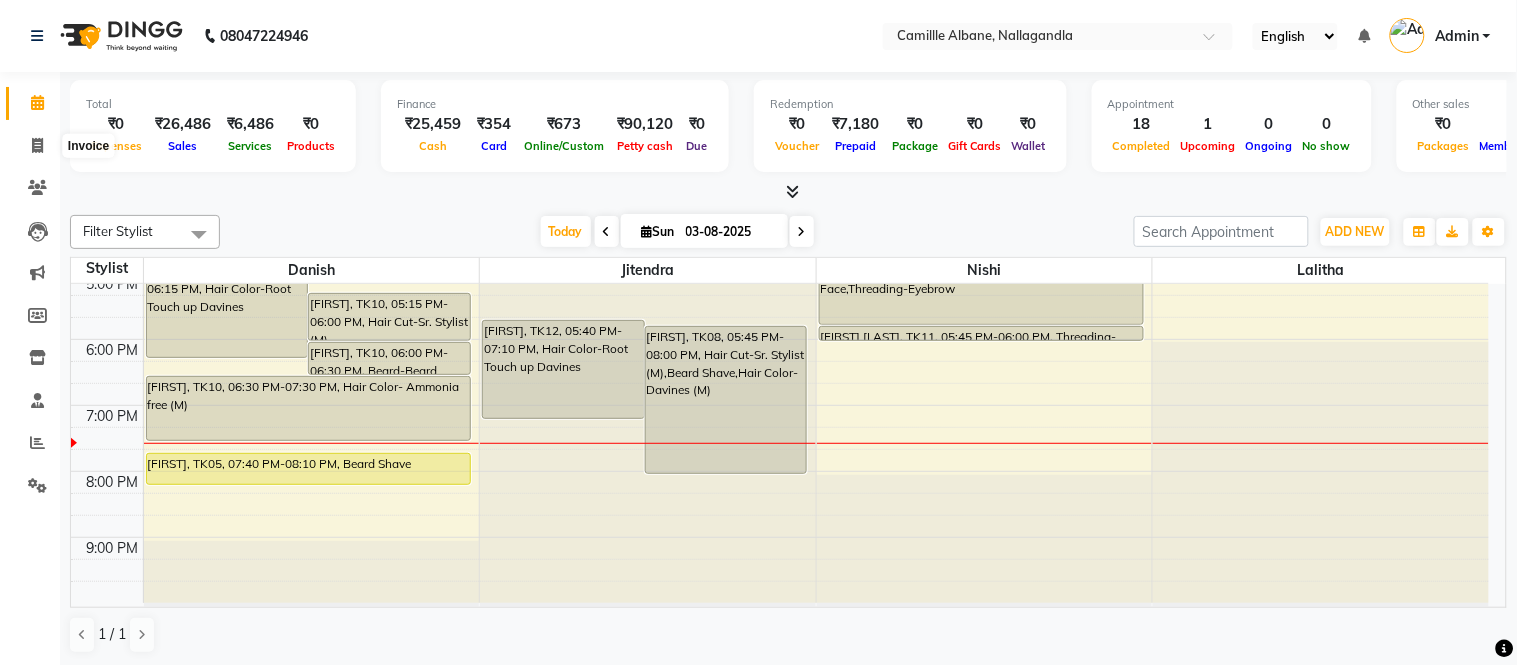 select on "service" 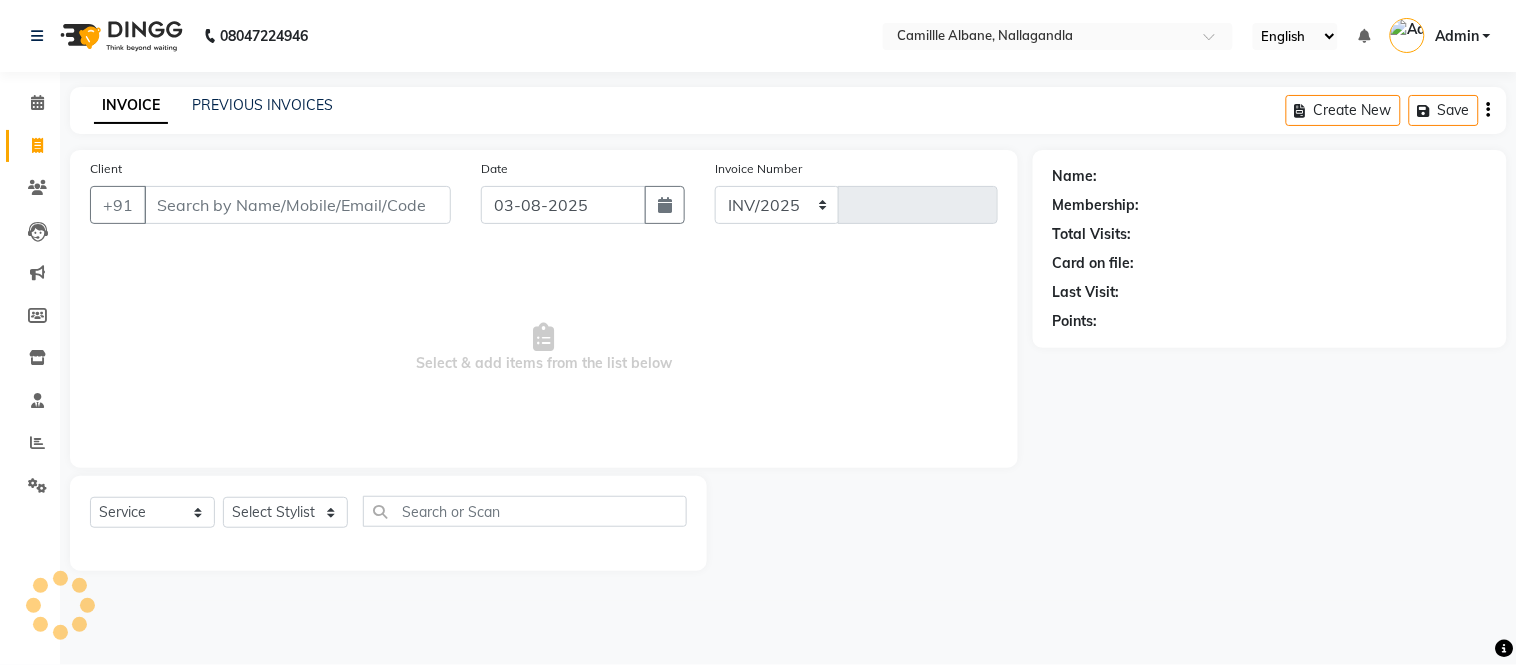 select on "7025" 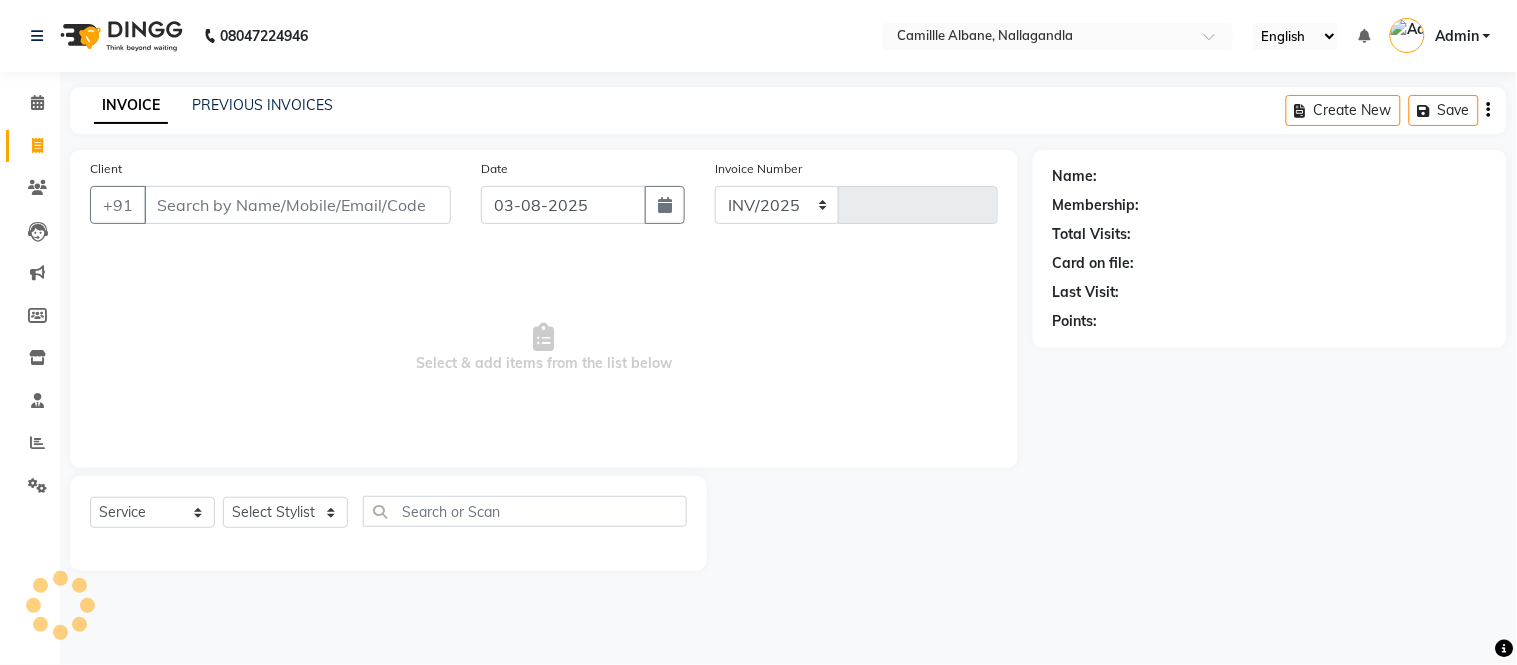 type on "0891" 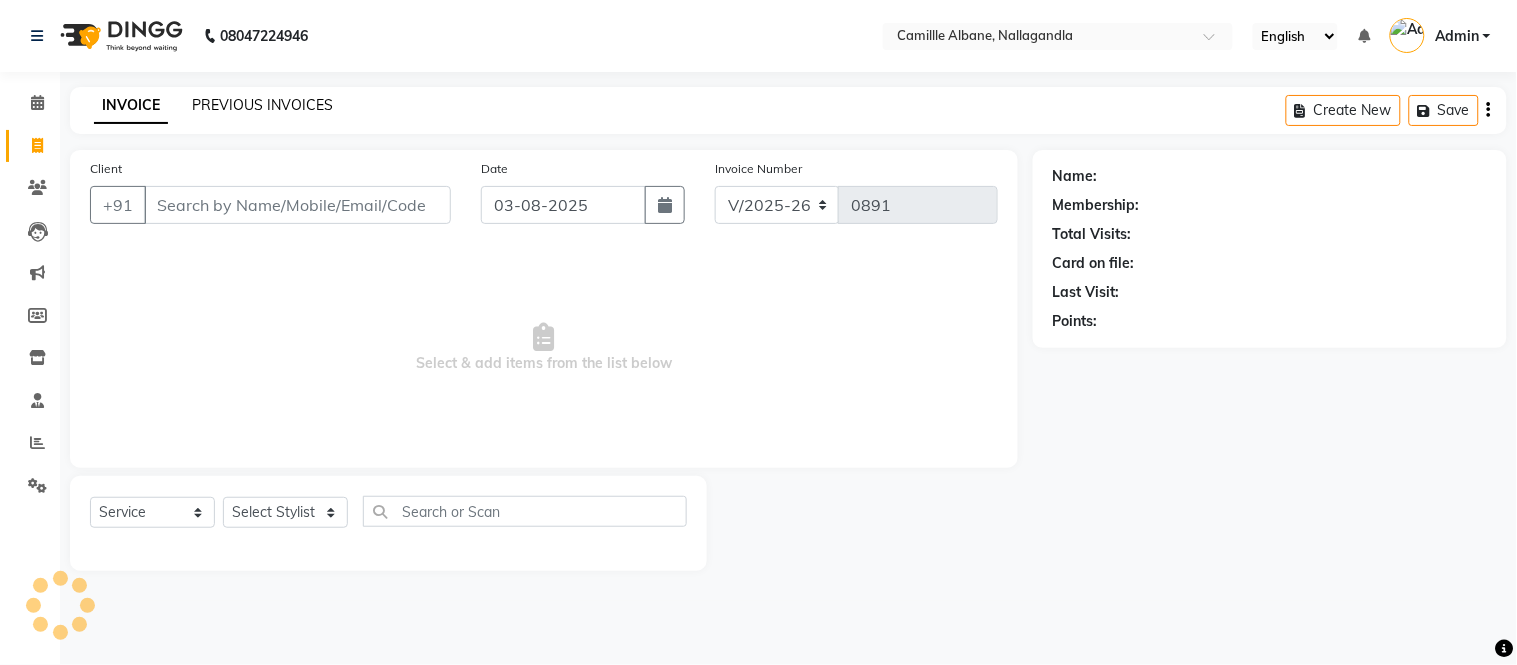 click on "PREVIOUS INVOICES" 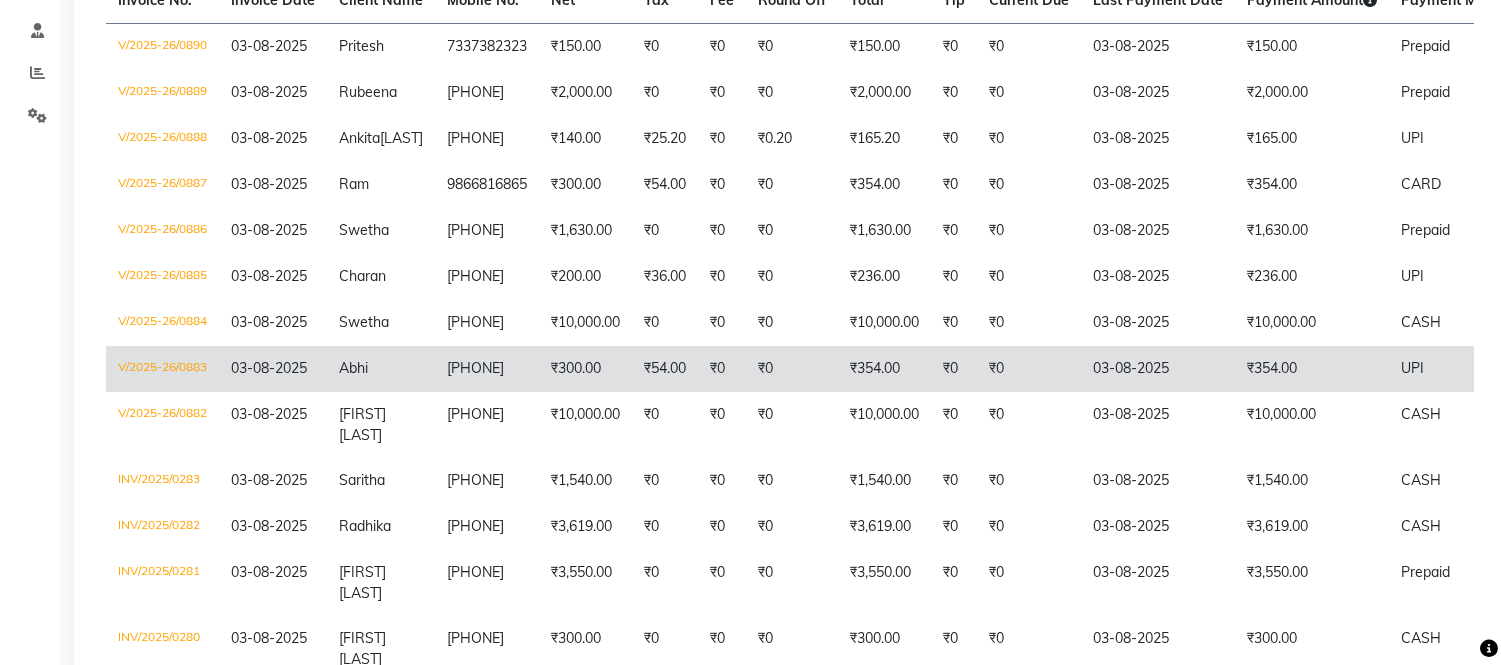 scroll, scrollTop: 488, scrollLeft: 0, axis: vertical 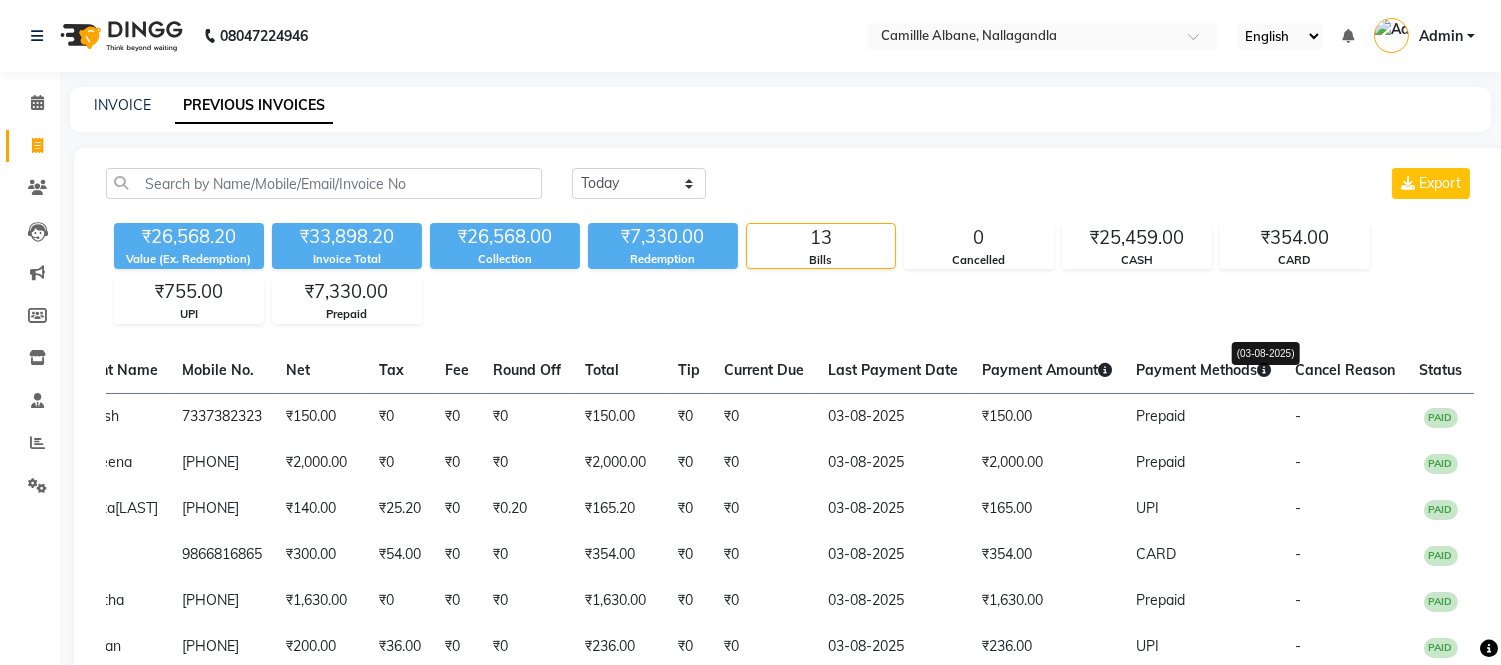 click 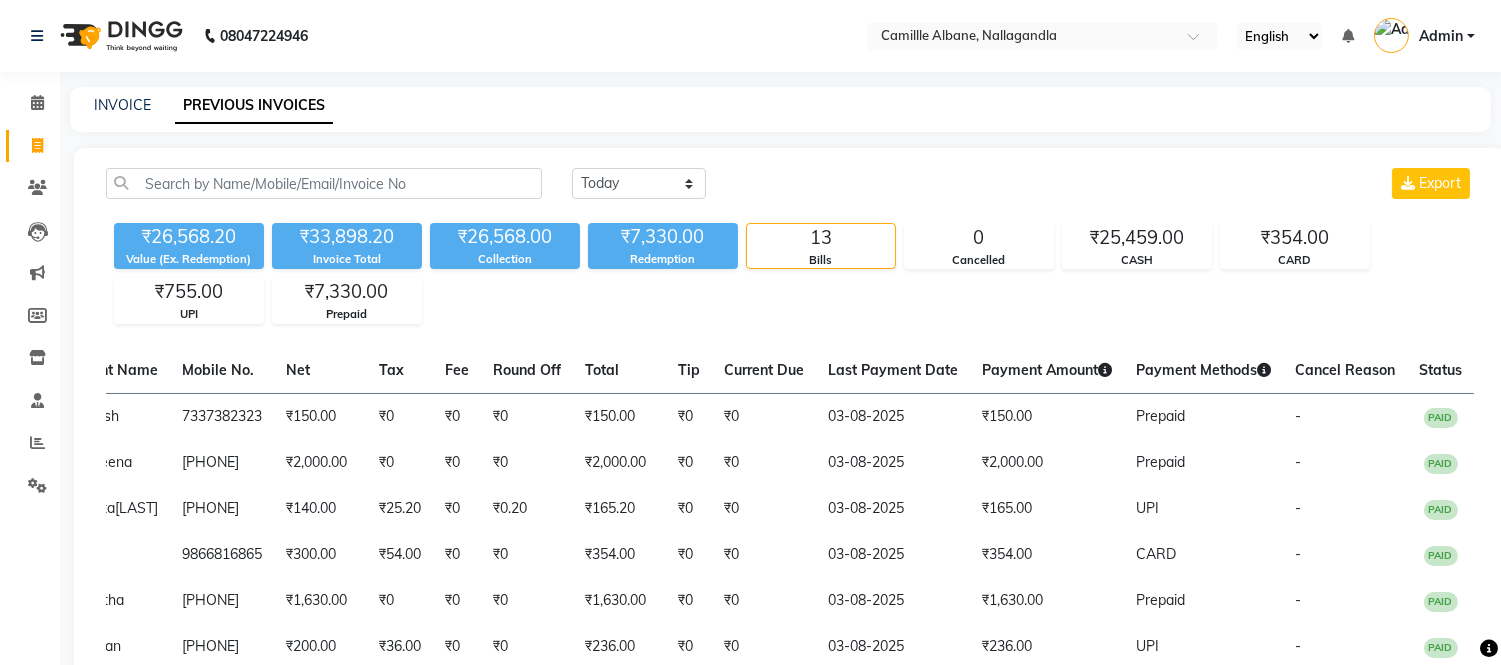 click 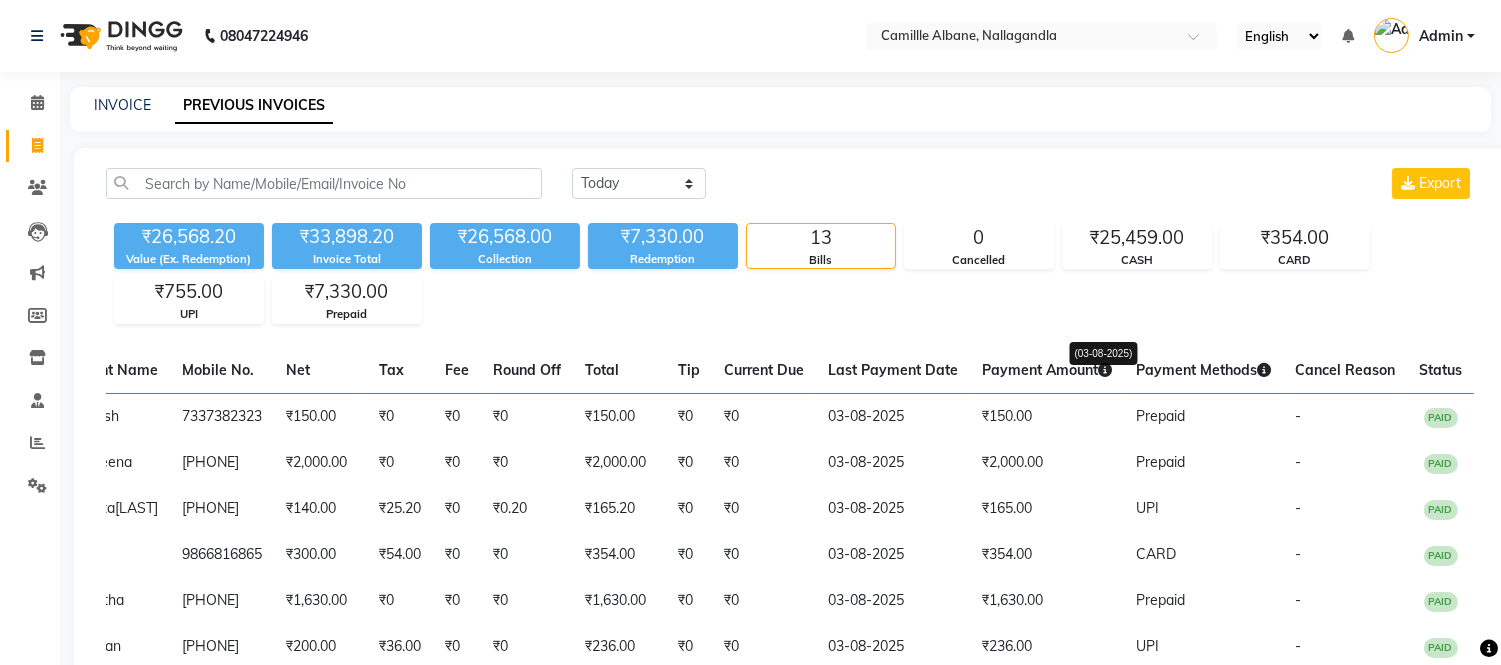 click 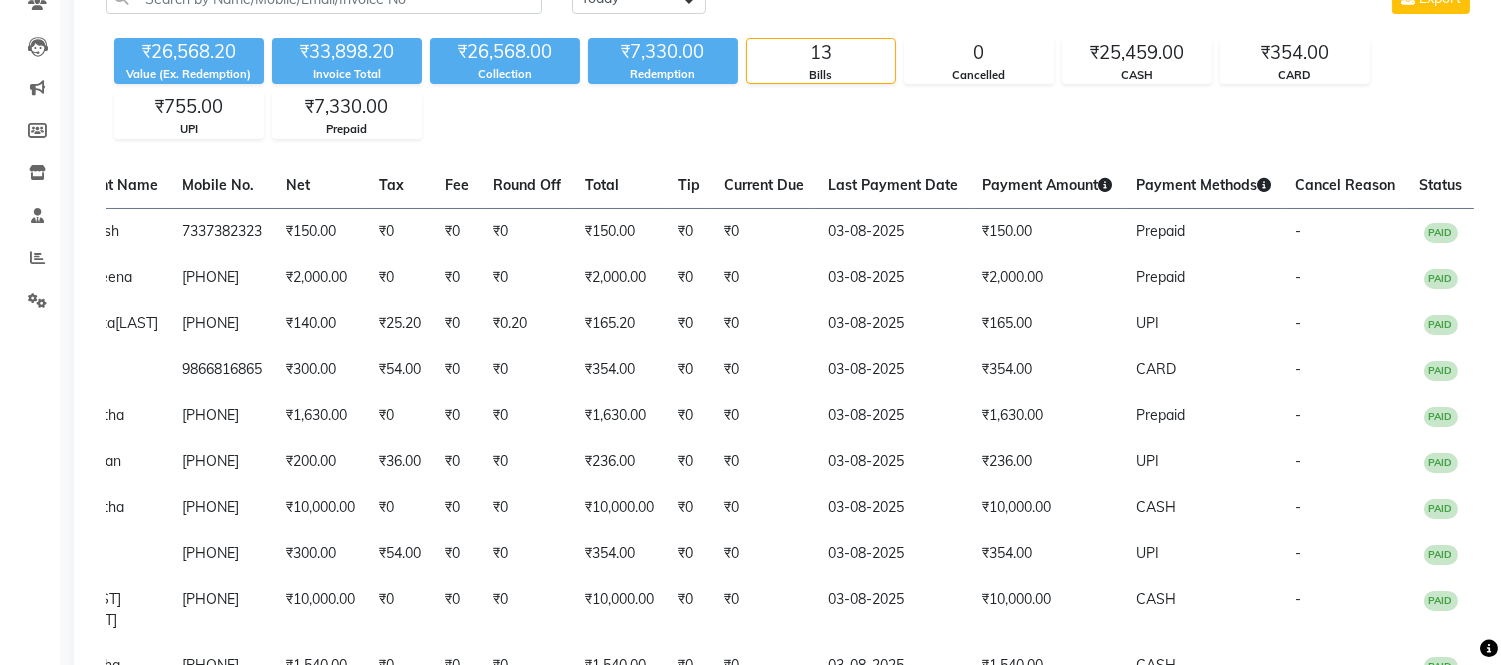 scroll, scrollTop: 488, scrollLeft: 0, axis: vertical 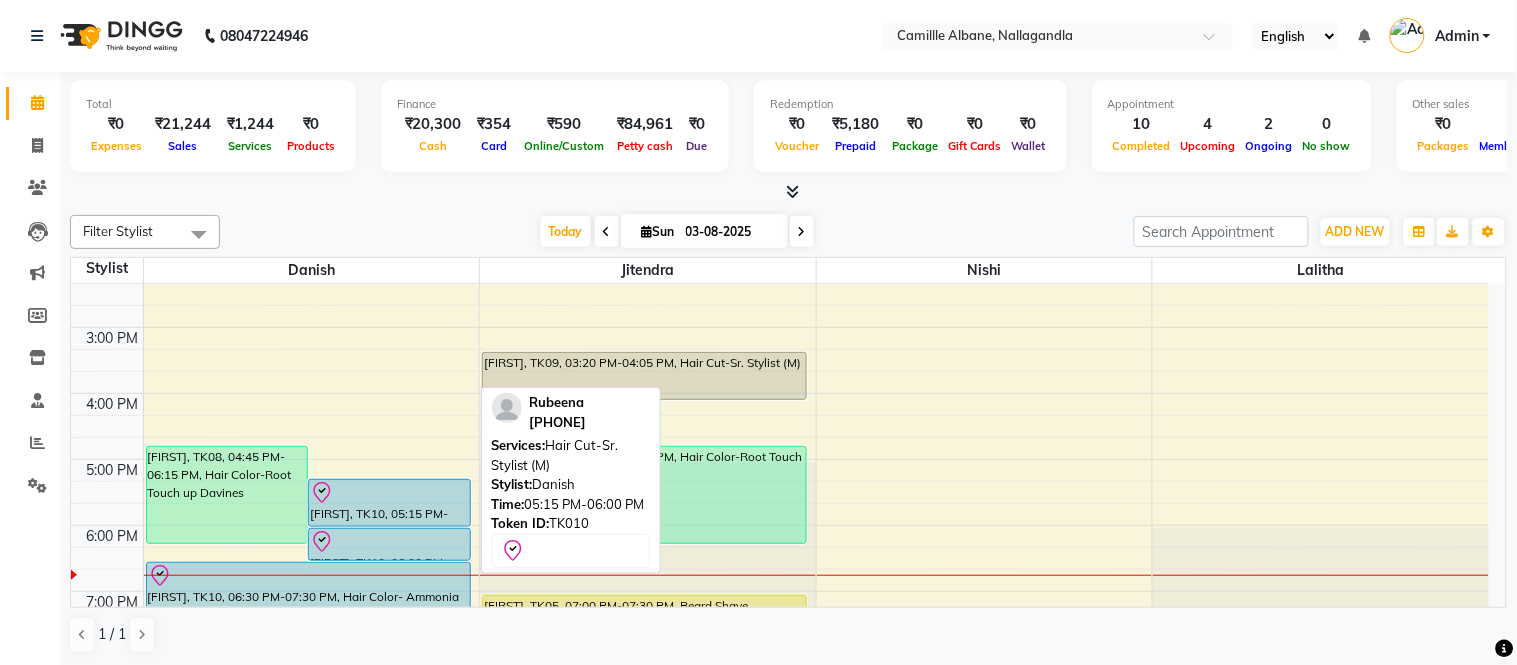 click at bounding box center [389, 493] 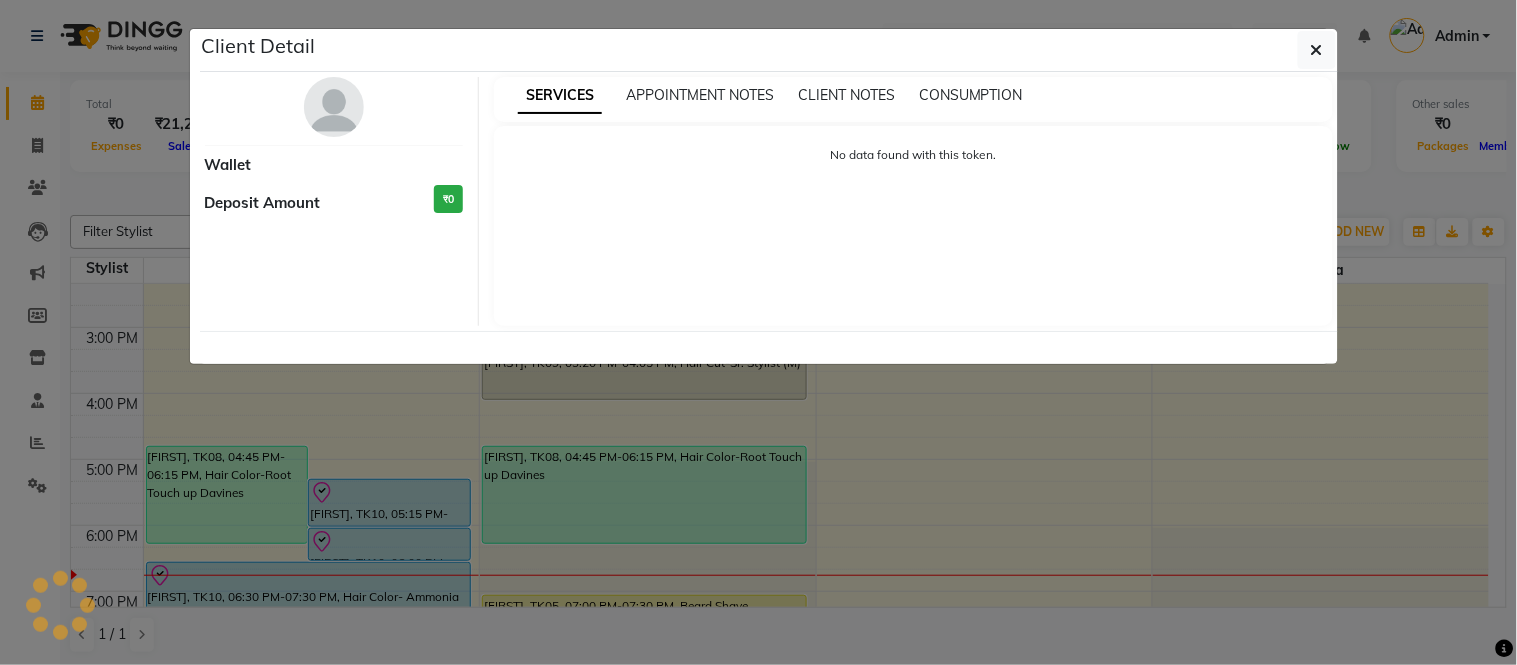 select on "8" 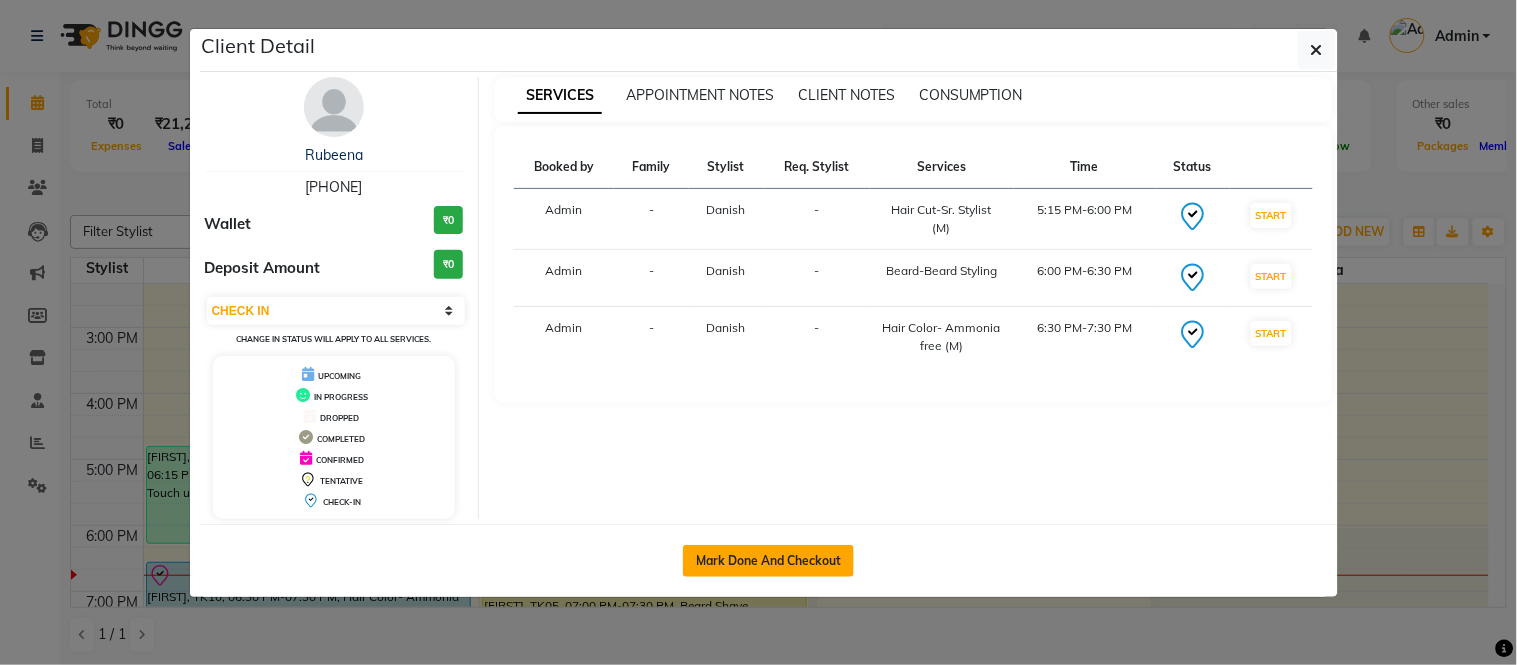 click on "Mark Done And Checkout" 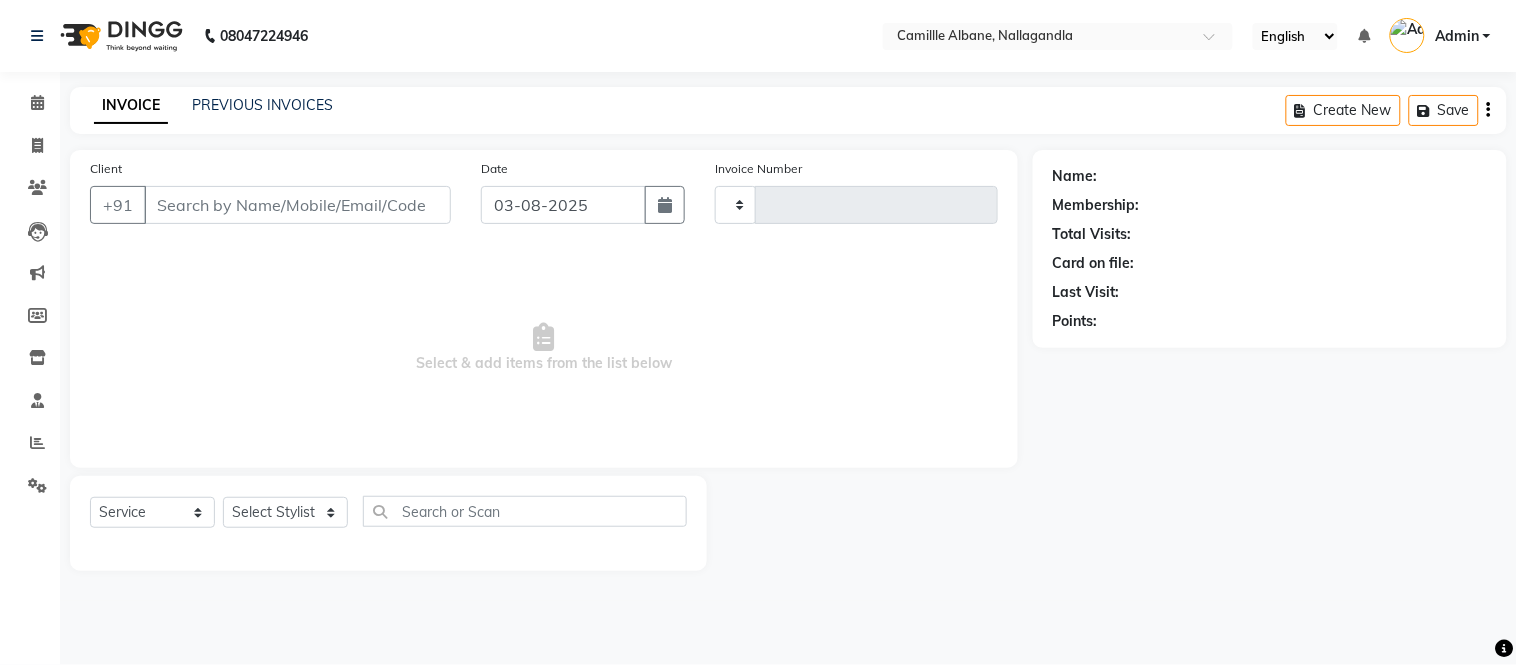 type on "0889" 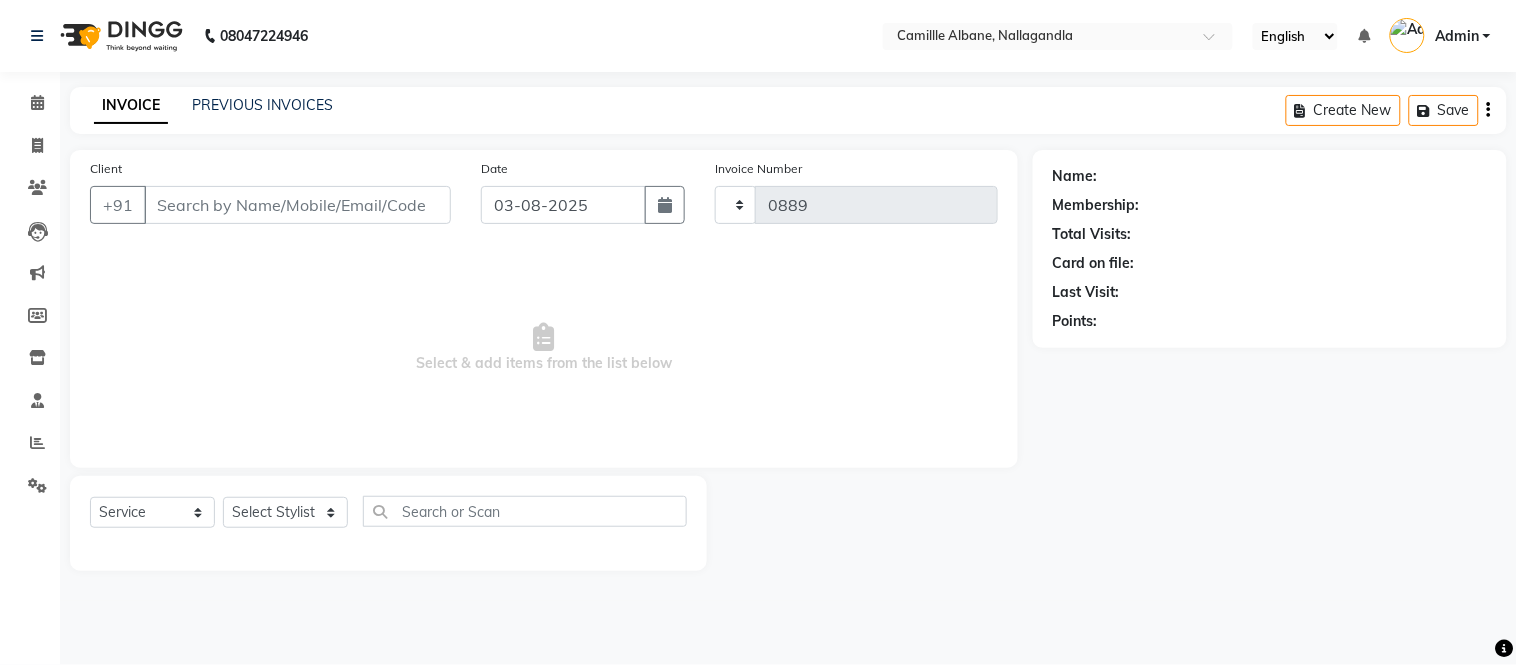 select on "7025" 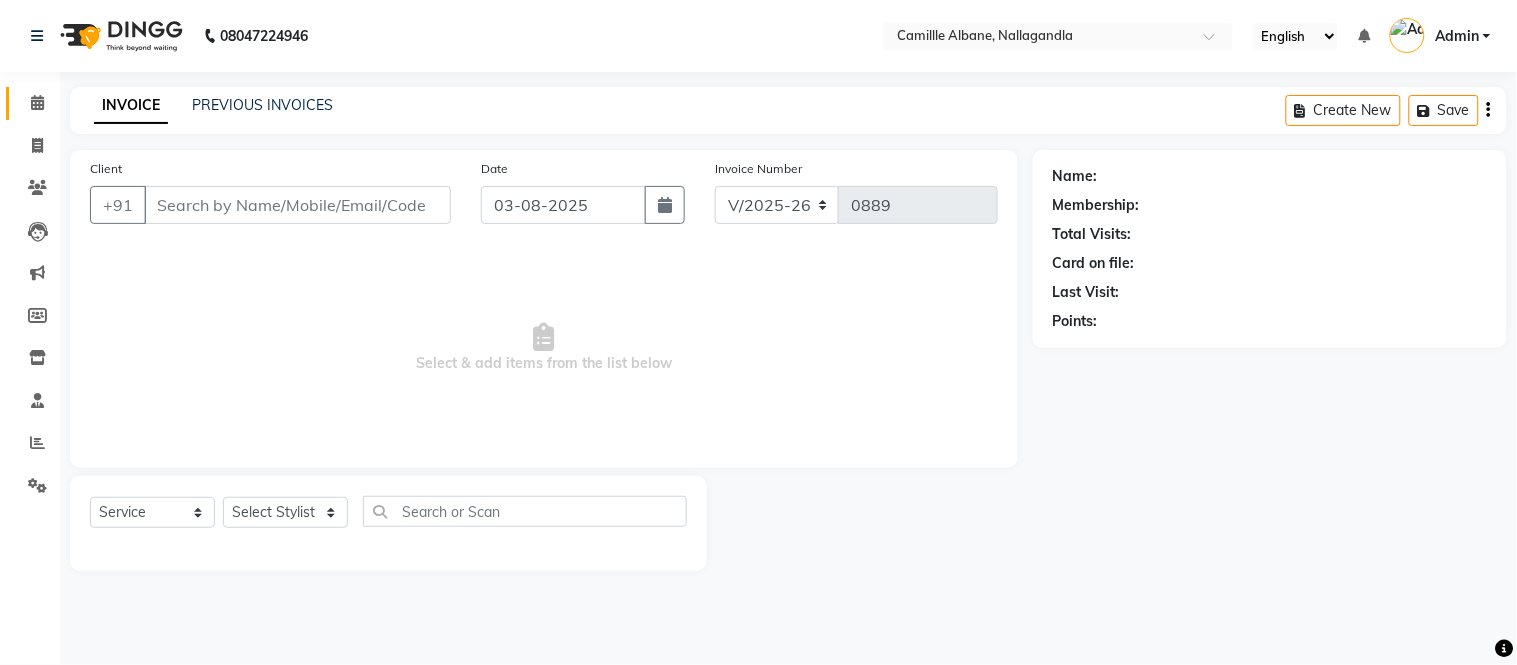 type on "[PHONE]" 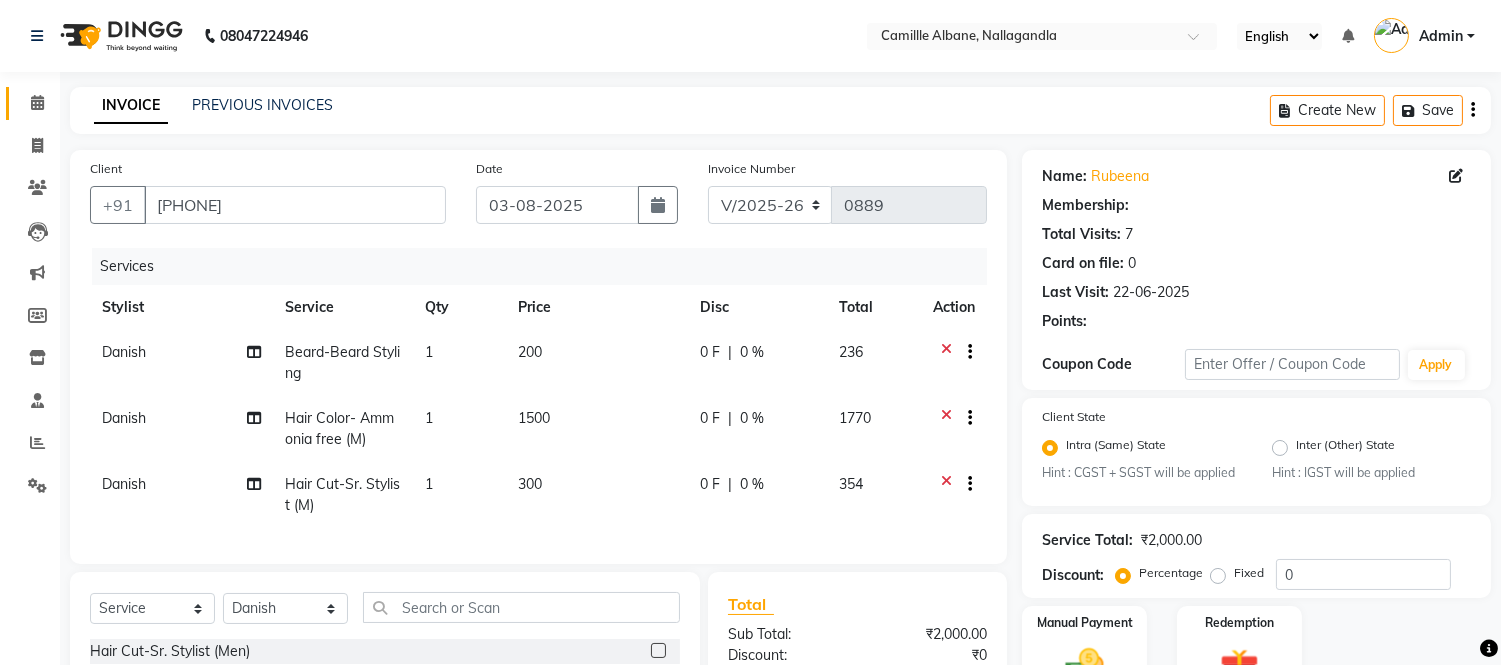 select on "1: Object" 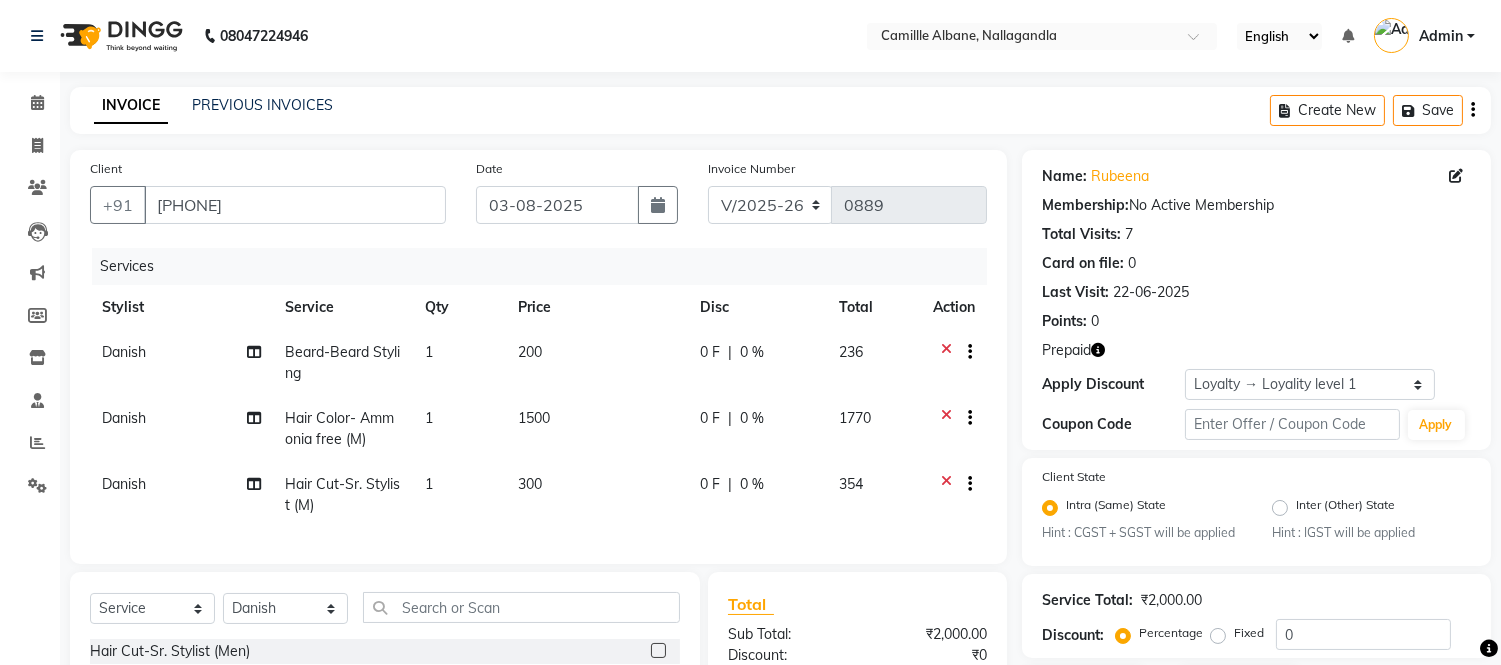 click 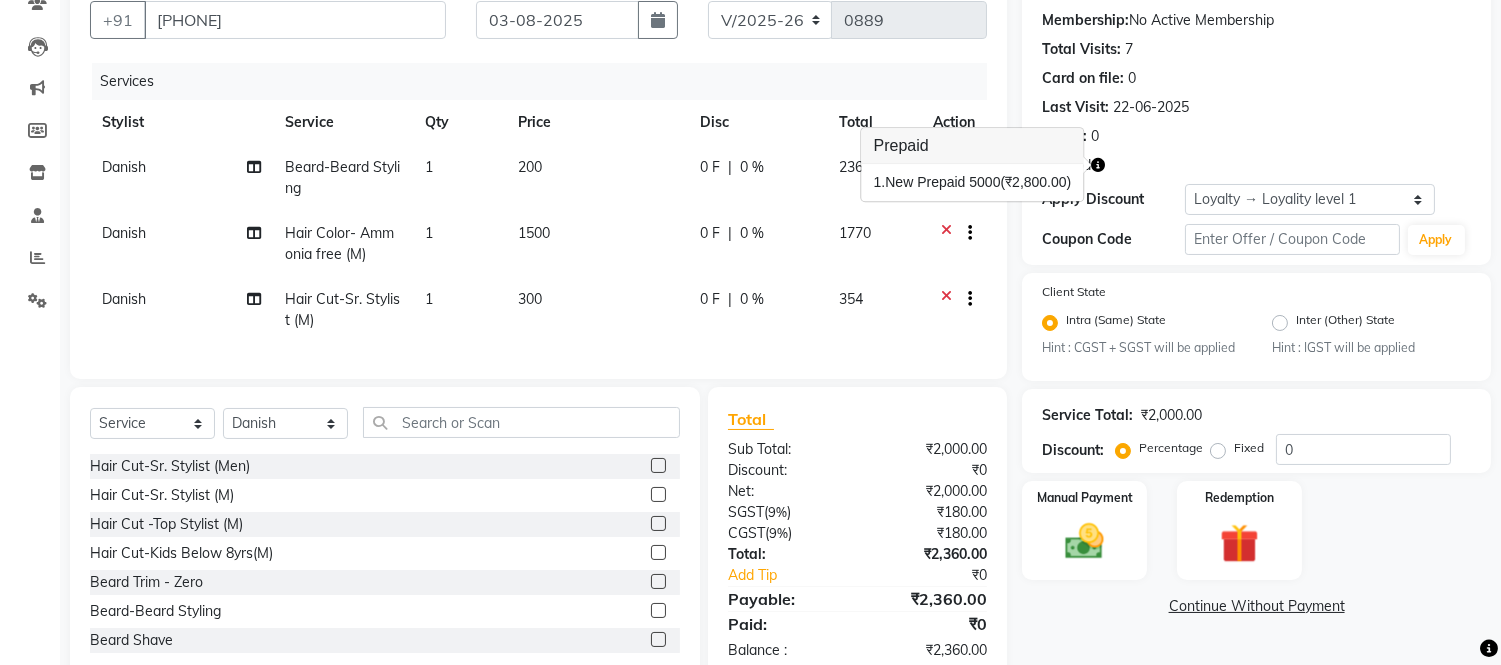 scroll, scrollTop: 247, scrollLeft: 0, axis: vertical 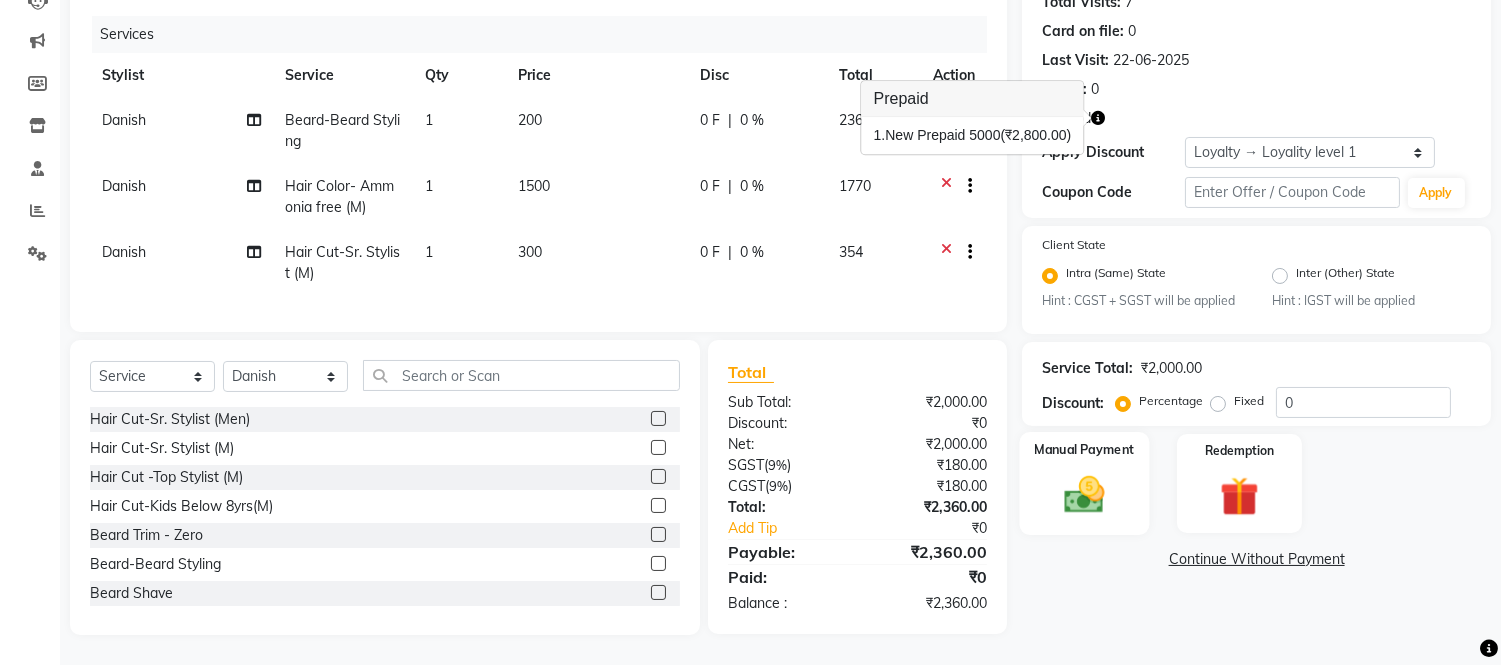 click 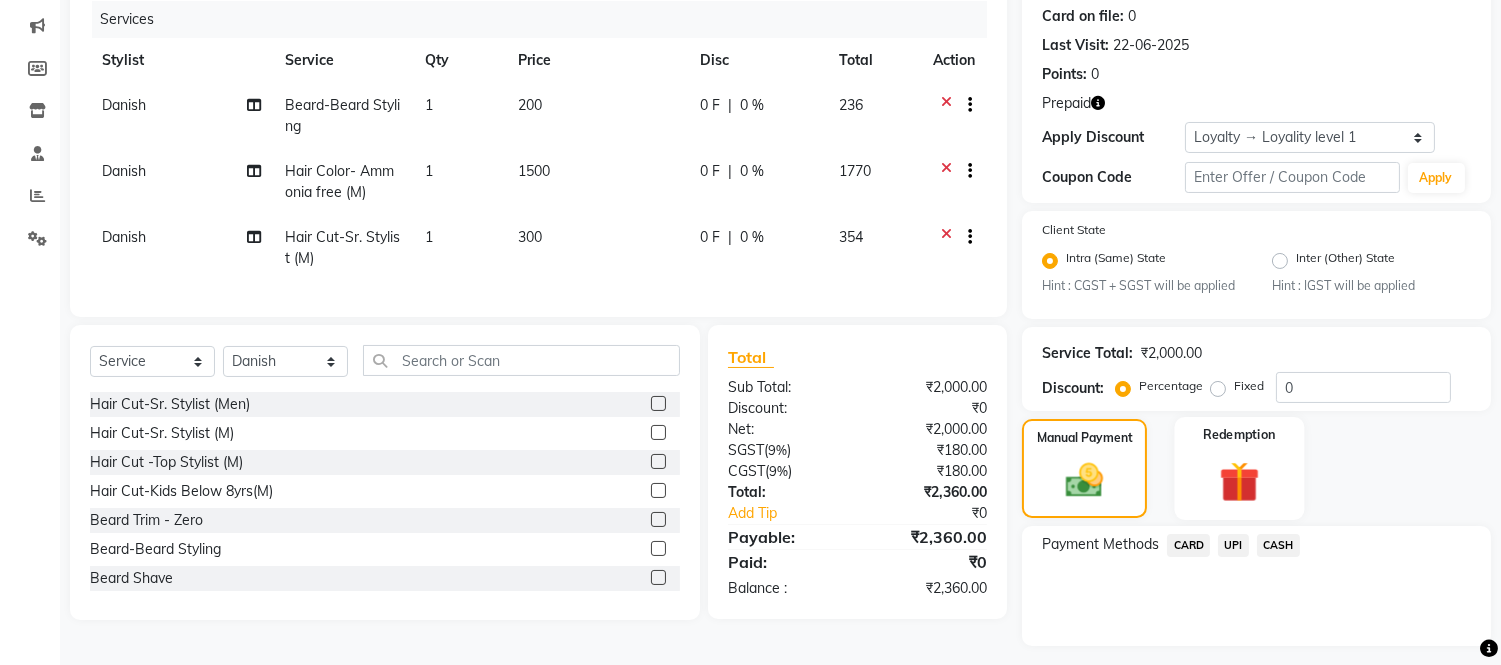 click 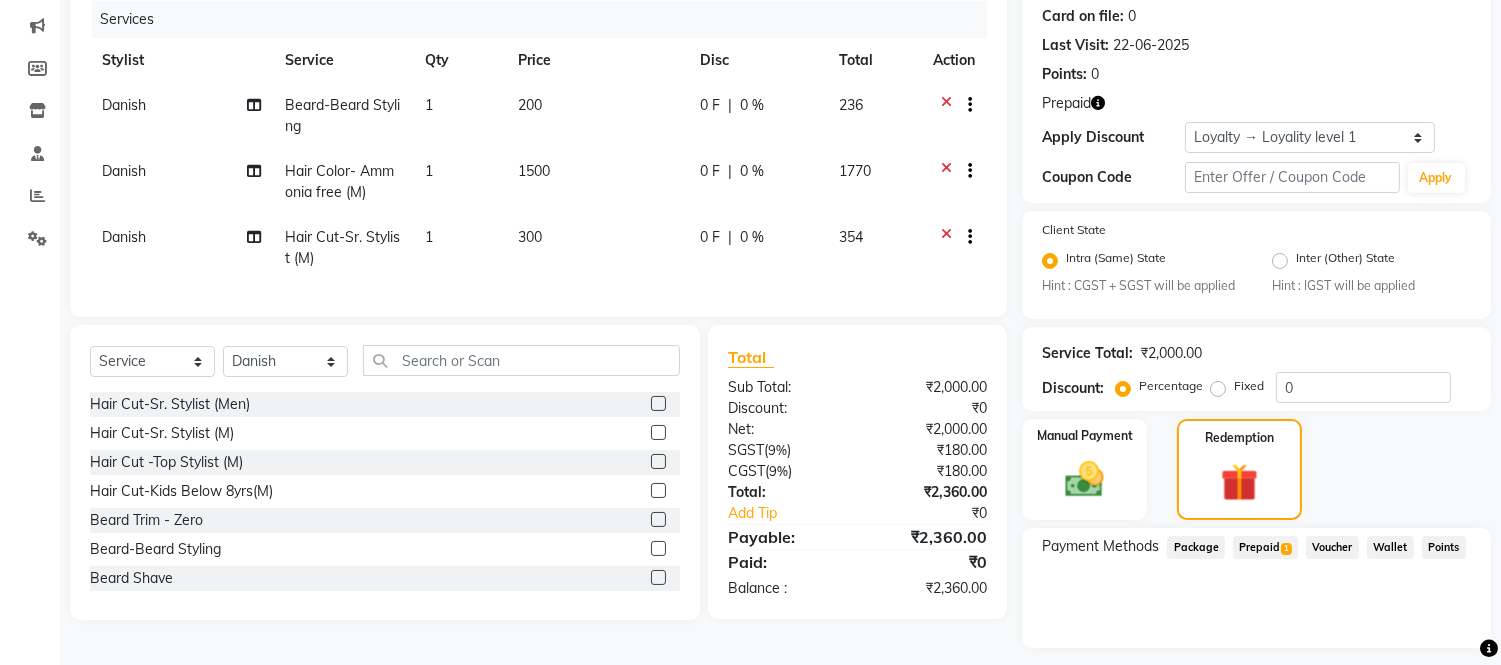 click on "Prepaid  1" 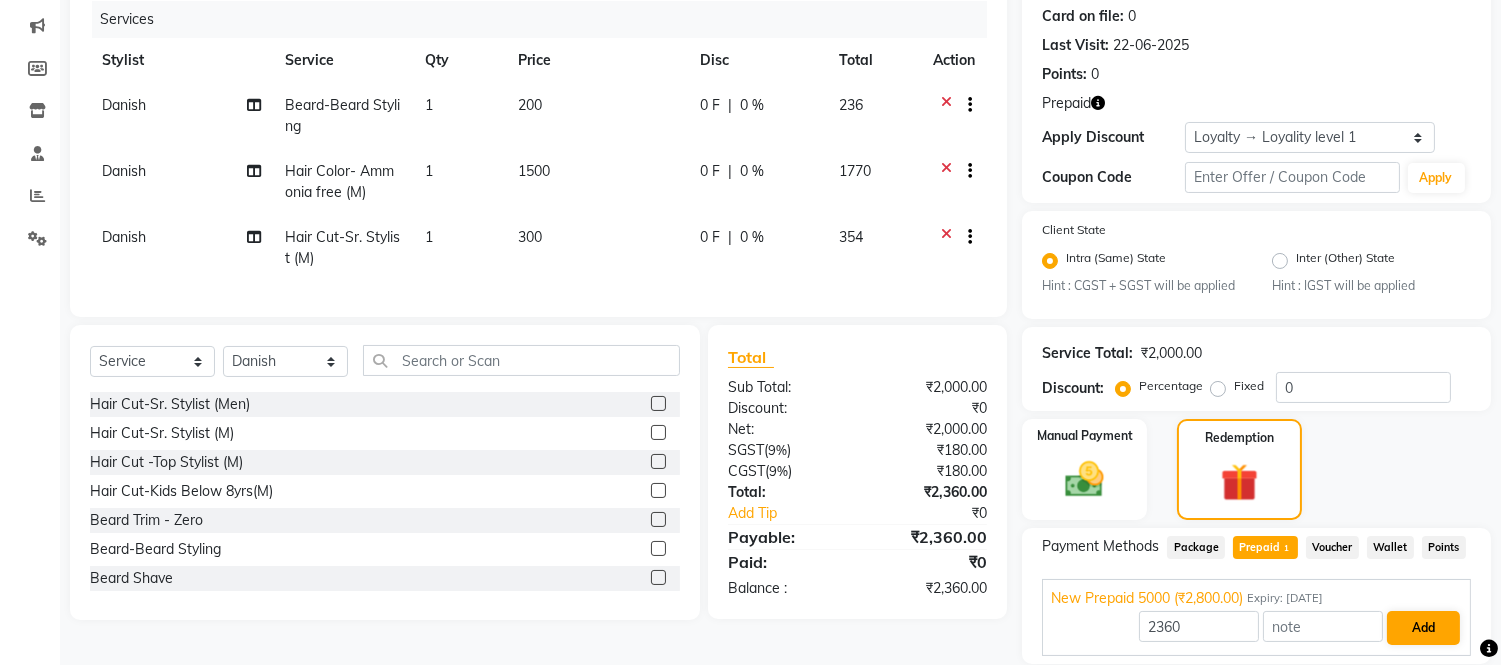 scroll, scrollTop: 315, scrollLeft: 0, axis: vertical 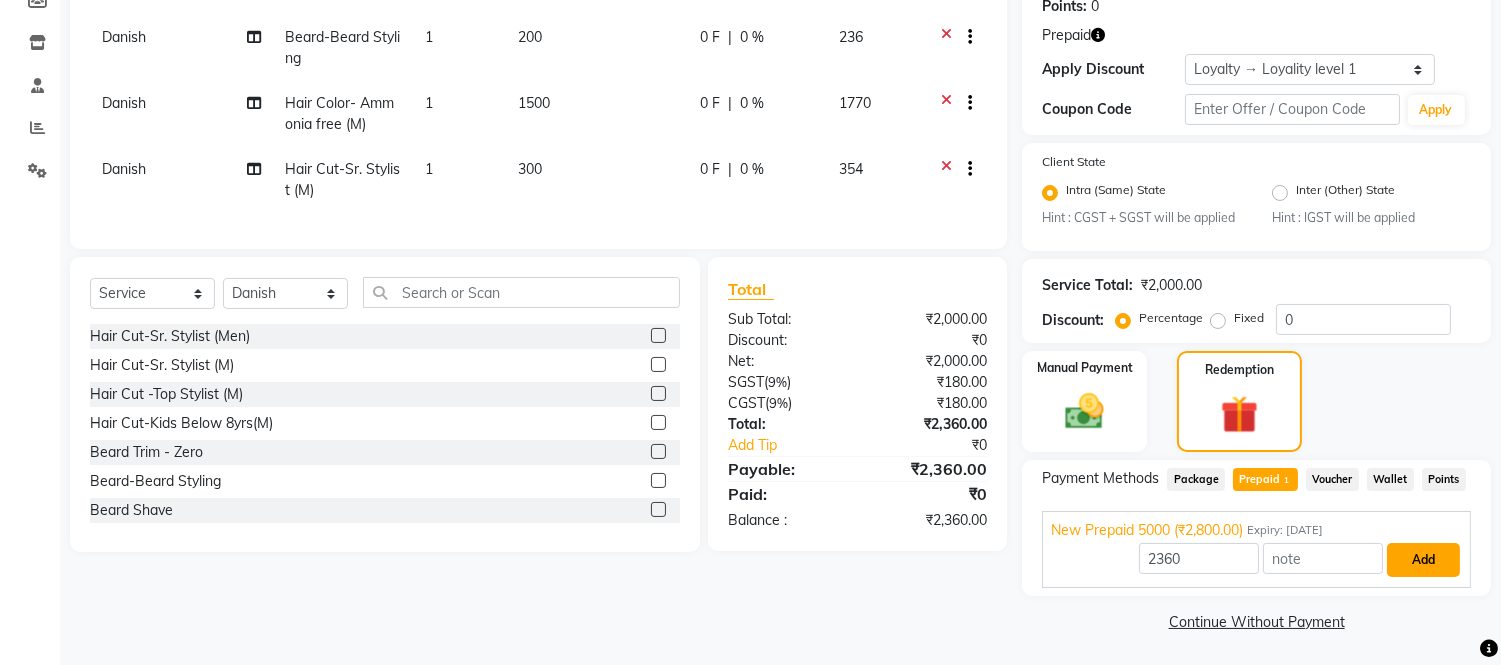 click on "Add" at bounding box center [1423, 560] 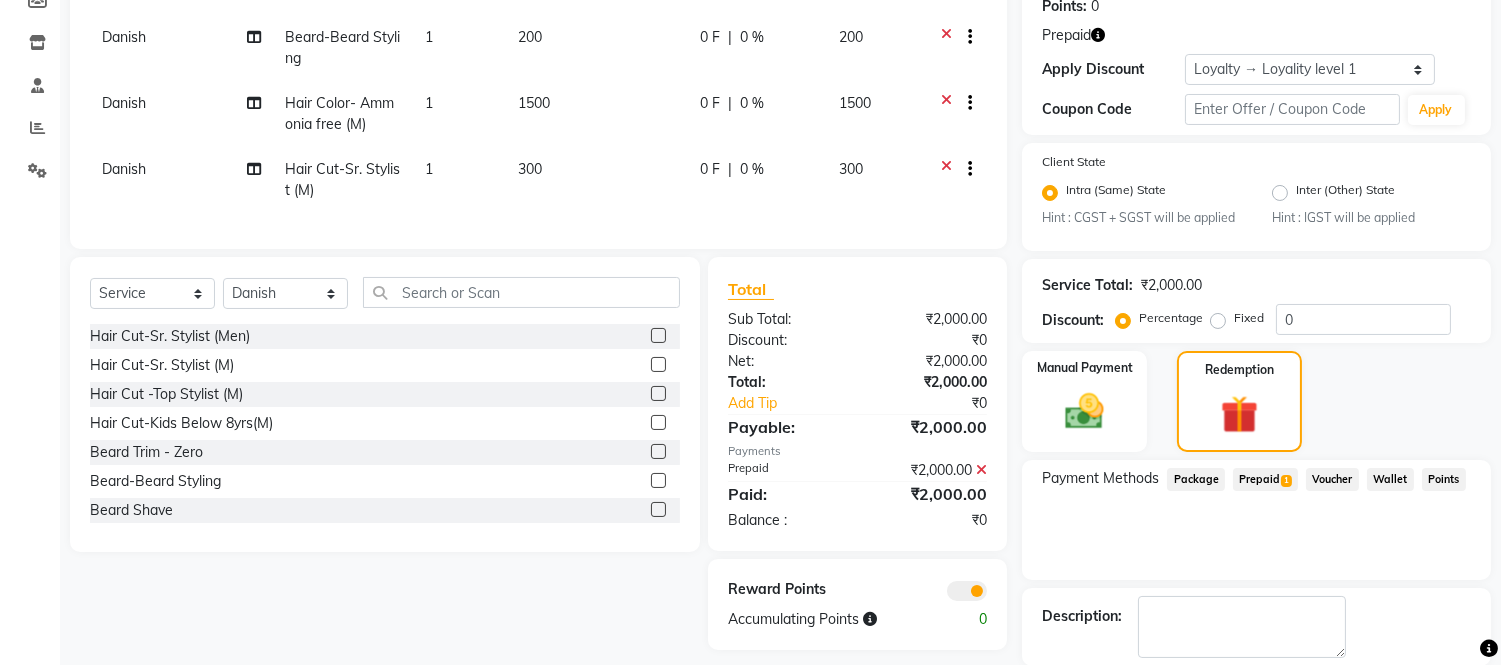 scroll, scrollTop: 412, scrollLeft: 0, axis: vertical 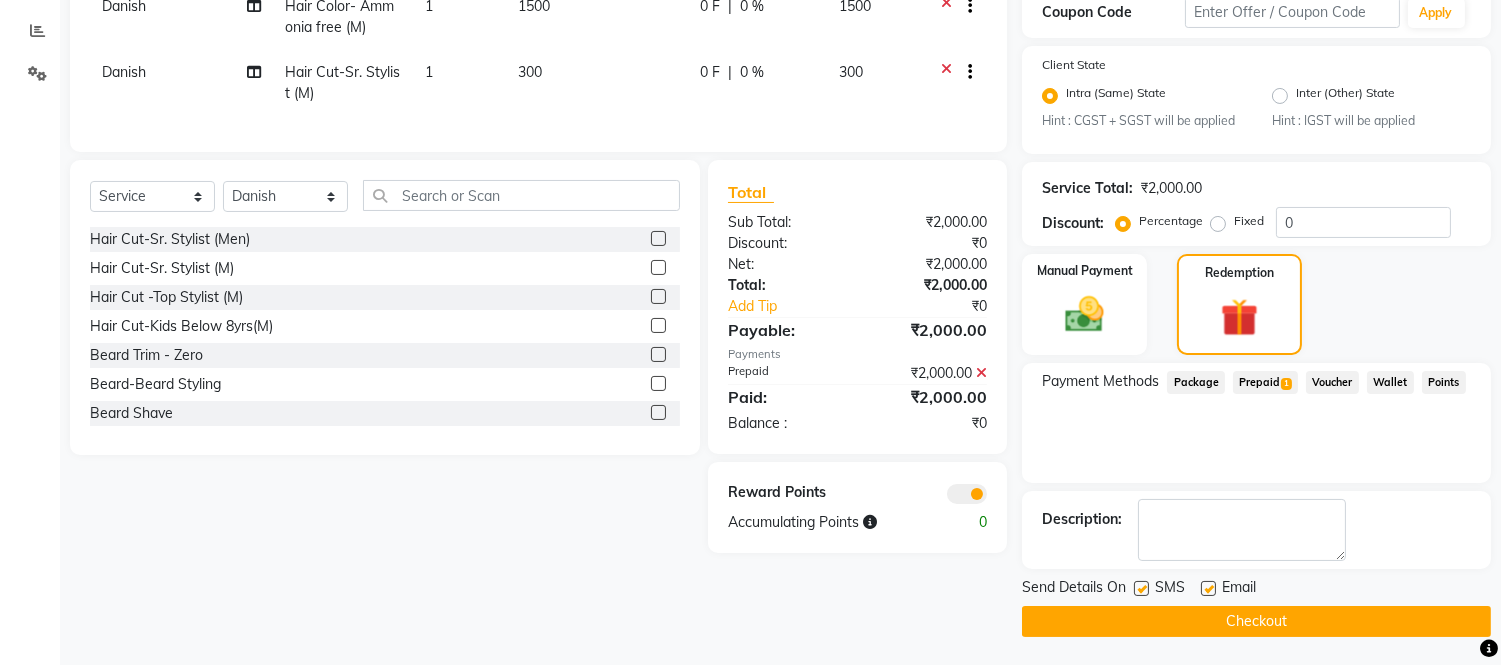 click on "Checkout" 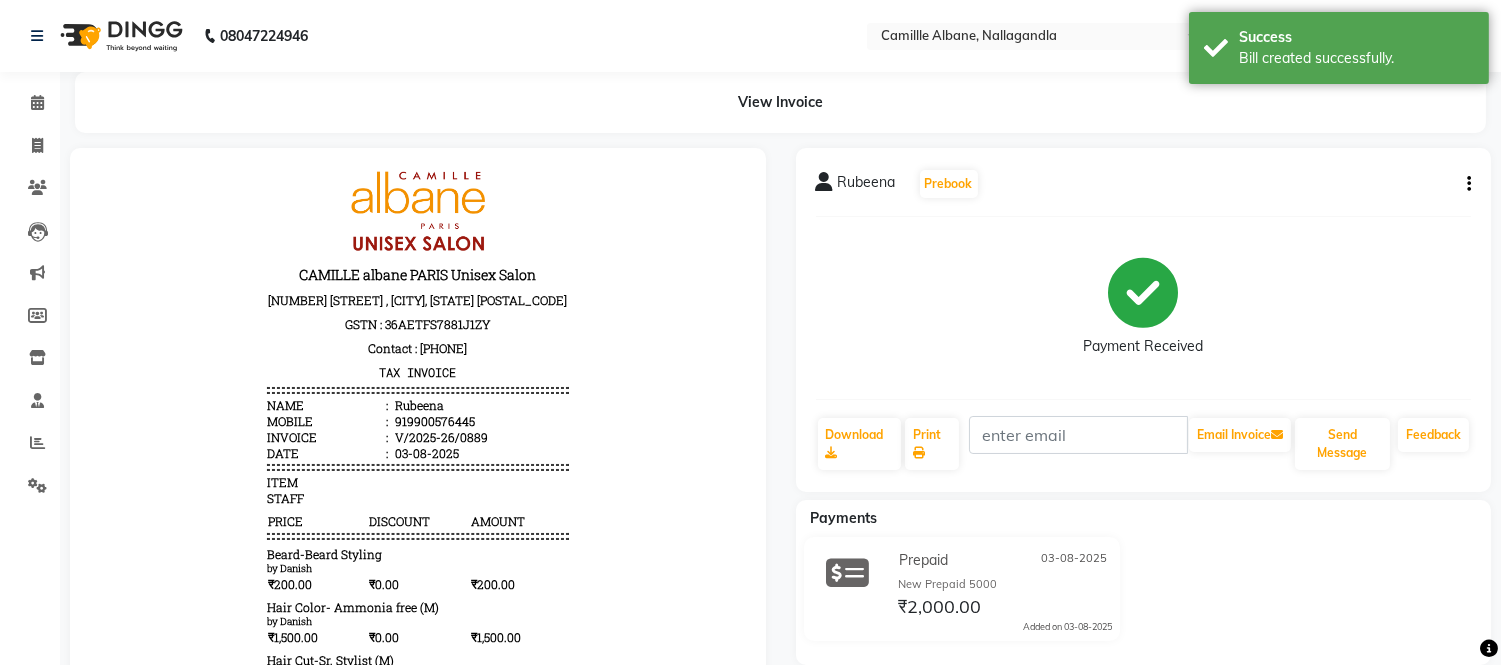 scroll, scrollTop: 326, scrollLeft: 0, axis: vertical 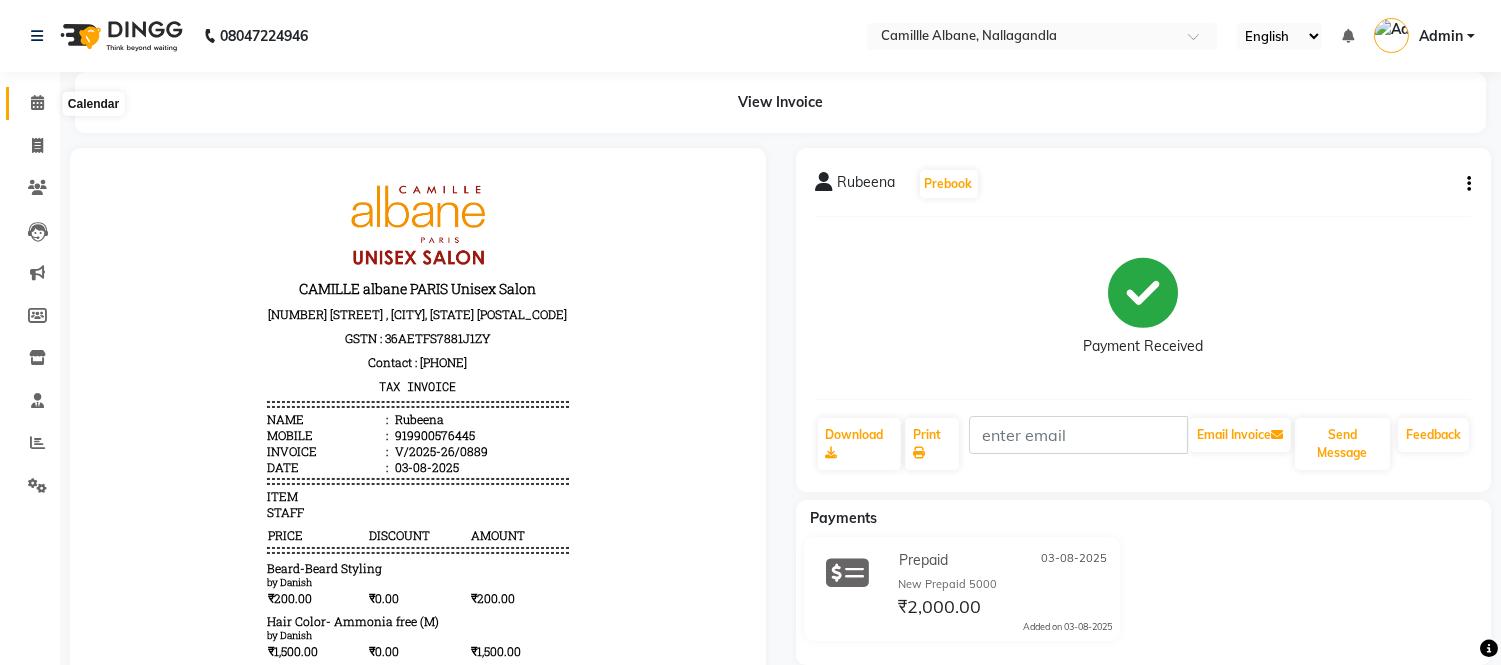 click 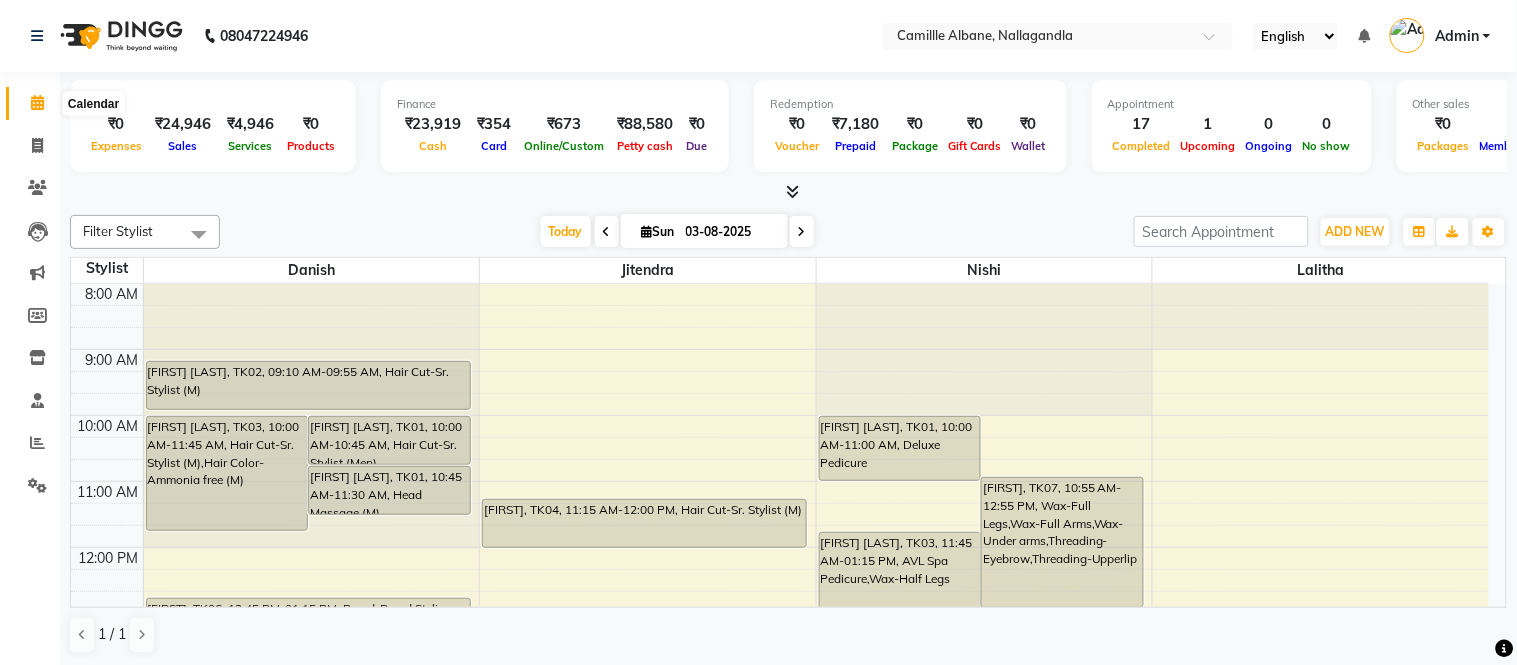 click 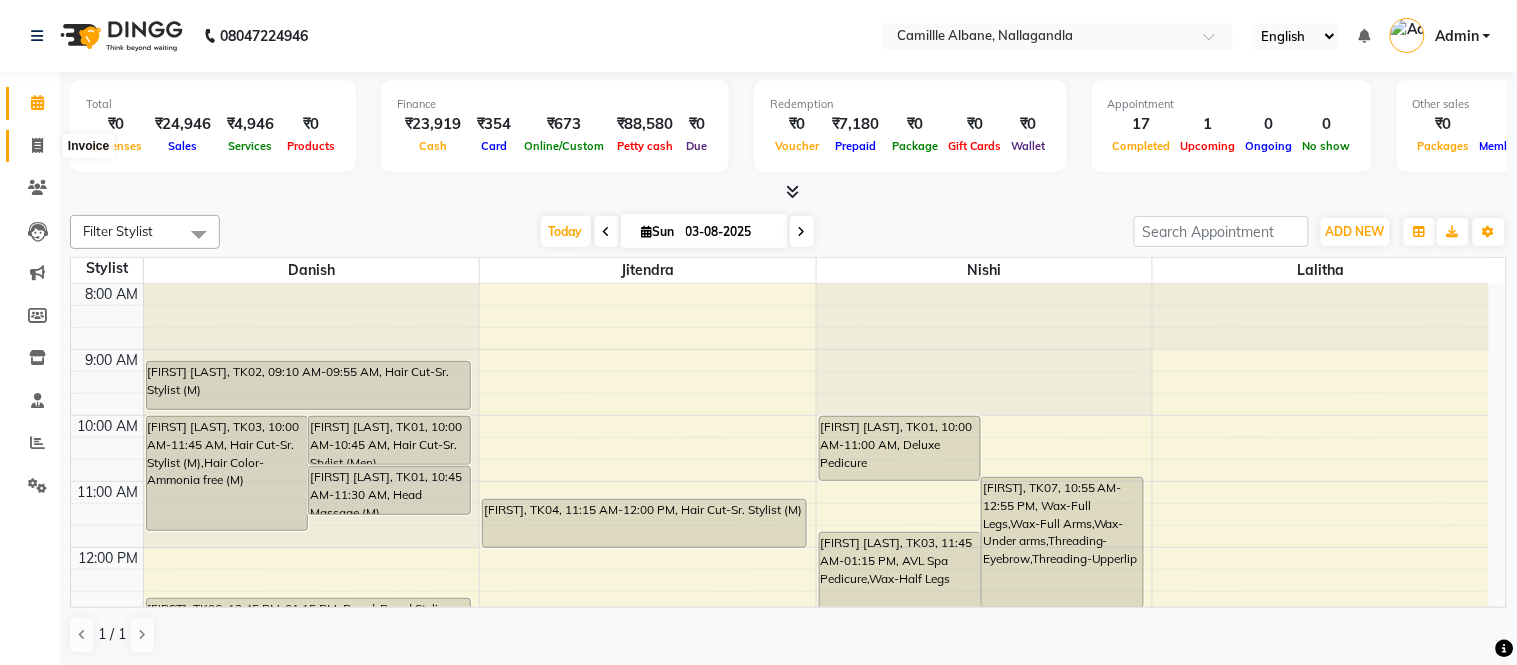 click 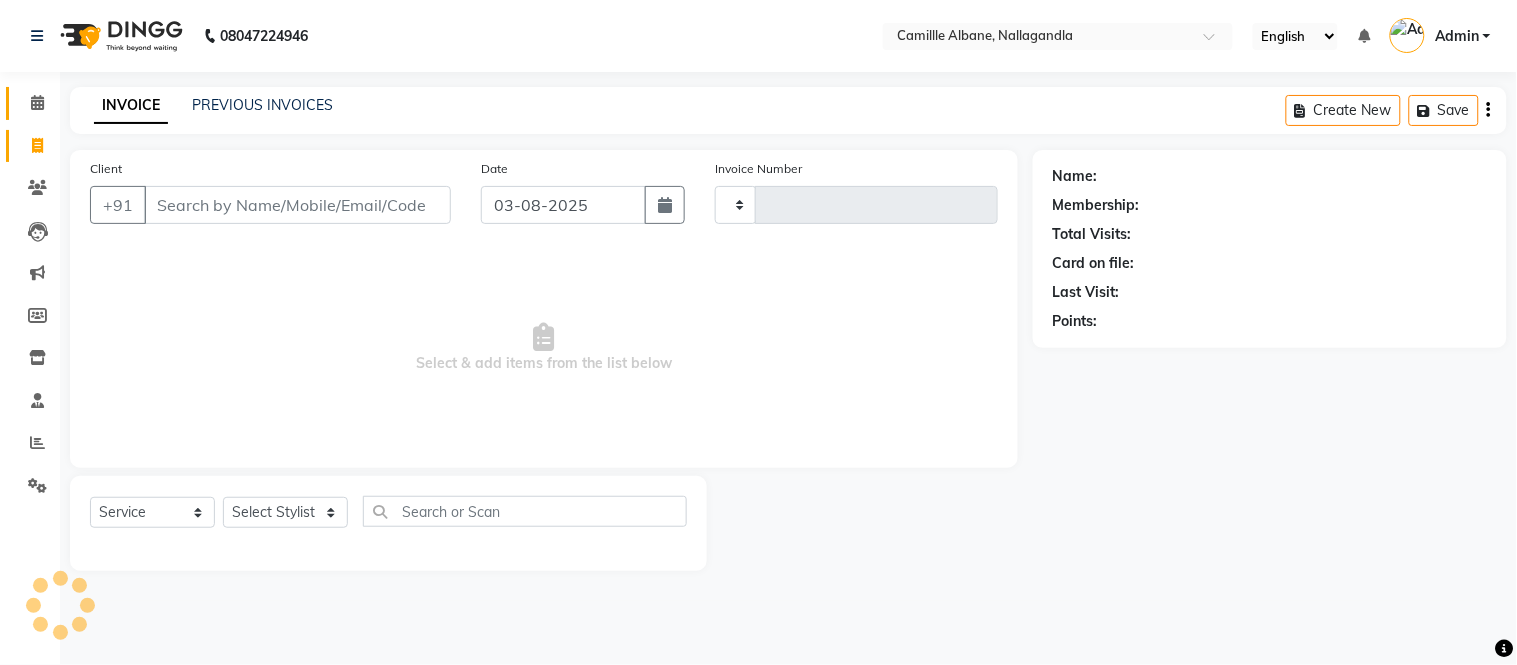 type on "0890" 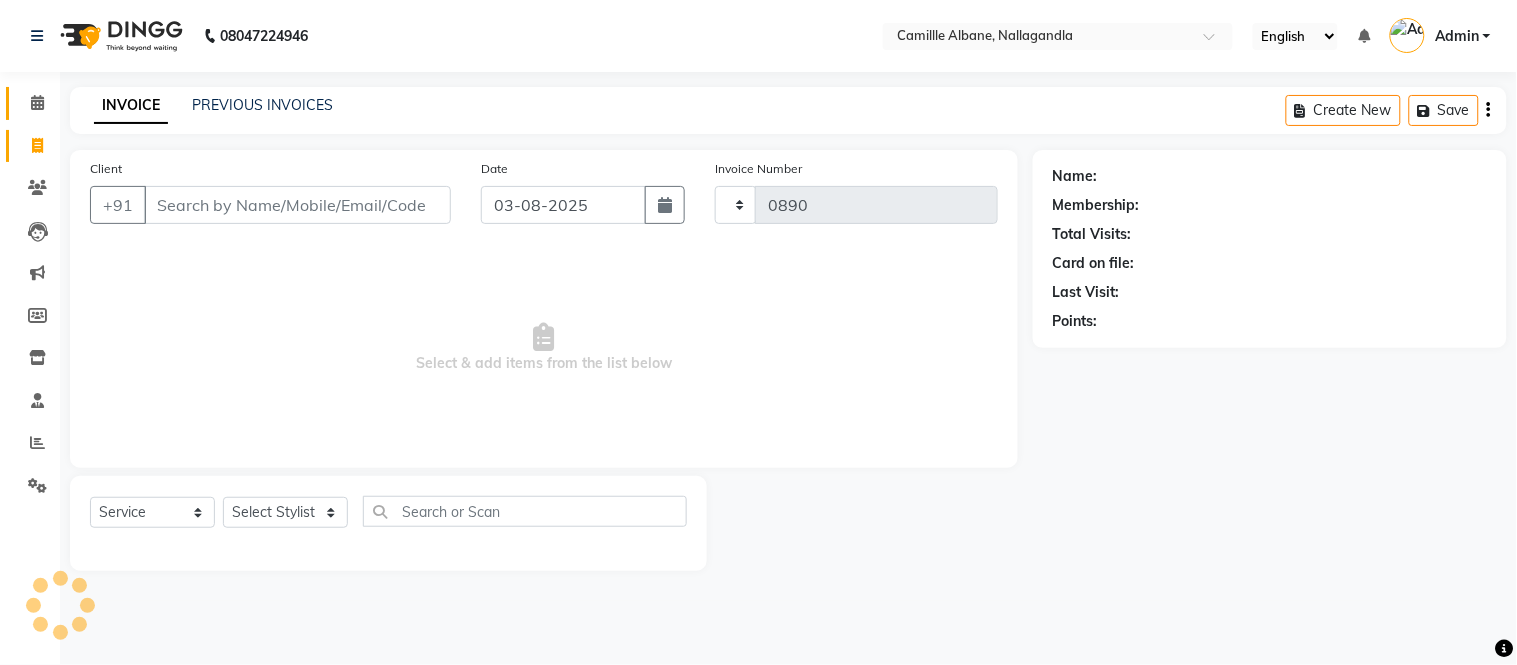 select on "7025" 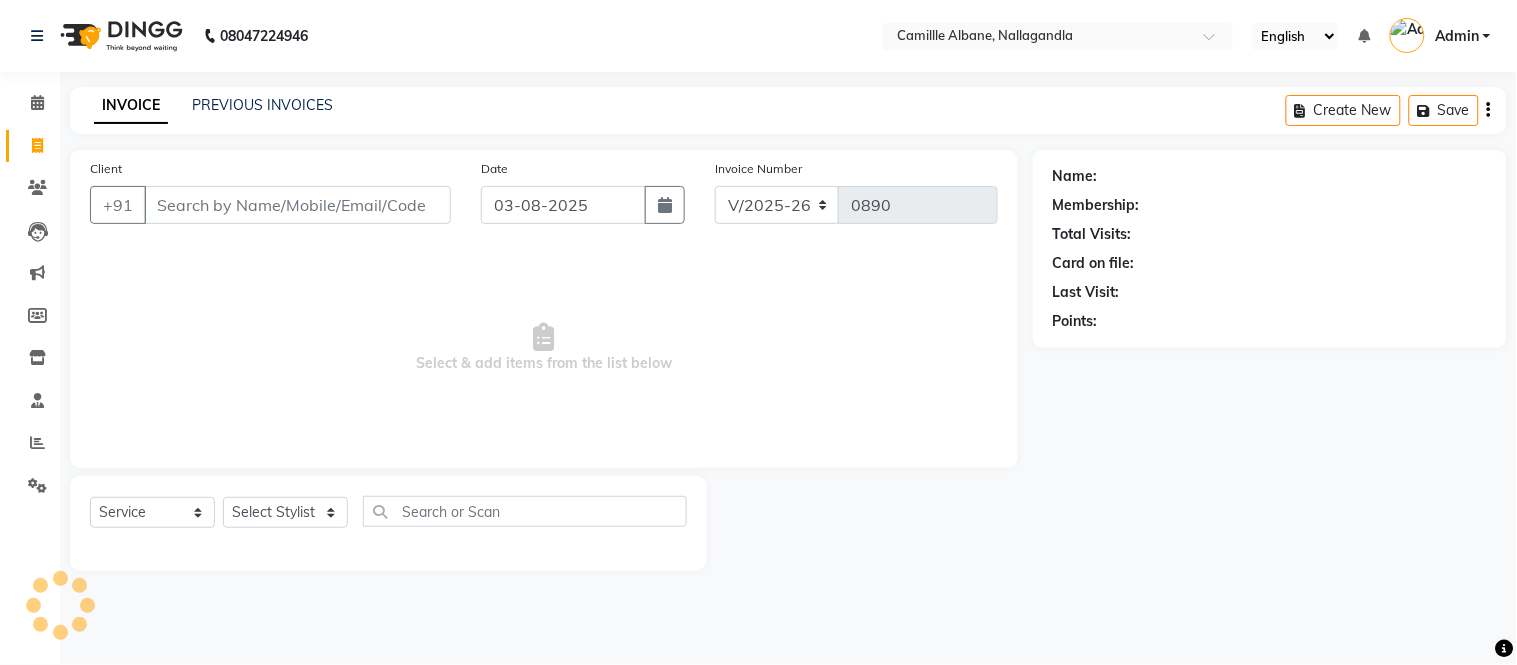 click on "PREVIOUS INVOICES" 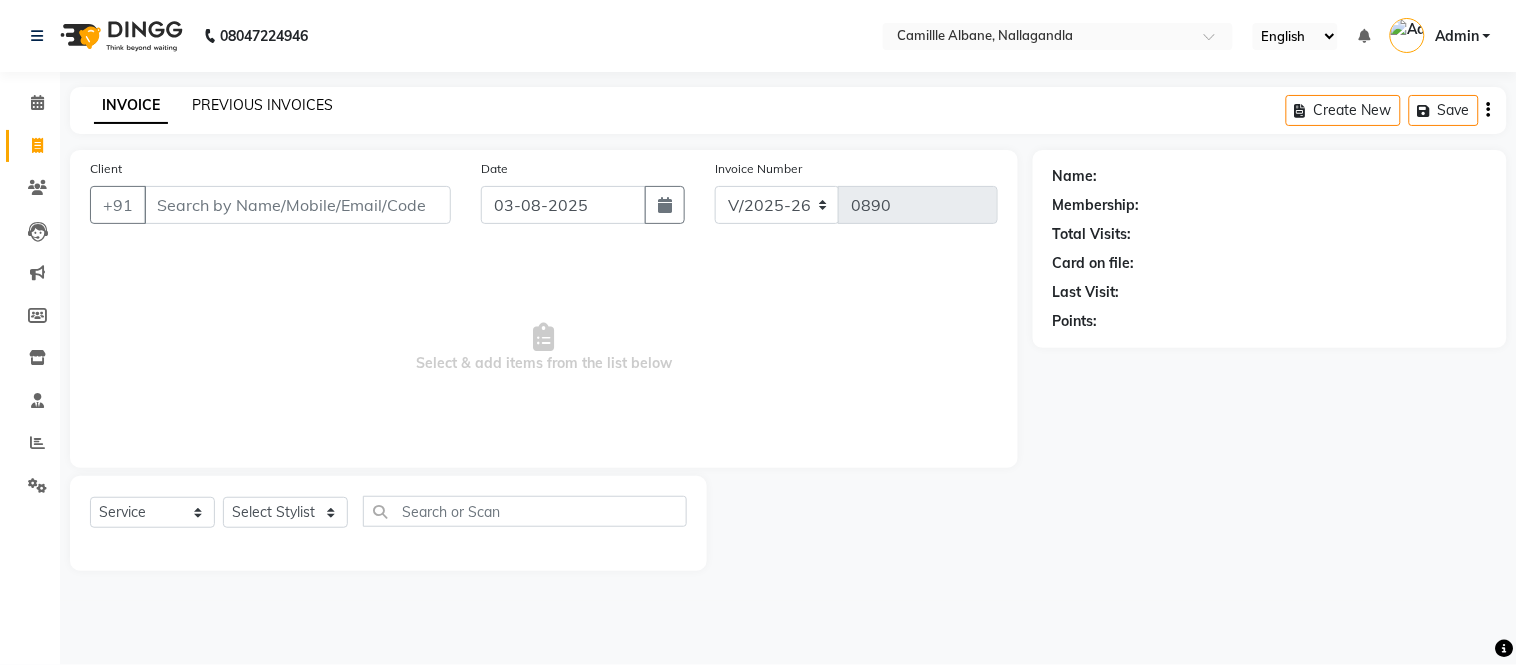 click on "PREVIOUS INVOICES" 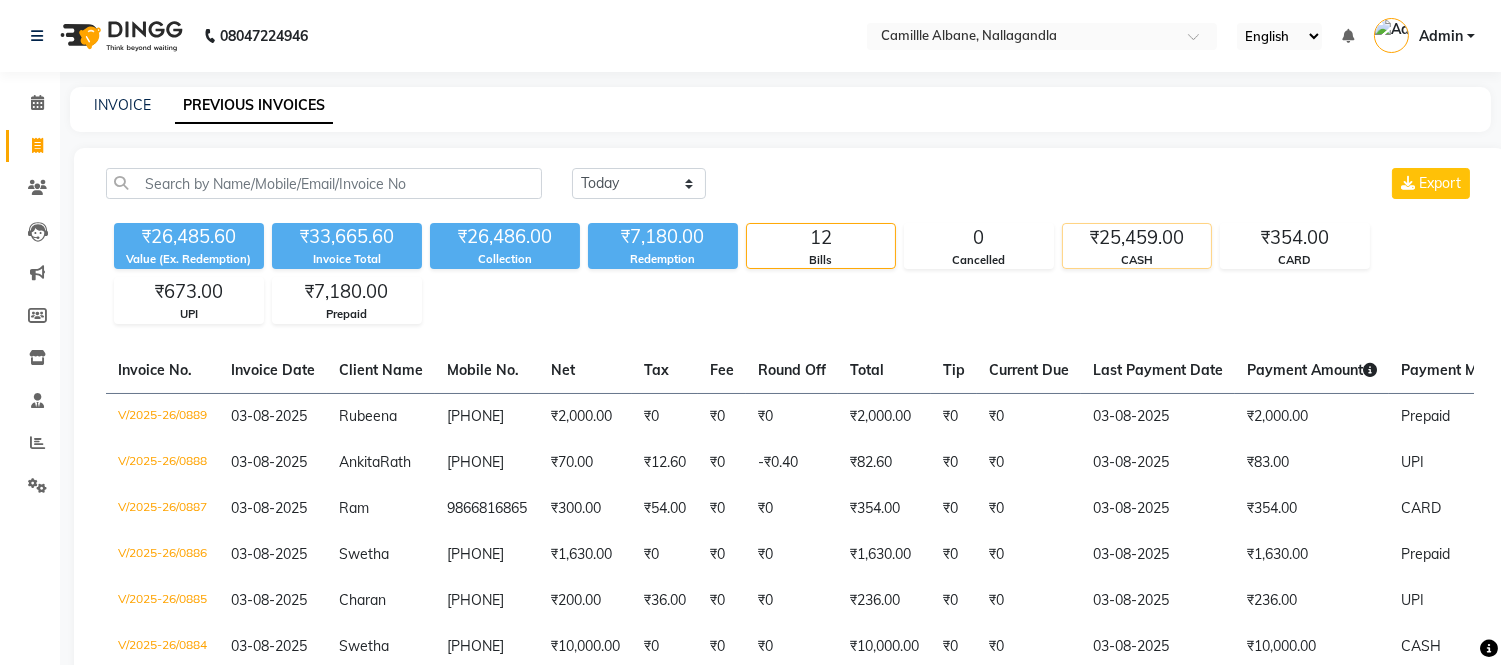 click on "₹25,459.00" 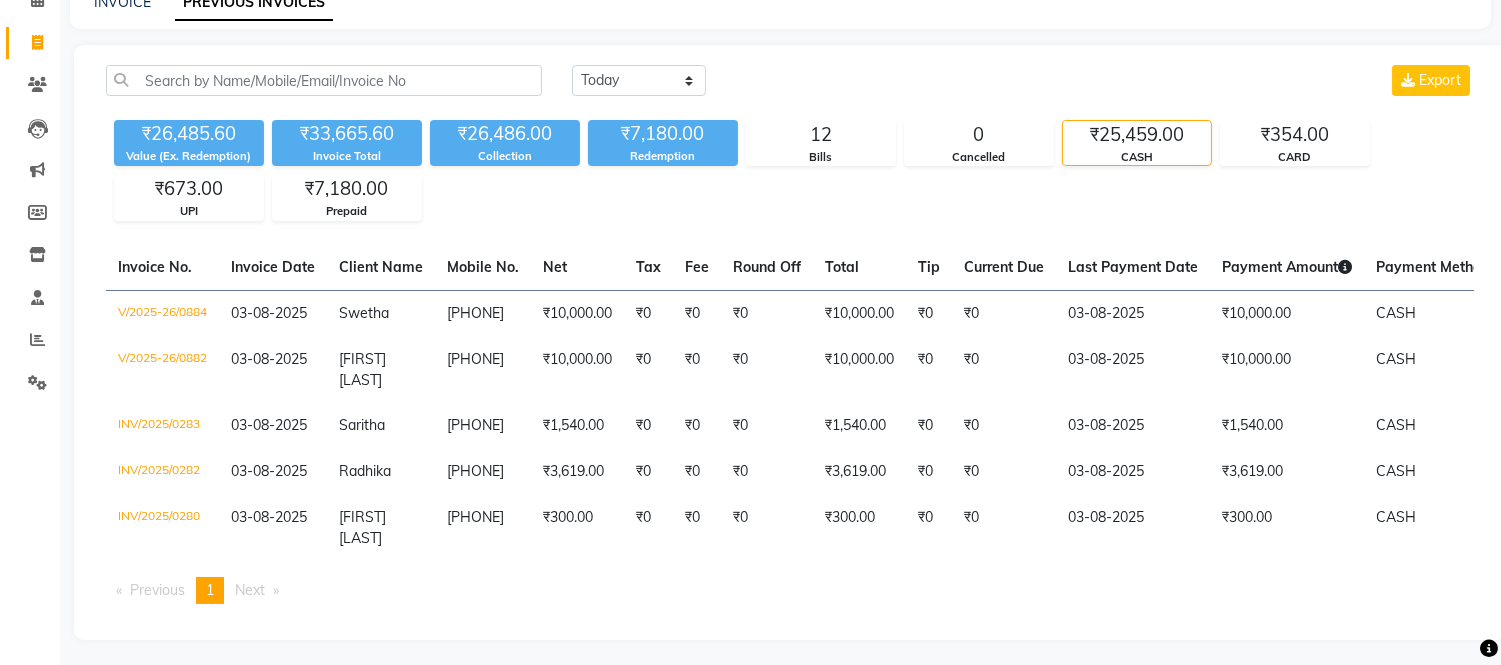 scroll, scrollTop: 0, scrollLeft: 0, axis: both 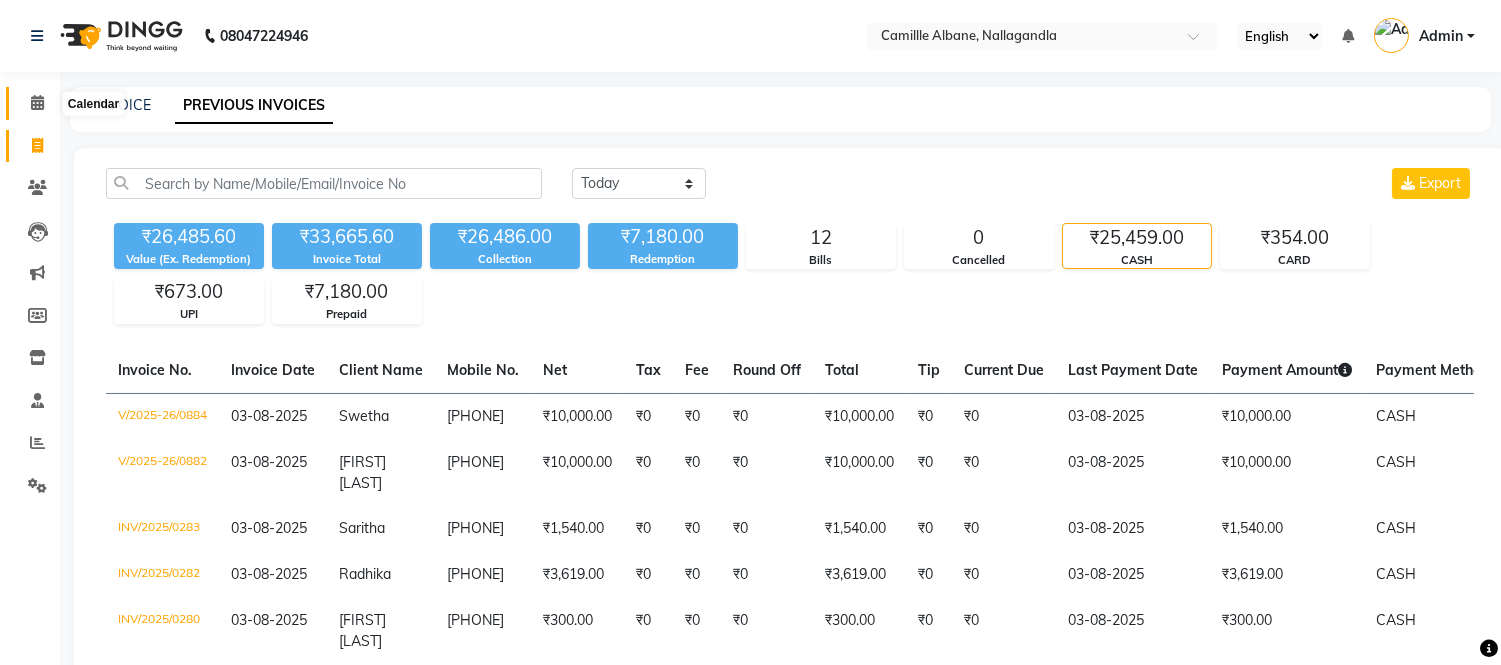 drag, startPoint x: 41, startPoint y: 102, endPoint x: 46, endPoint y: 125, distance: 23.537205 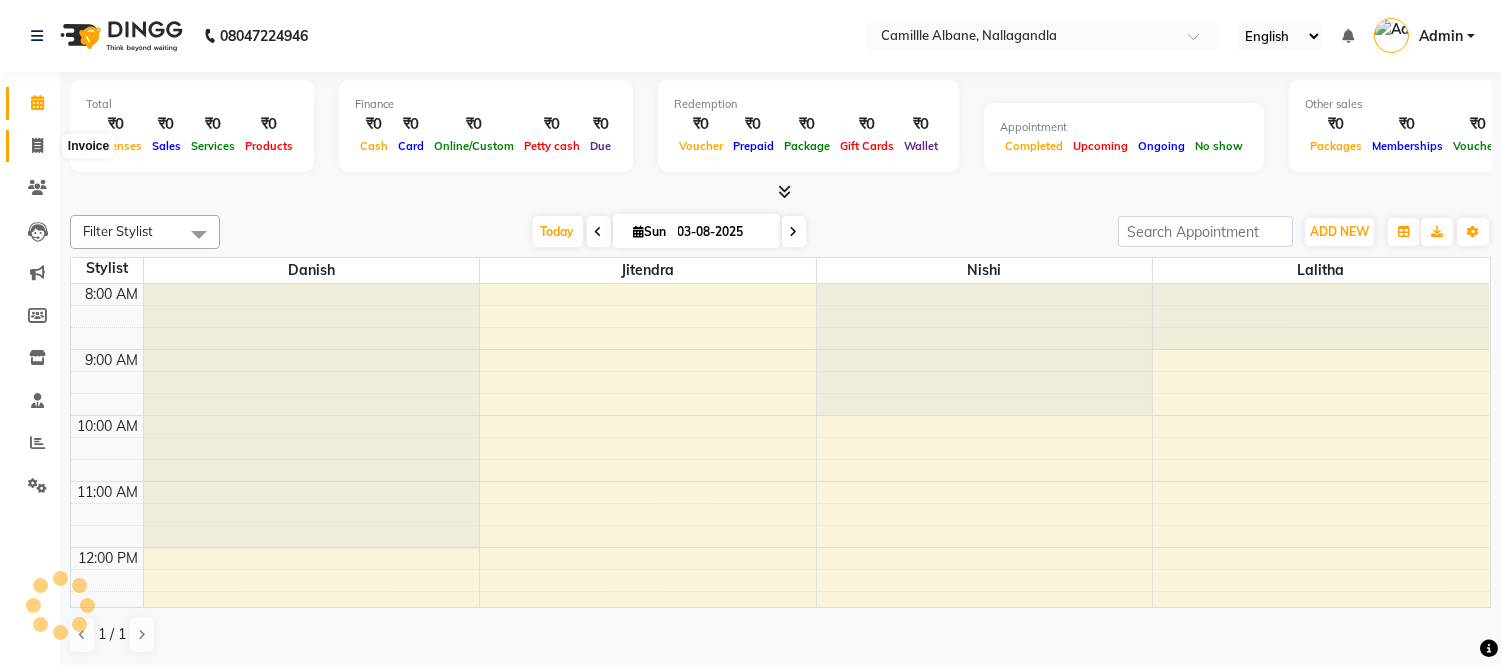 click 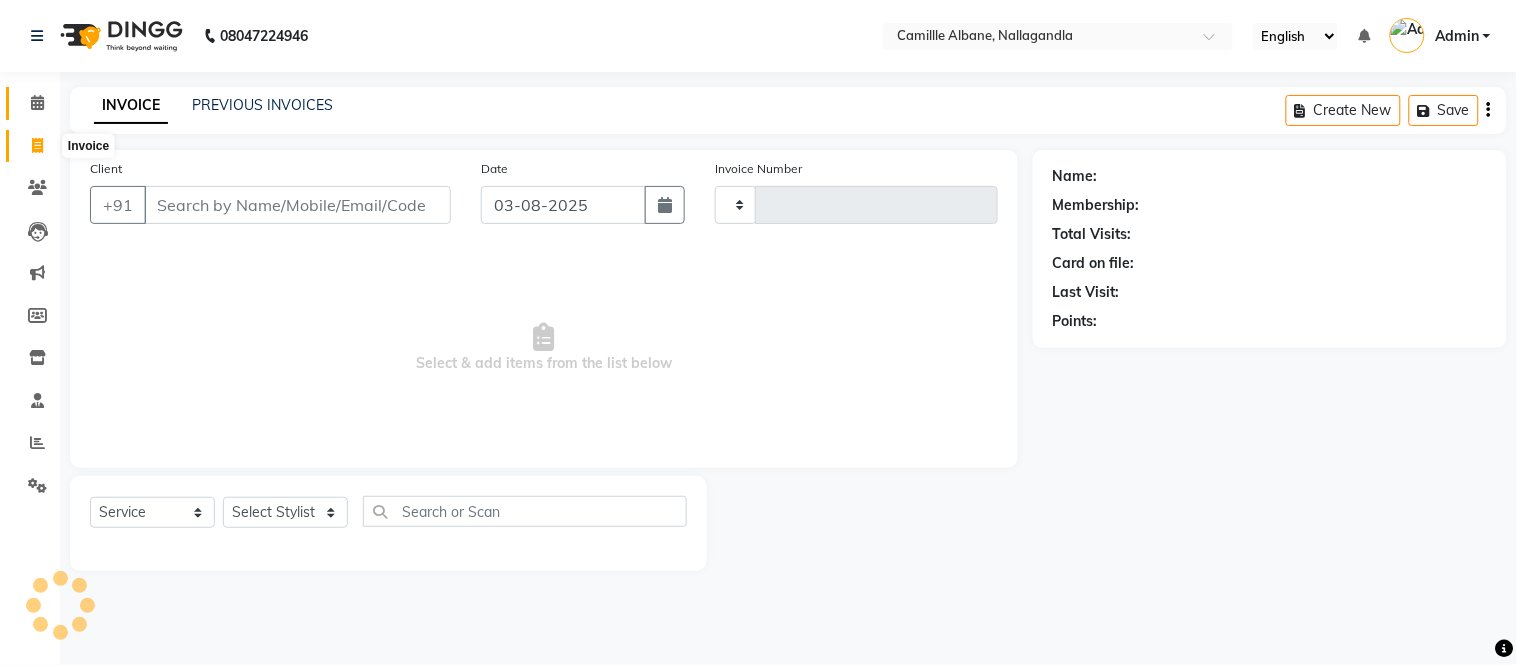 click 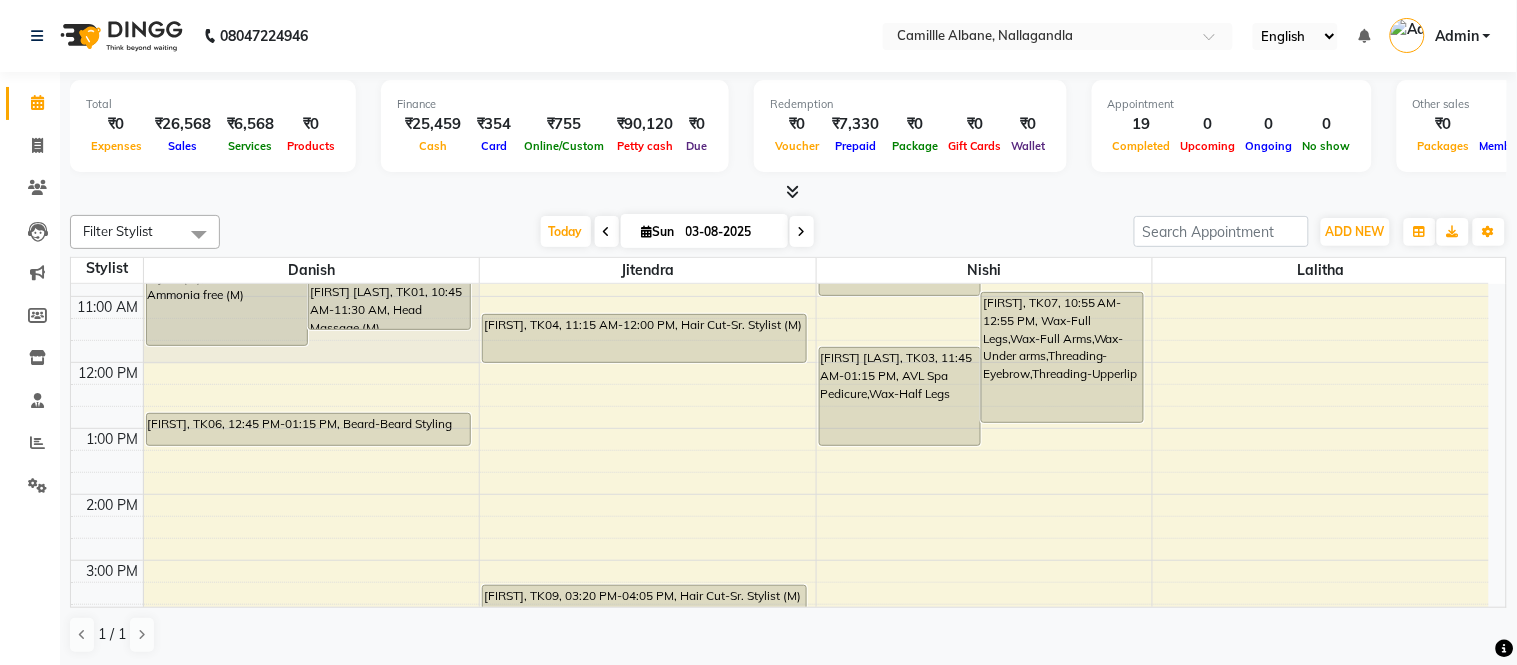 scroll, scrollTop: 0, scrollLeft: 0, axis: both 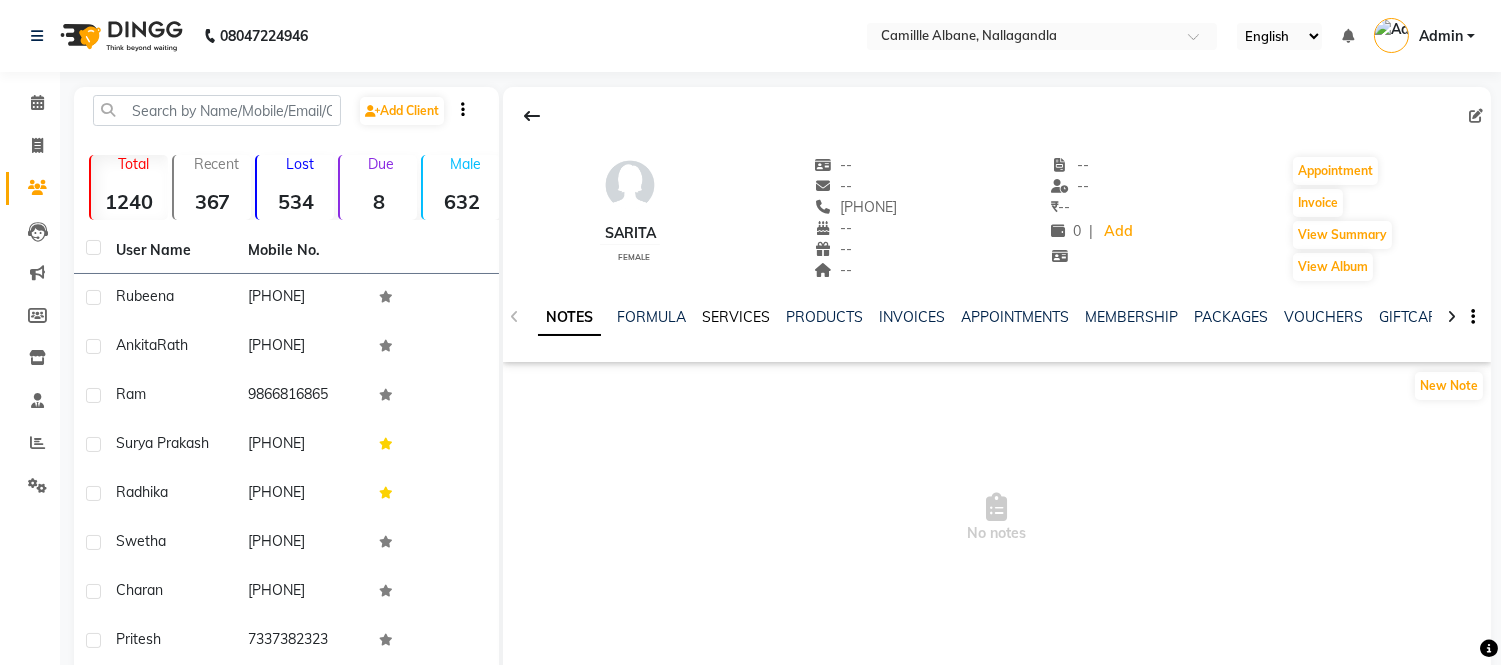 click on "SERVICES" 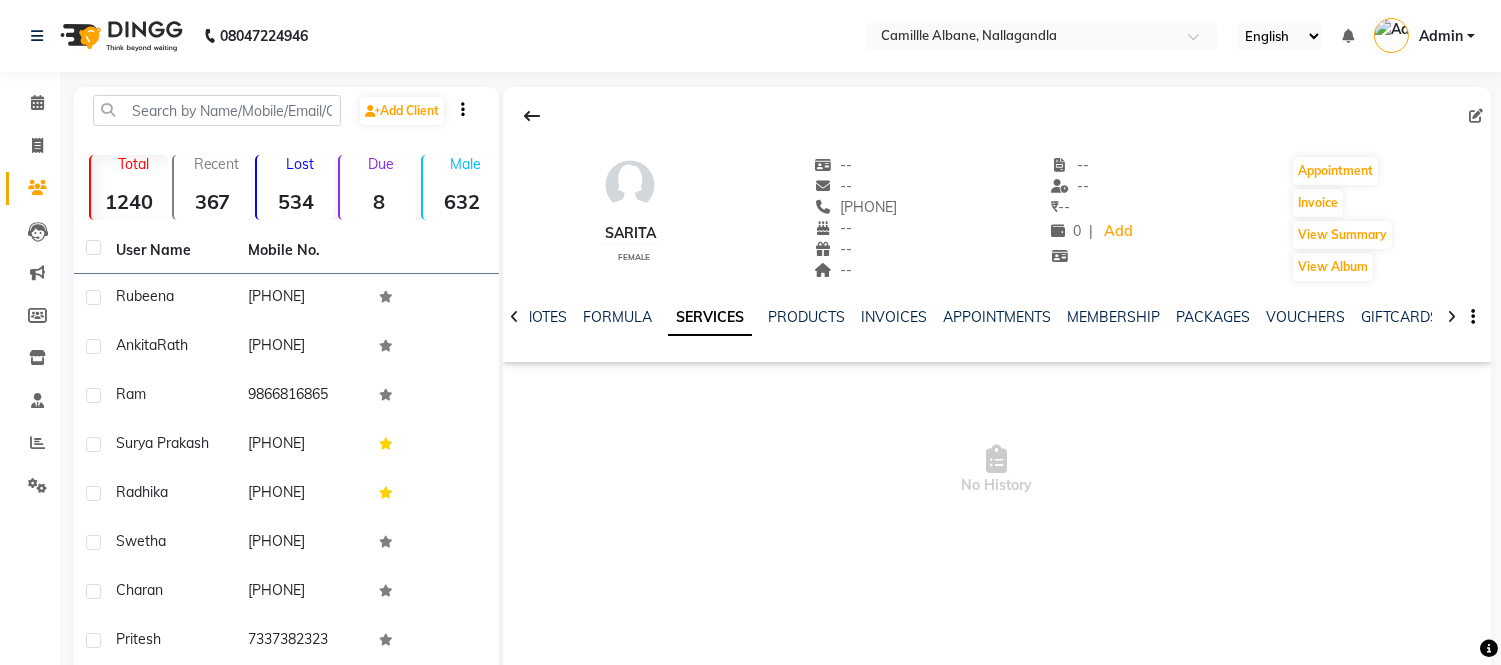 click 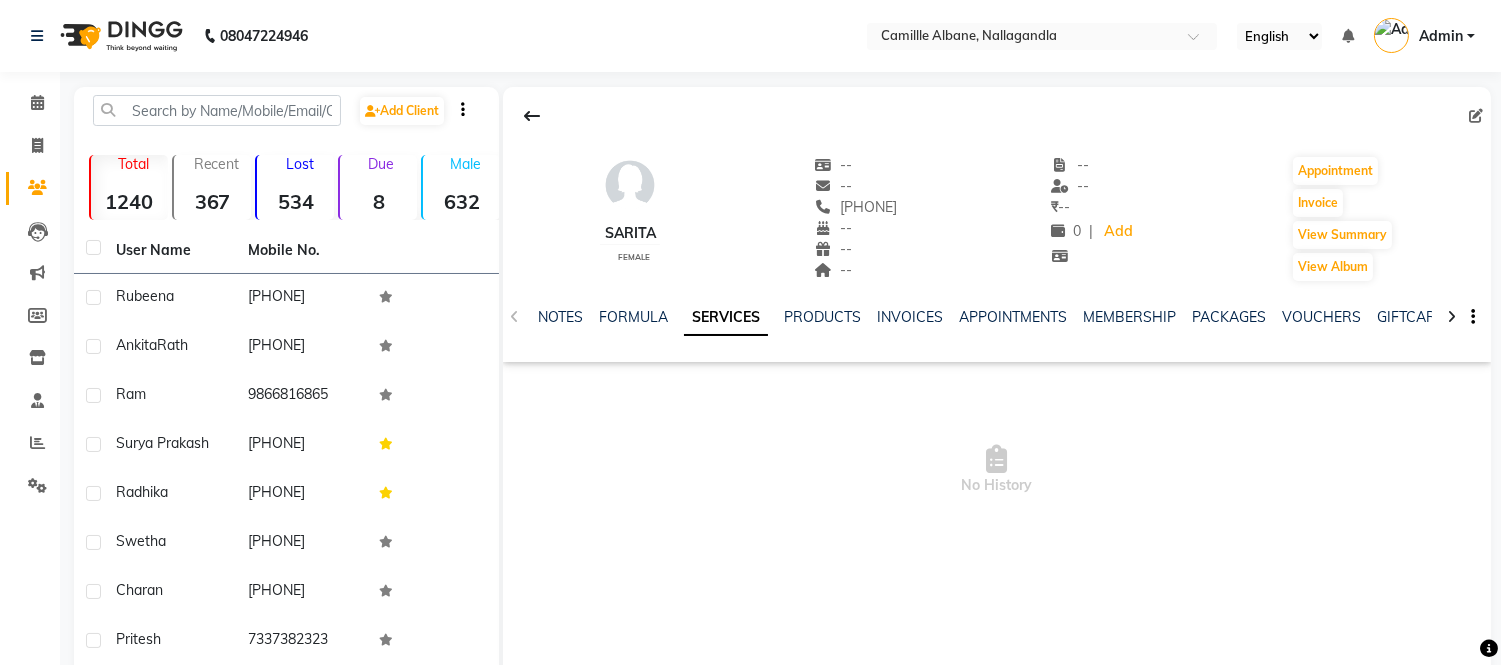 click on "NOTES FORMULA SERVICES PRODUCTS INVOICES APPOINTMENTS MEMBERSHIP PACKAGES VOUCHERS GIFTCARDS POINTS FORMS FAMILY CARDS WALLET" 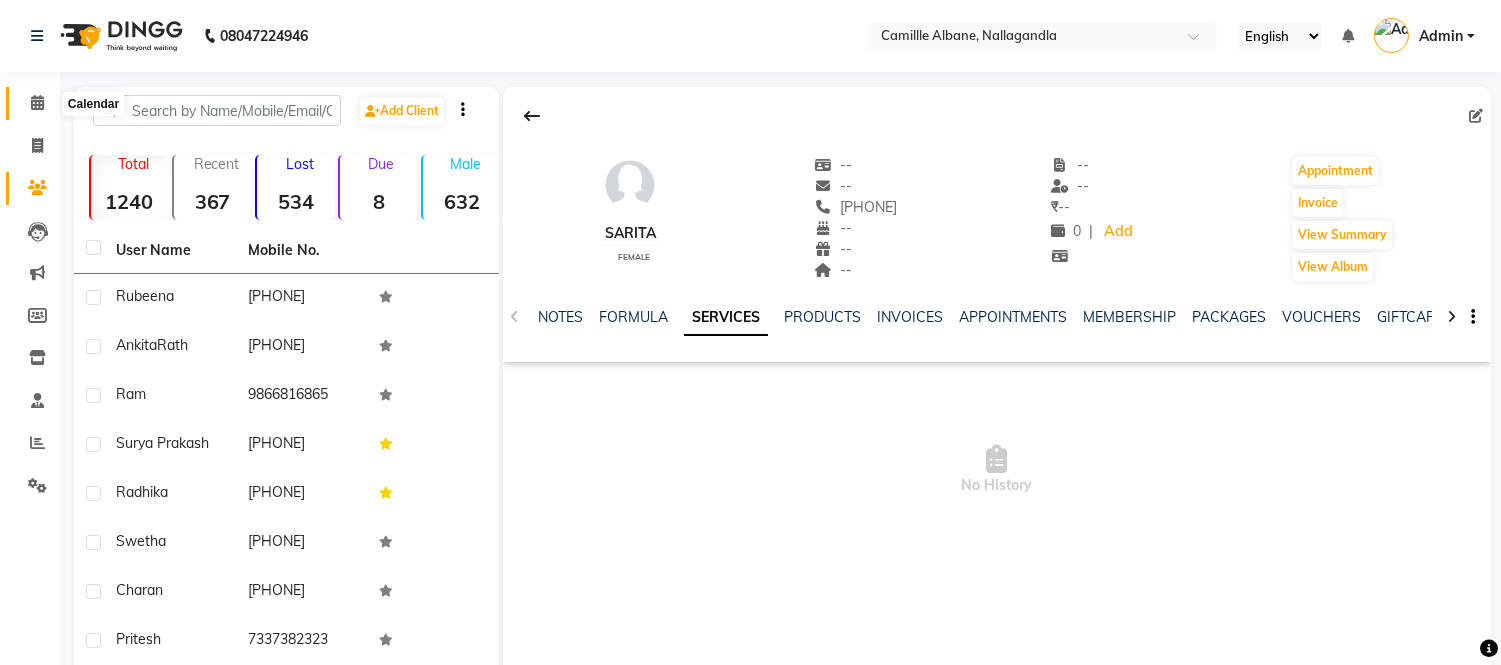 click 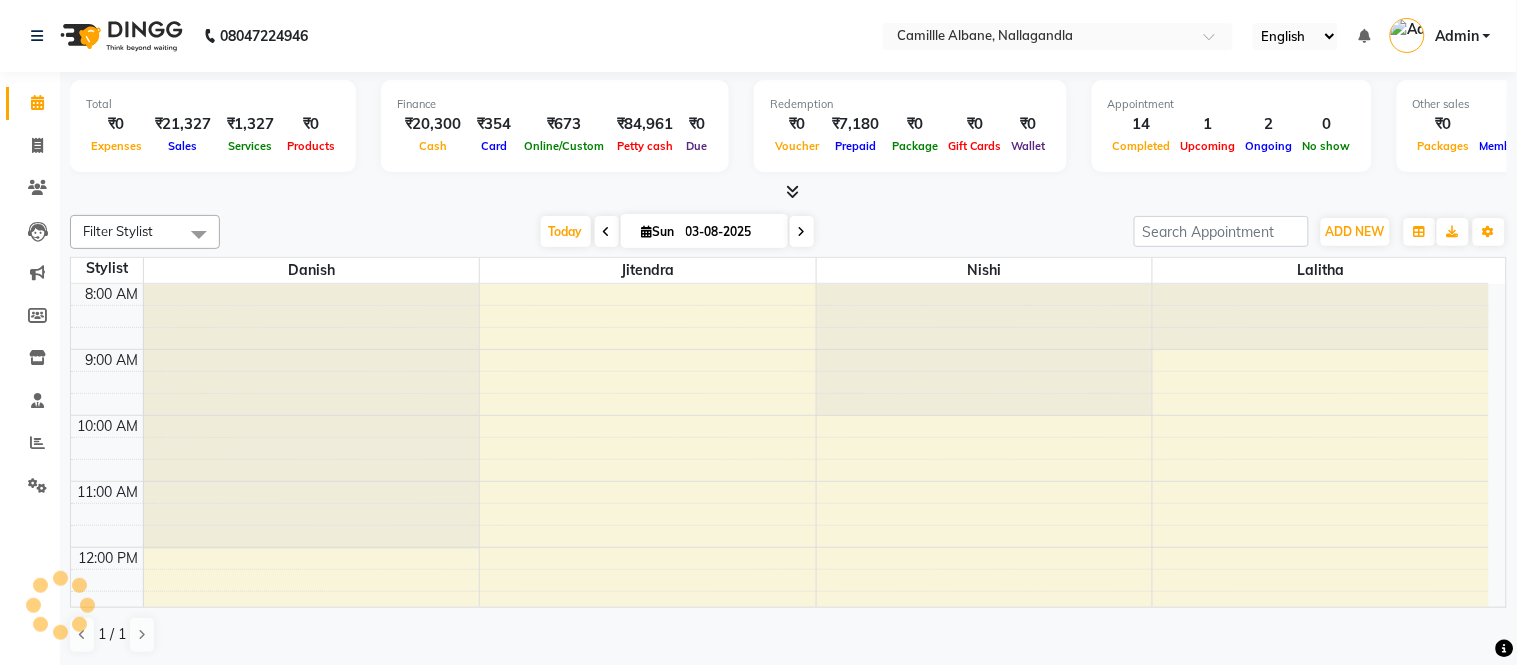 scroll, scrollTop: 0, scrollLeft: 0, axis: both 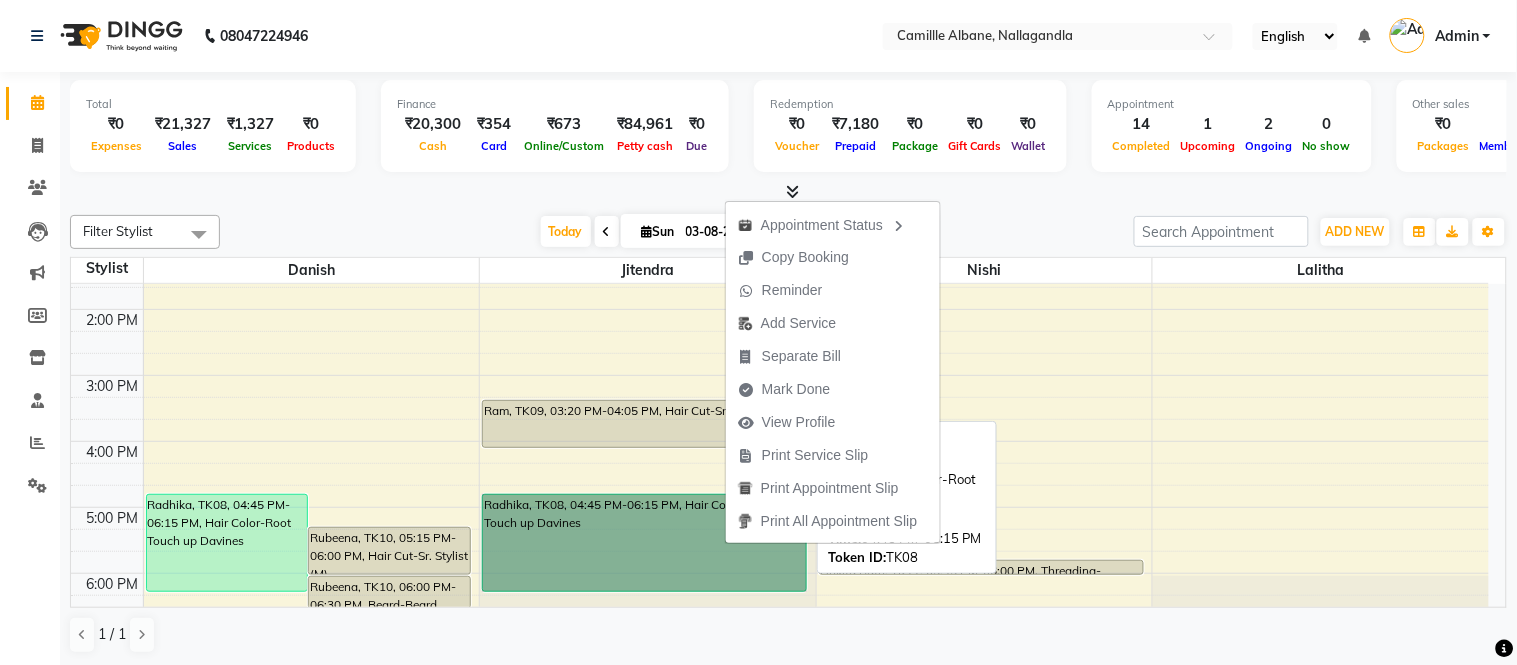 click on "[FIRST], TK08, 04:45 PM-06:15 PM, Hair Color-Root Touch up Davines" at bounding box center (644, 543) 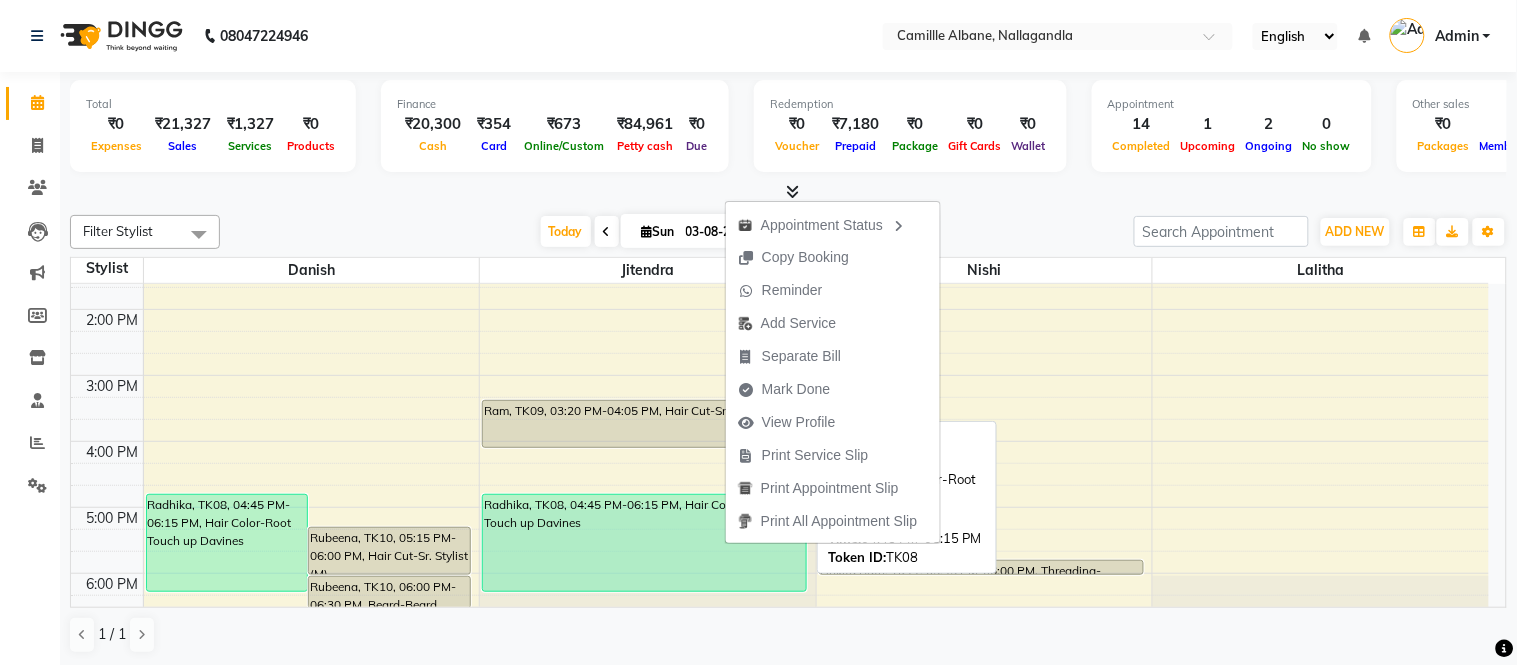 select on "1" 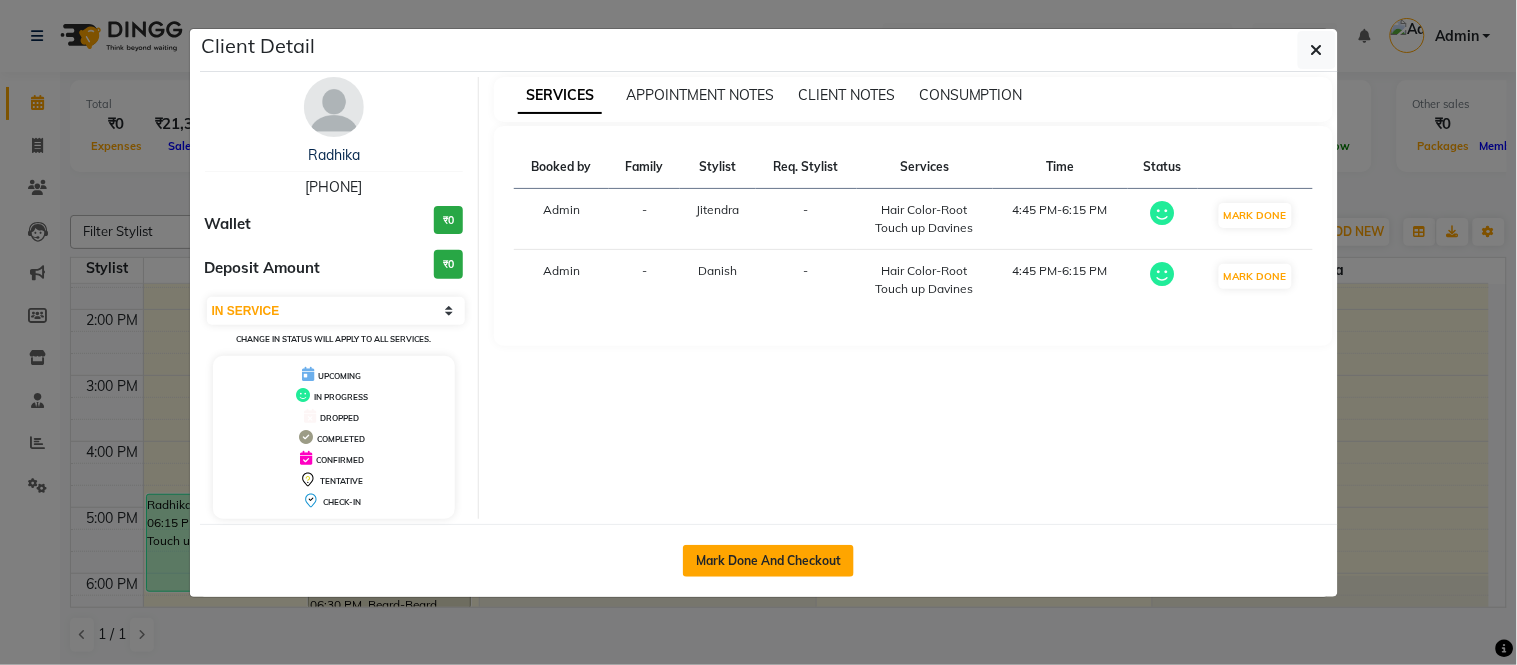 click on "Mark Done And Checkout" 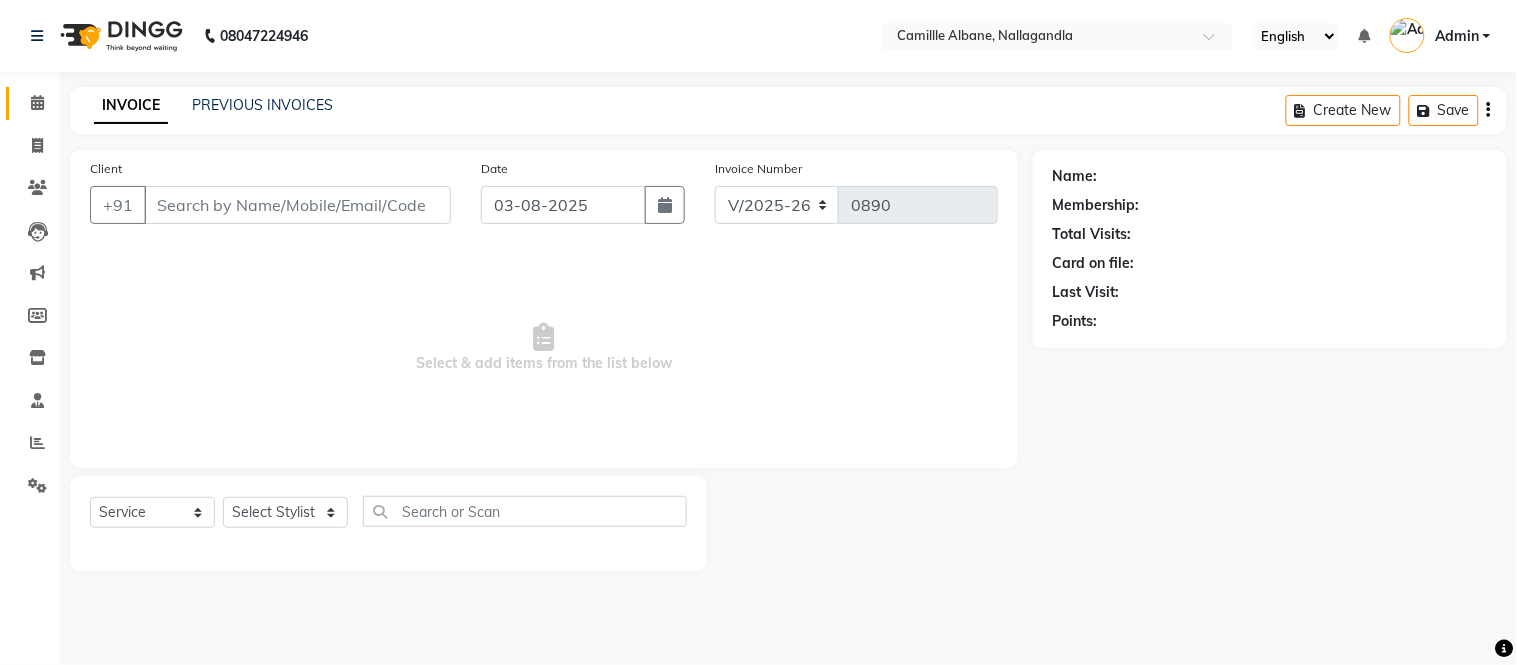 type on "[PHONE]" 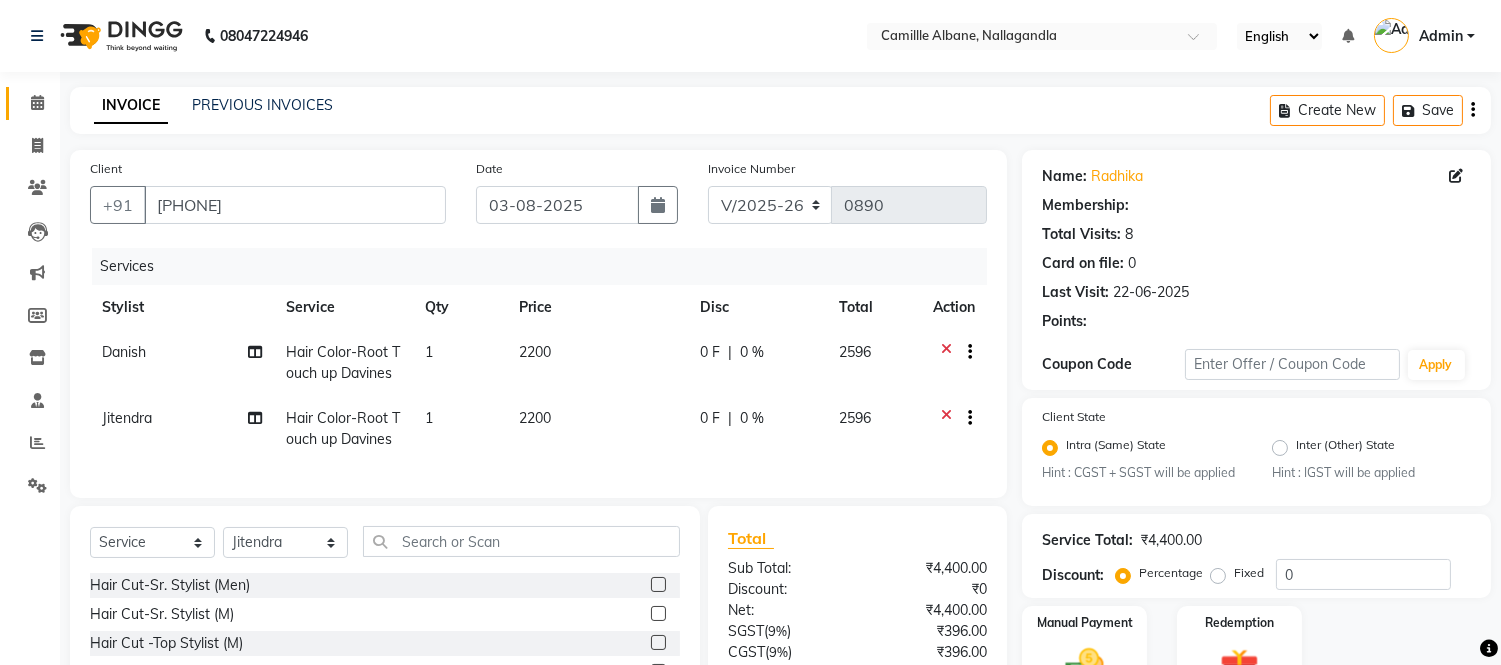 select on "2: Object" 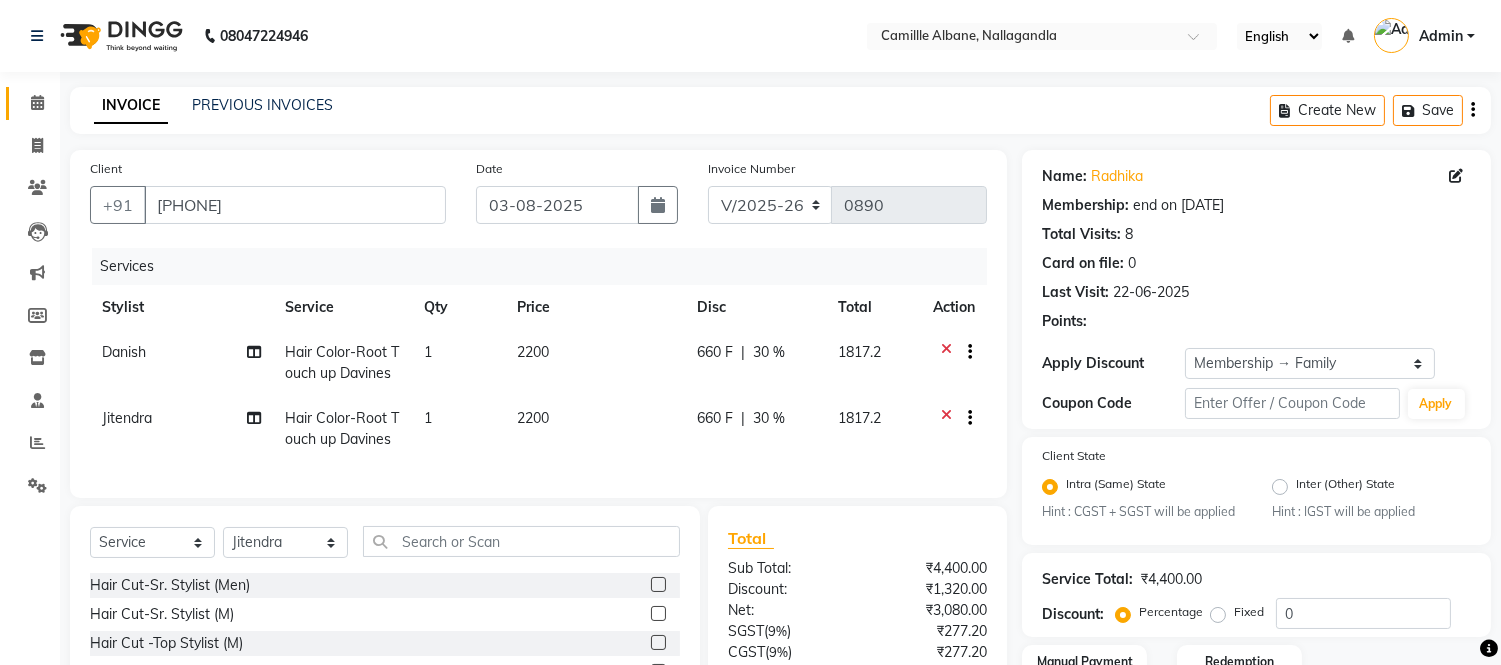 type on "30" 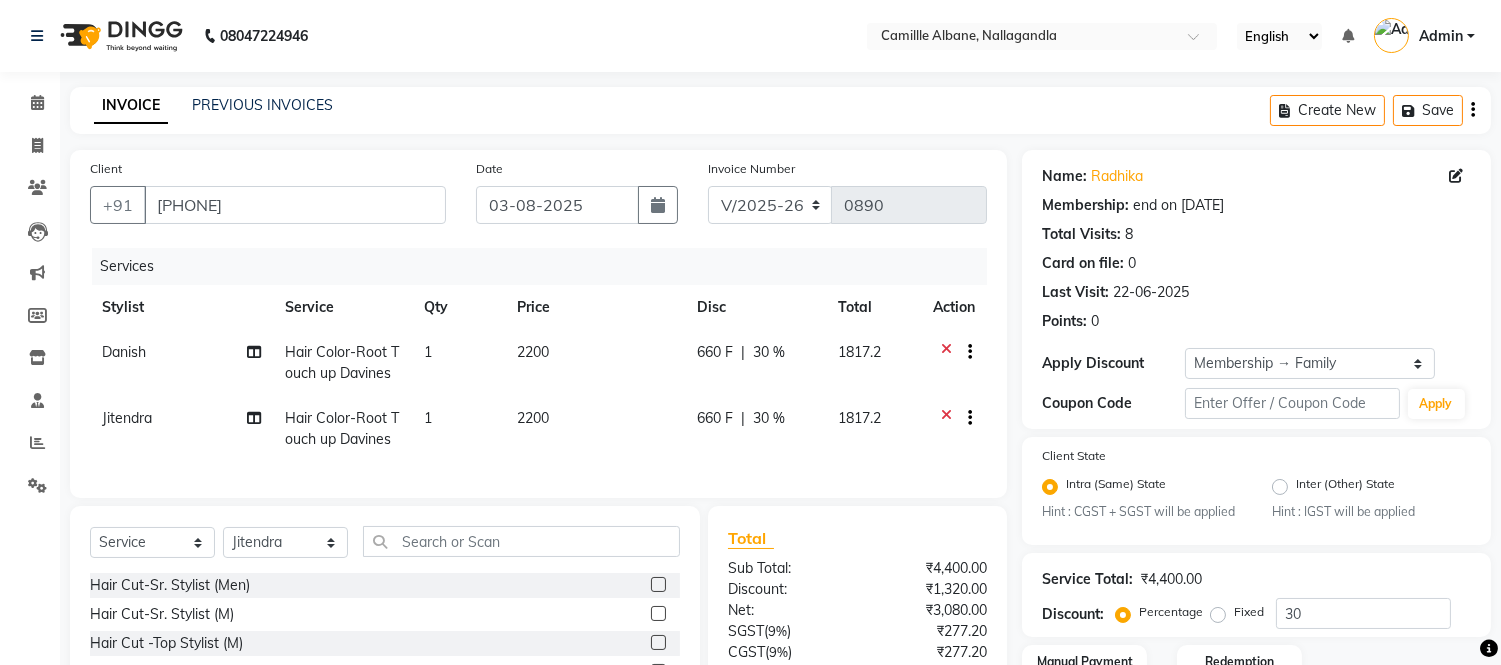click 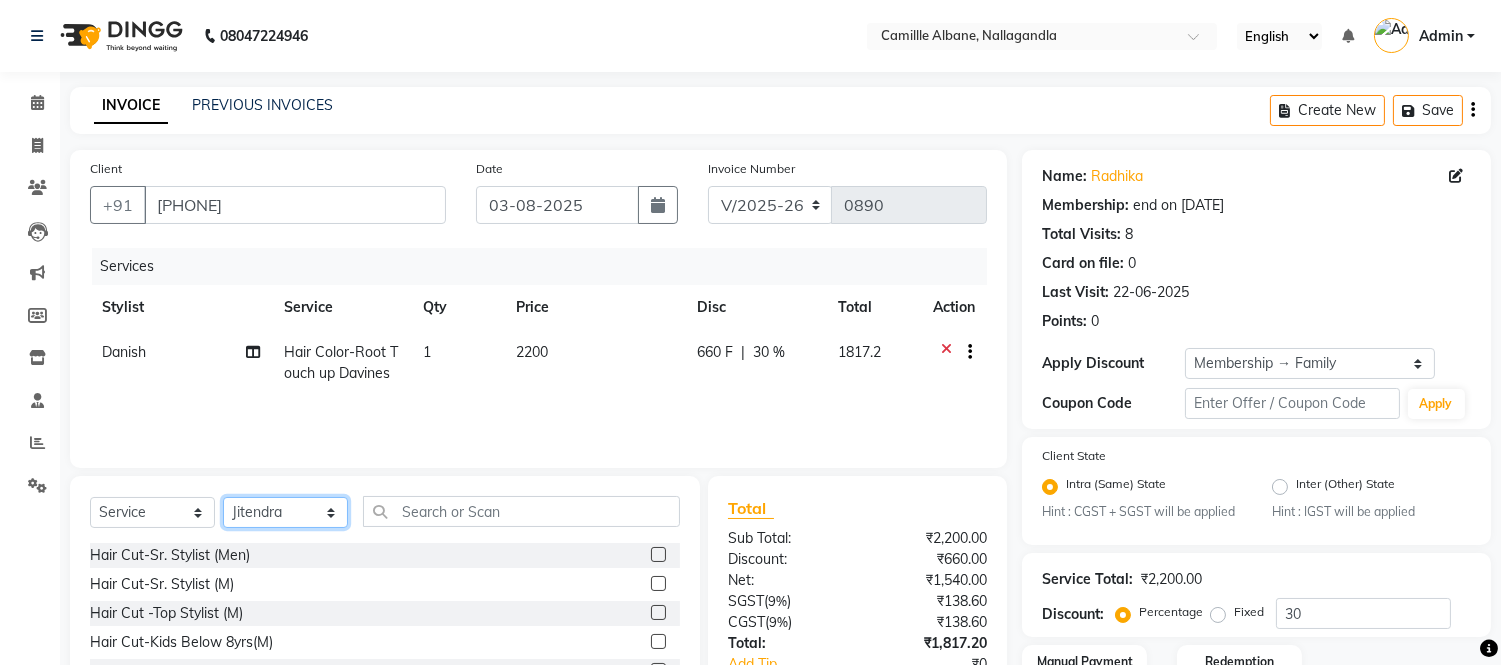 click on "Select Stylist Admin Amit Danish Dr, Rajani Jitendra K T Ramarao Lalitha Lokesh Madhu Nishi Satish Srinivas" 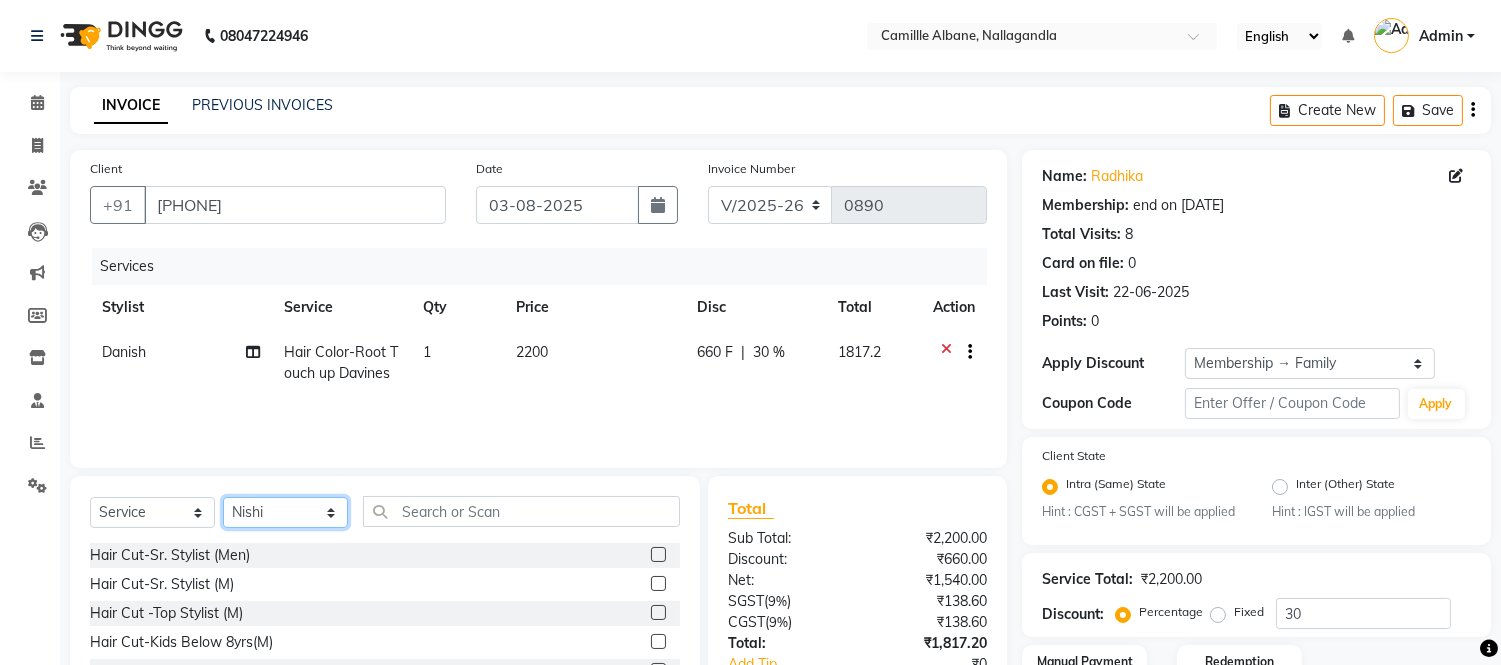 click on "Select Stylist Admin Amit Danish Dr, Rajani Jitendra K T Ramarao Lalitha Lokesh Madhu Nishi Satish Srinivas" 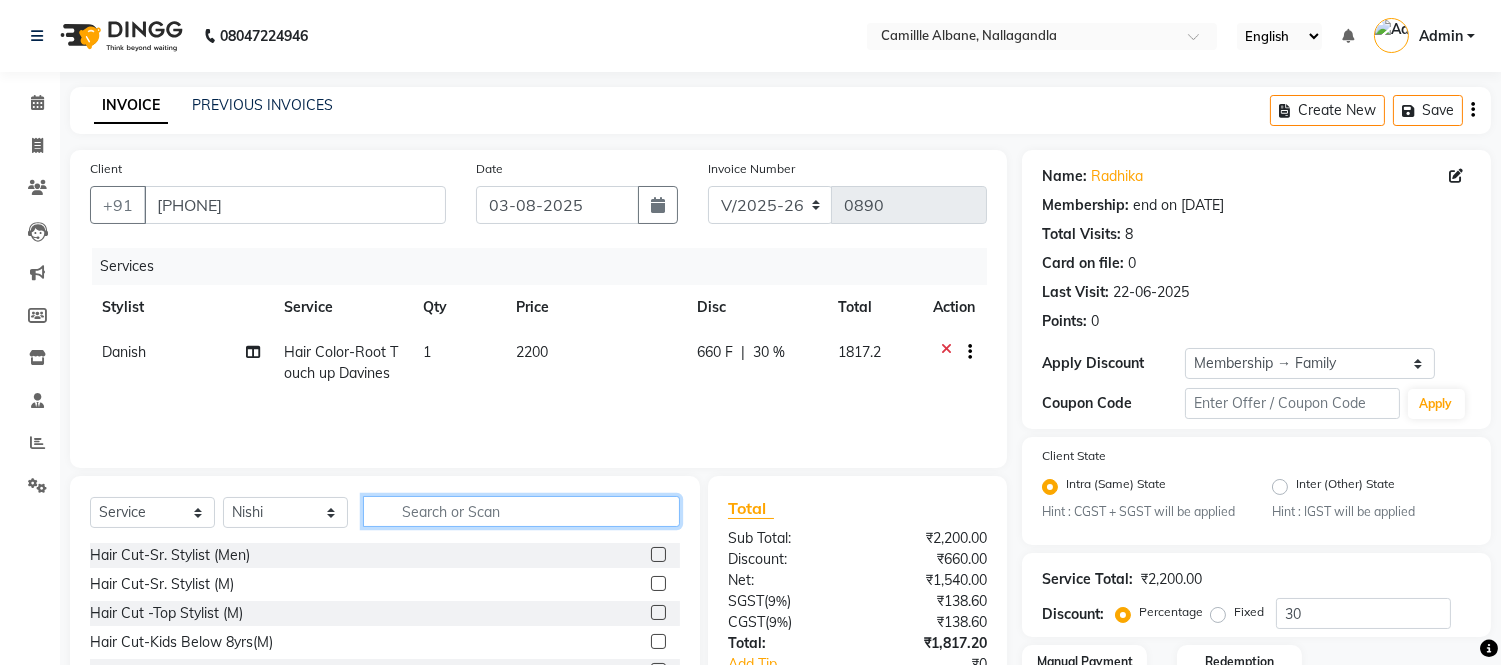 click 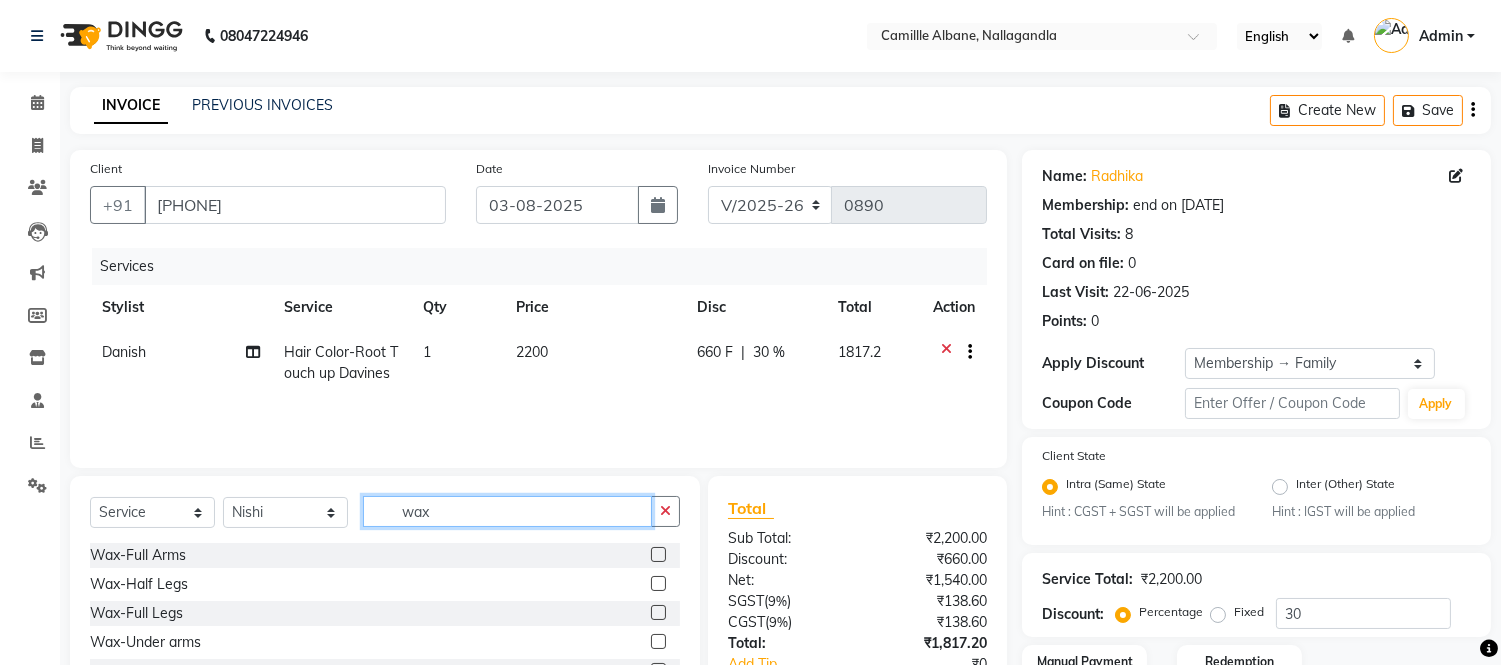 scroll, scrollTop: 155, scrollLeft: 0, axis: vertical 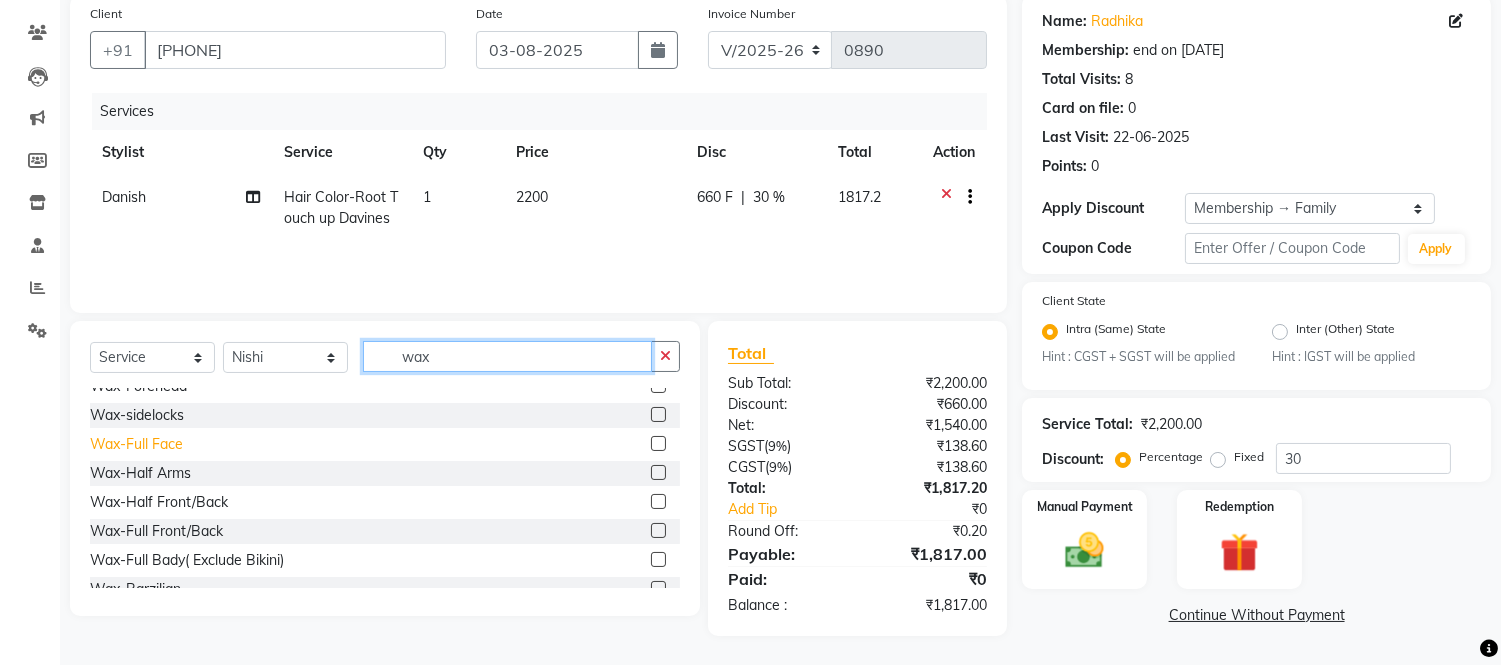 type on "wax" 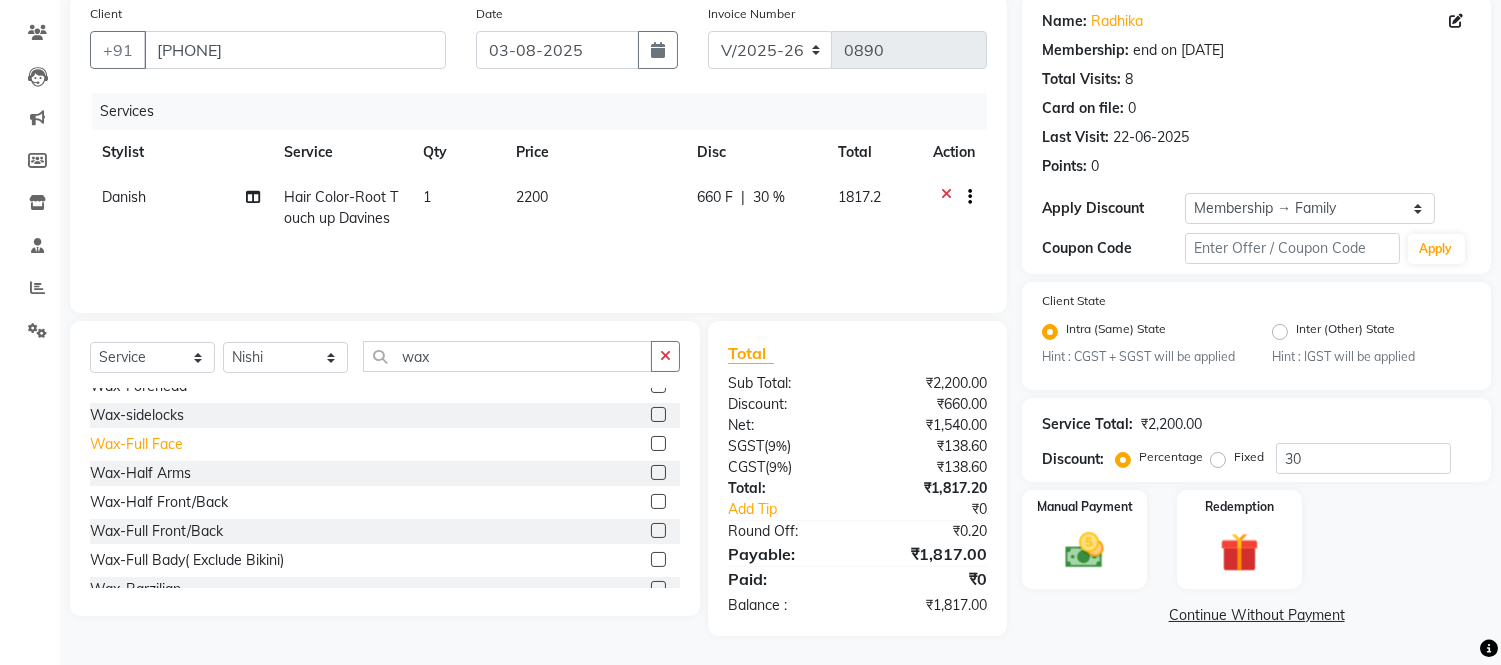click on "Wax-Full Face" 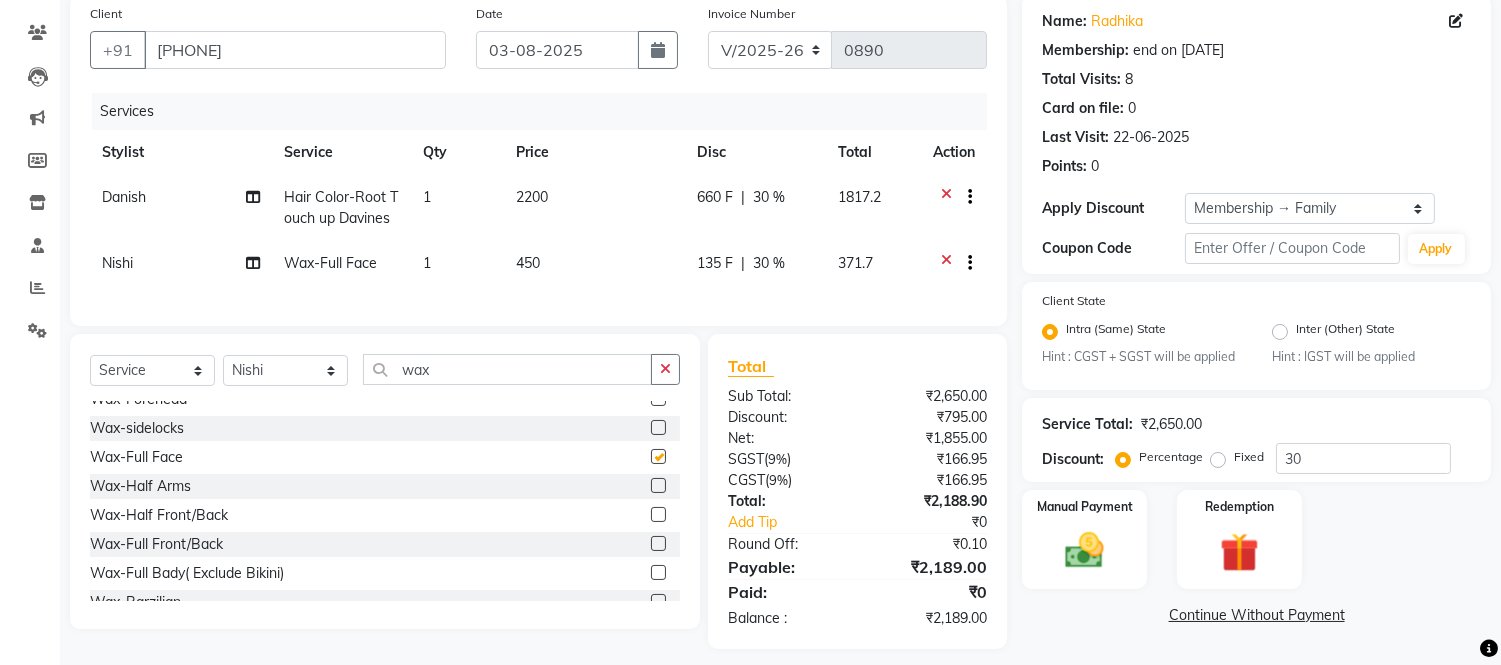 checkbox on "false" 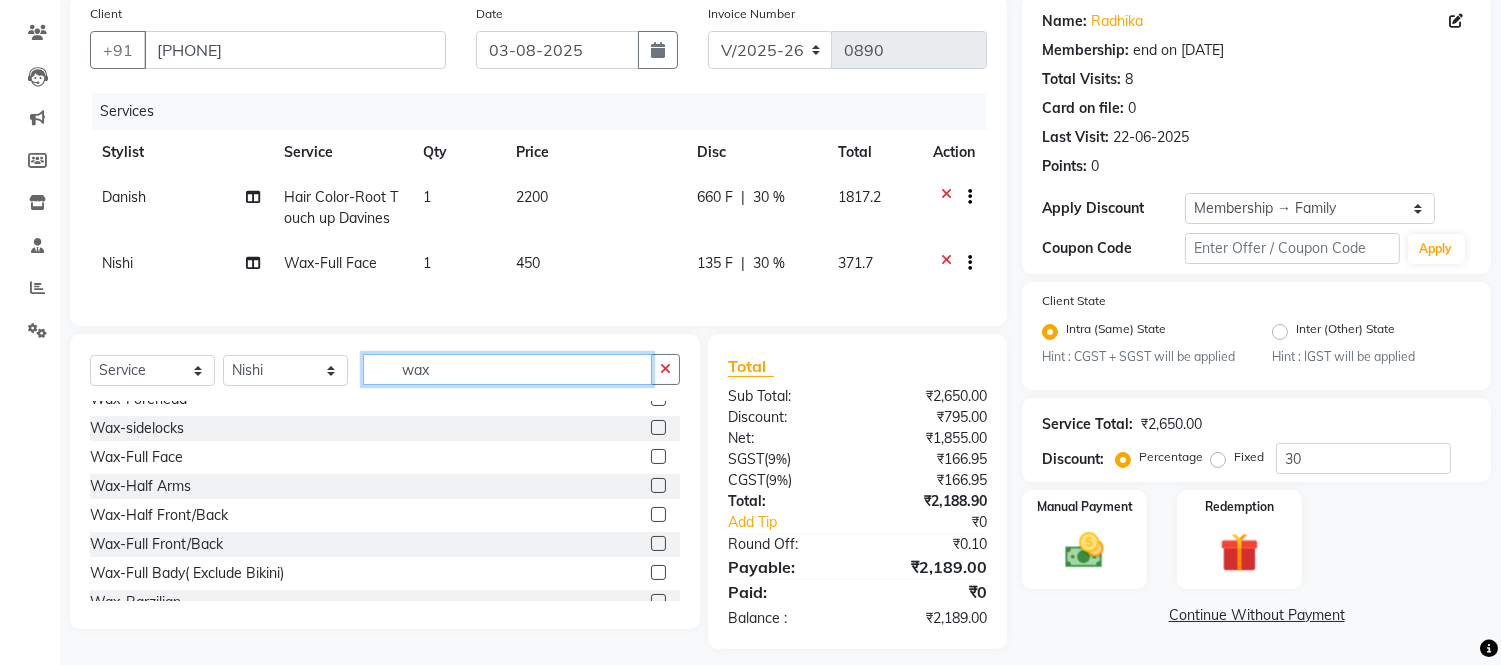 click on "wax" 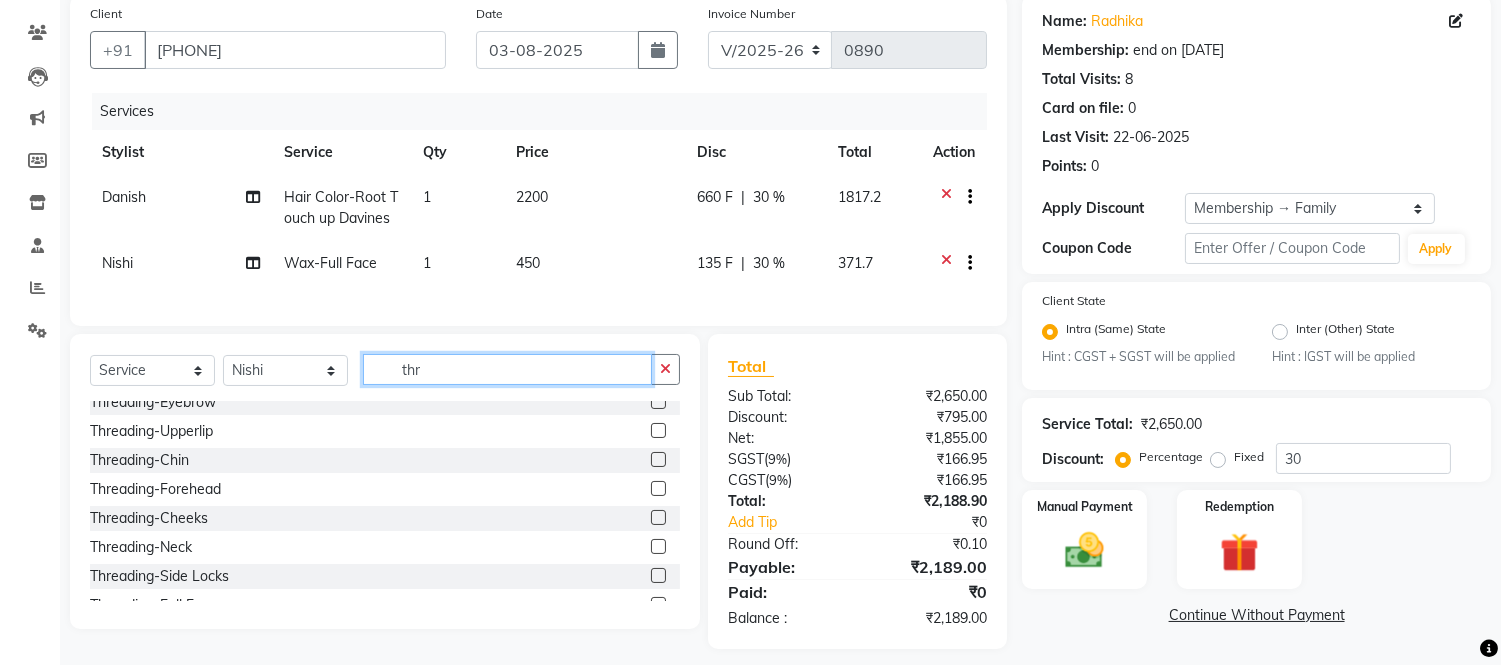 scroll, scrollTop: 0, scrollLeft: 0, axis: both 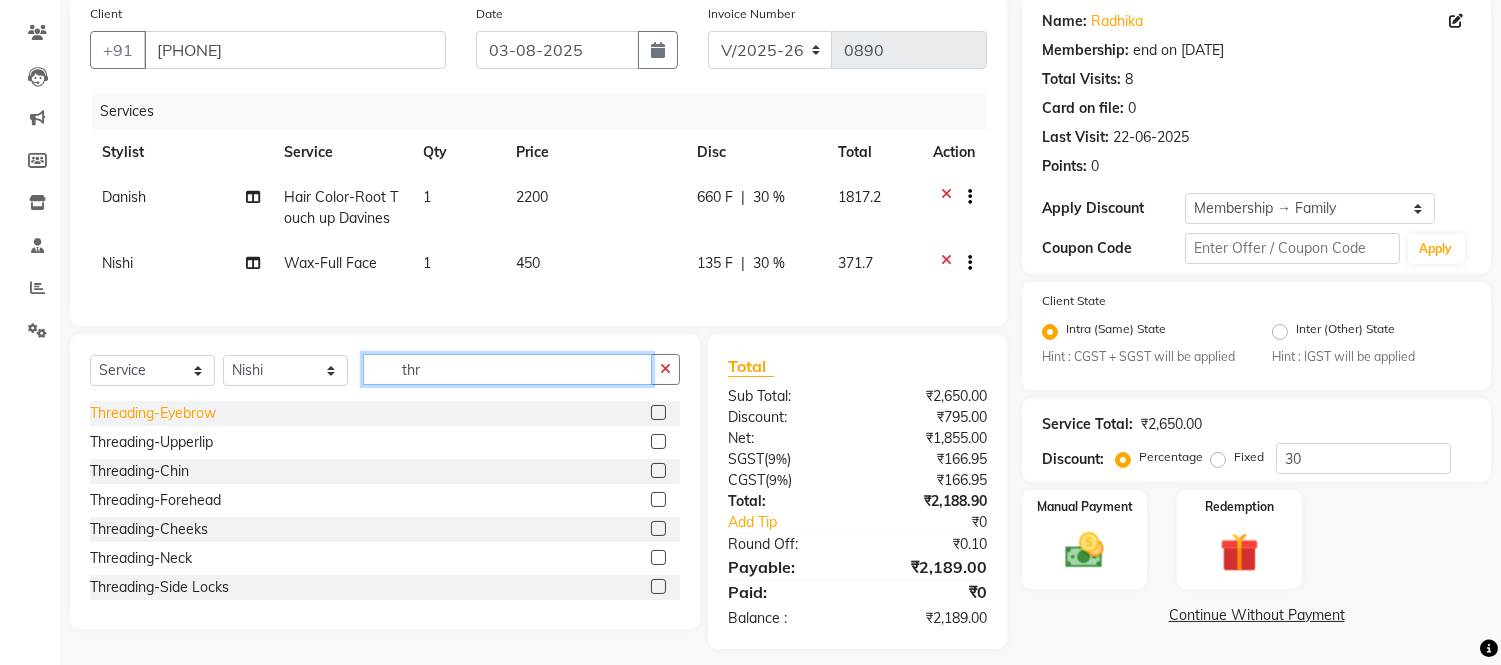 type on "thr" 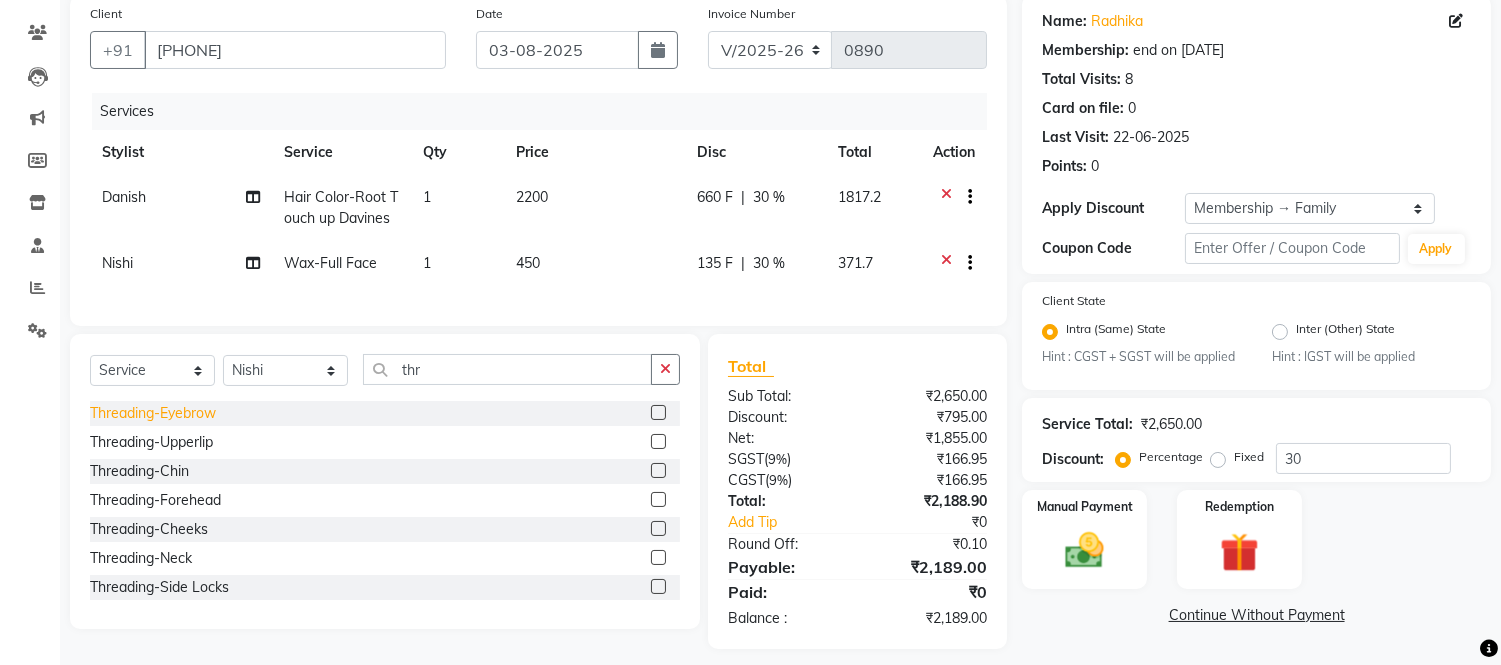 click on "Threading-Eyebrow" 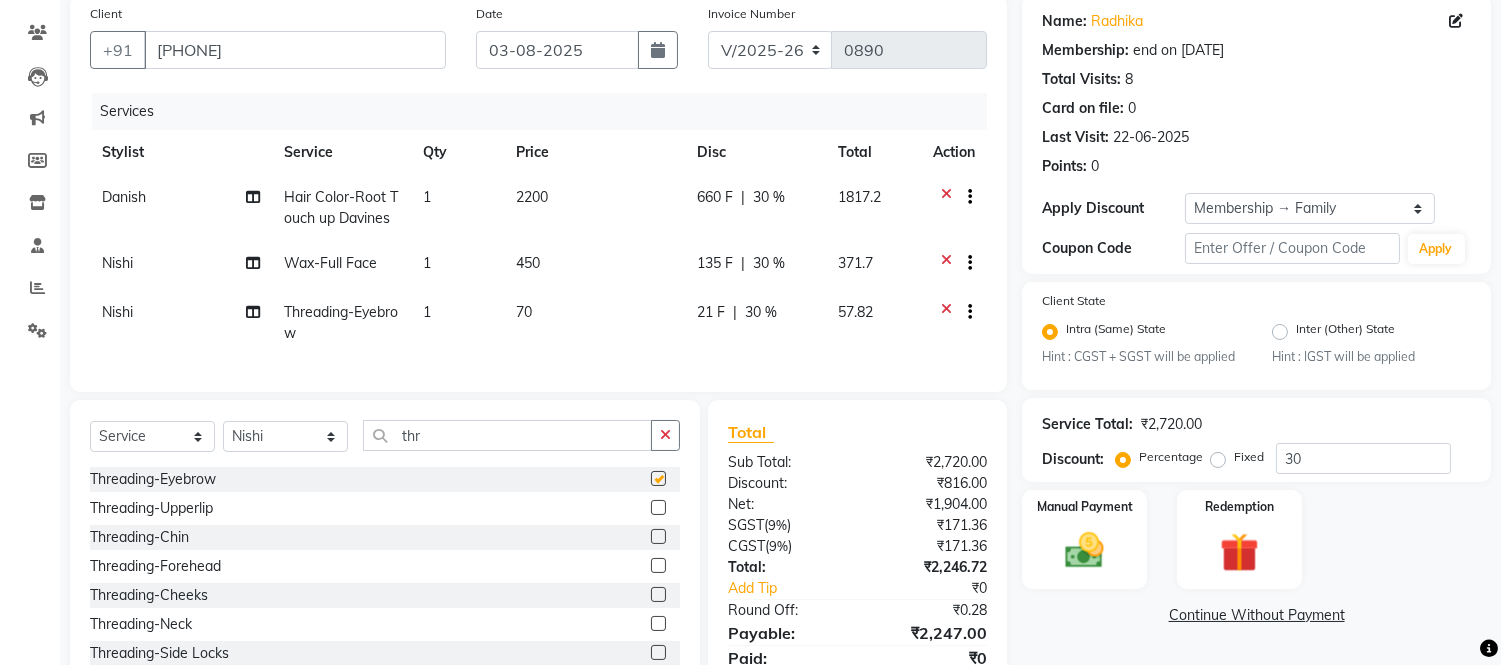 checkbox on "false" 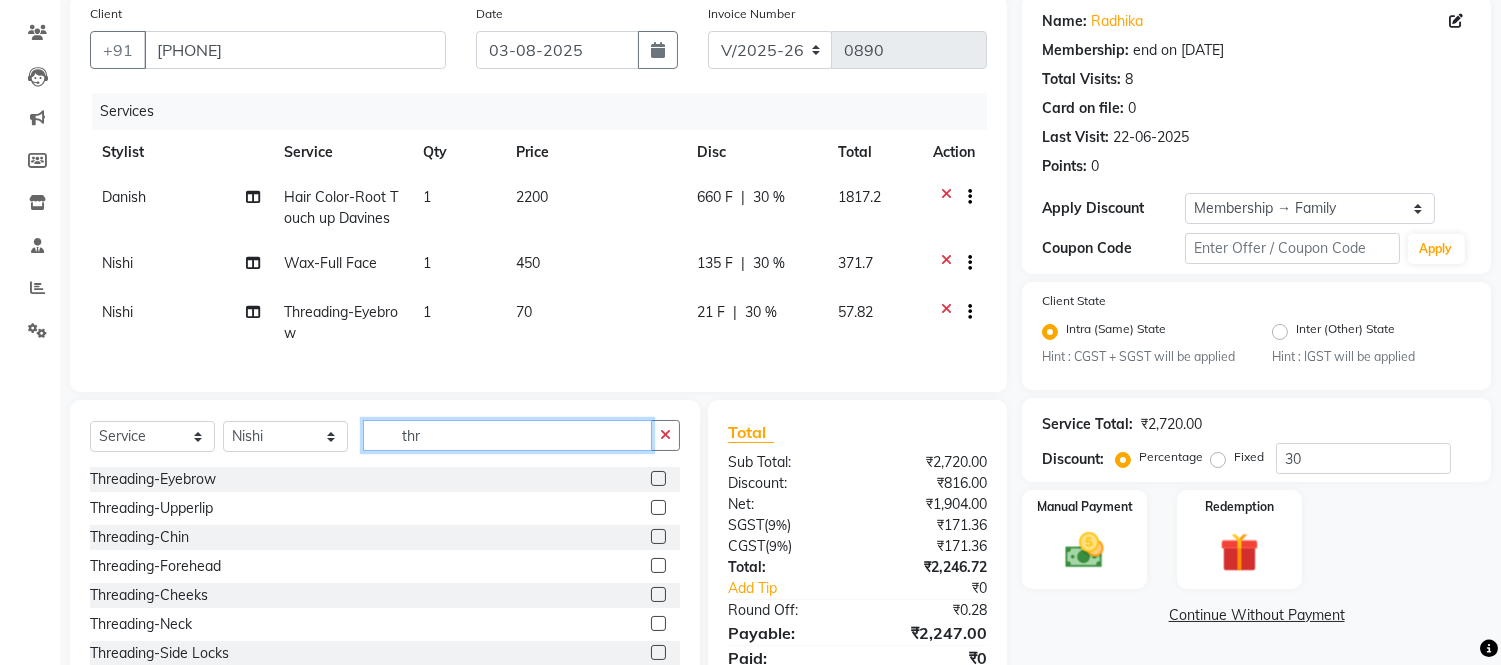 click on "thr" 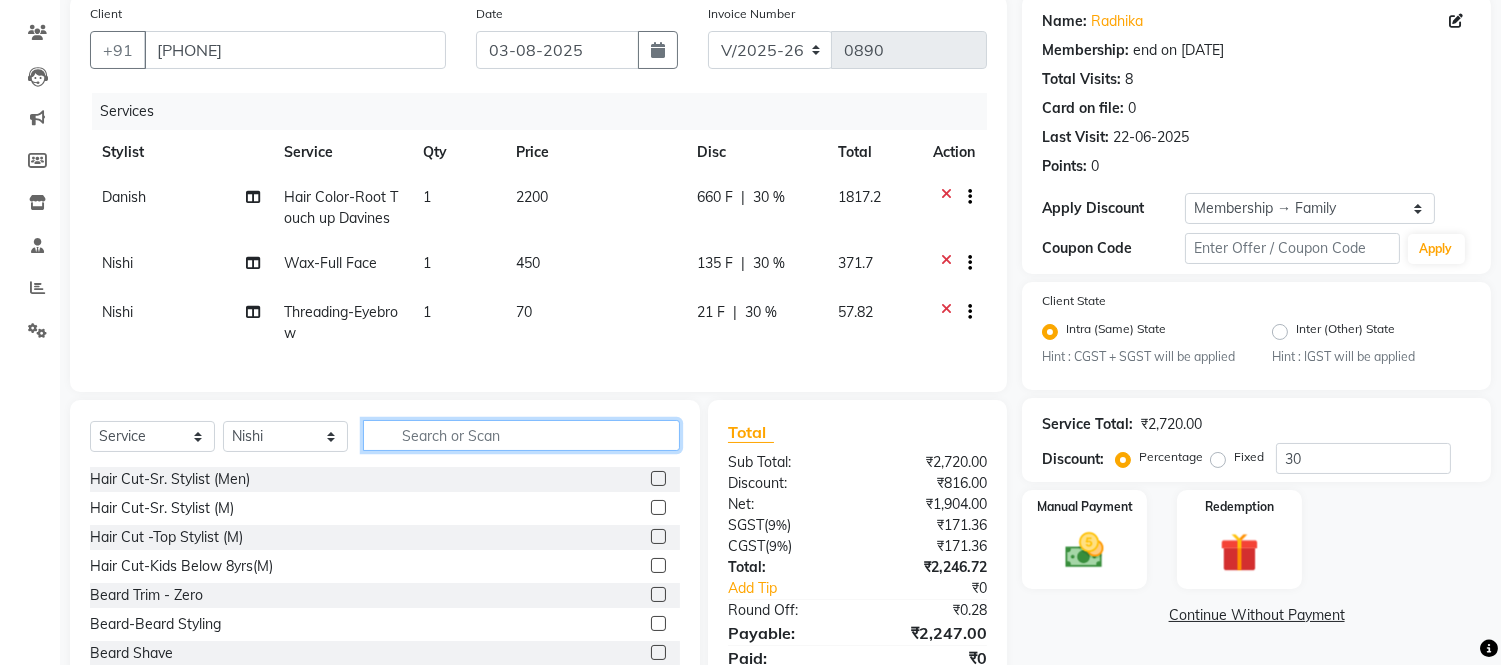 type 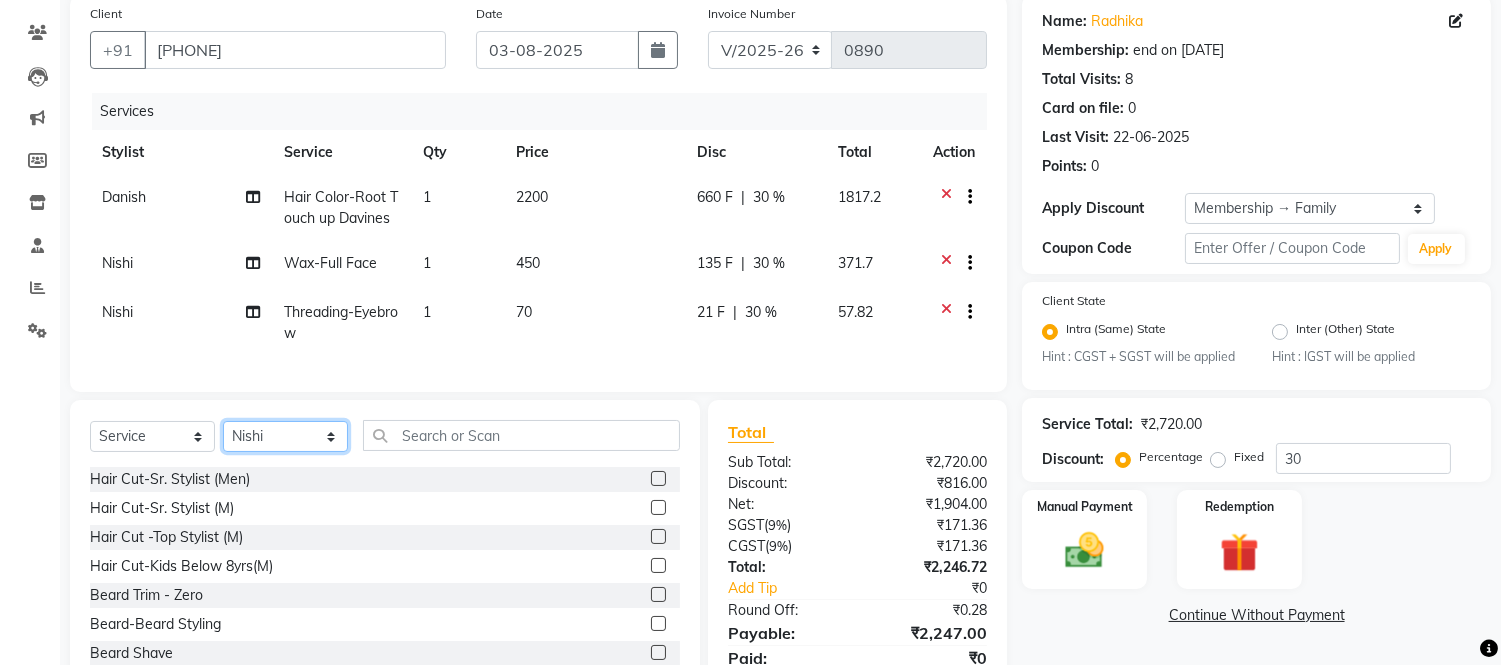 click on "Select Stylist Admin Amit Danish Dr, Rajani Jitendra K T Ramarao Lalitha Lokesh Madhu Nishi Satish Srinivas" 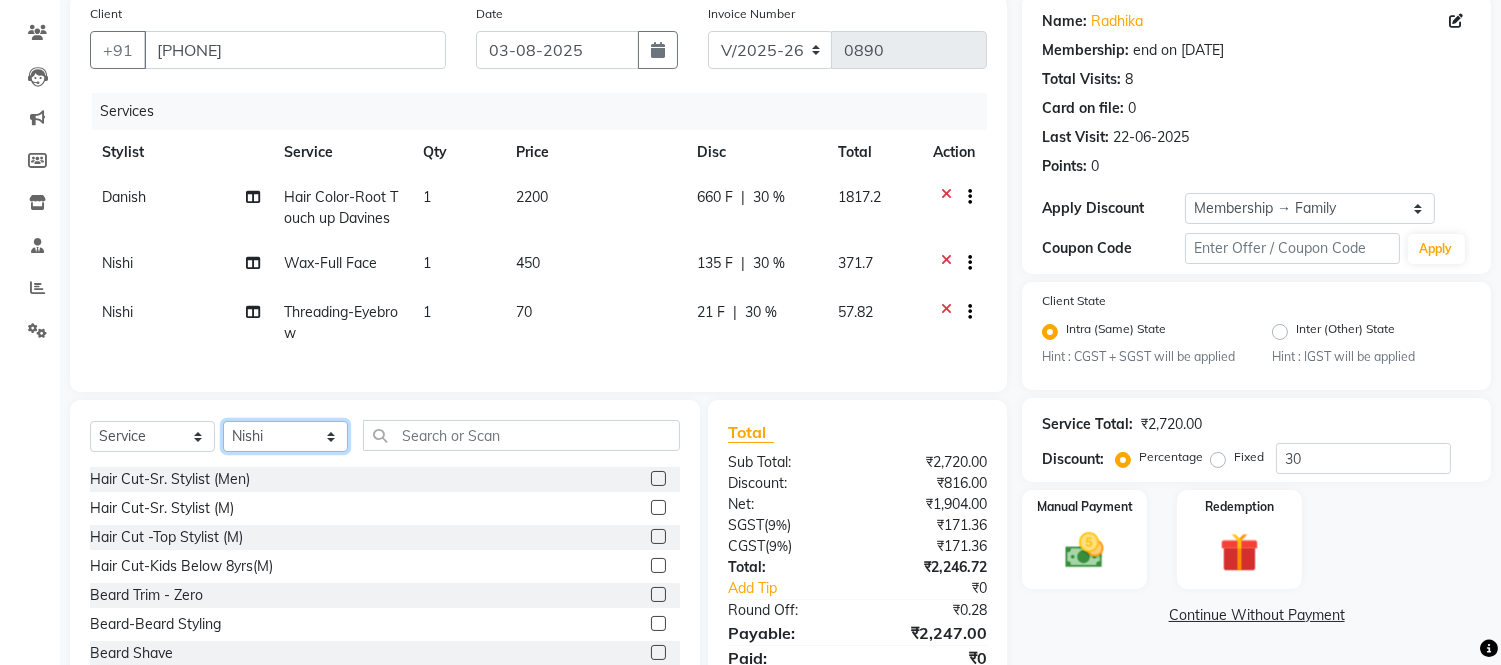 select on "57811" 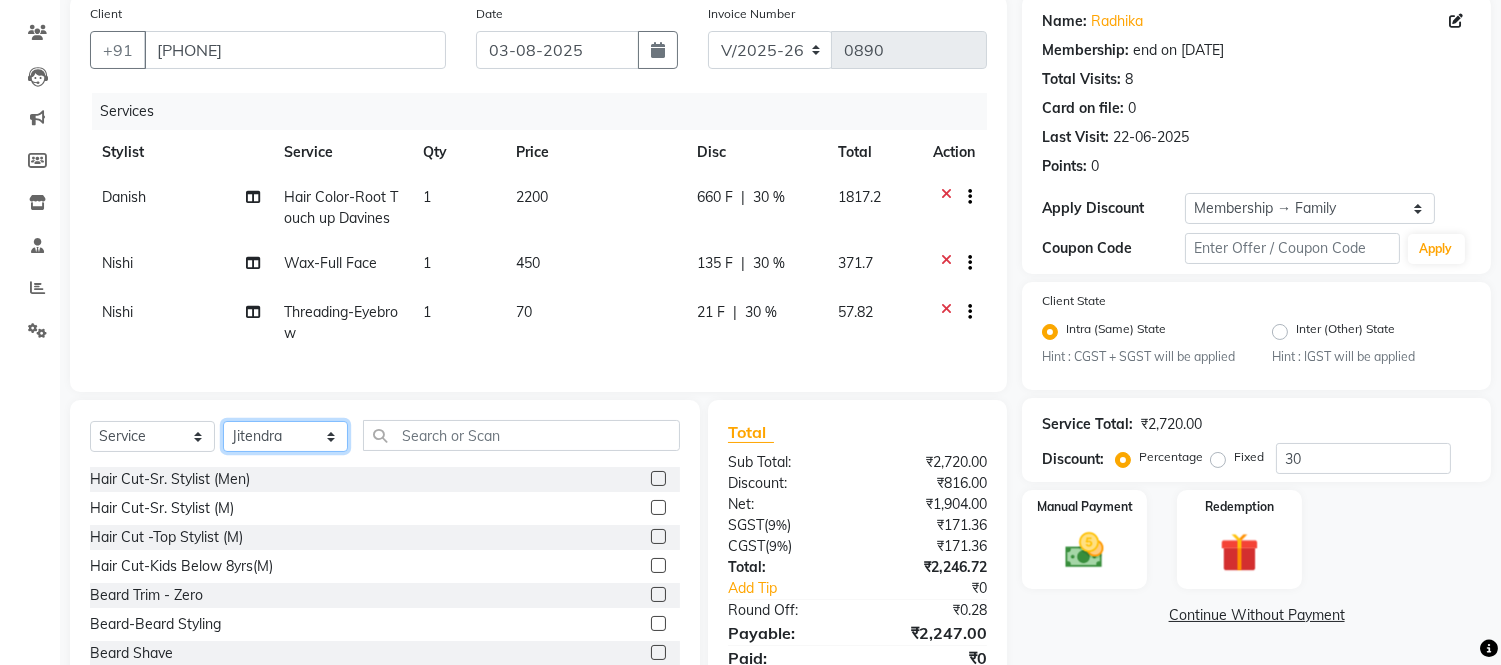 click on "Select Stylist Admin Amit Danish Dr, Rajani Jitendra K T Ramarao Lalitha Lokesh Madhu Nishi Satish Srinivas" 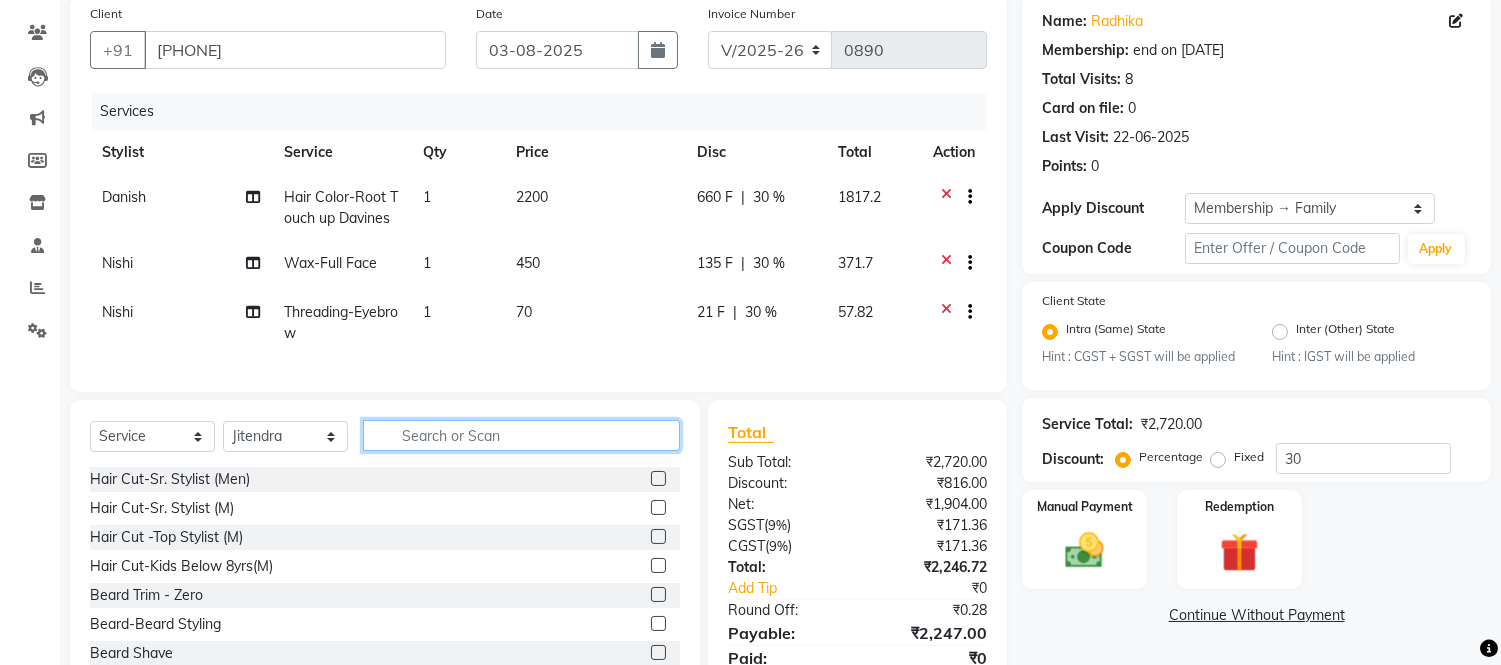 click 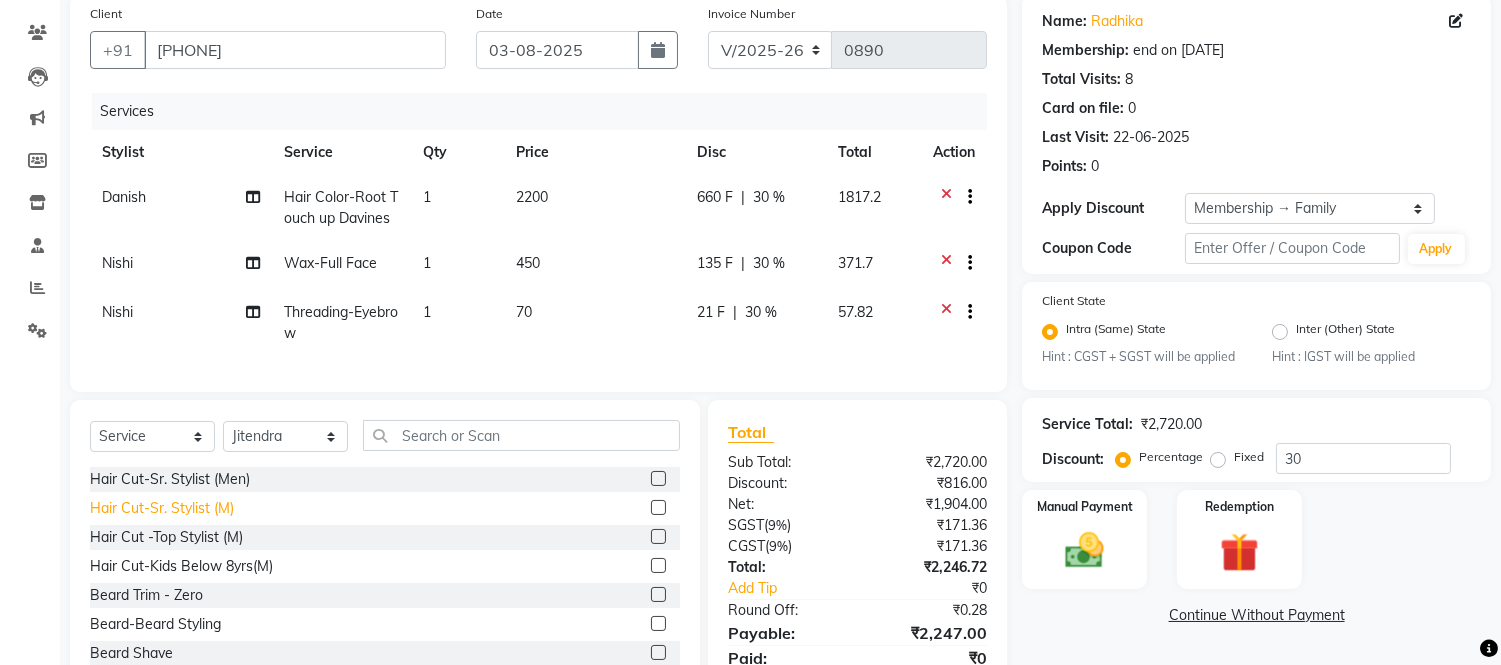 click on "Hair Cut-Sr. Stylist (M)" 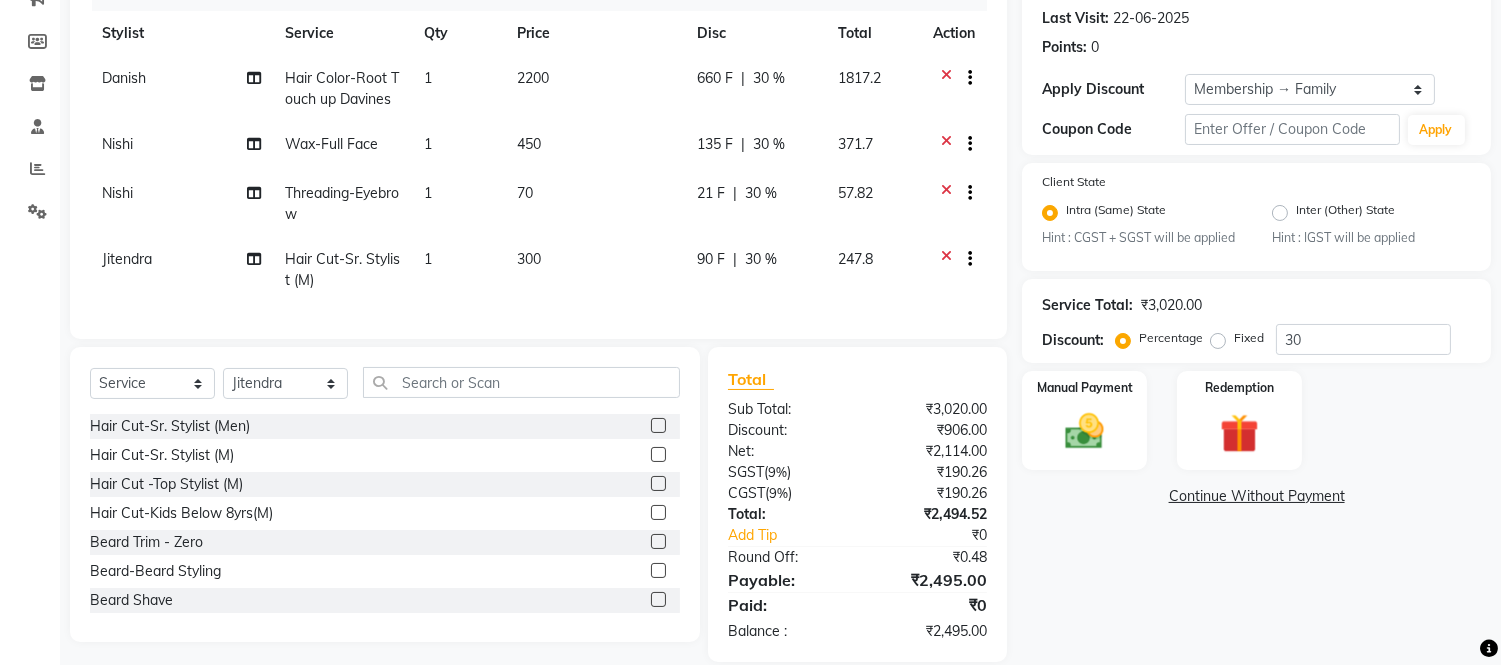 scroll, scrollTop: 317, scrollLeft: 0, axis: vertical 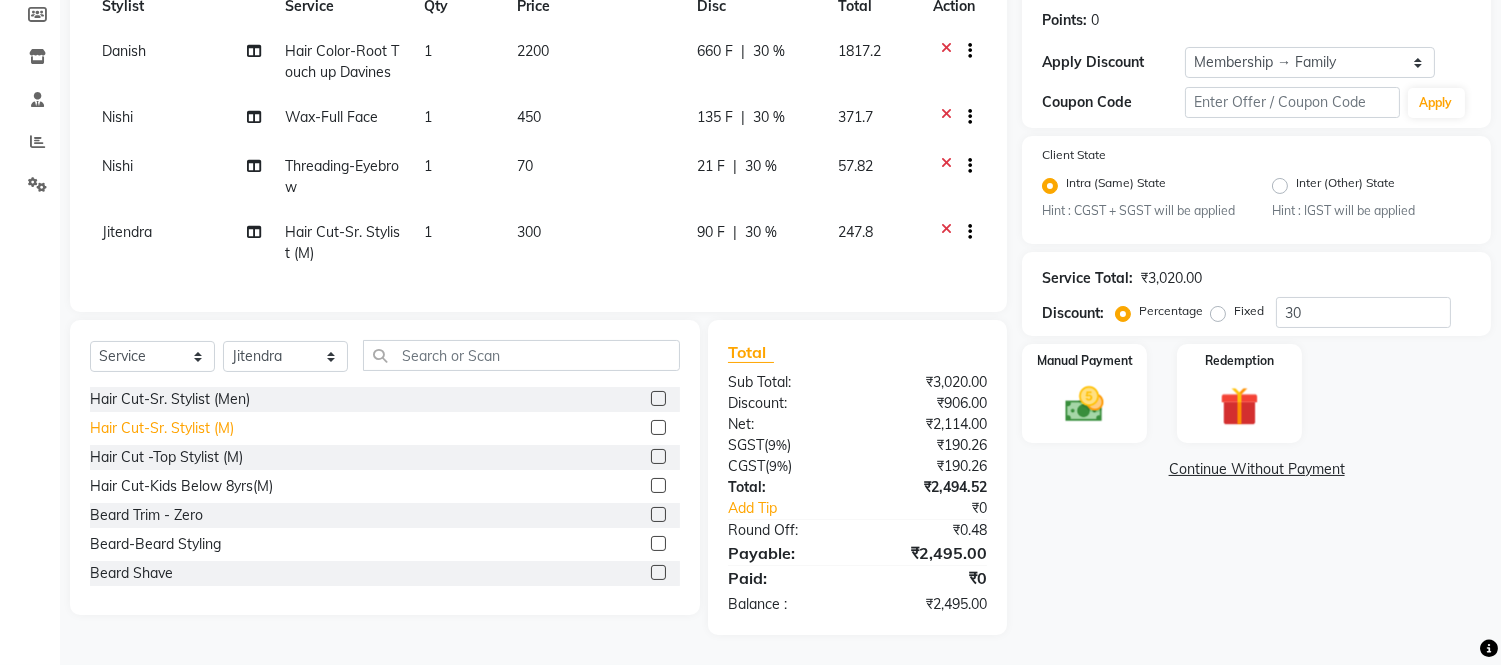 click on "Hair Cut-Sr. Stylist (M)" 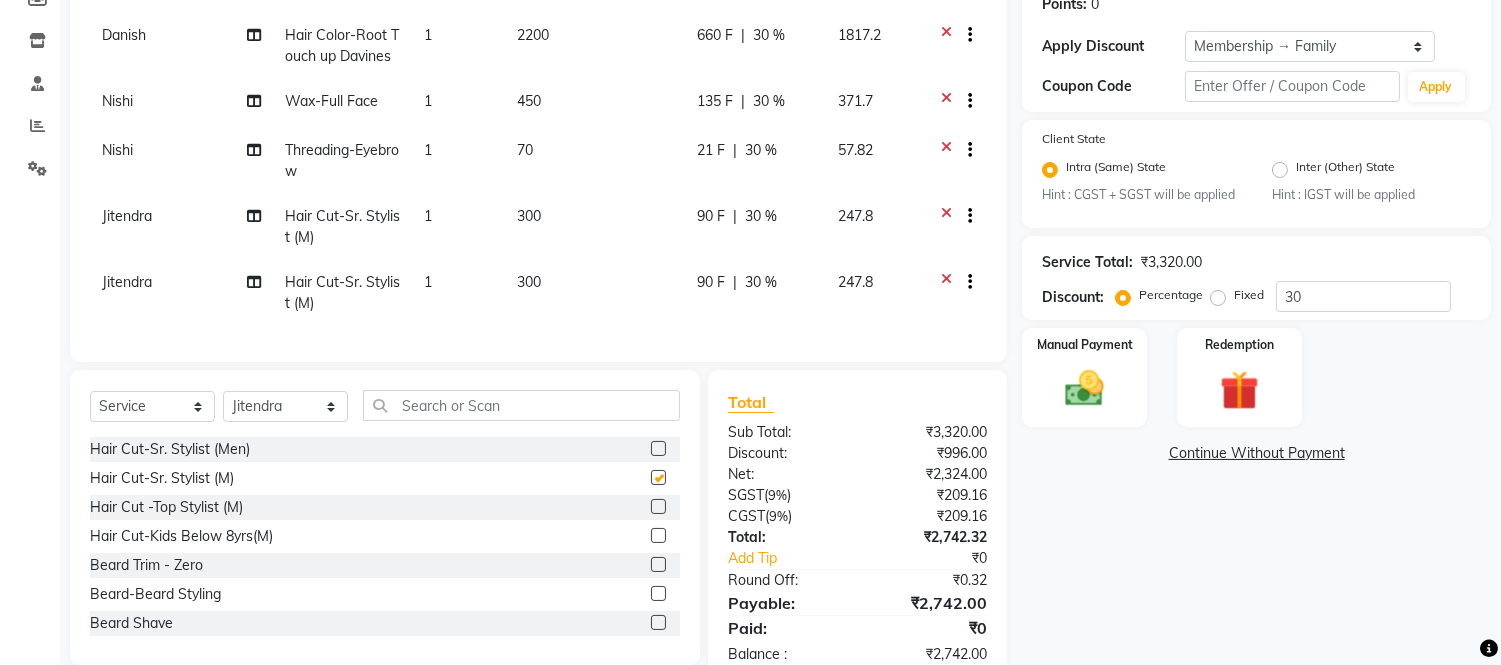 checkbox on "false" 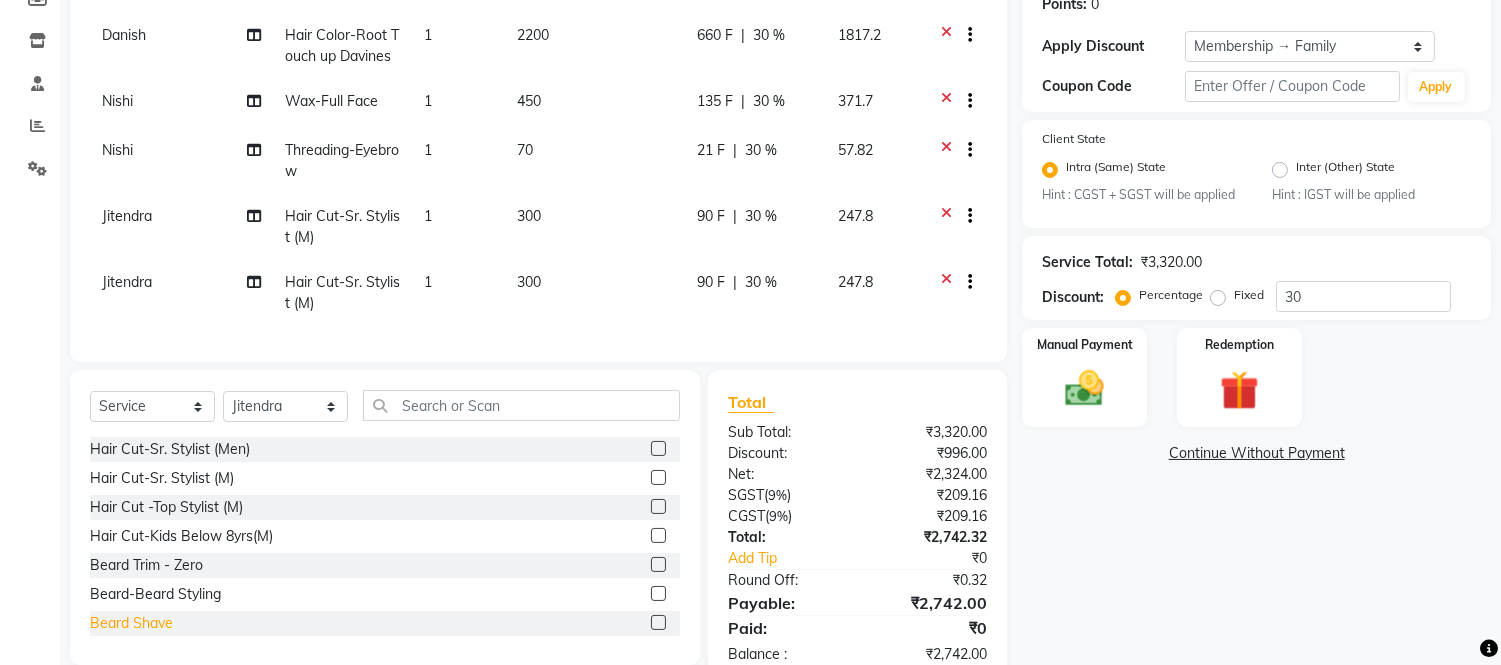 click on "Beard Shave" 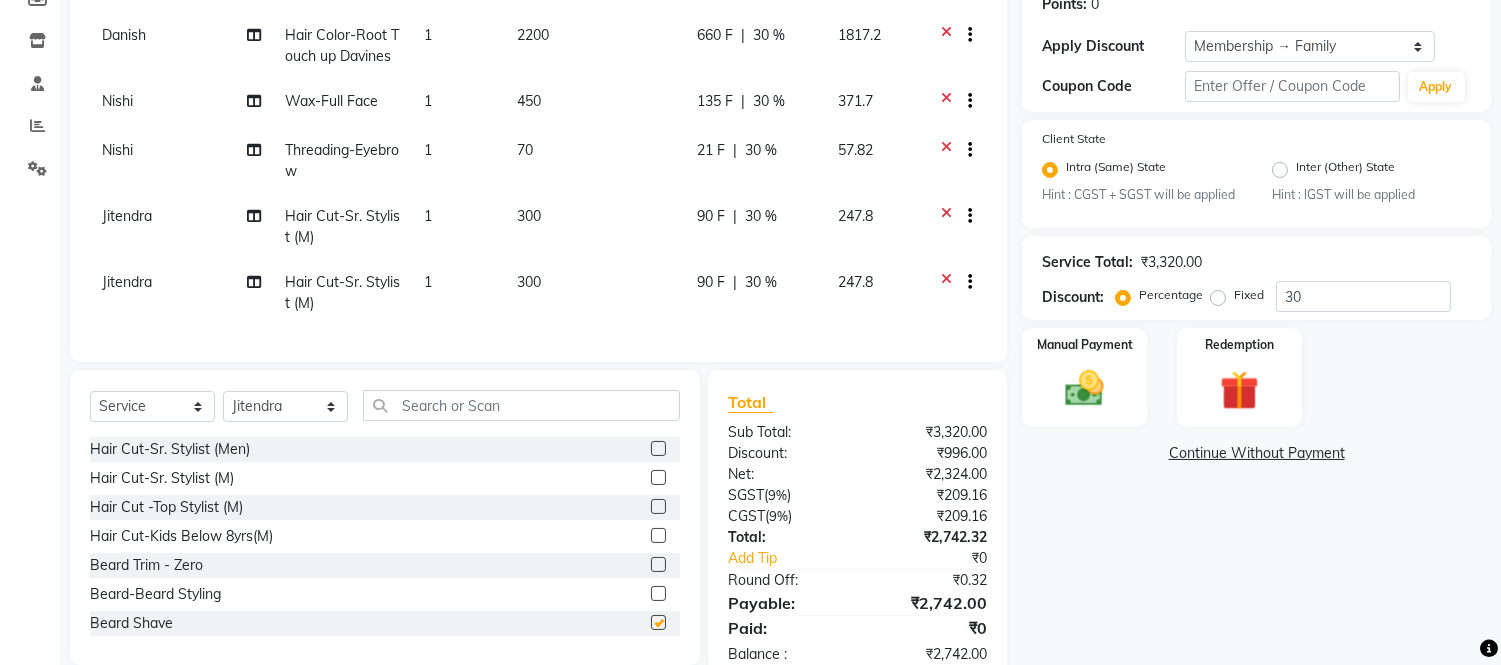checkbox on "false" 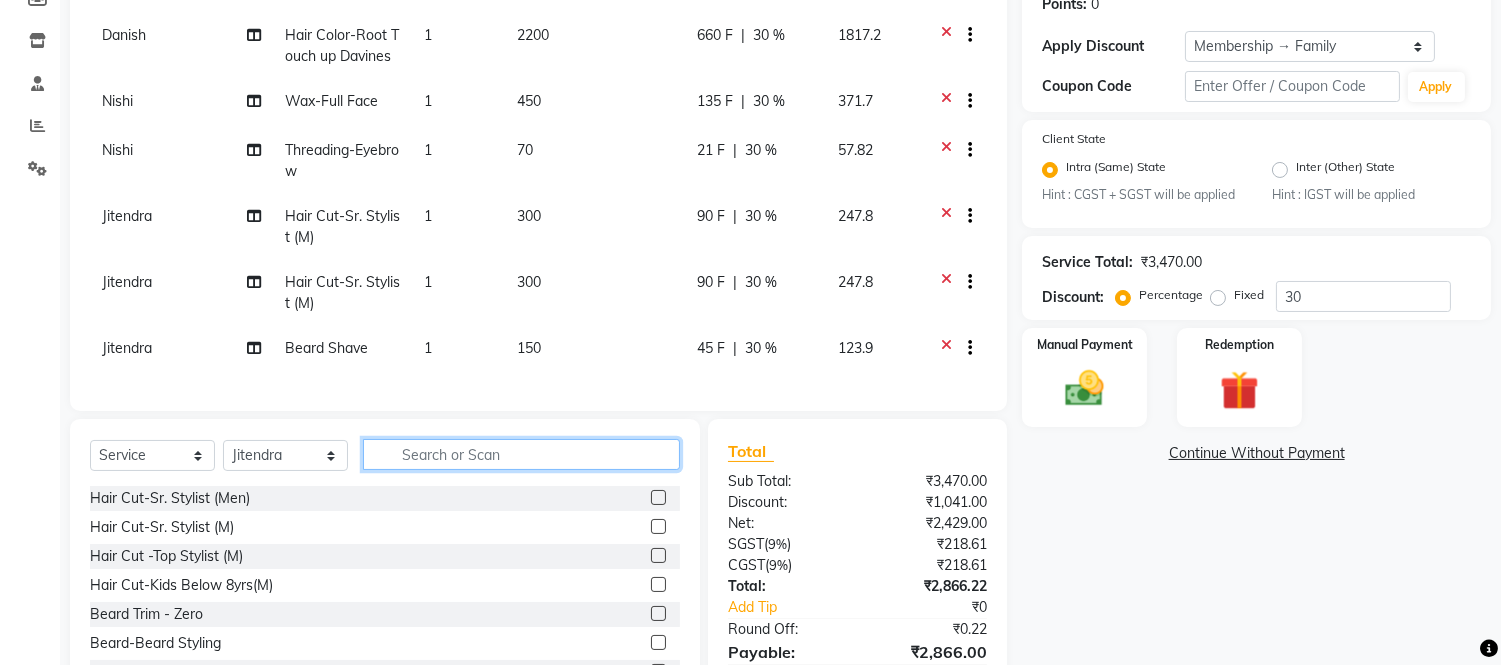 click 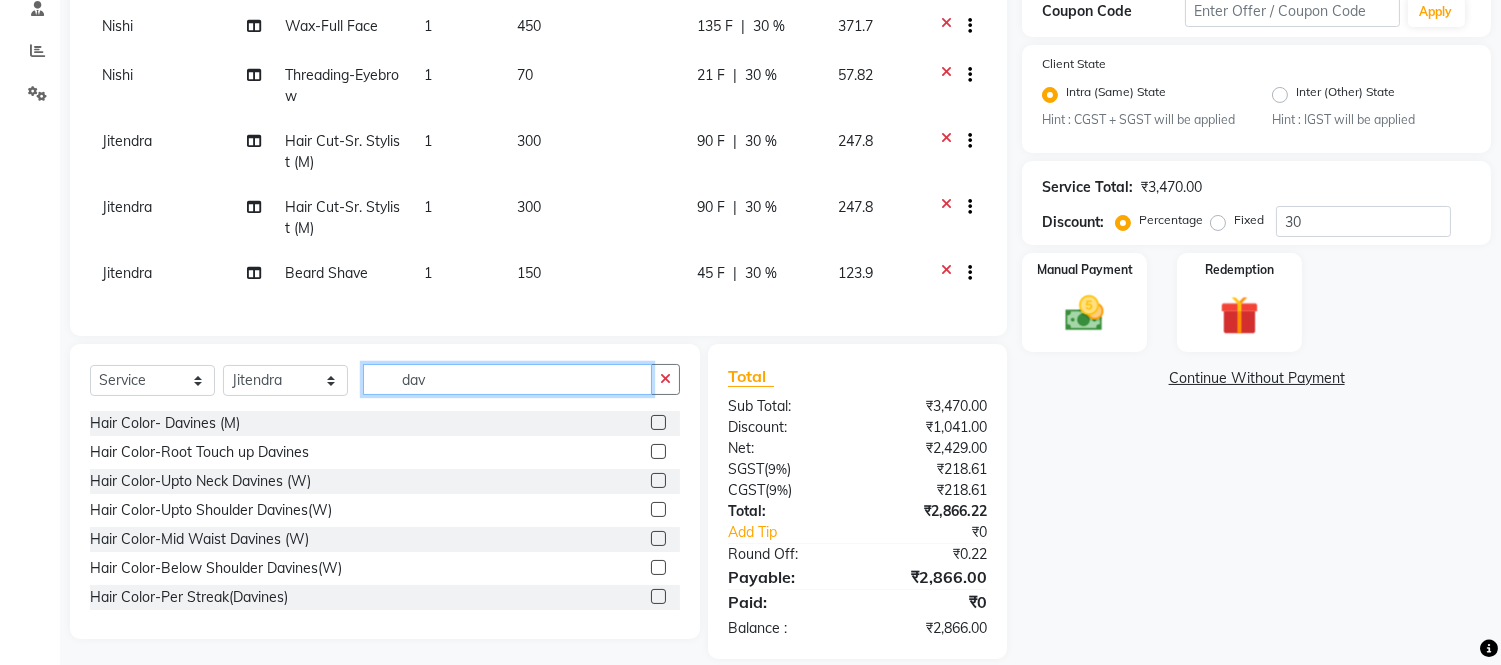 scroll, scrollTop: 432, scrollLeft: 0, axis: vertical 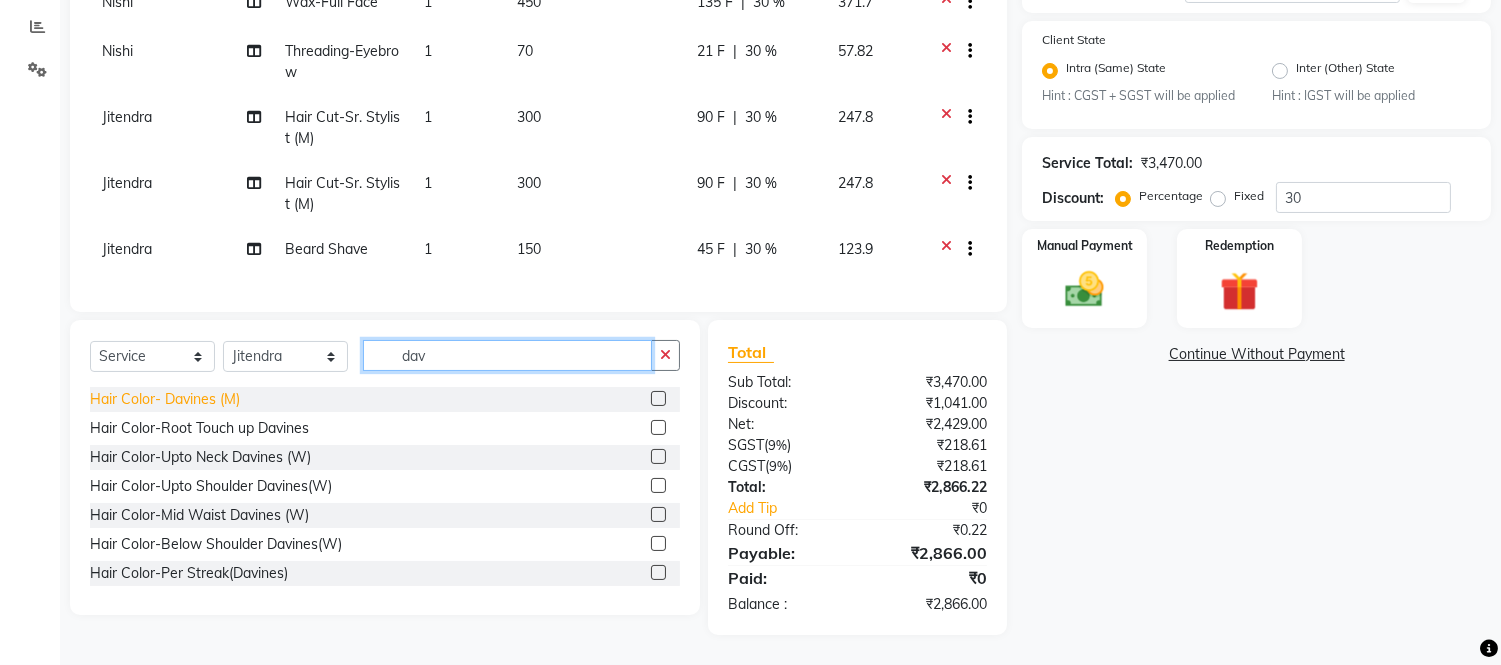 type on "dav" 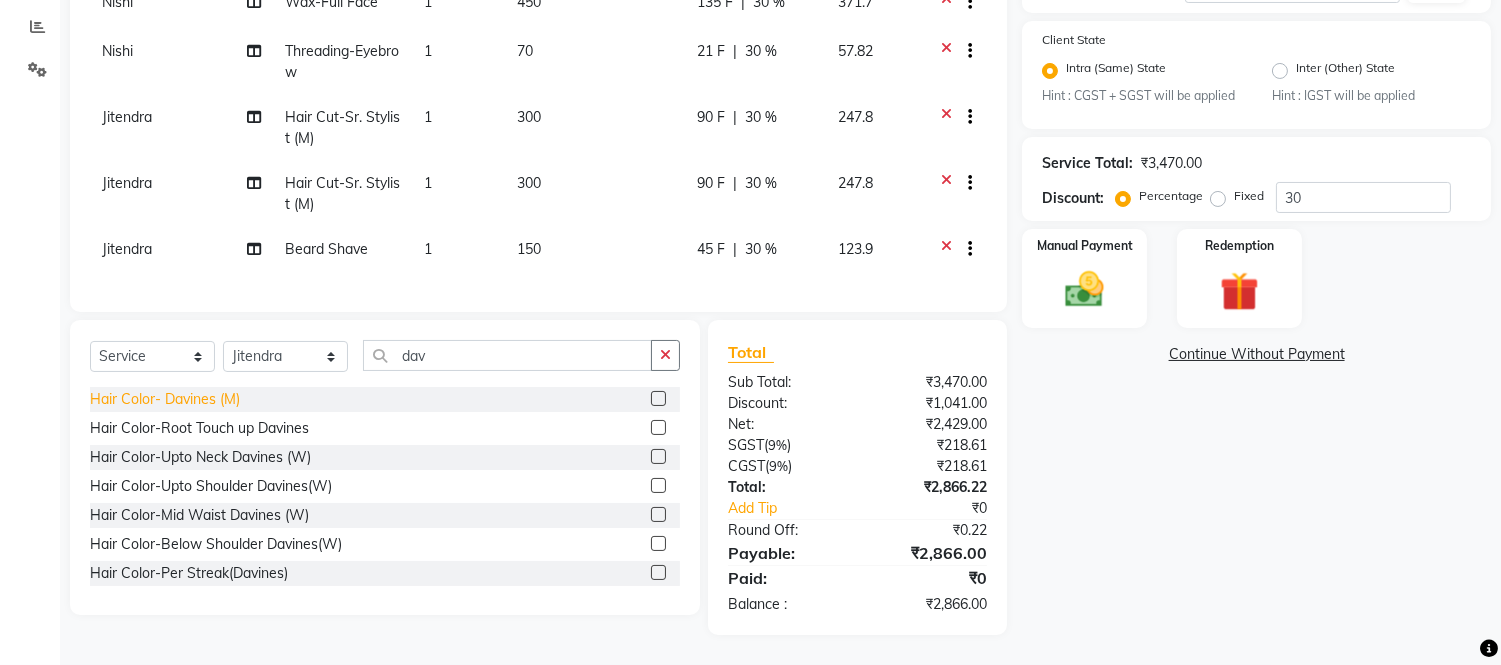 click on "Hair Color- Davines (M)" 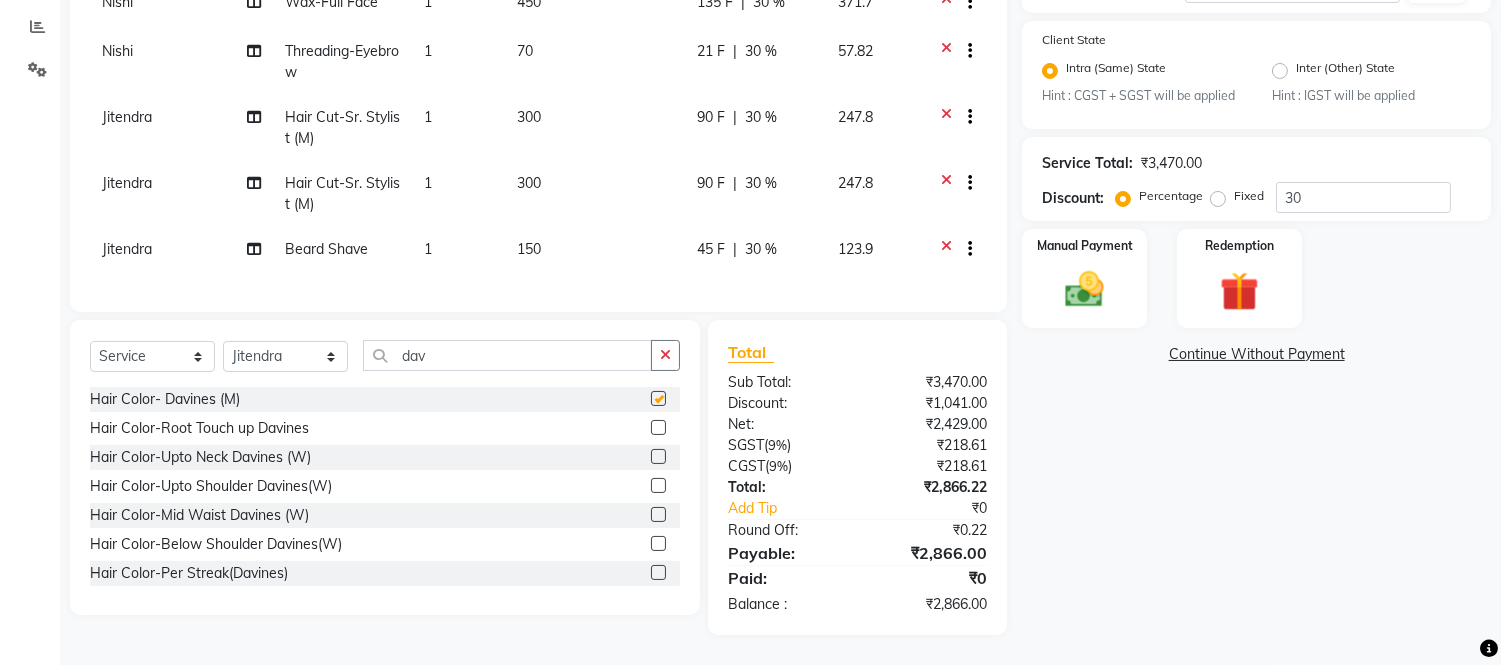 checkbox on "false" 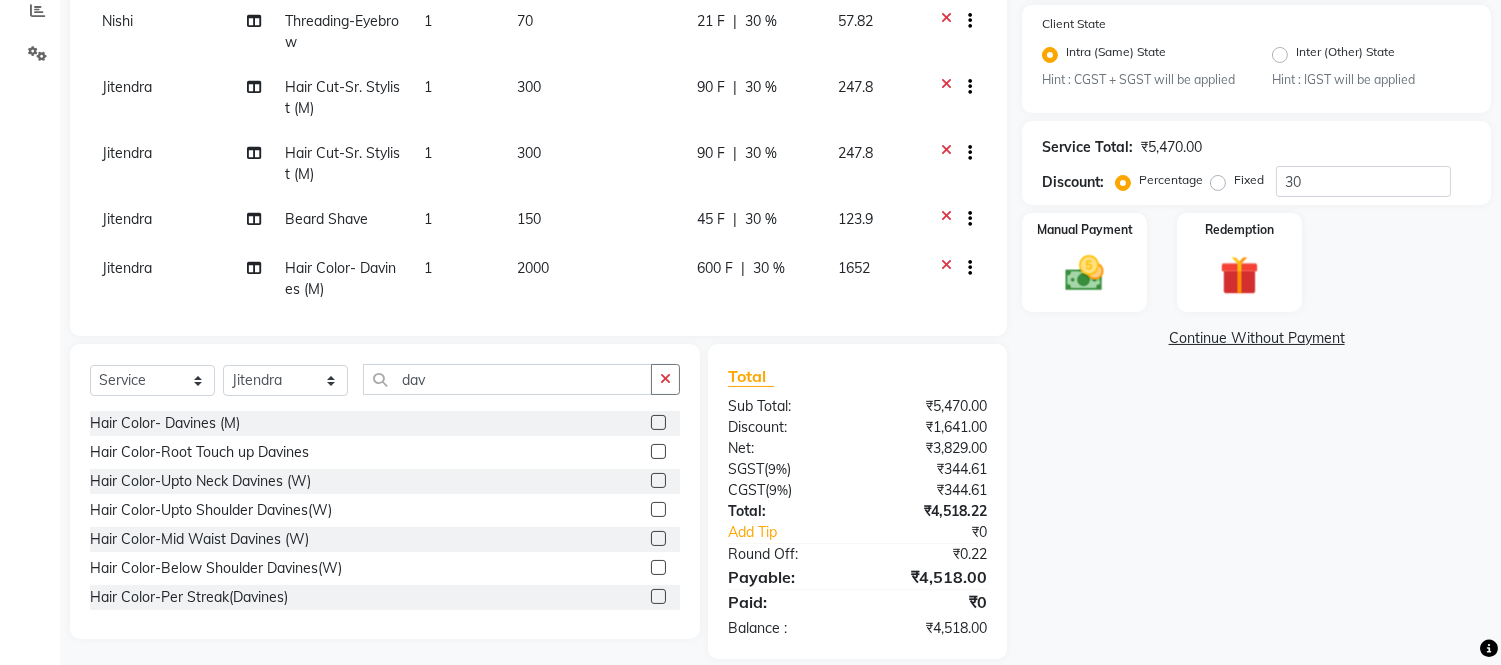 scroll, scrollTop: 0, scrollLeft: 0, axis: both 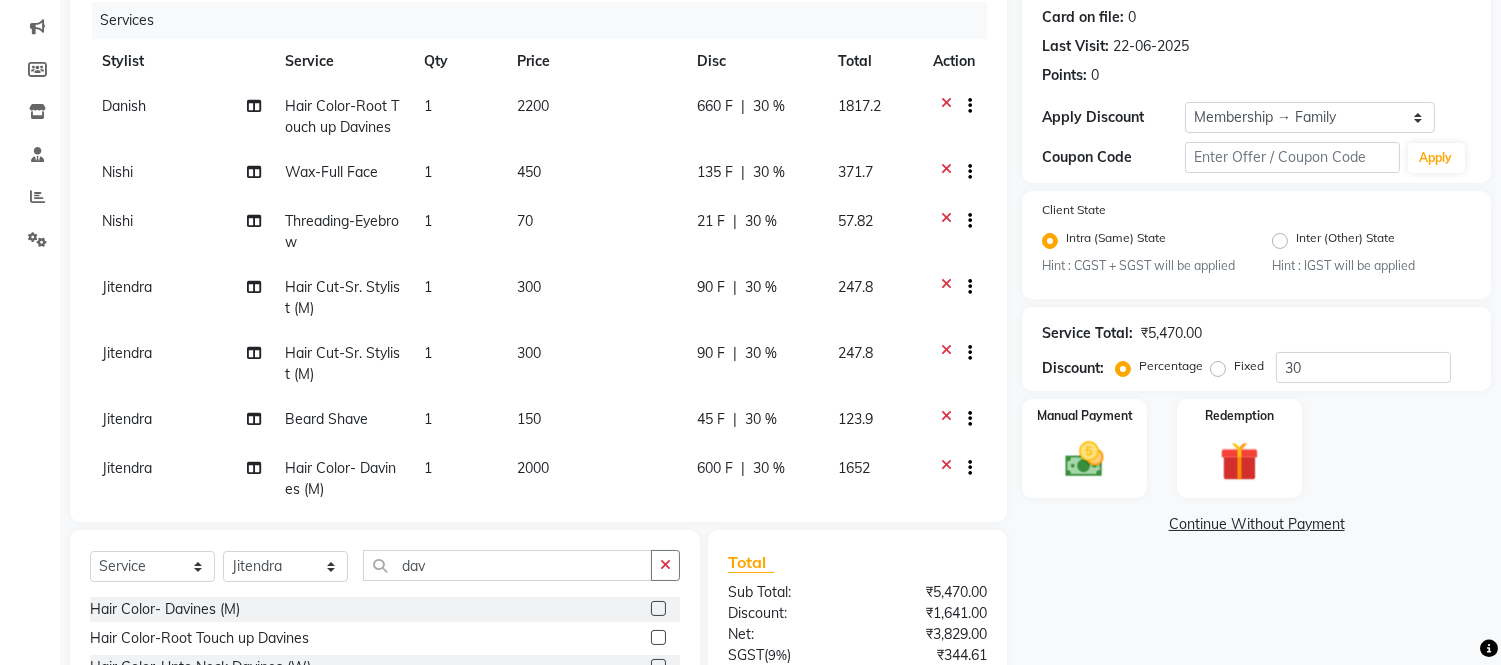 click 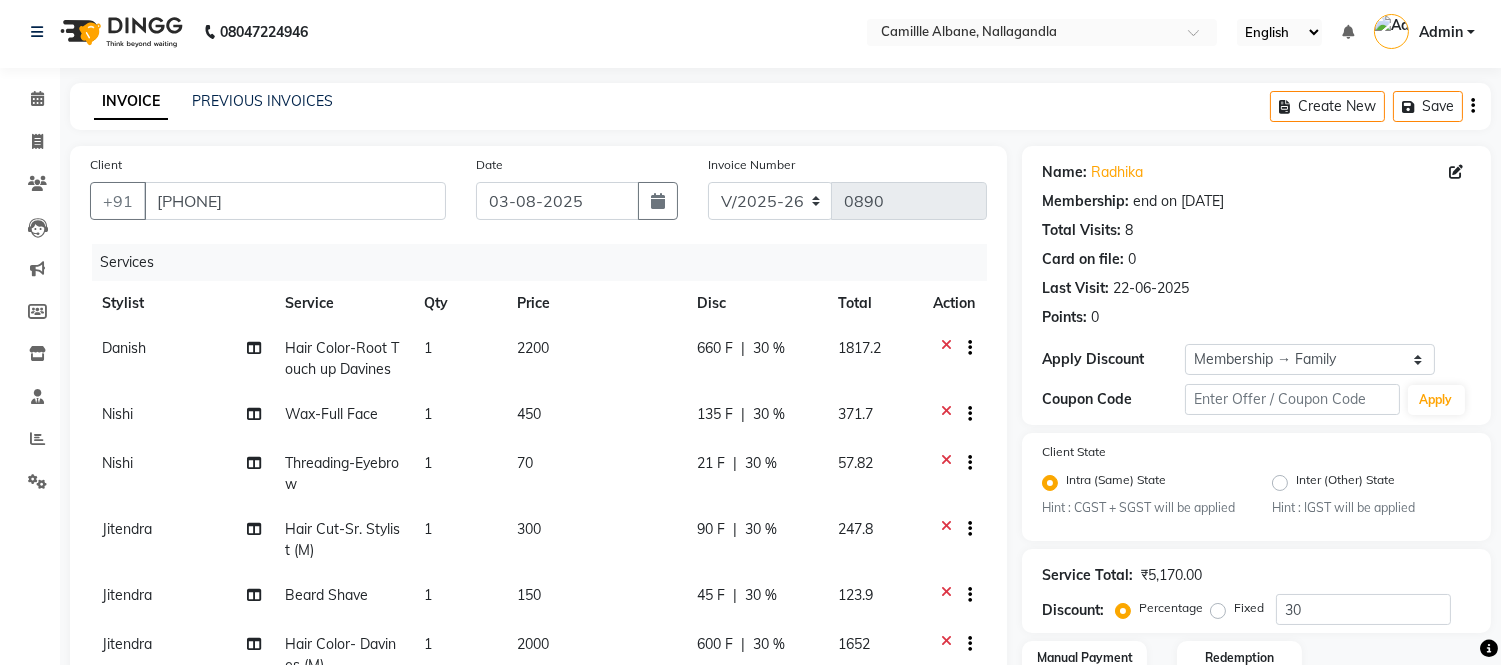 scroll, scrollTop: 0, scrollLeft: 0, axis: both 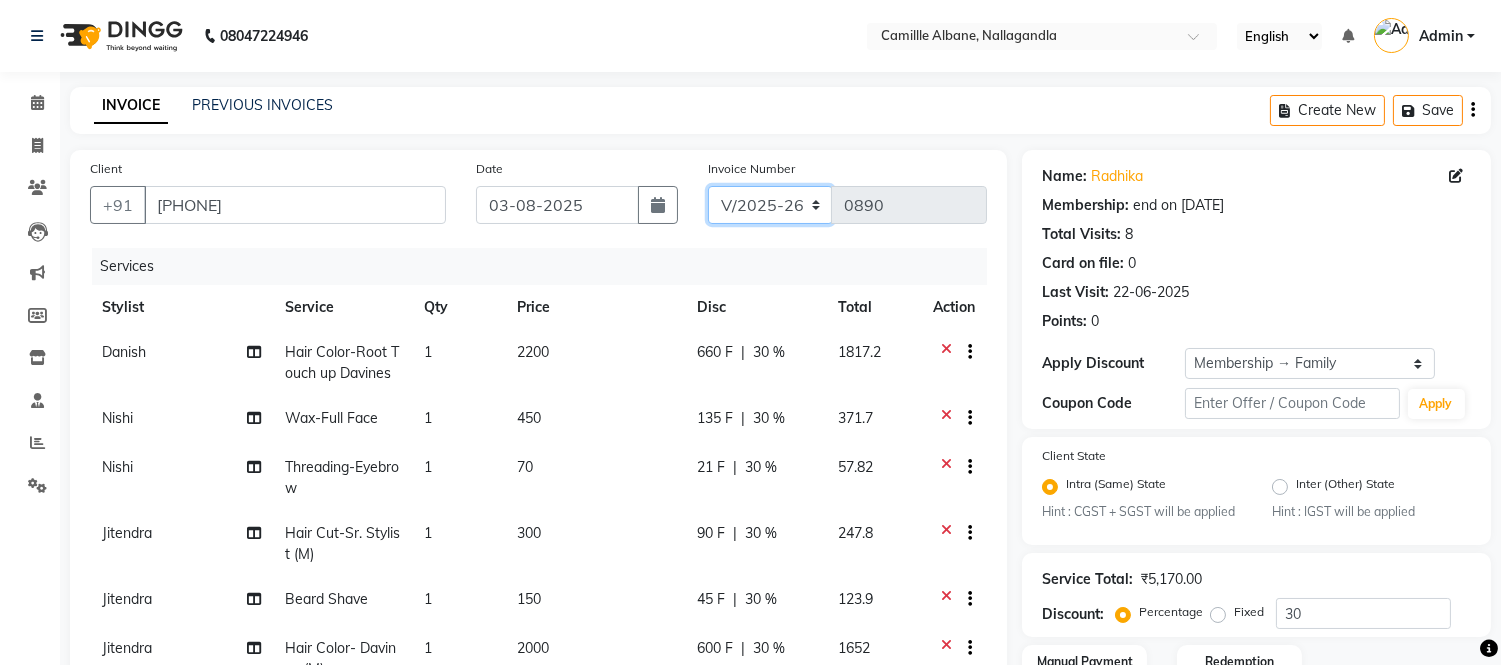 click on "INV/2025 V/2025-26" 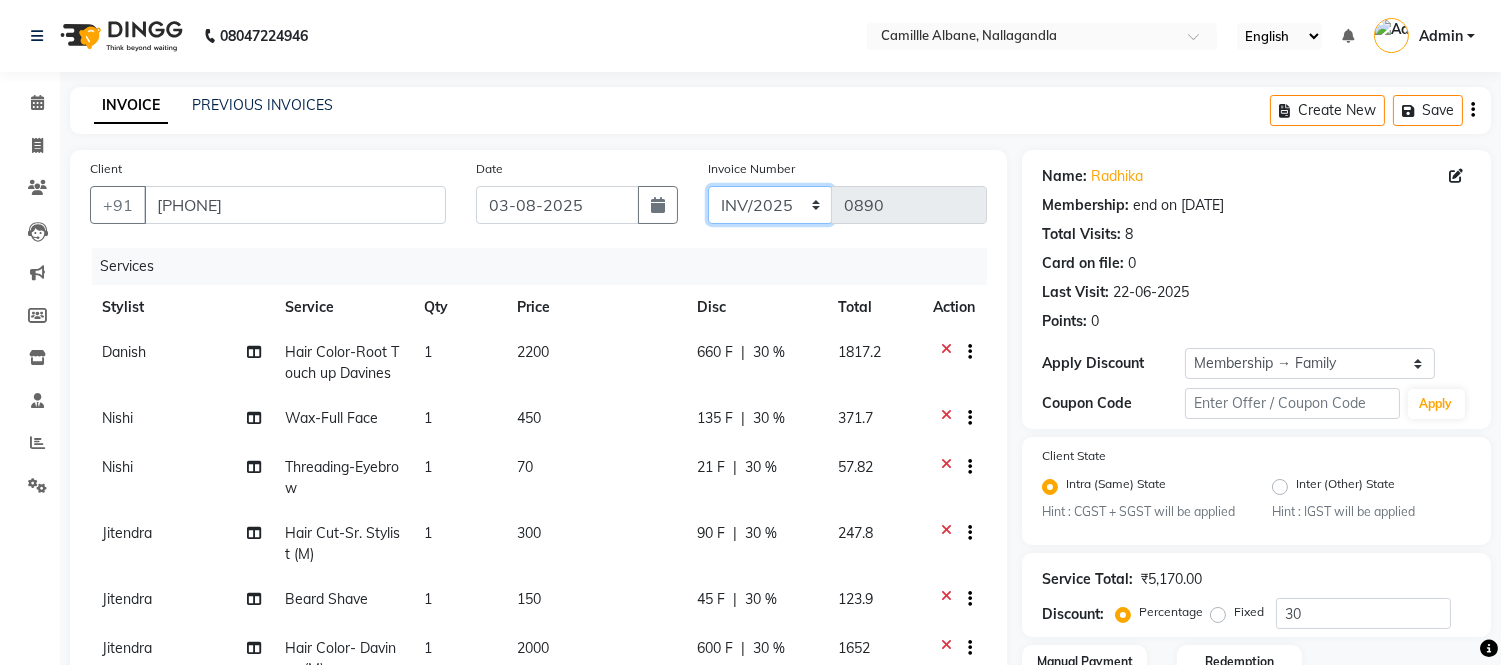 click on "INV/2025 V/2025-26" 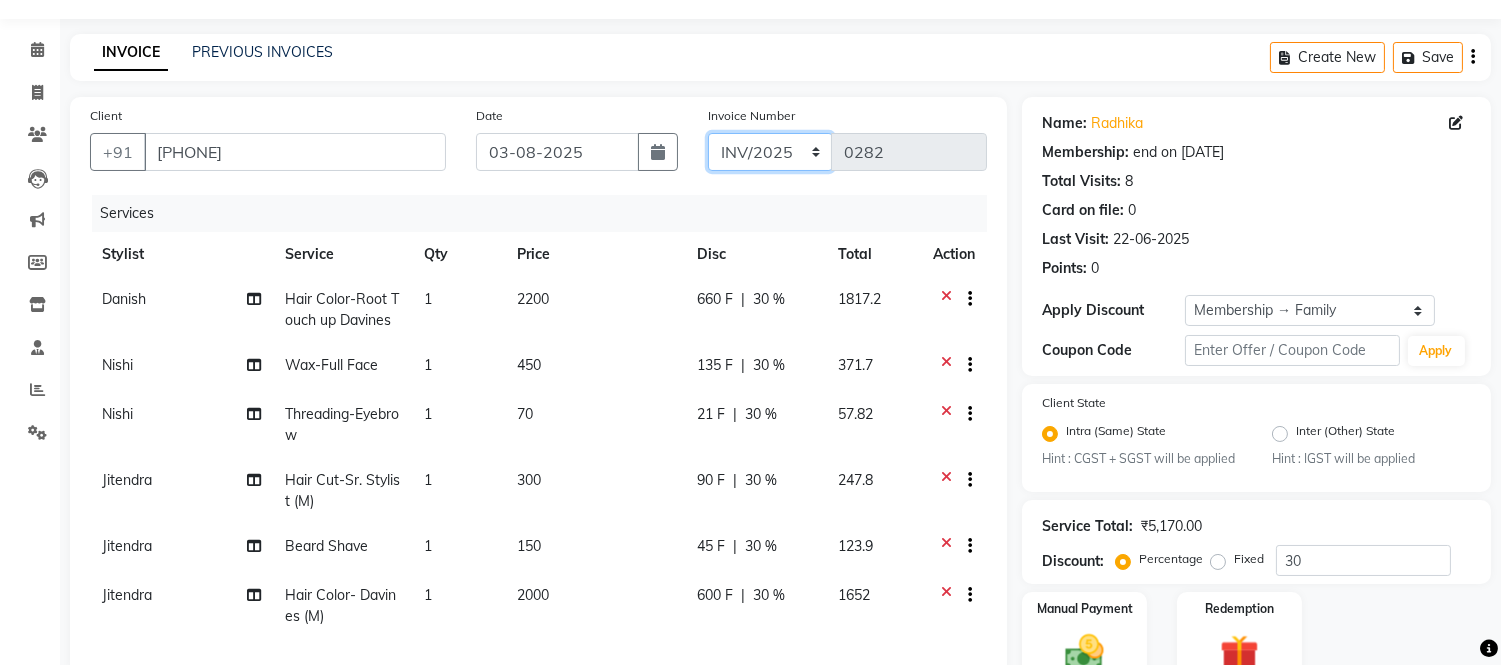 scroll, scrollTop: 0, scrollLeft: 0, axis: both 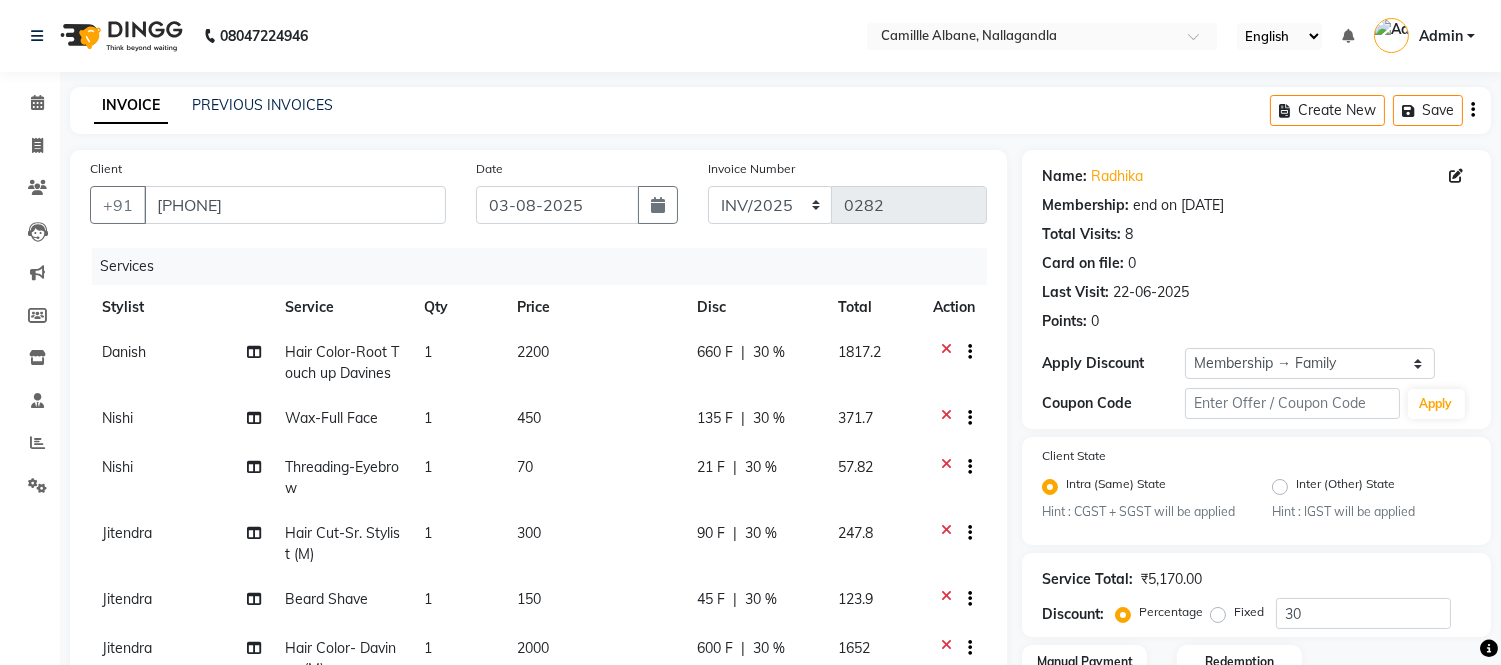 click 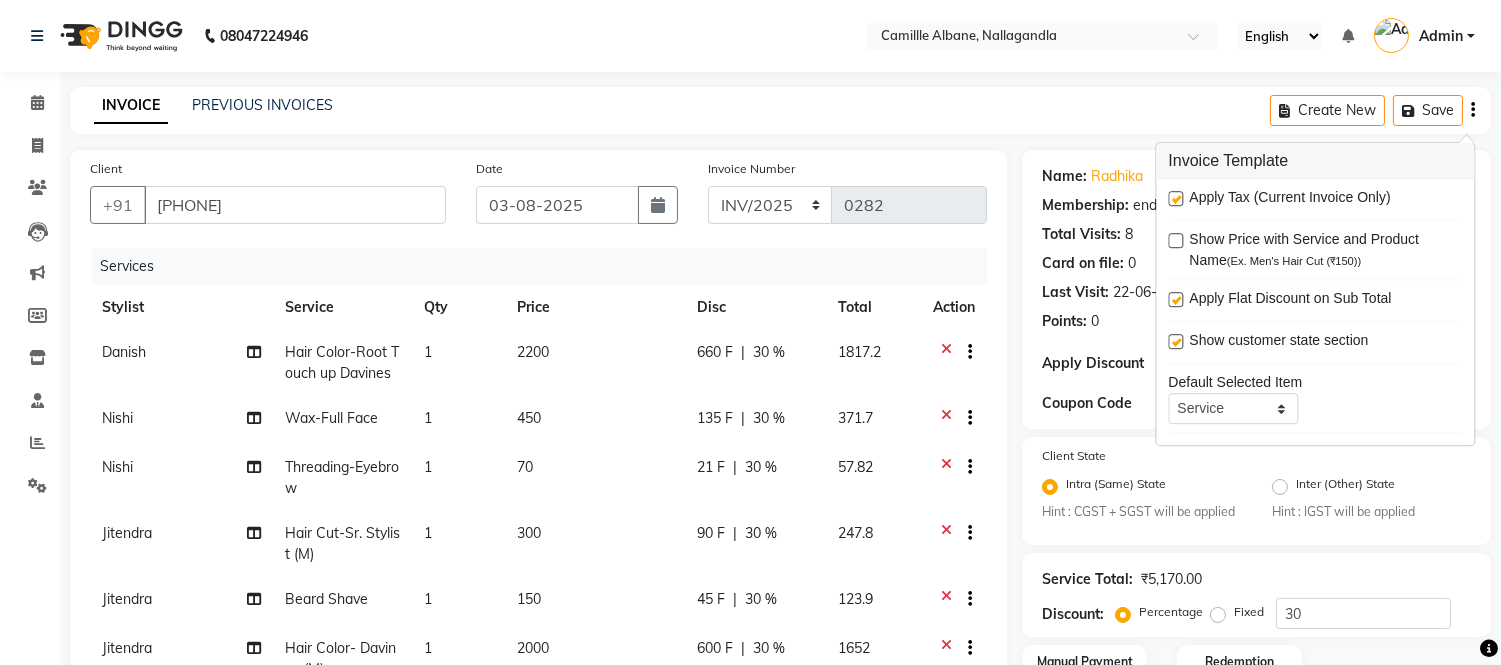 click on "Apply Tax (Current Invoice Only)" at bounding box center [1315, 199] 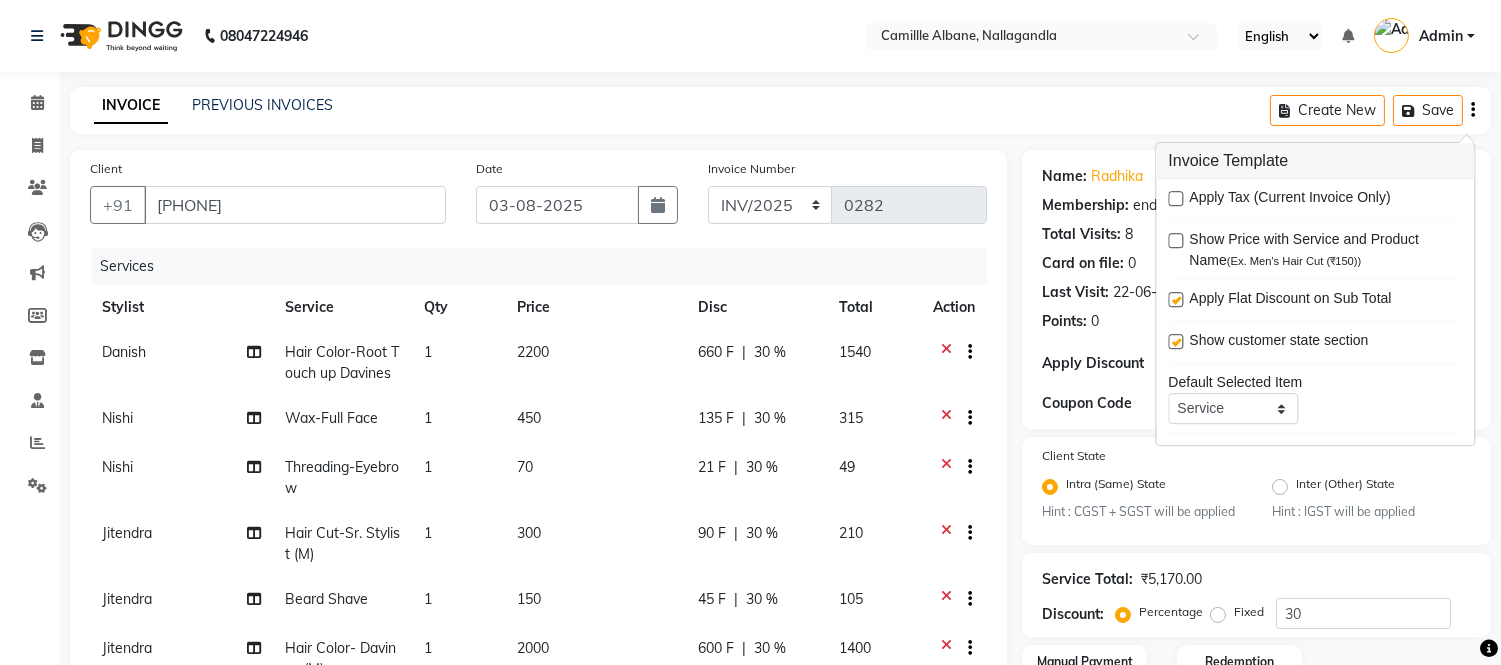 click on "INVOICE PREVIOUS INVOICES Create New   Save" 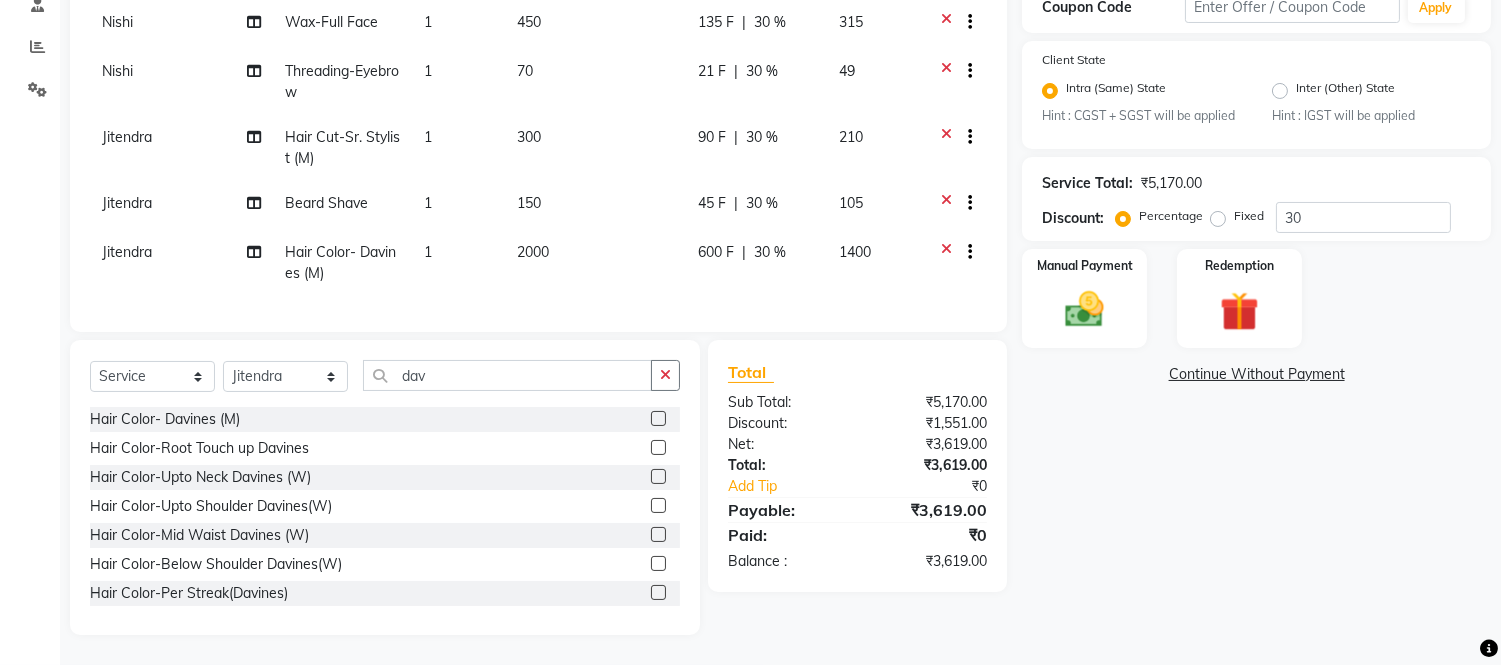 scroll, scrollTop: 412, scrollLeft: 0, axis: vertical 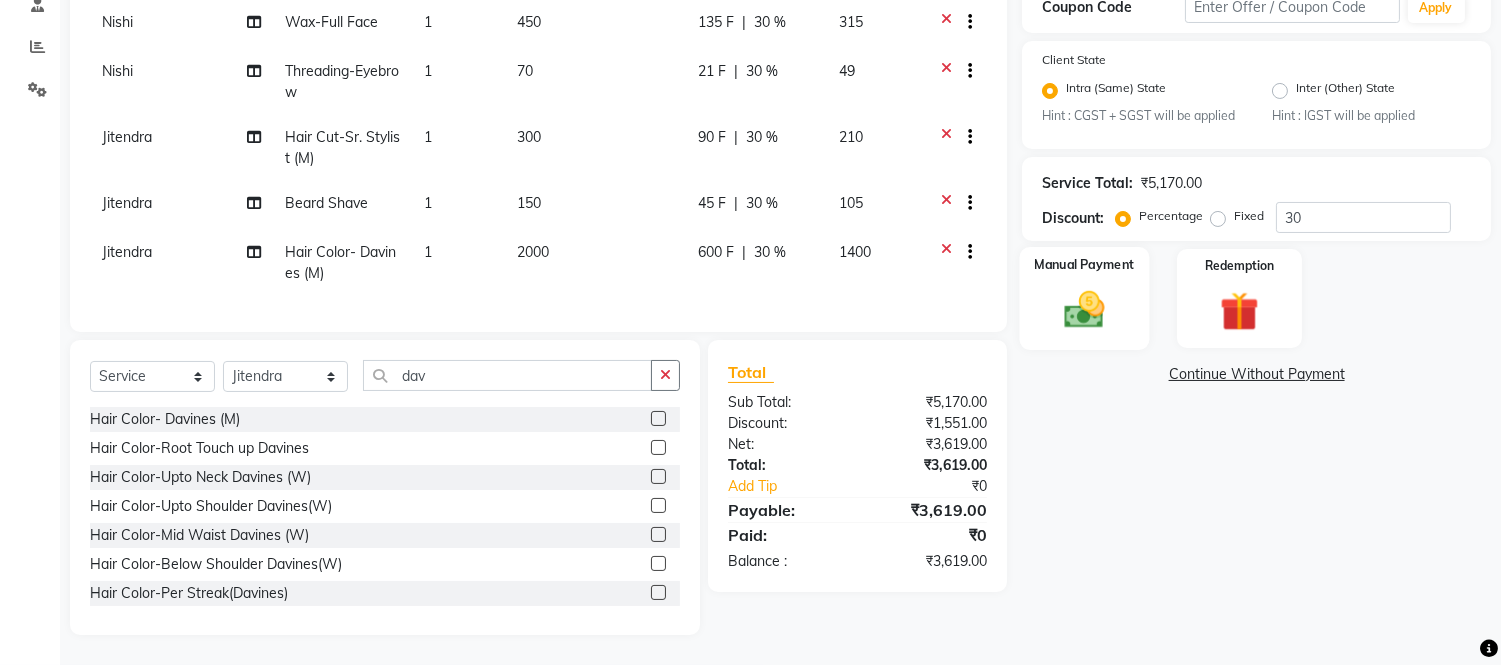 click 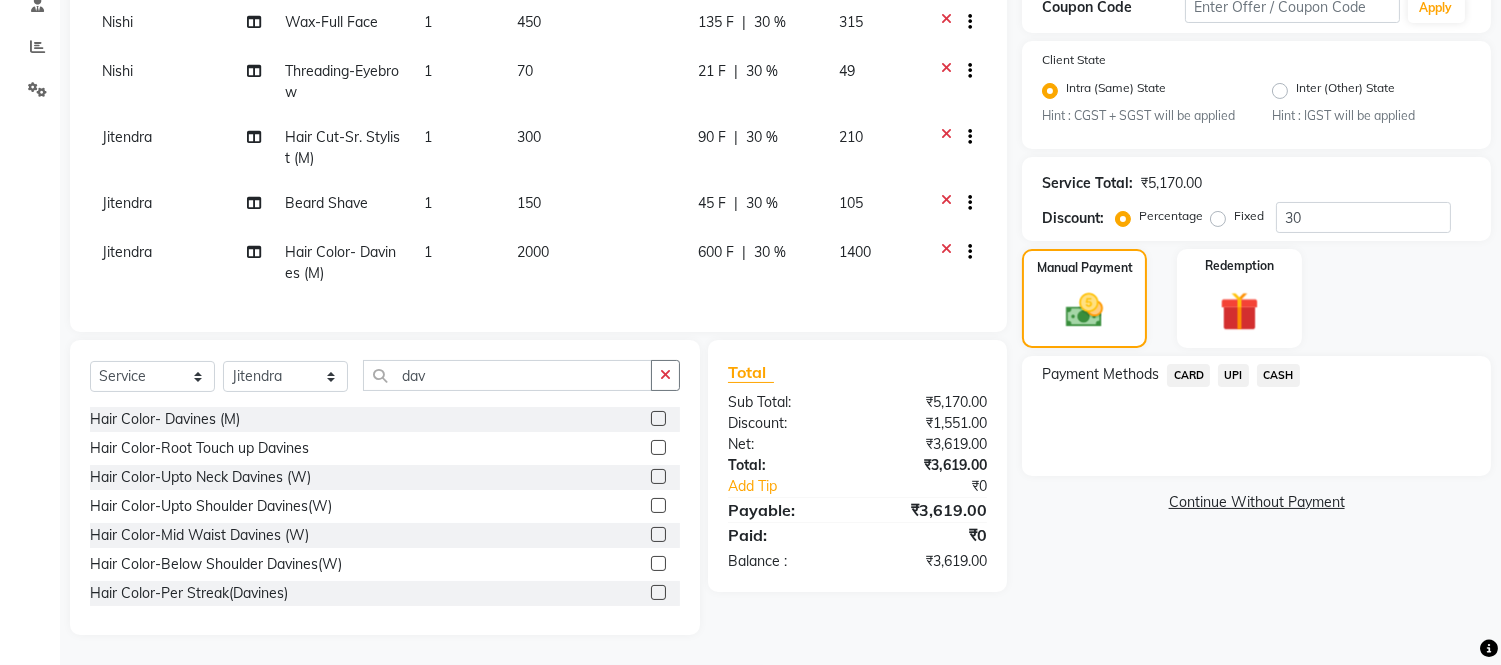 click on "CASH" 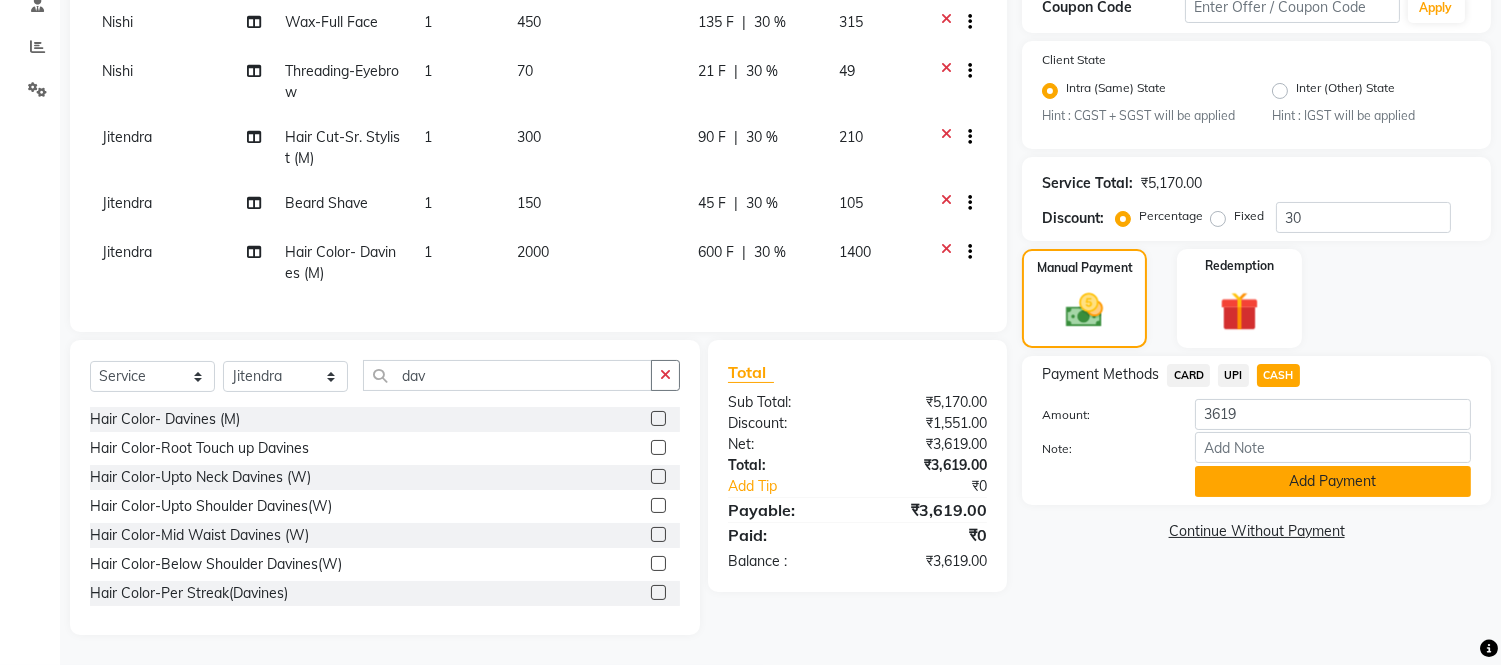 click on "Add Payment" 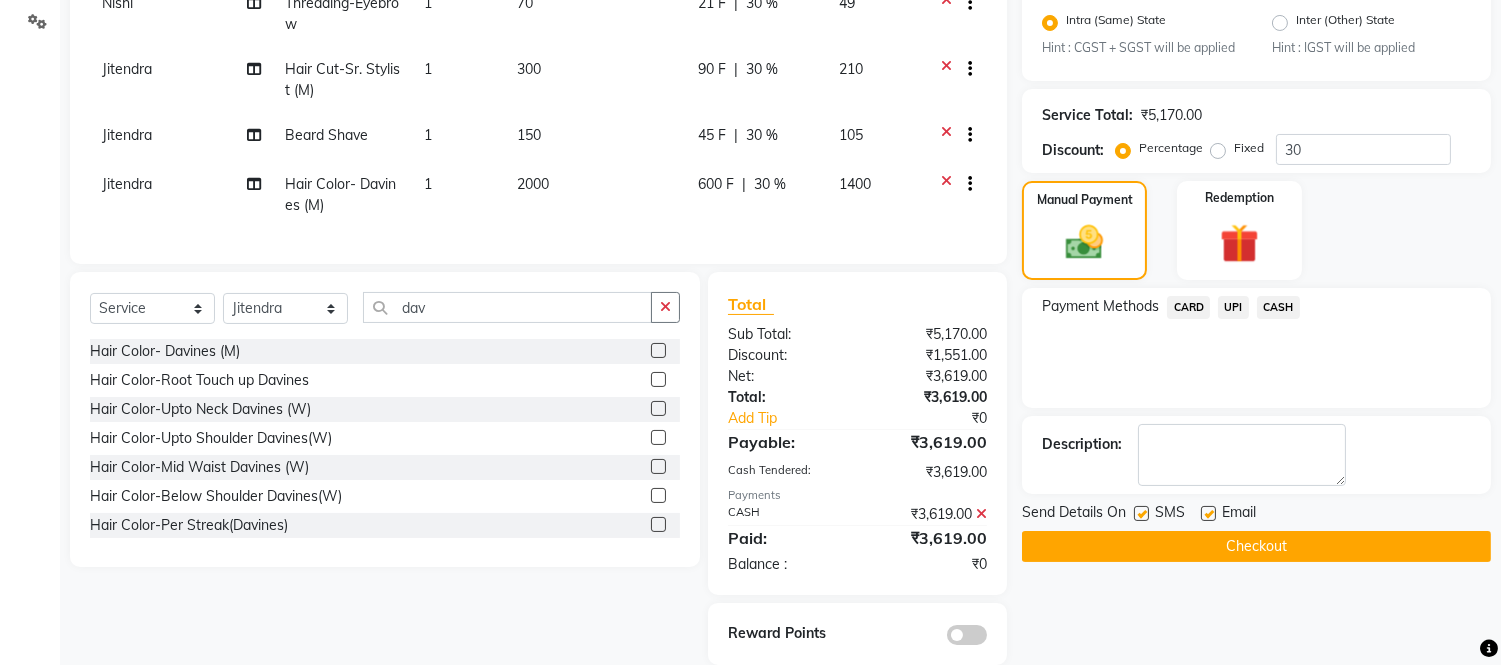 scroll, scrollTop: 510, scrollLeft: 0, axis: vertical 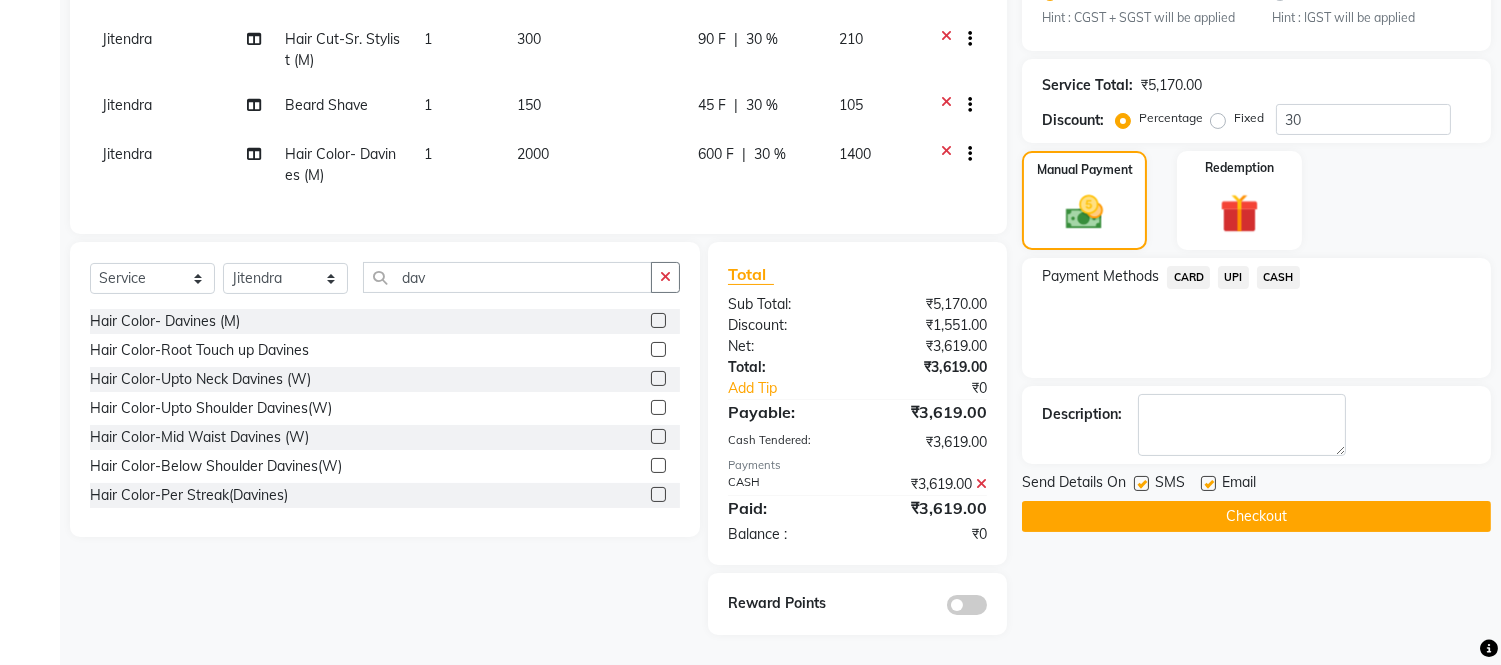 click on "Checkout" 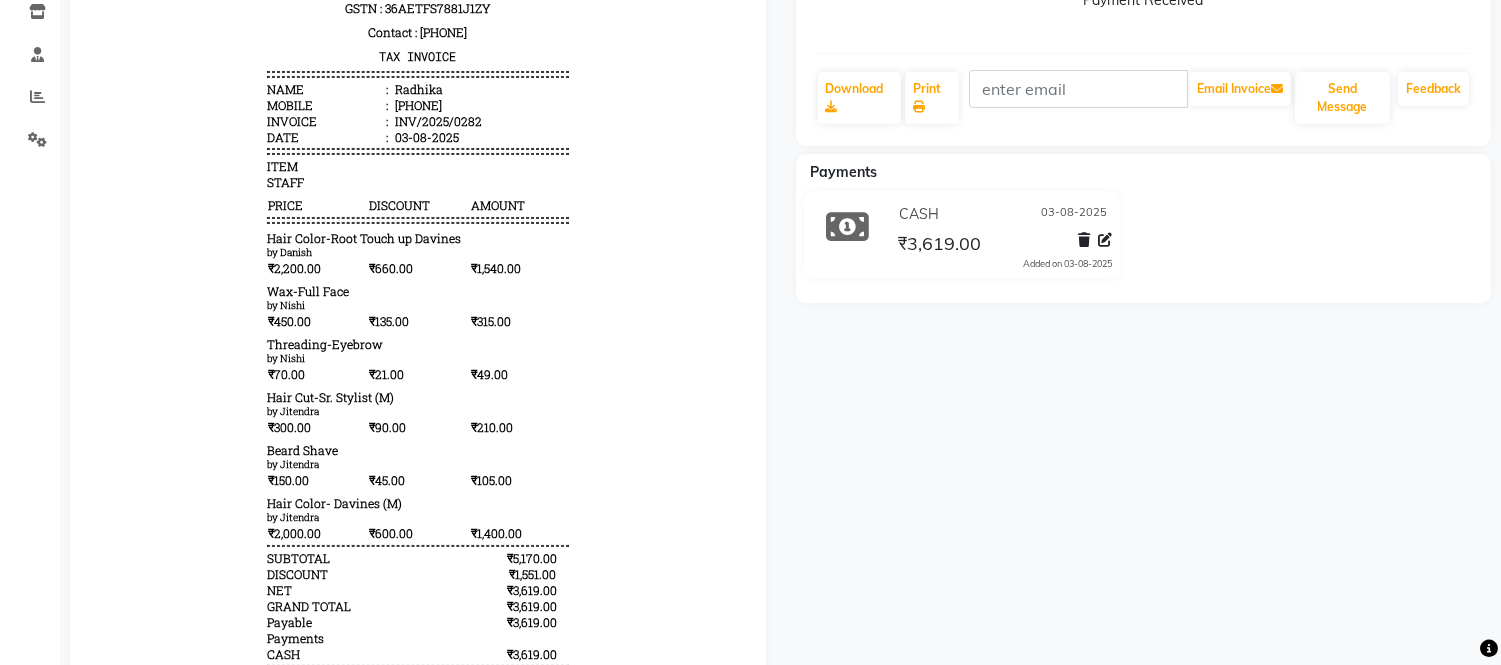 scroll, scrollTop: 370, scrollLeft: 0, axis: vertical 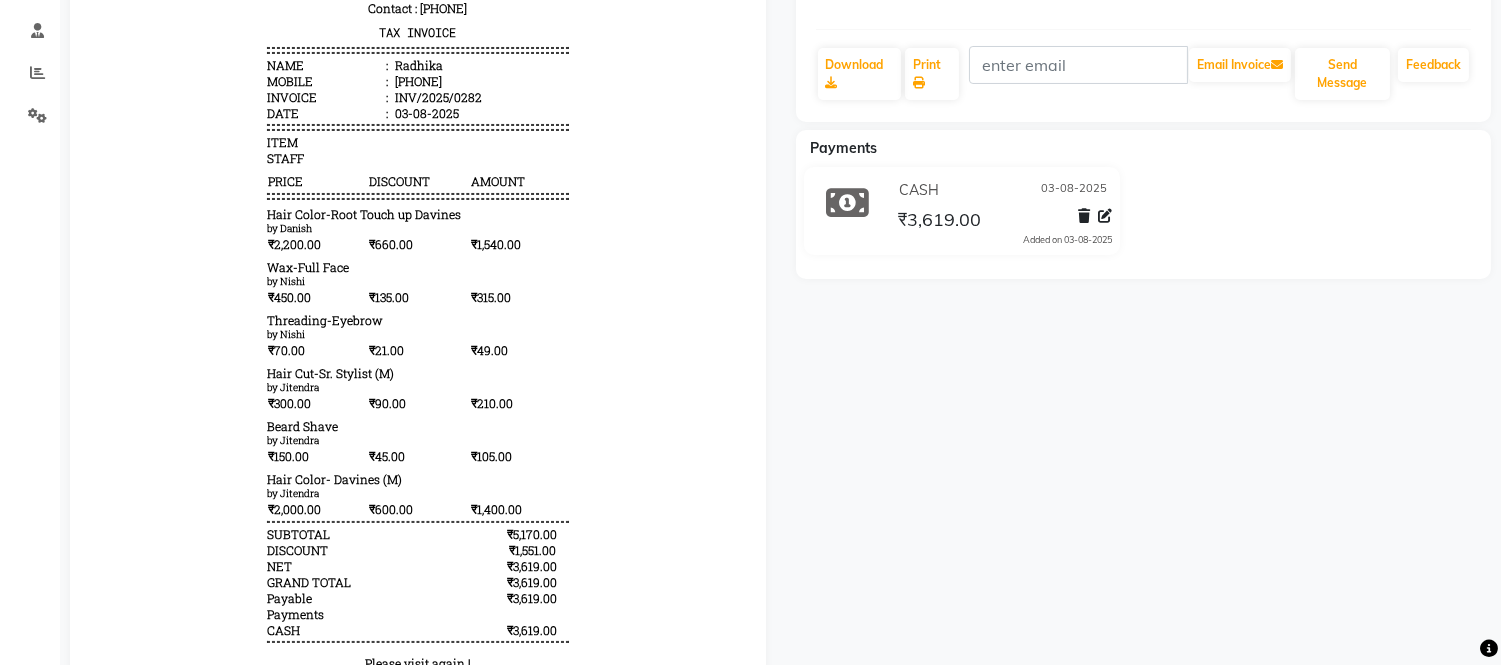 click on "Radhika   Prebook   Payment Received  Download  Print   Email Invoice   Send Message Feedback  Payments CASH 03-08-2025 ₹3,619.00  Added on 03-08-2025" 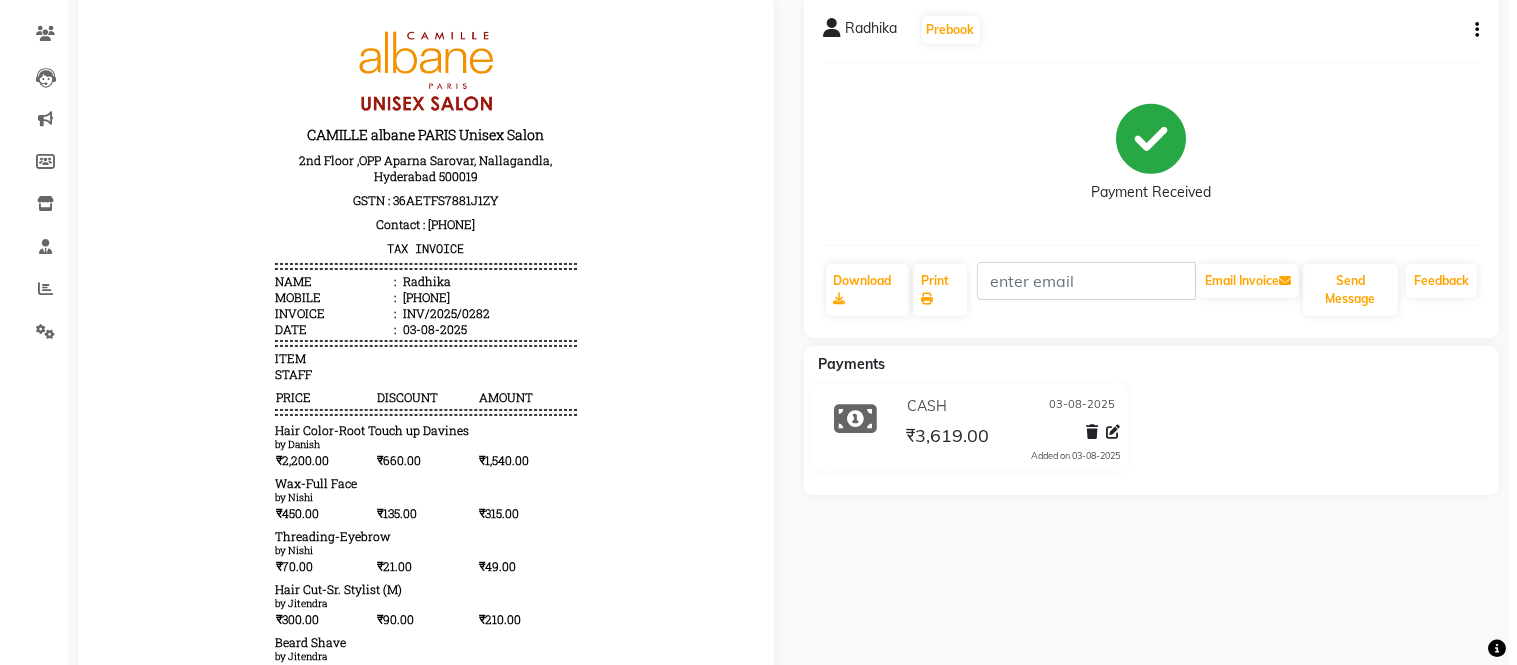 scroll, scrollTop: 0, scrollLeft: 0, axis: both 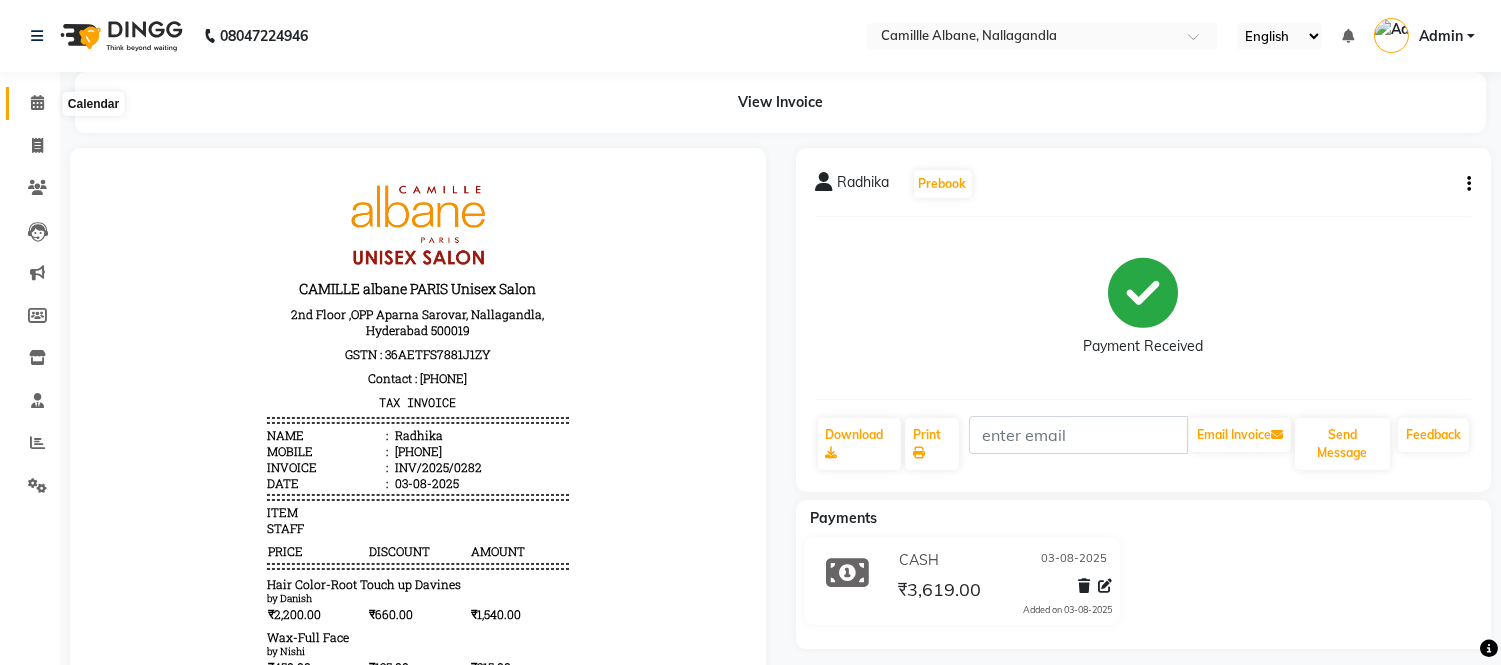 click 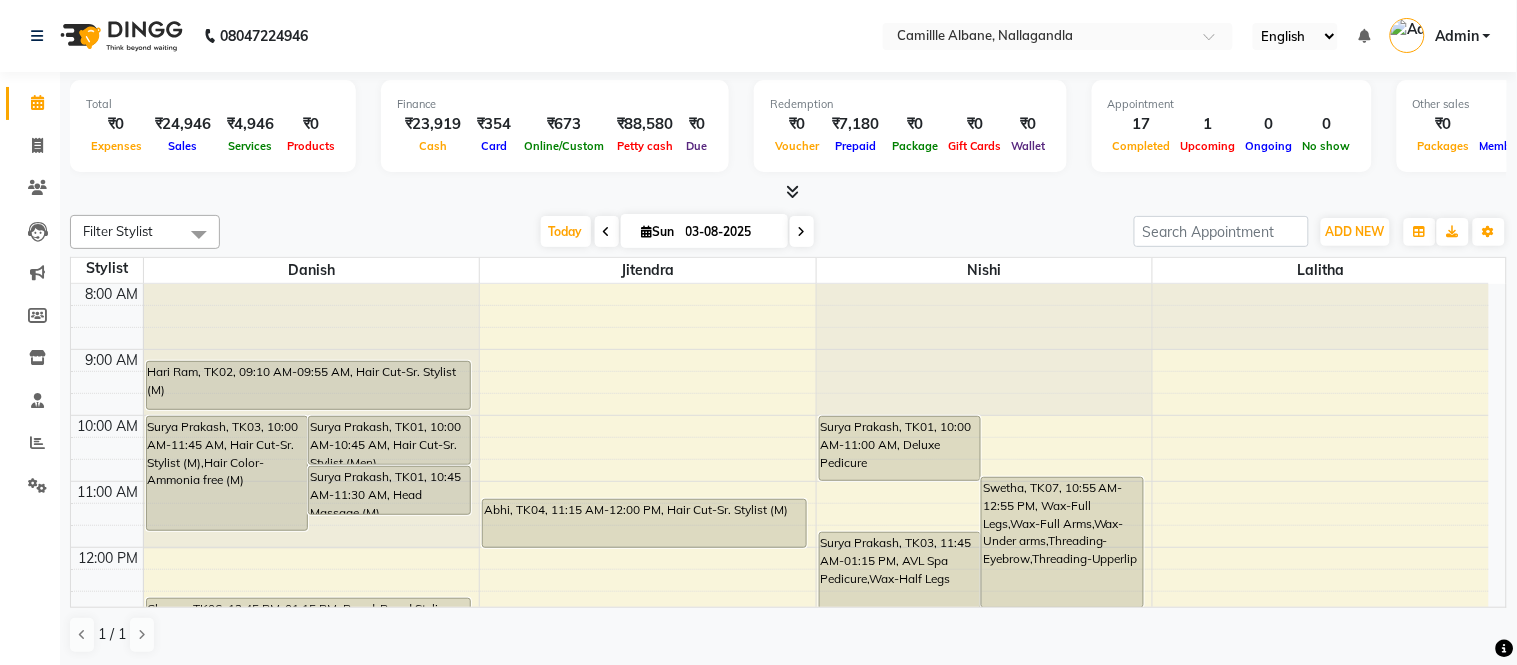 click at bounding box center [788, 192] 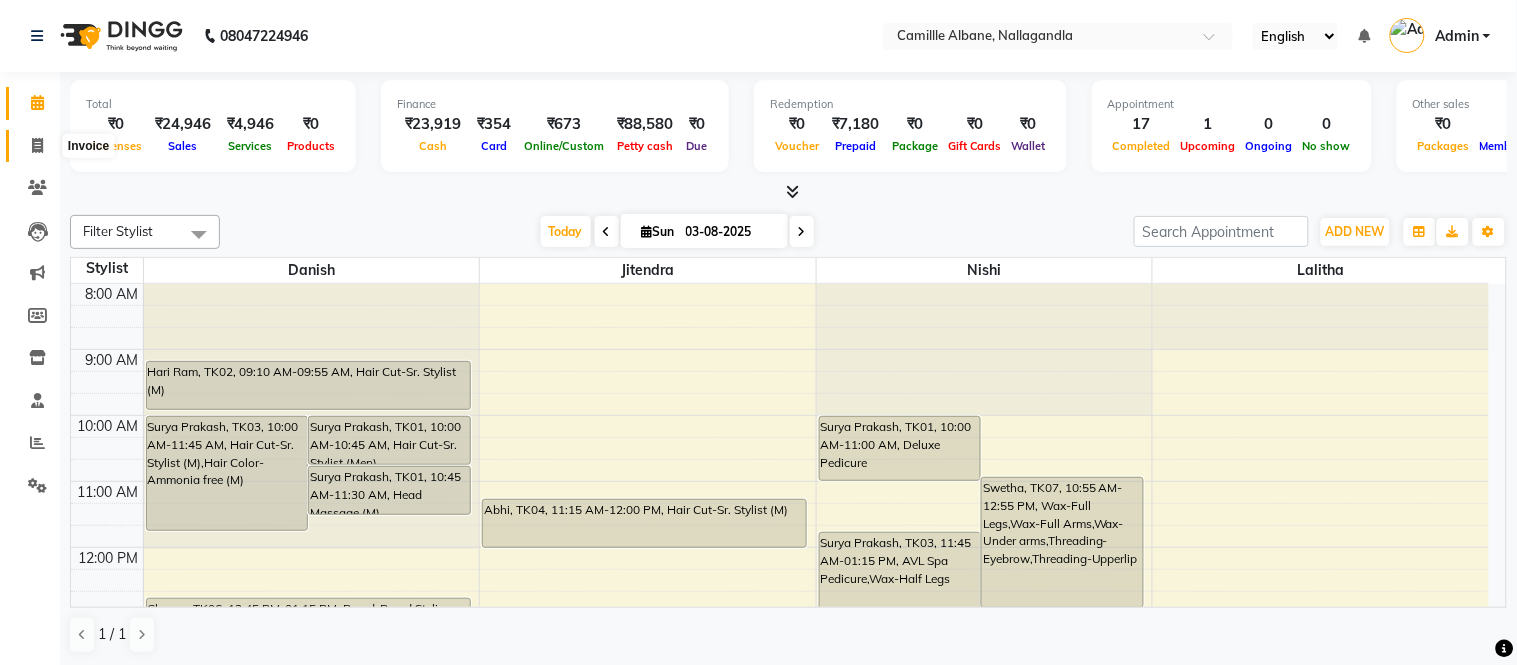 click 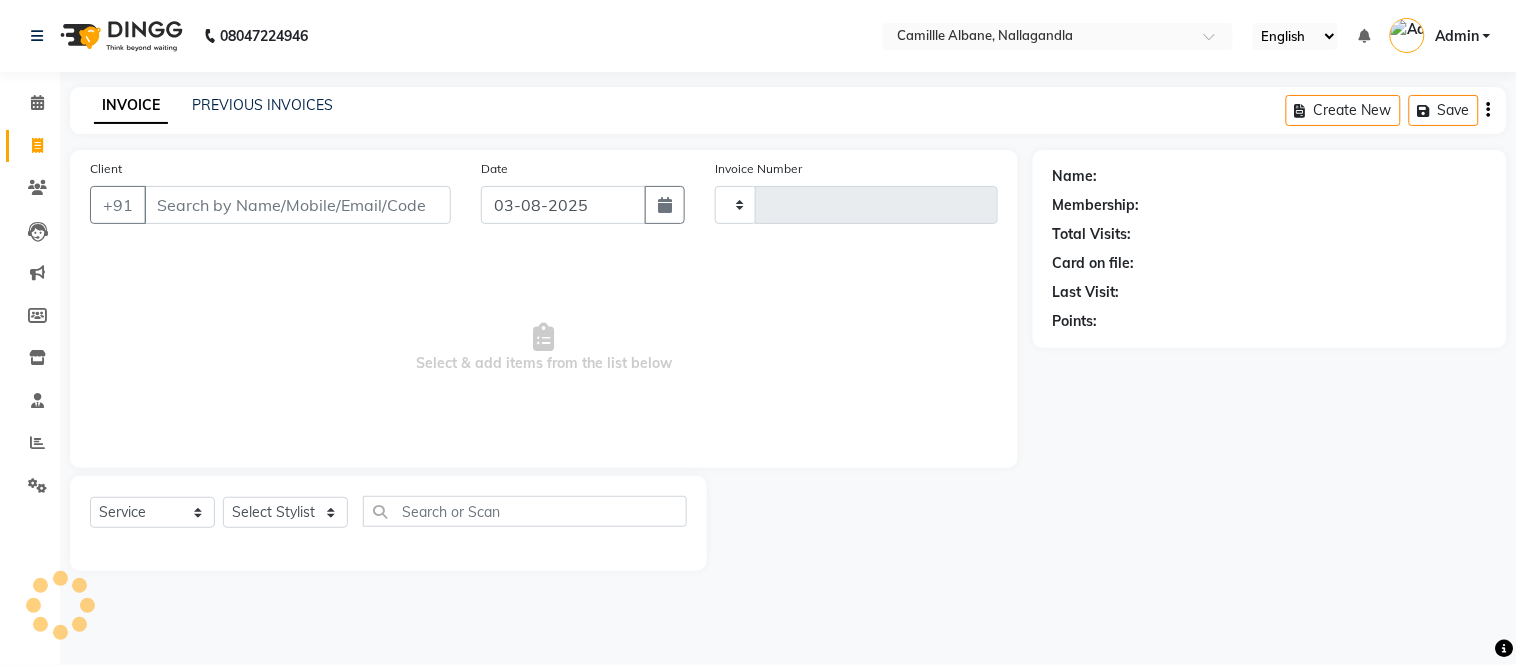type on "0890" 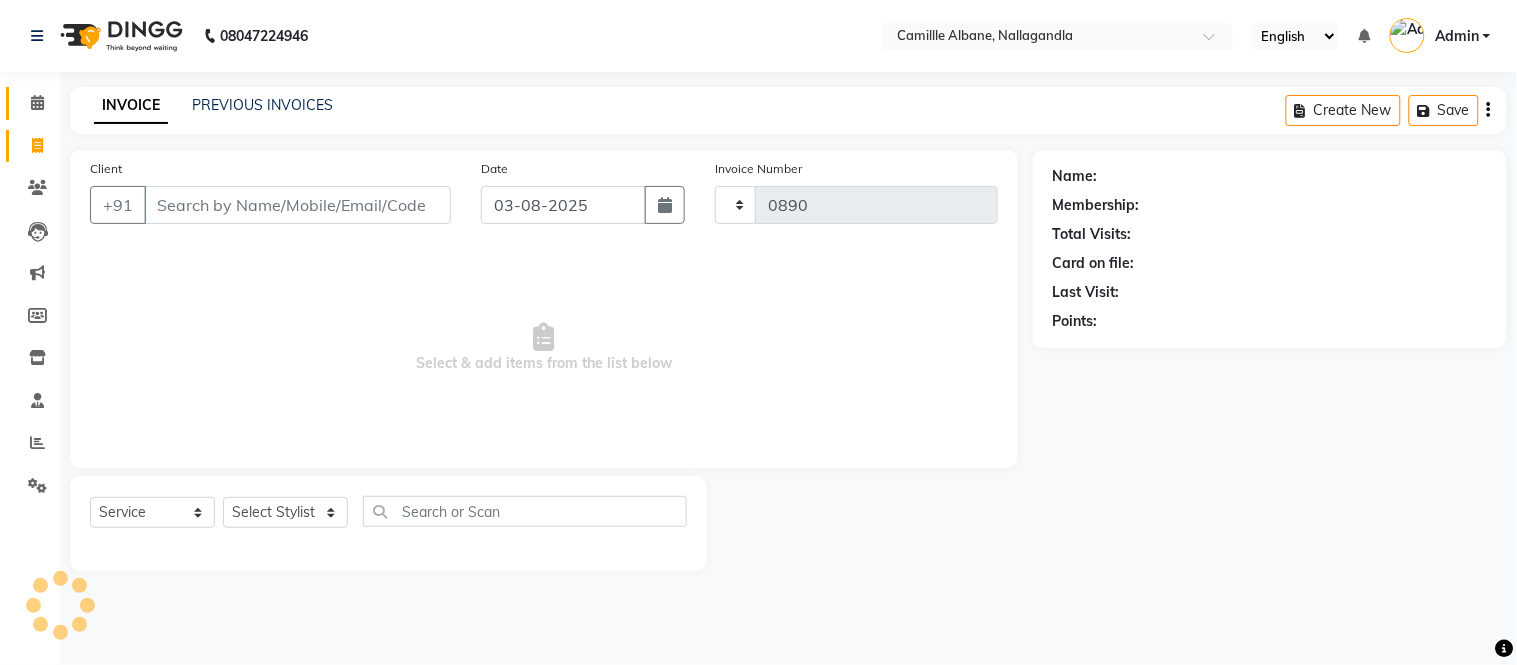 select on "7025" 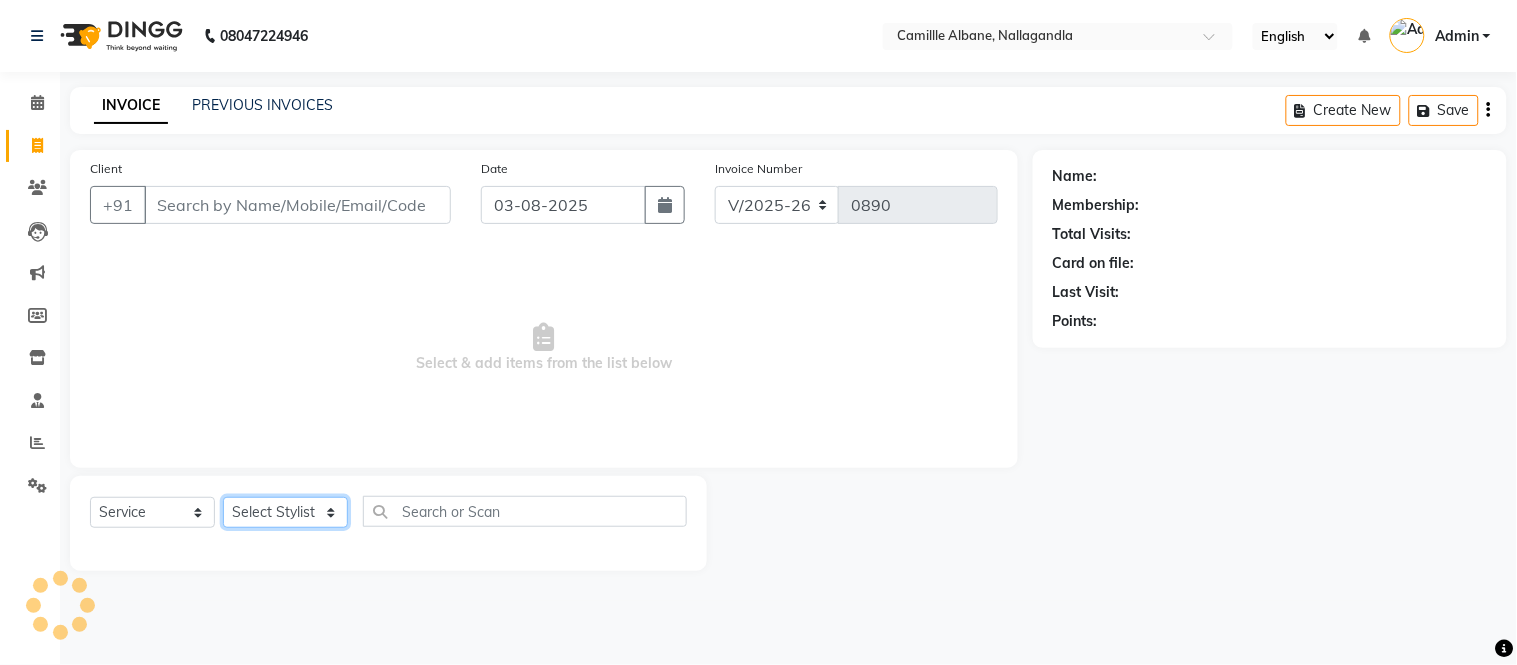 click on "Select Stylist" 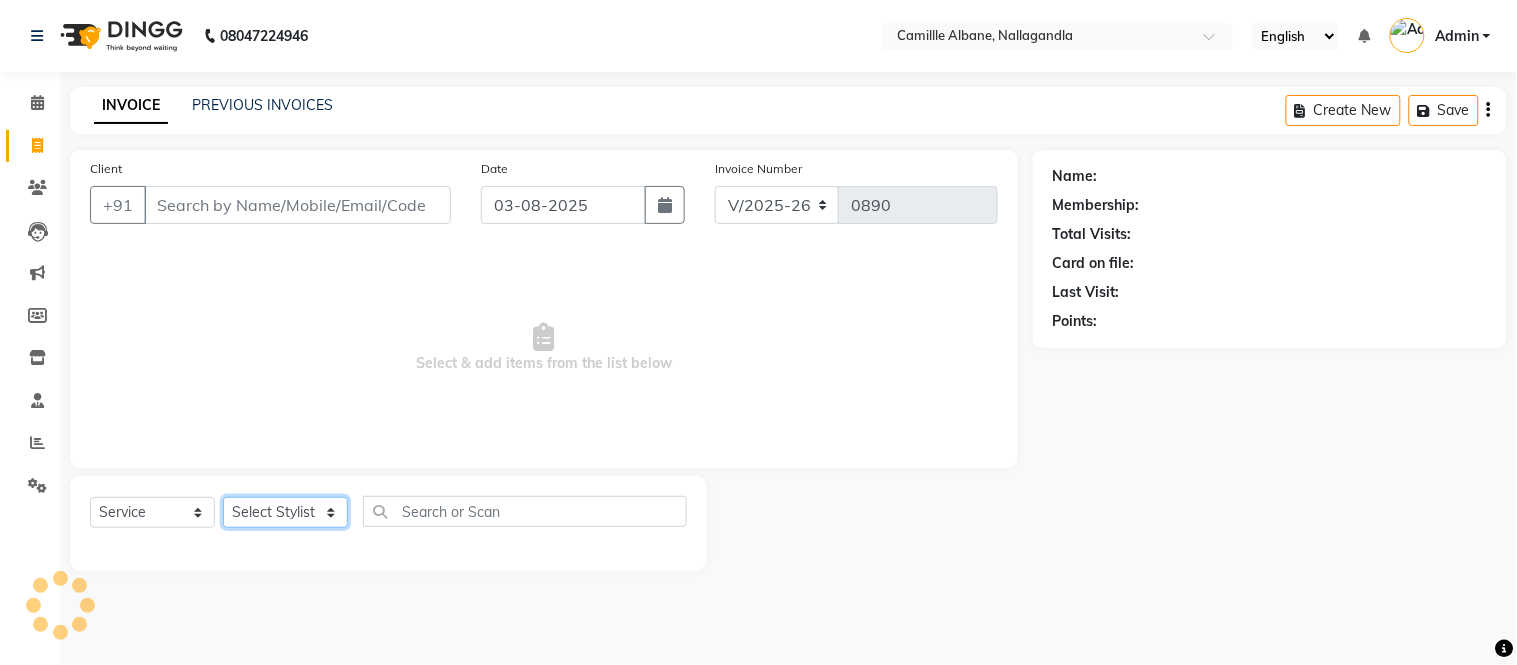 select on "57813" 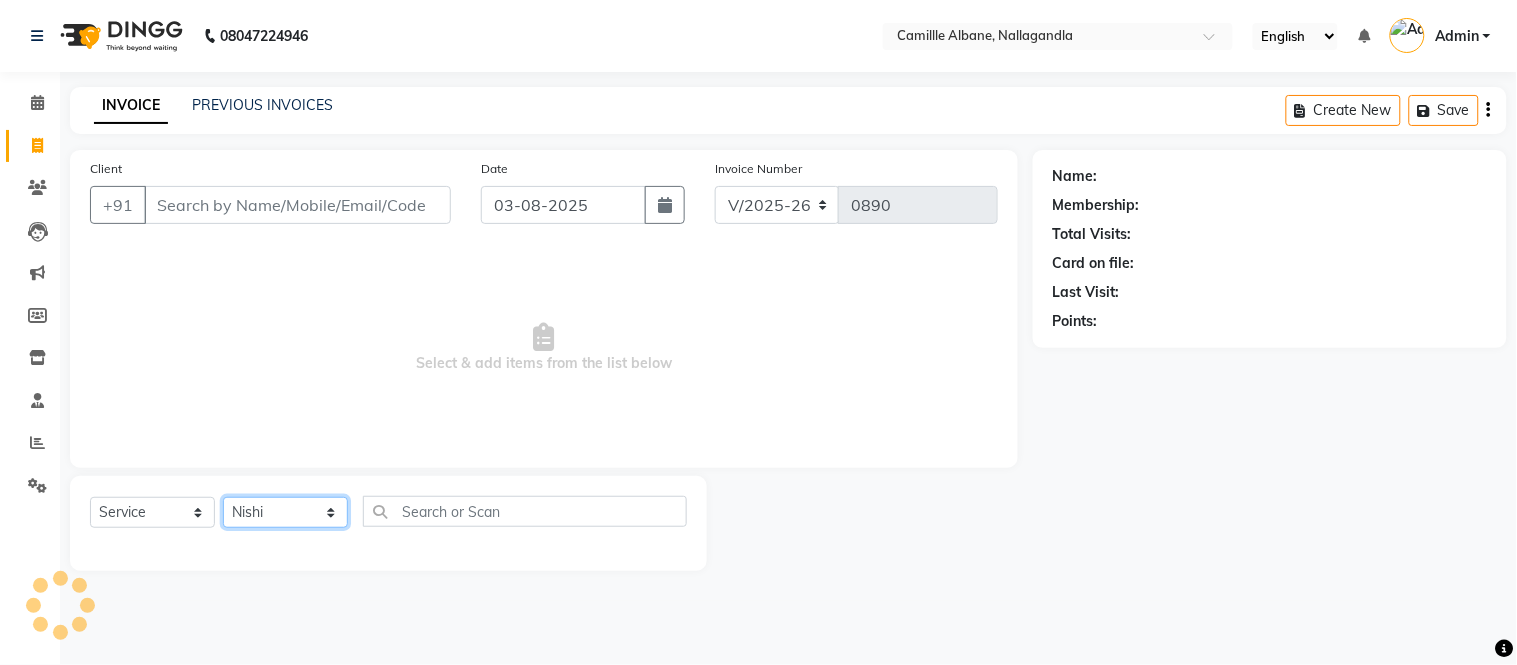 click on "Select Stylist Admin Amit Danish Dr, Rajani Jitendra K T Ramarao Lalitha Lokesh Madhu Nishi Satish Srinivas" 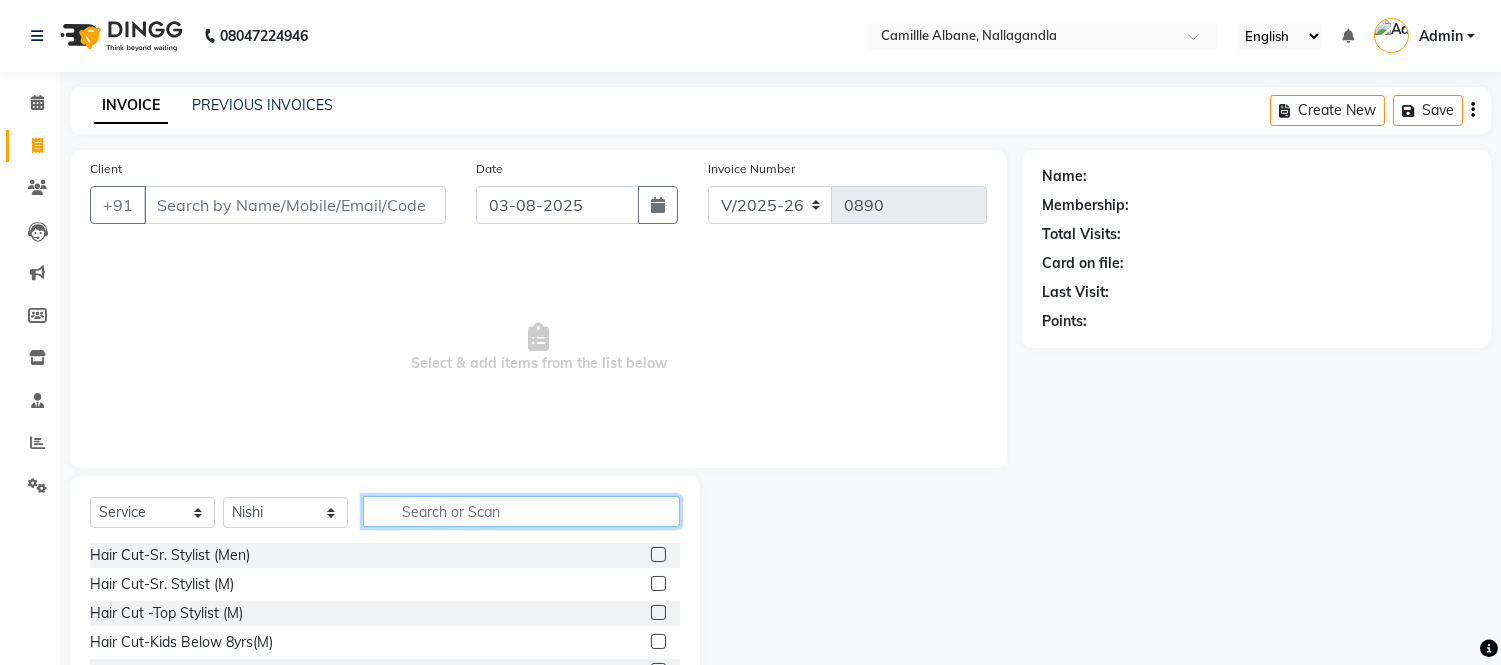 click 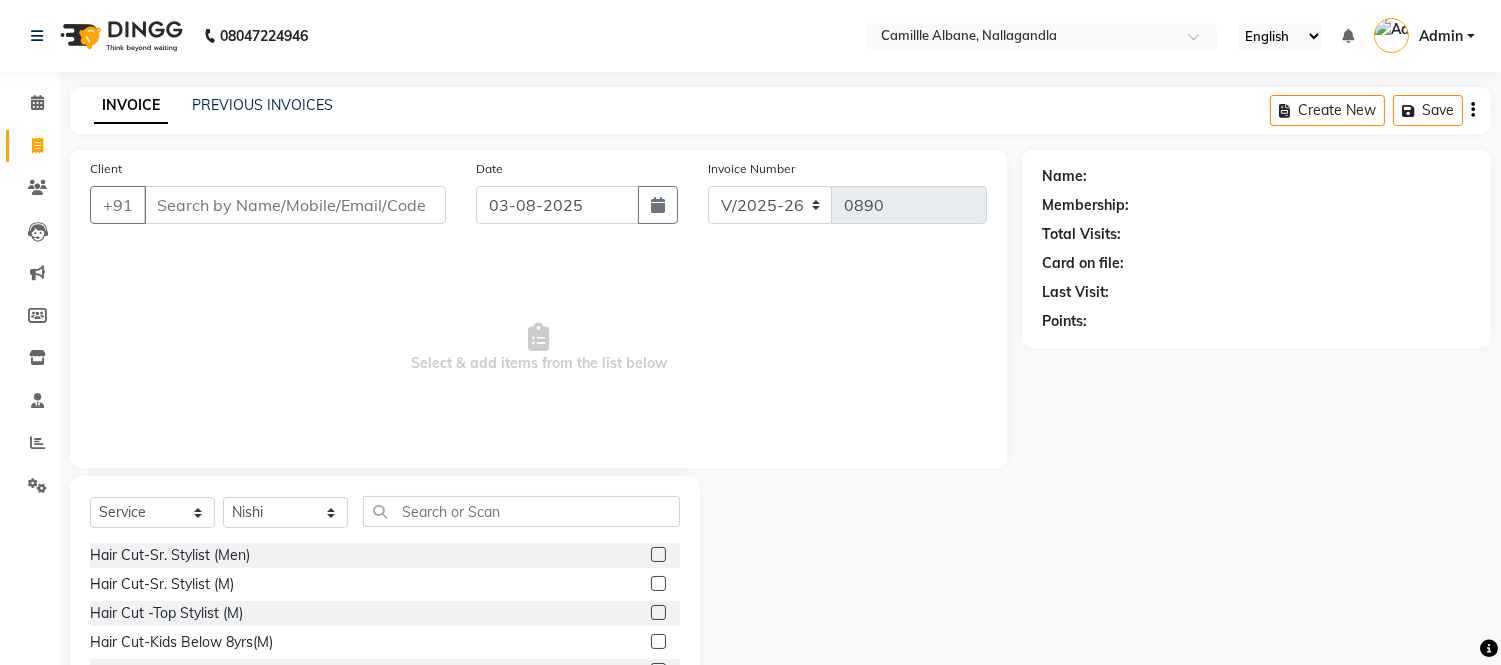 click on "Select & add items from the list below" at bounding box center (538, 348) 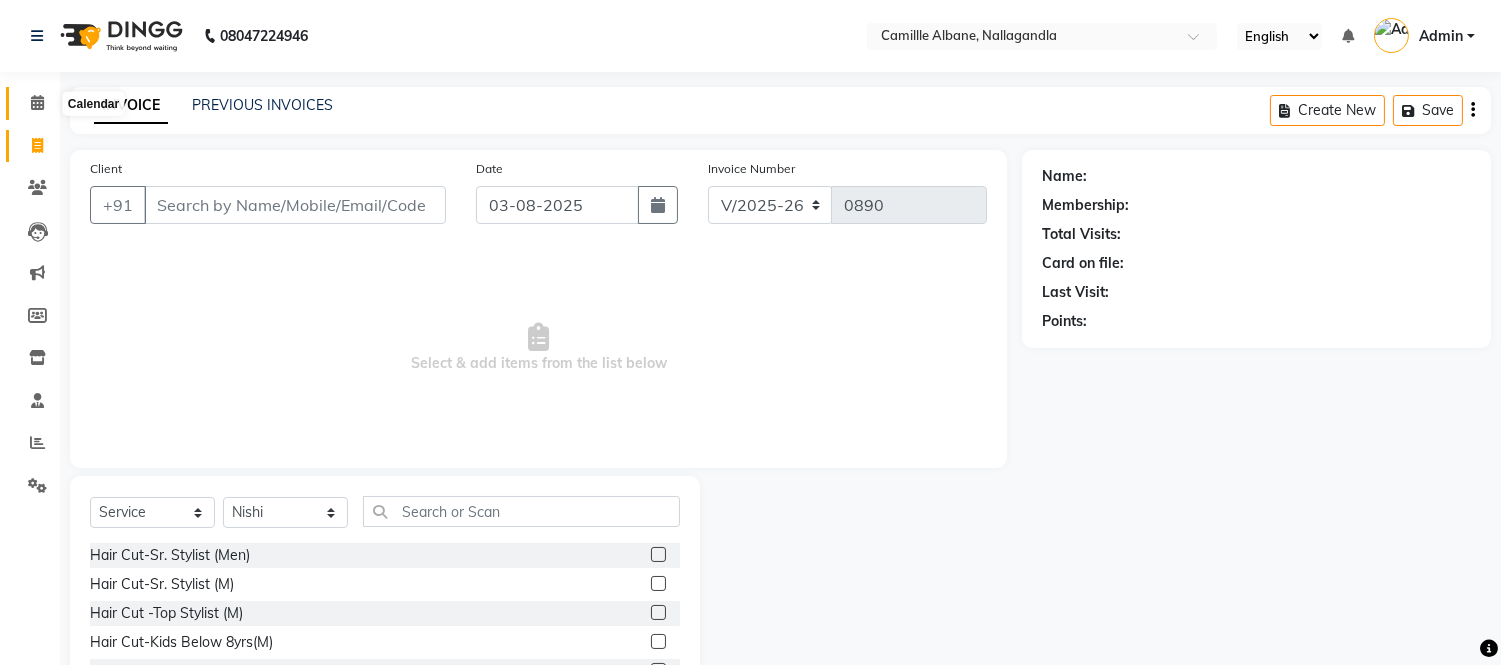 click 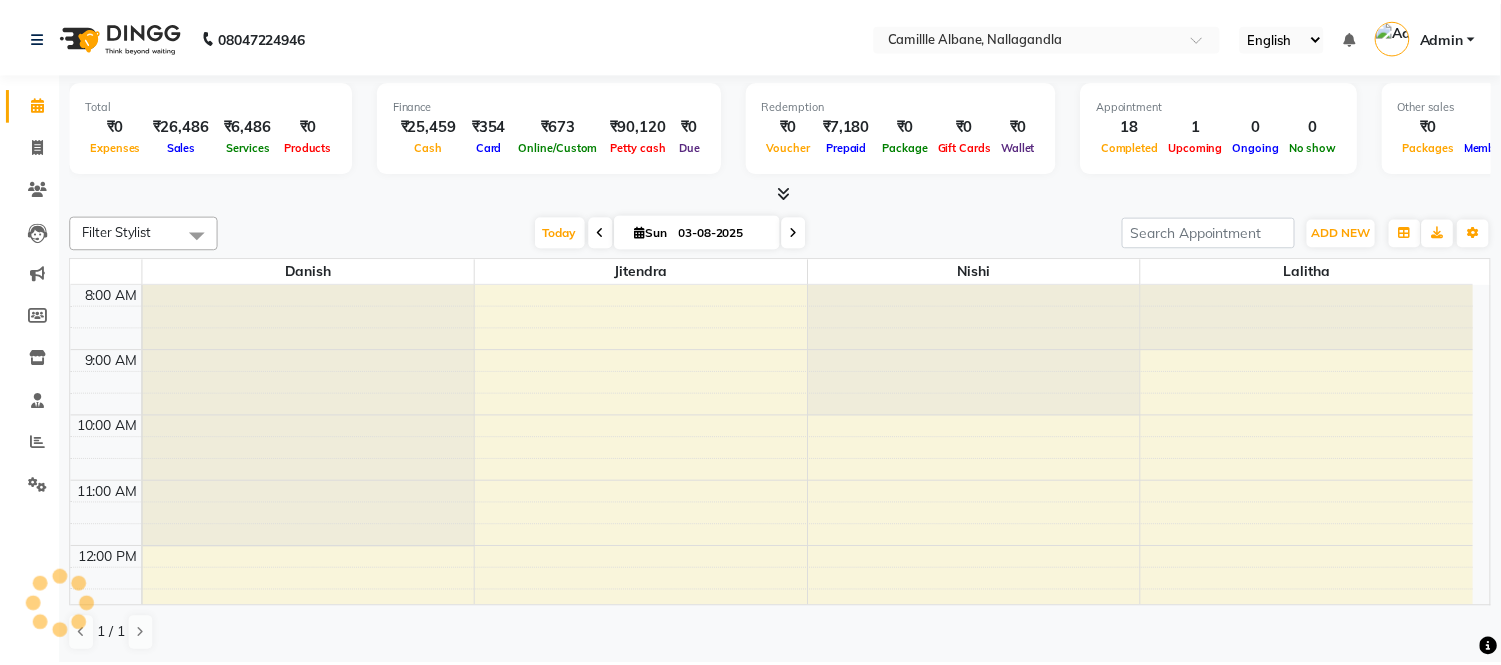 scroll, scrollTop: 0, scrollLeft: 0, axis: both 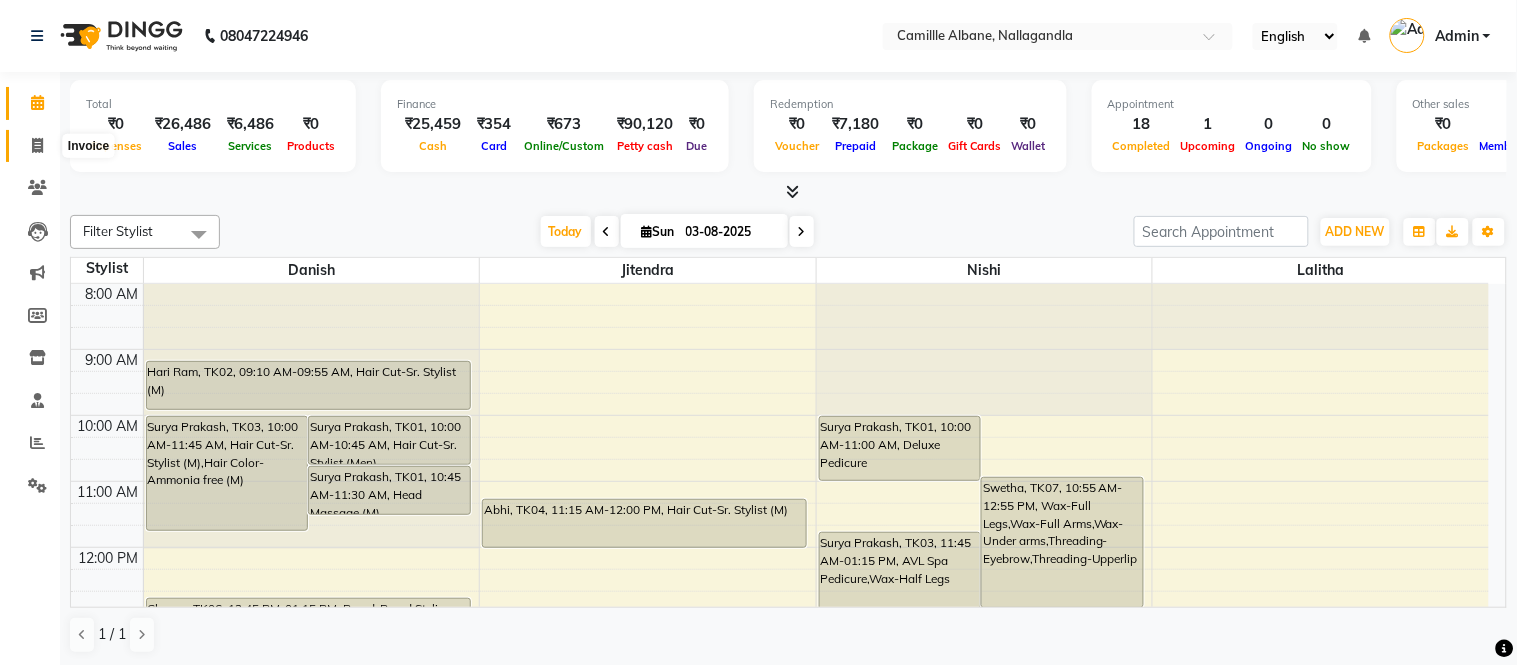 click 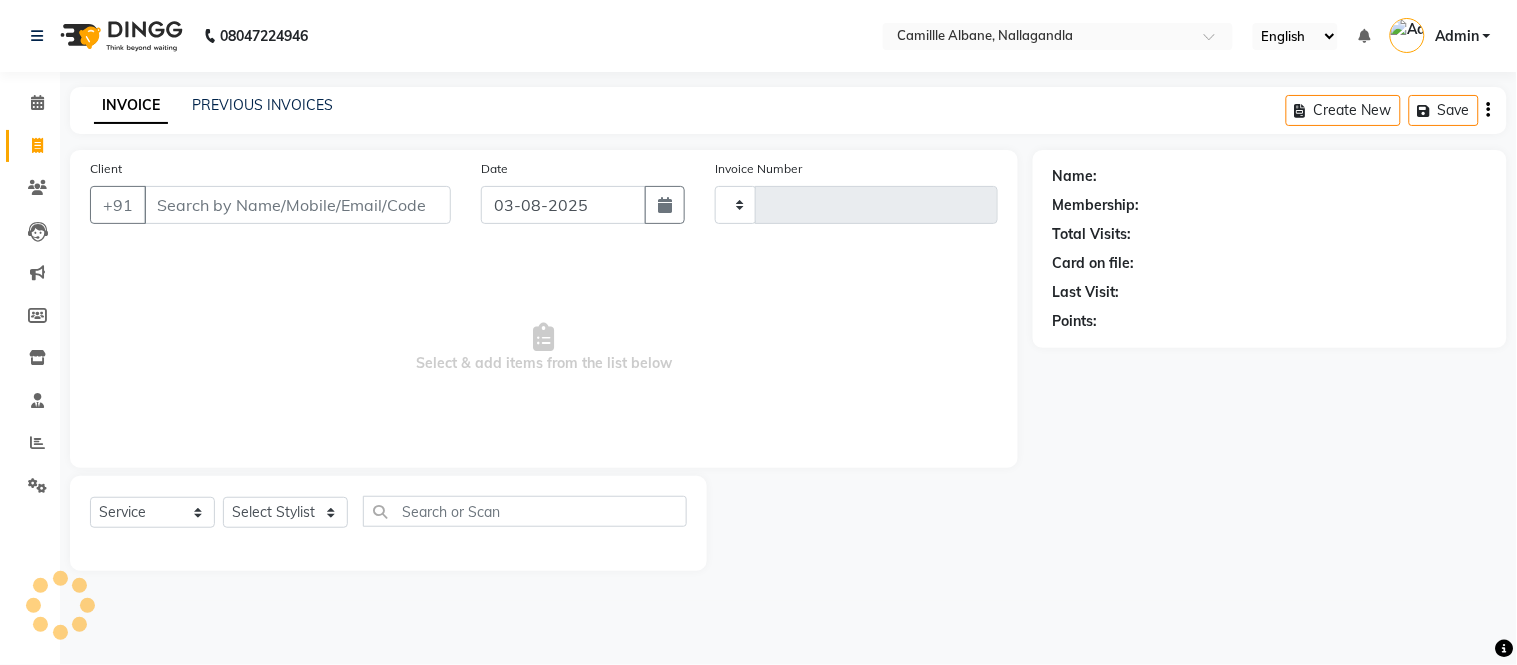 type on "0890" 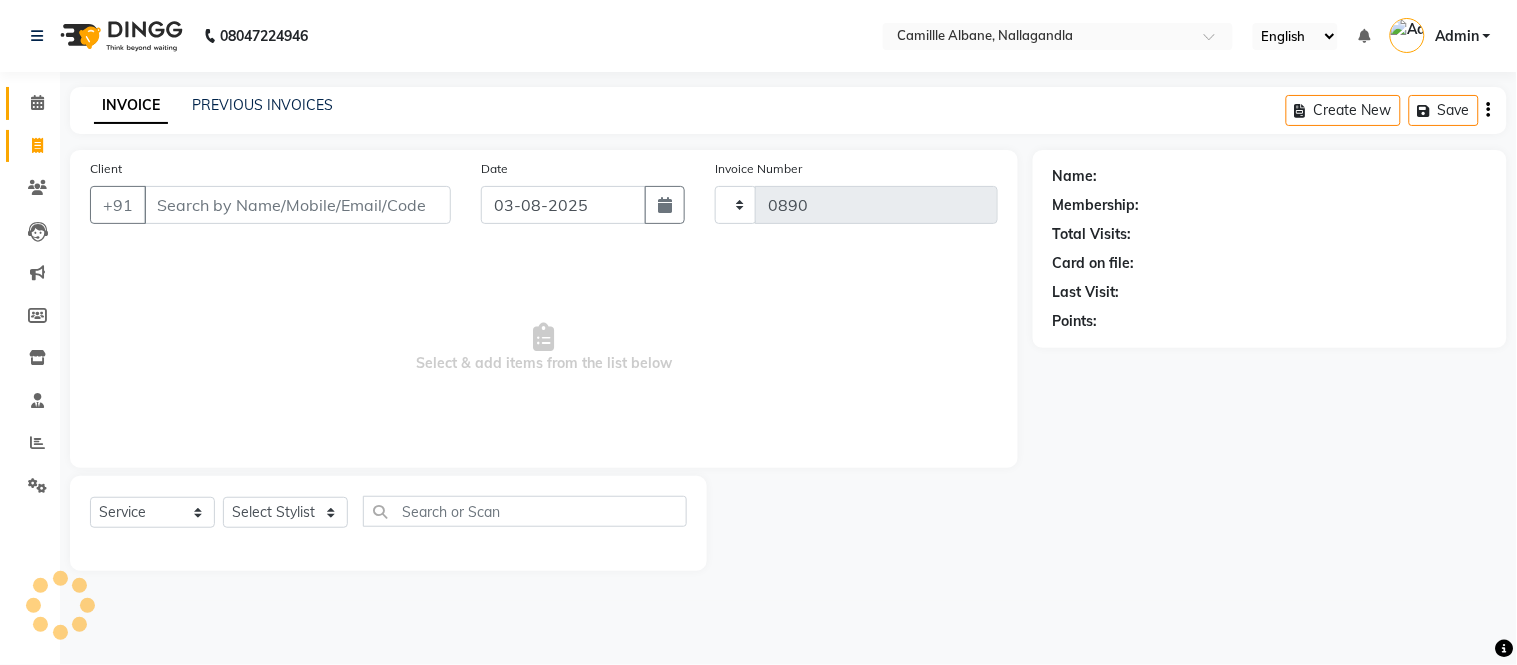 select on "7025" 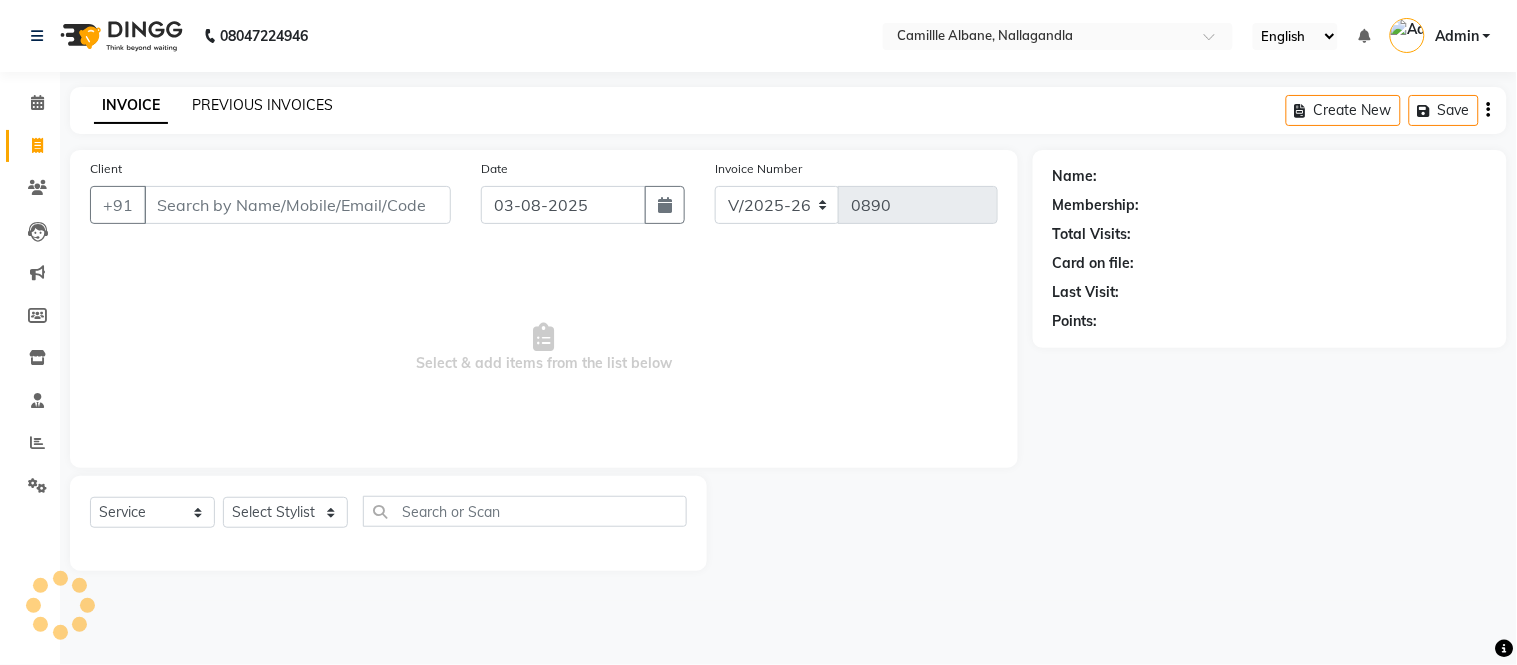 click on "PREVIOUS INVOICES" 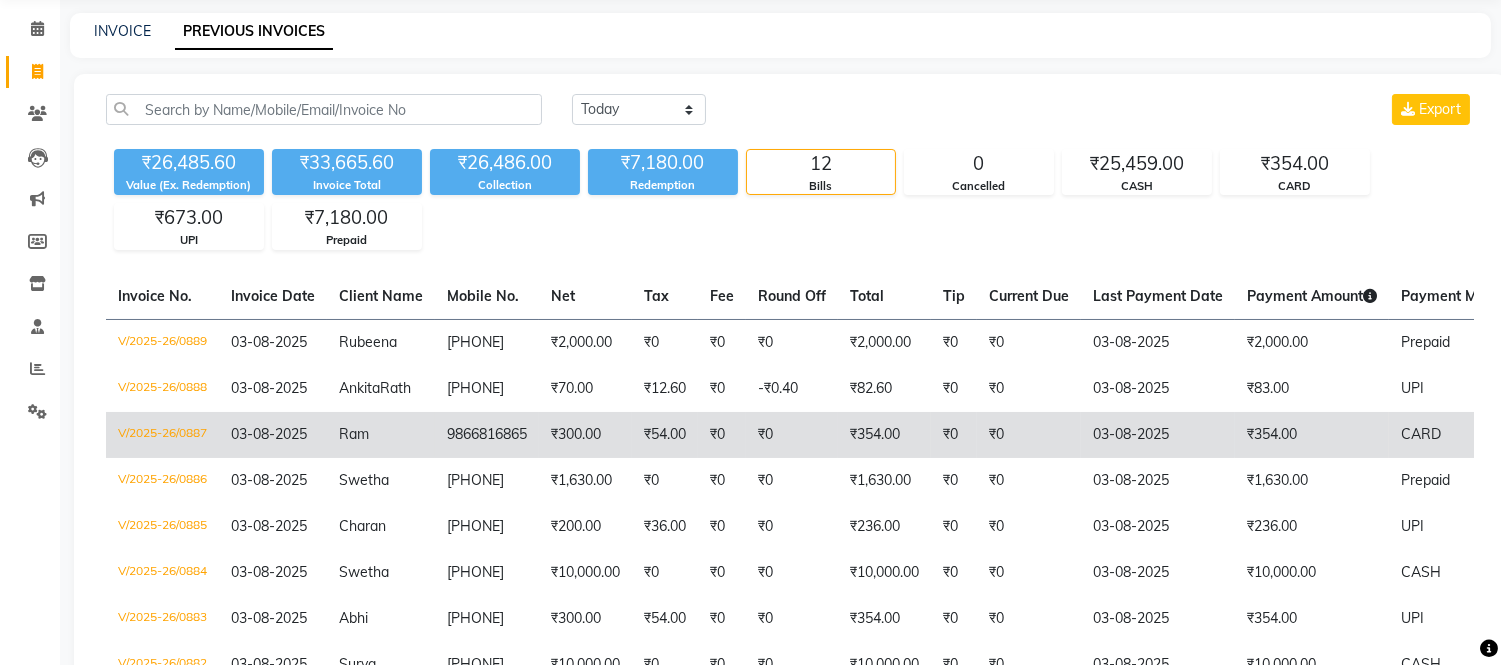 scroll, scrollTop: 0, scrollLeft: 0, axis: both 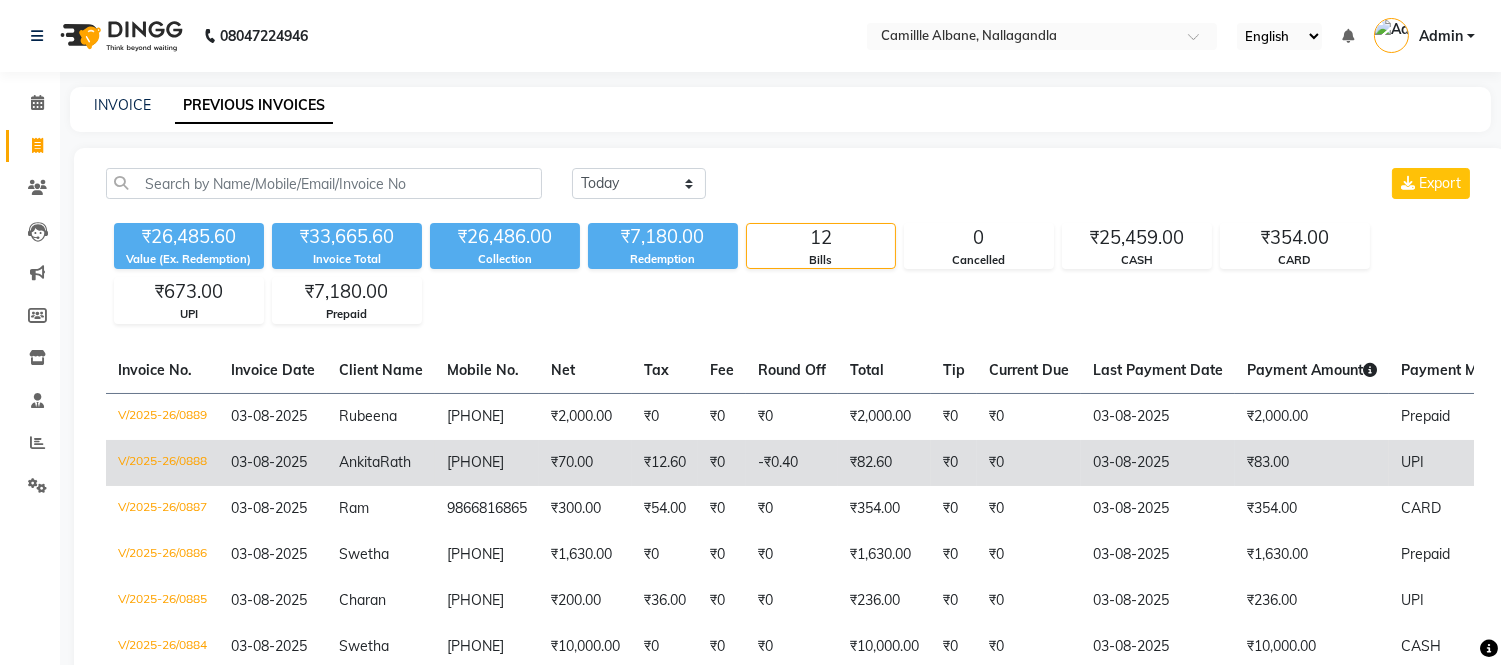 click on "₹82.60" 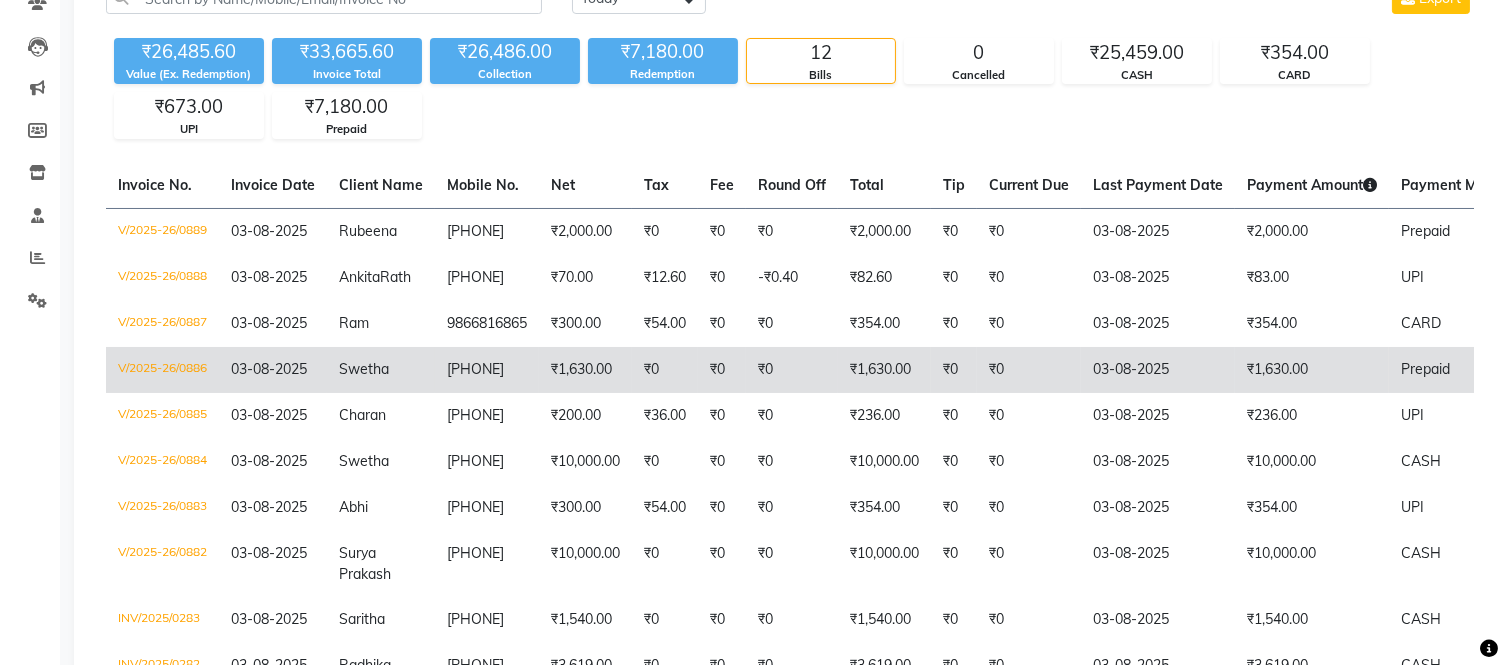scroll, scrollTop: 443, scrollLeft: 0, axis: vertical 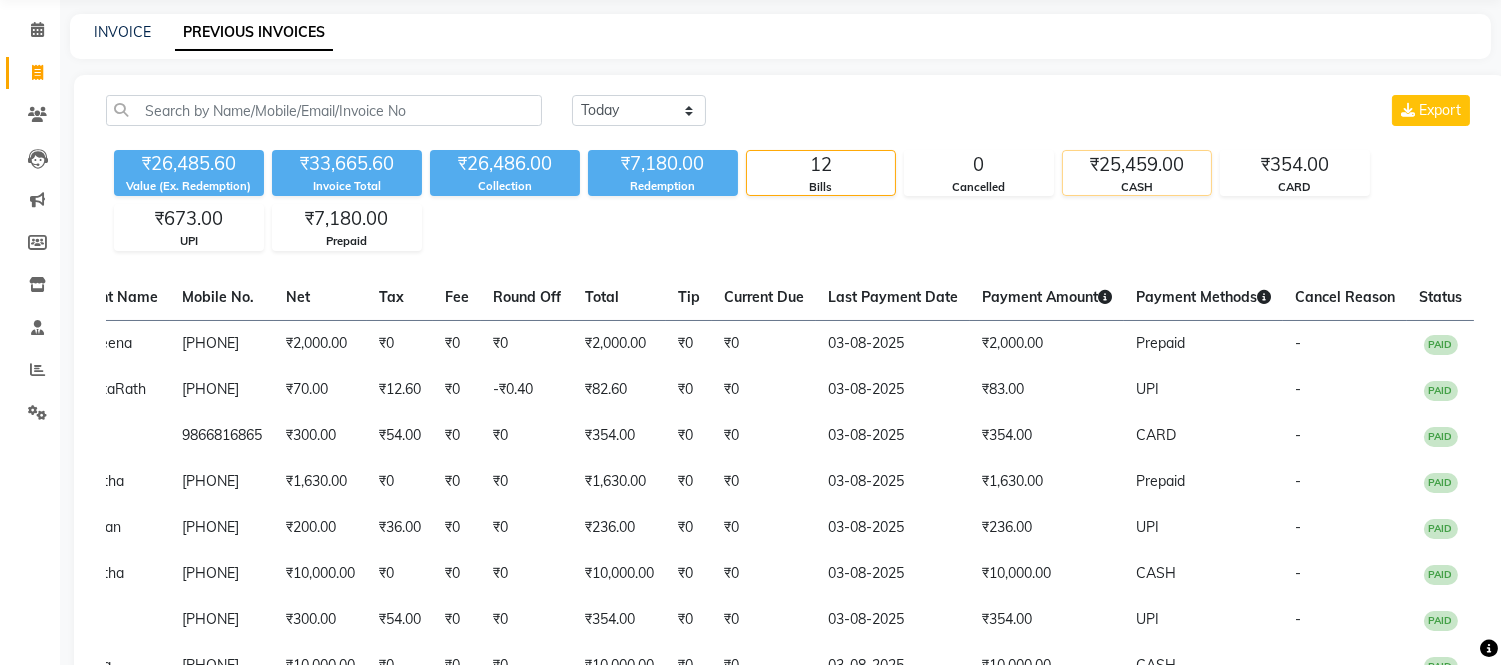 click on "₹25,459.00" 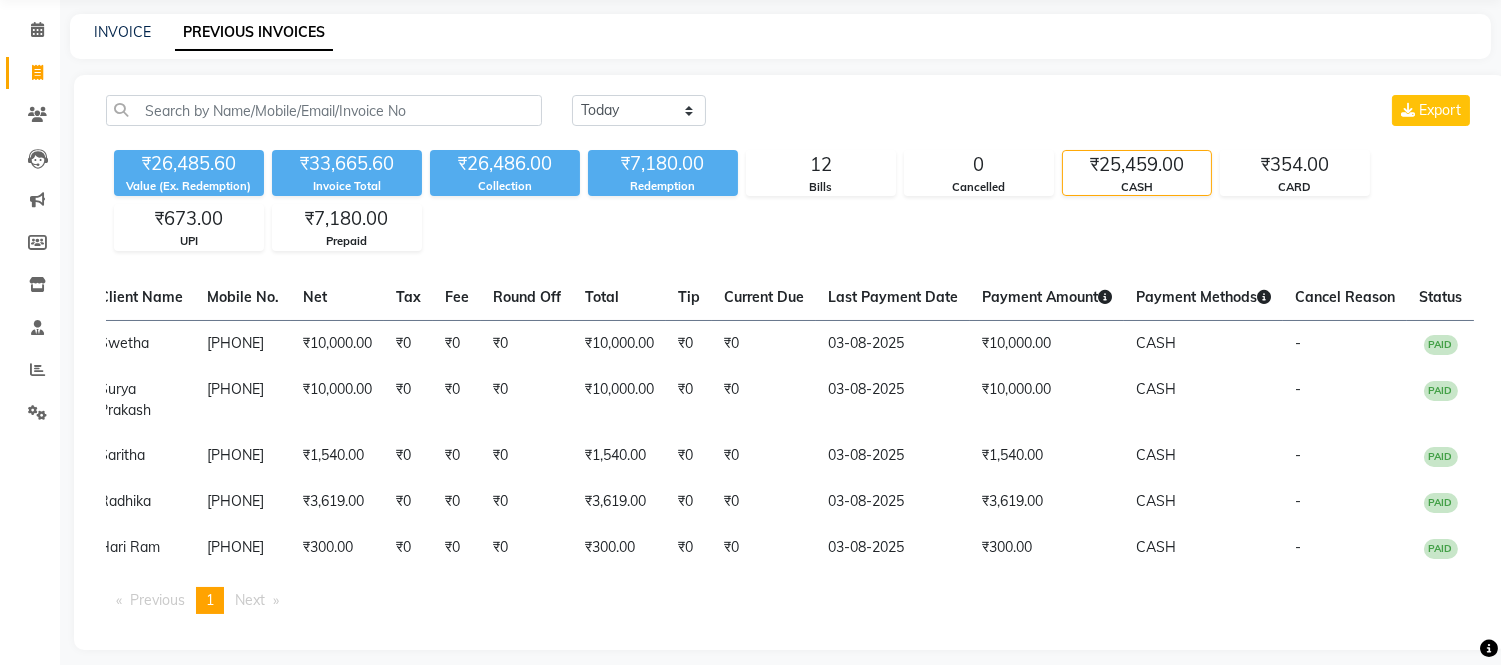 scroll, scrollTop: 0, scrollLeft: 263, axis: horizontal 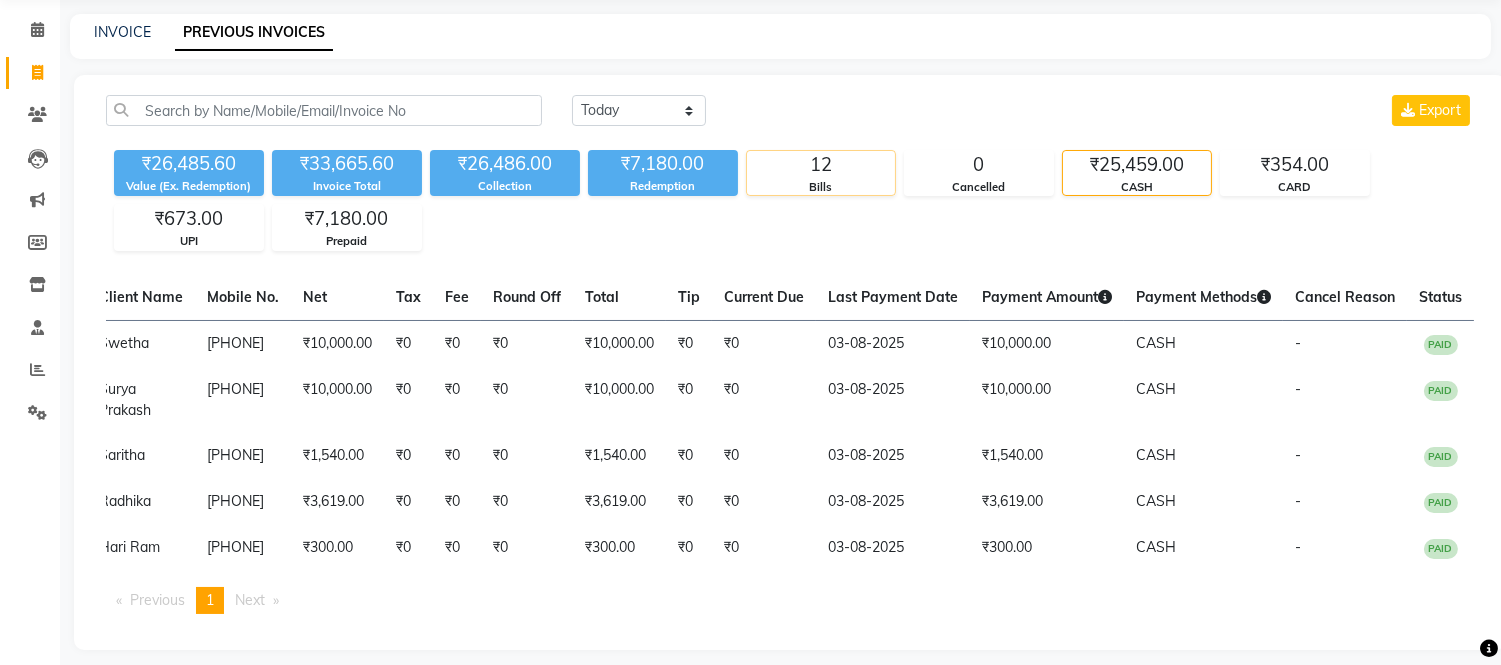 click on "Bills" 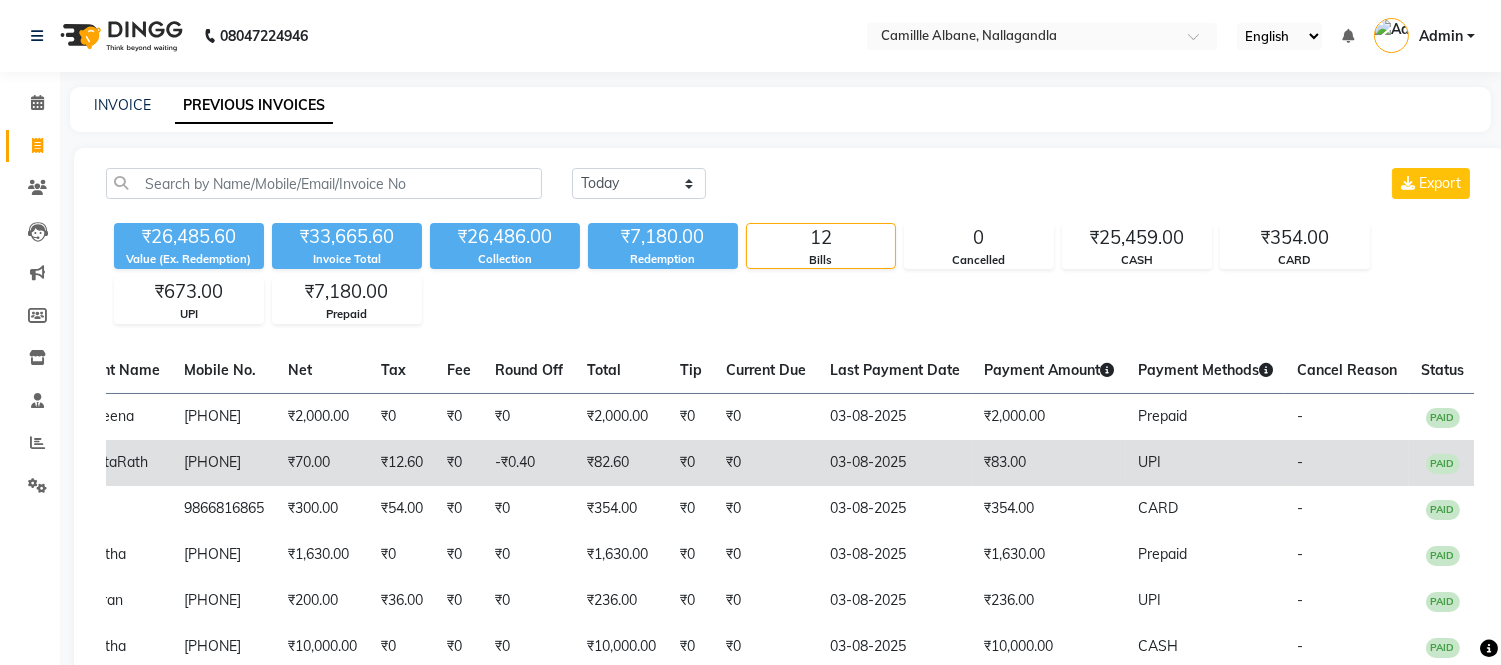 scroll, scrollTop: 443, scrollLeft: 0, axis: vertical 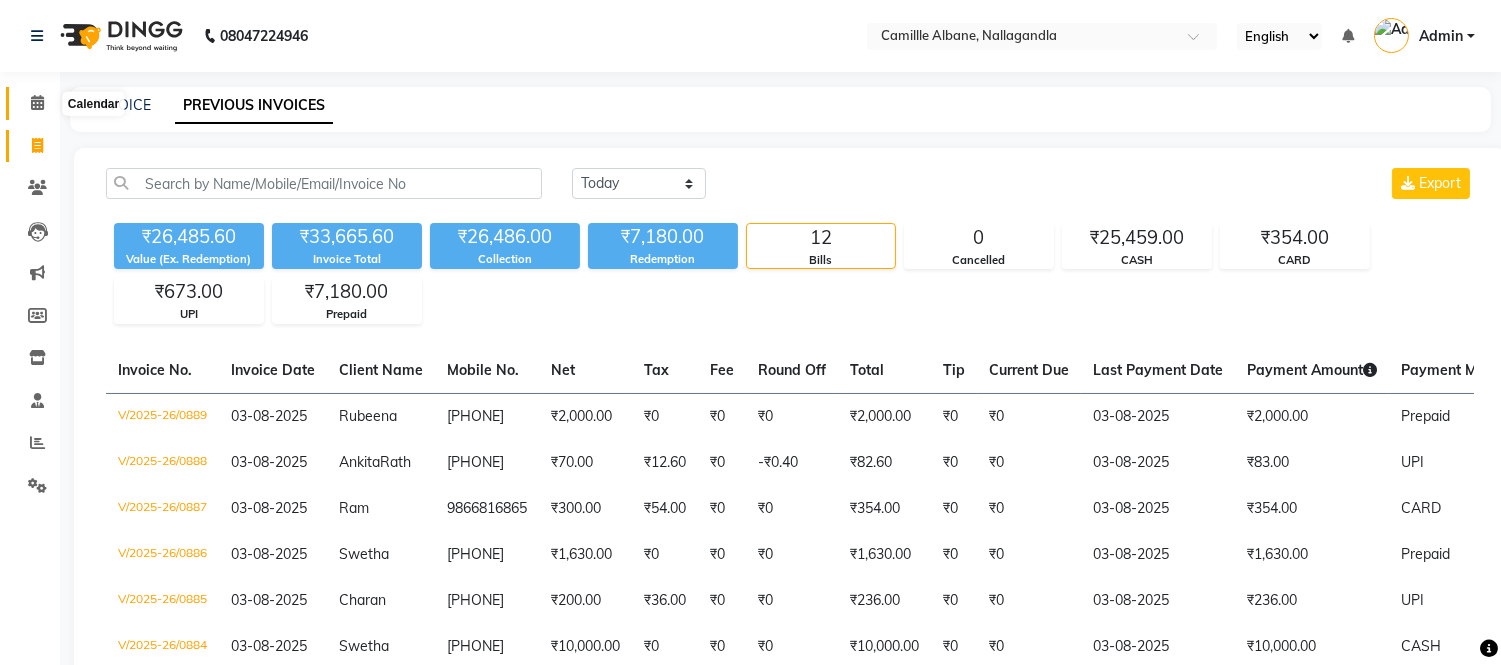 click 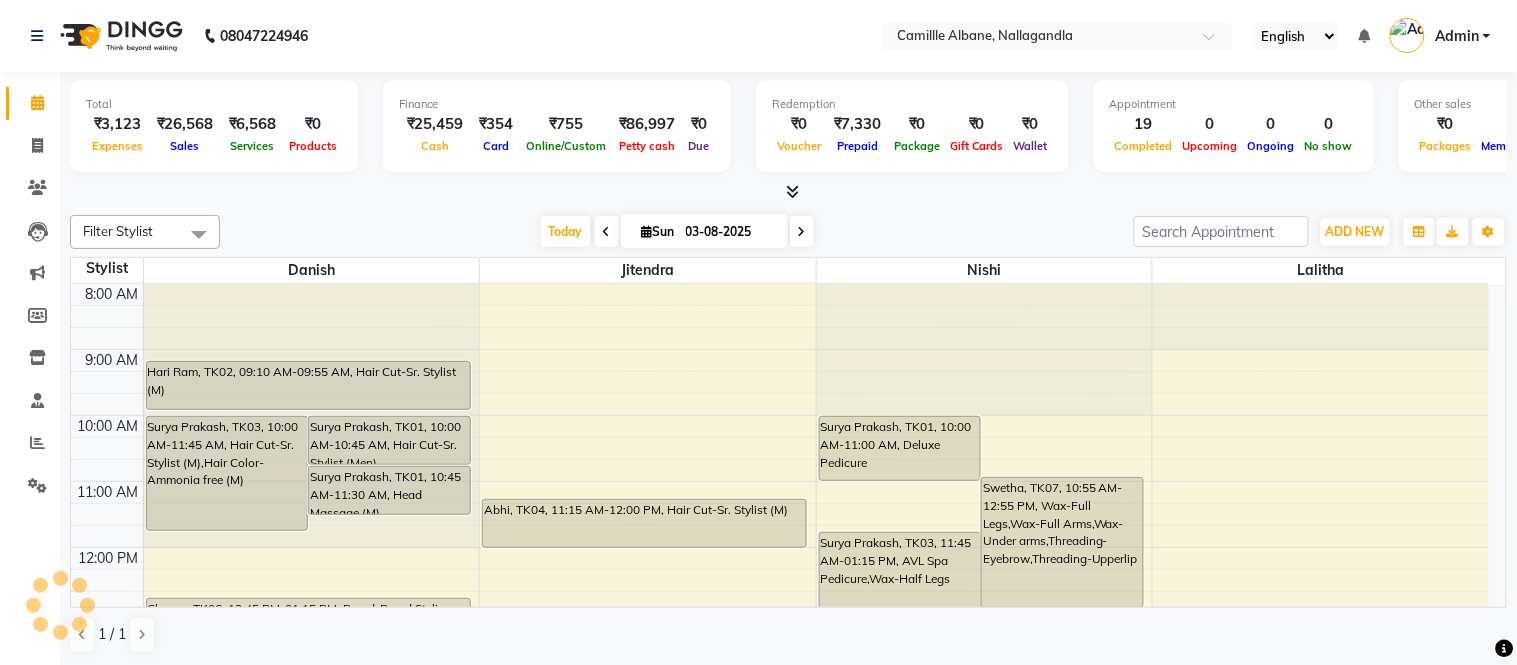 scroll, scrollTop: 0, scrollLeft: 0, axis: both 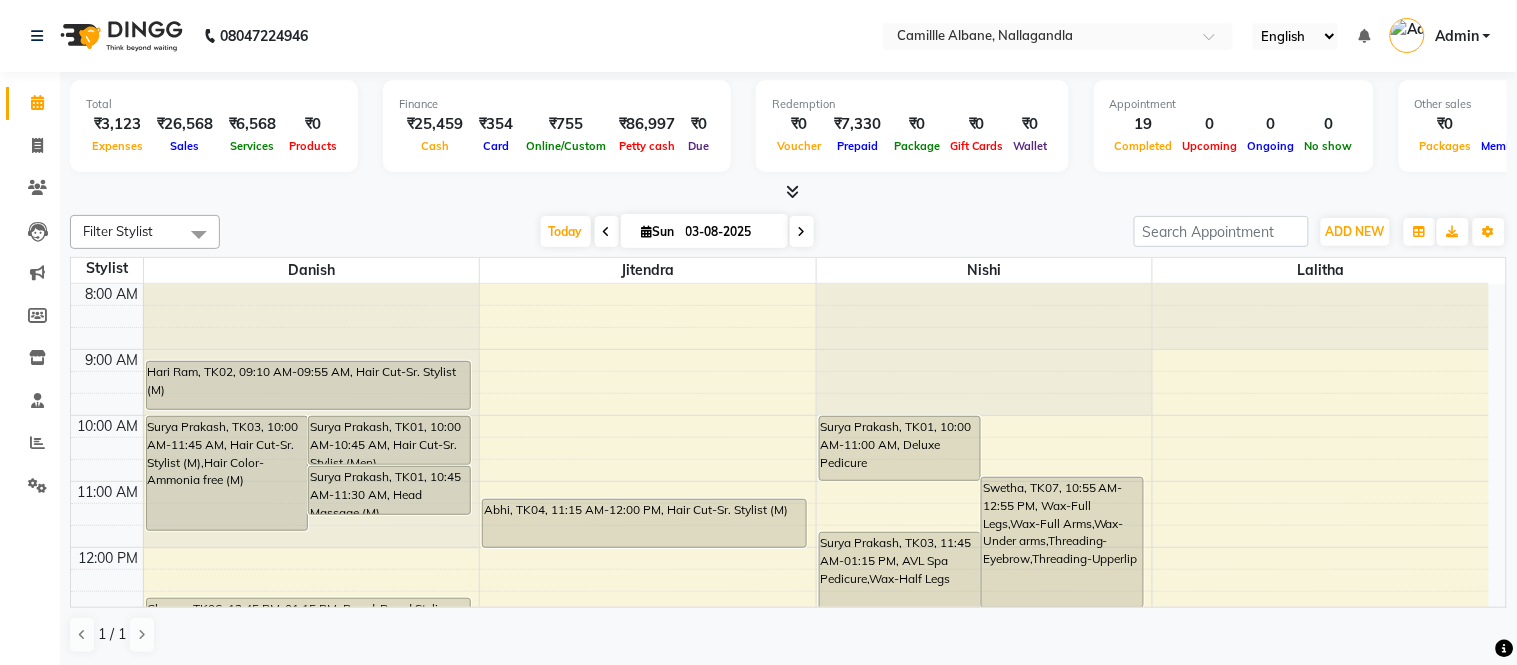 click at bounding box center [792, 191] 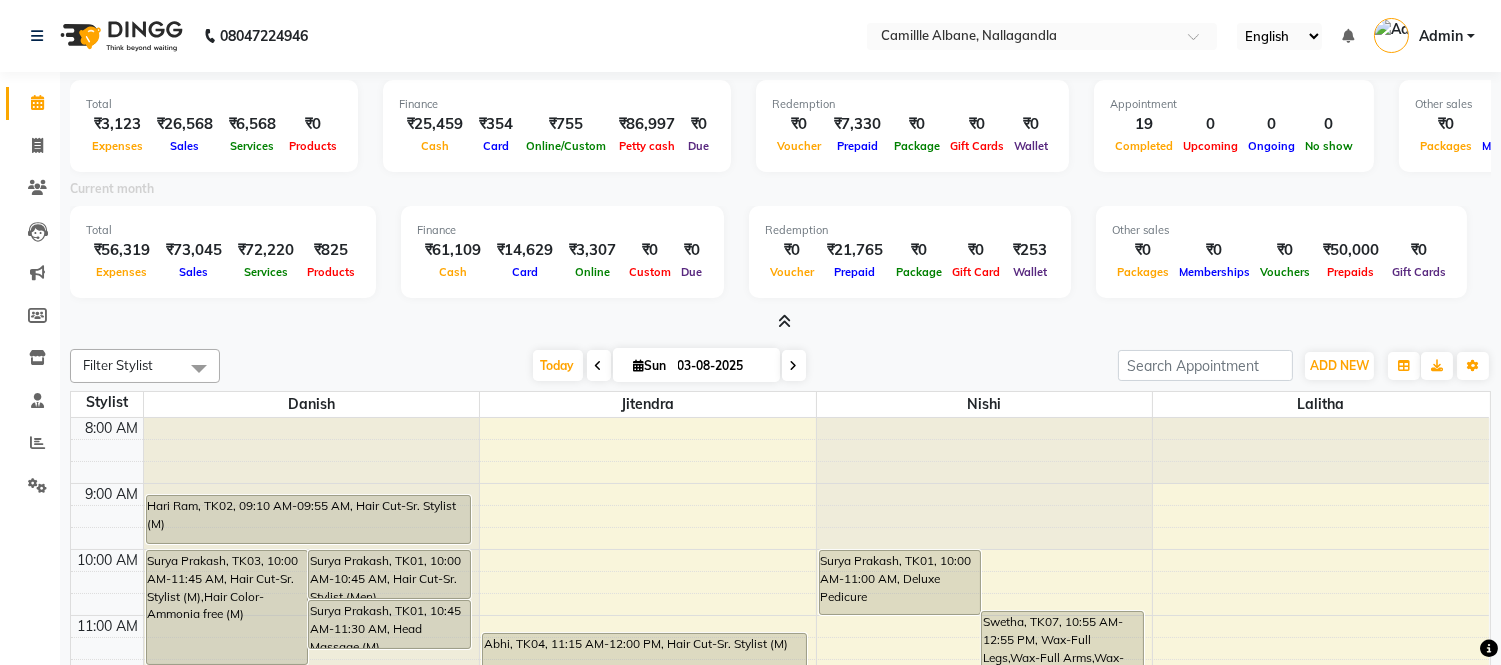 click at bounding box center (784, 321) 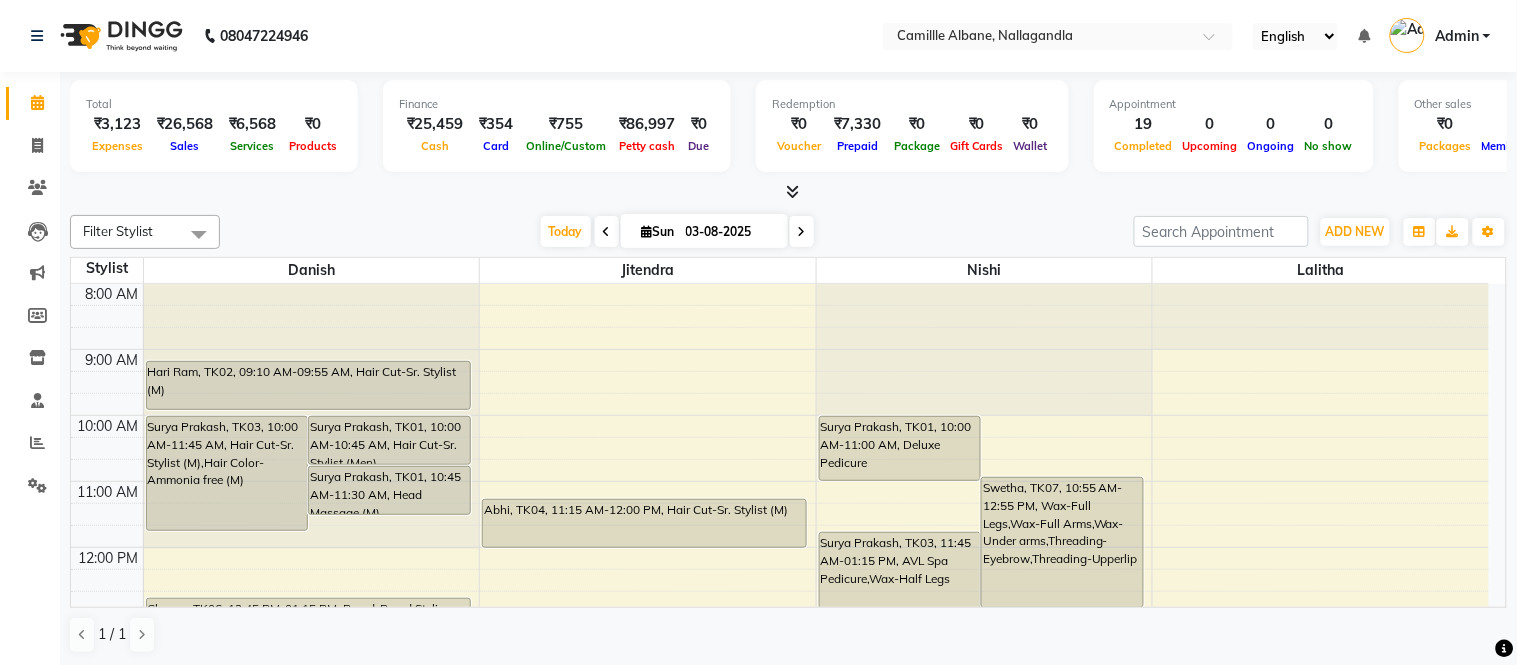 click at bounding box center [788, 192] 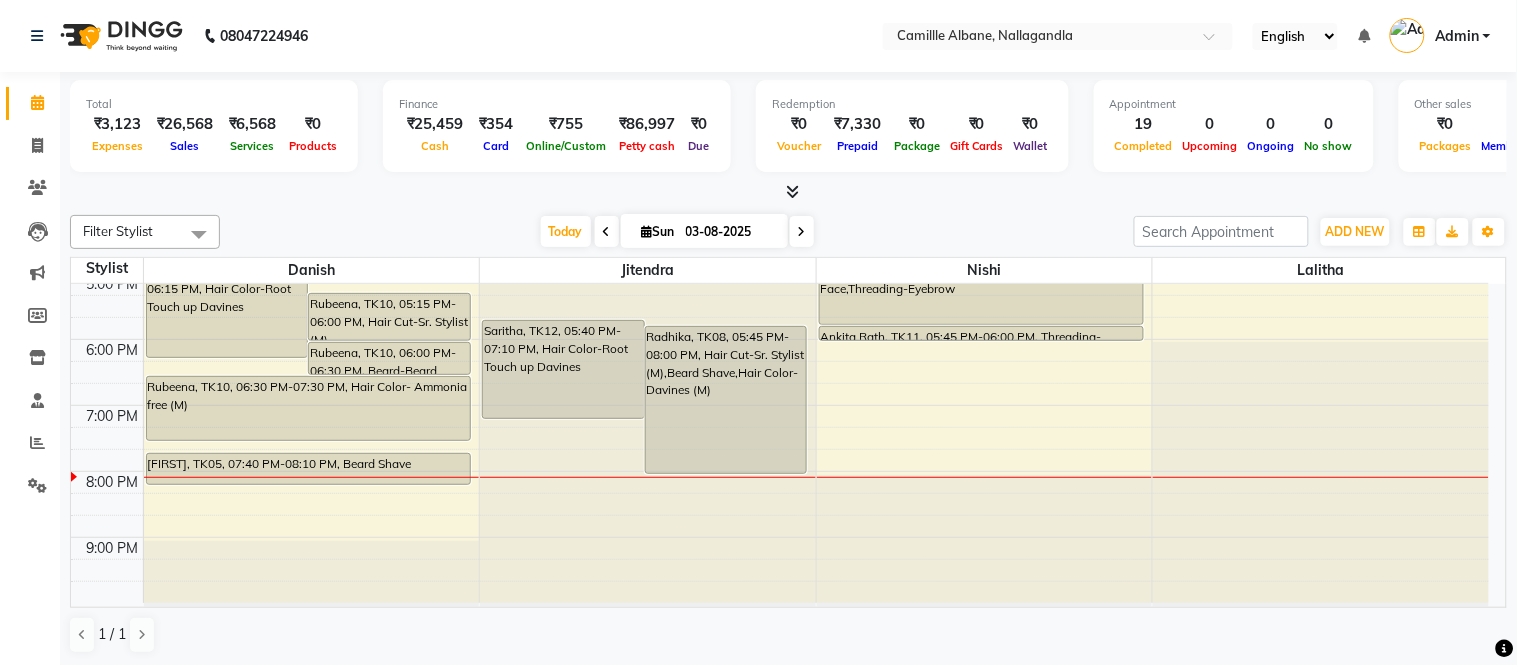 click on "1 / 1" at bounding box center [788, 635] 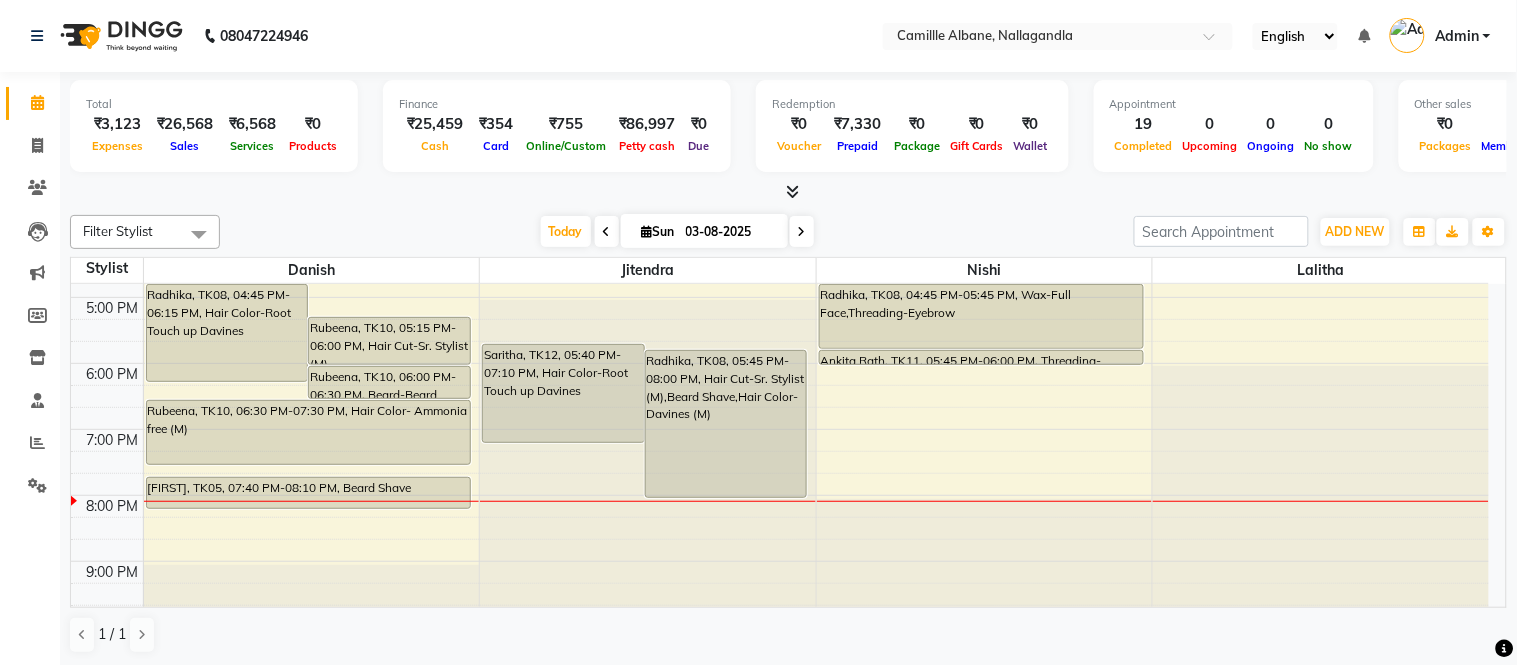 scroll, scrollTop: 604, scrollLeft: 0, axis: vertical 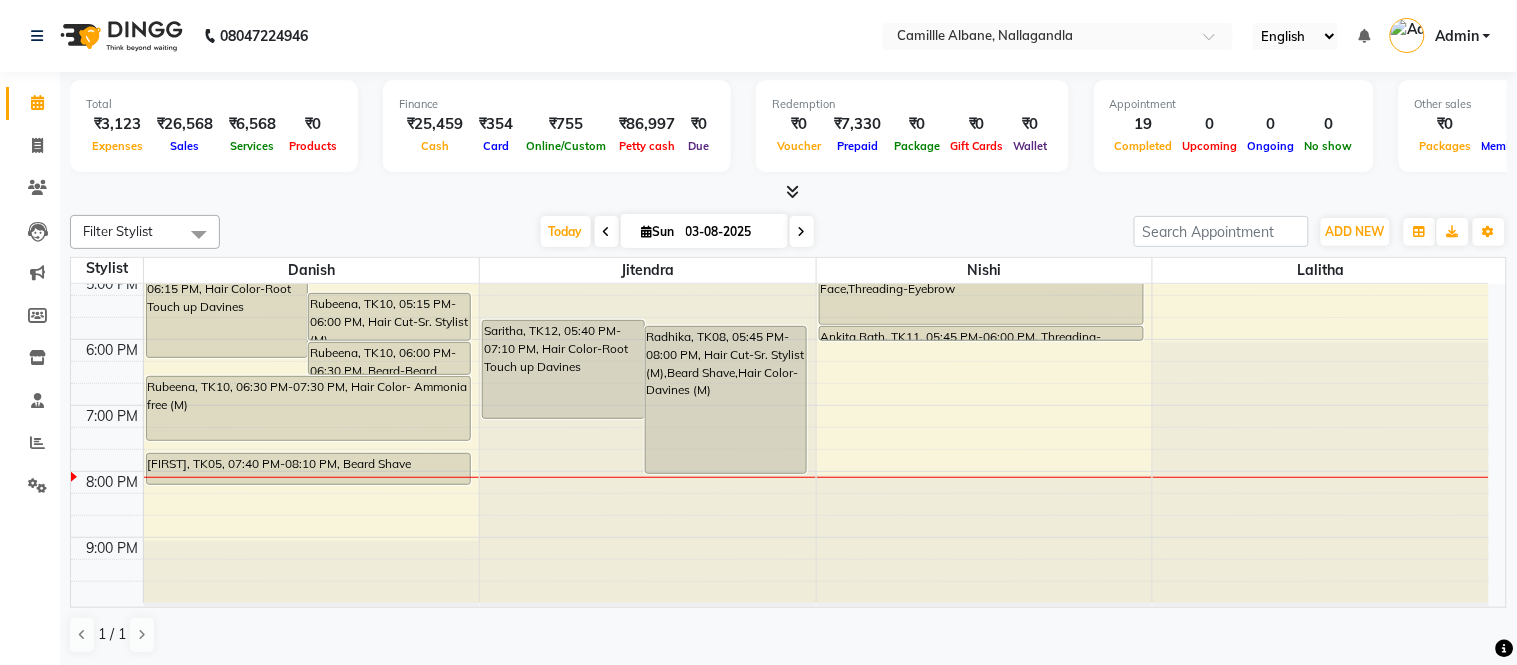 click on "1 / 1" at bounding box center (788, 635) 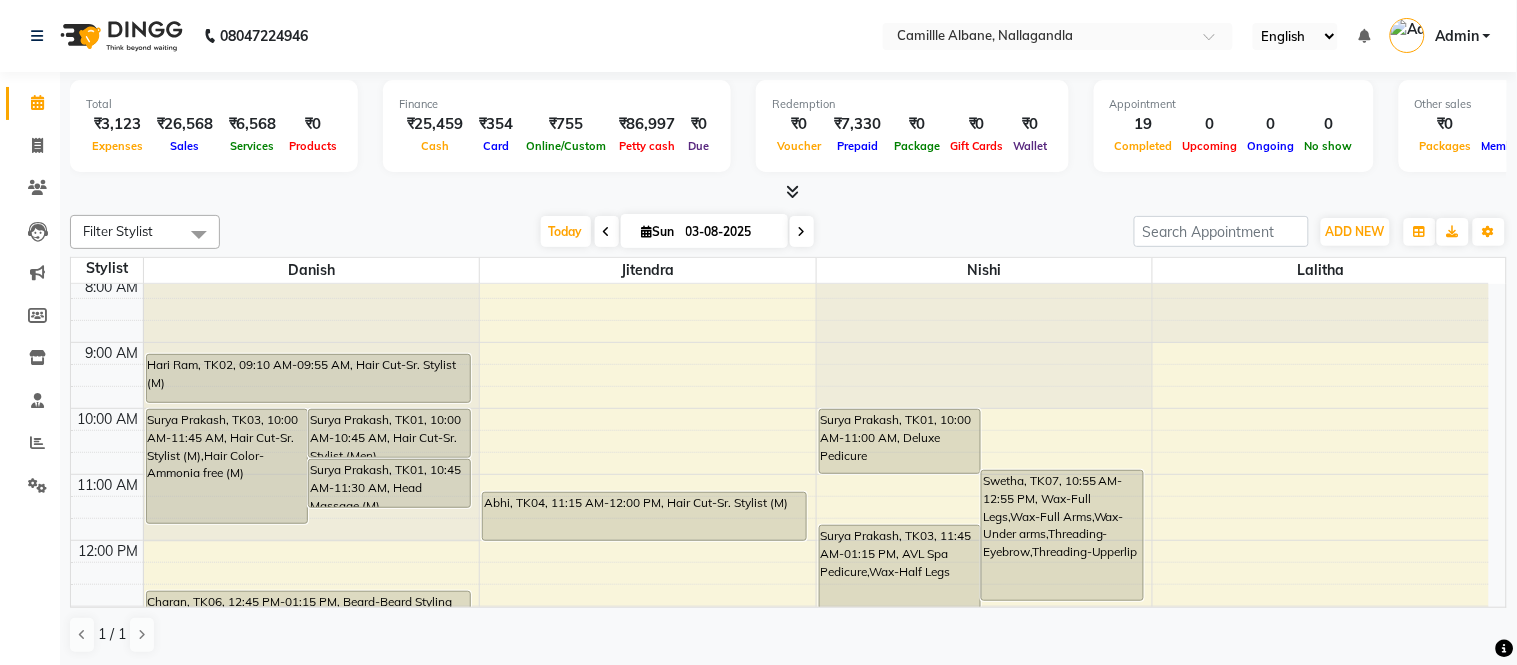 scroll, scrollTop: 0, scrollLeft: 0, axis: both 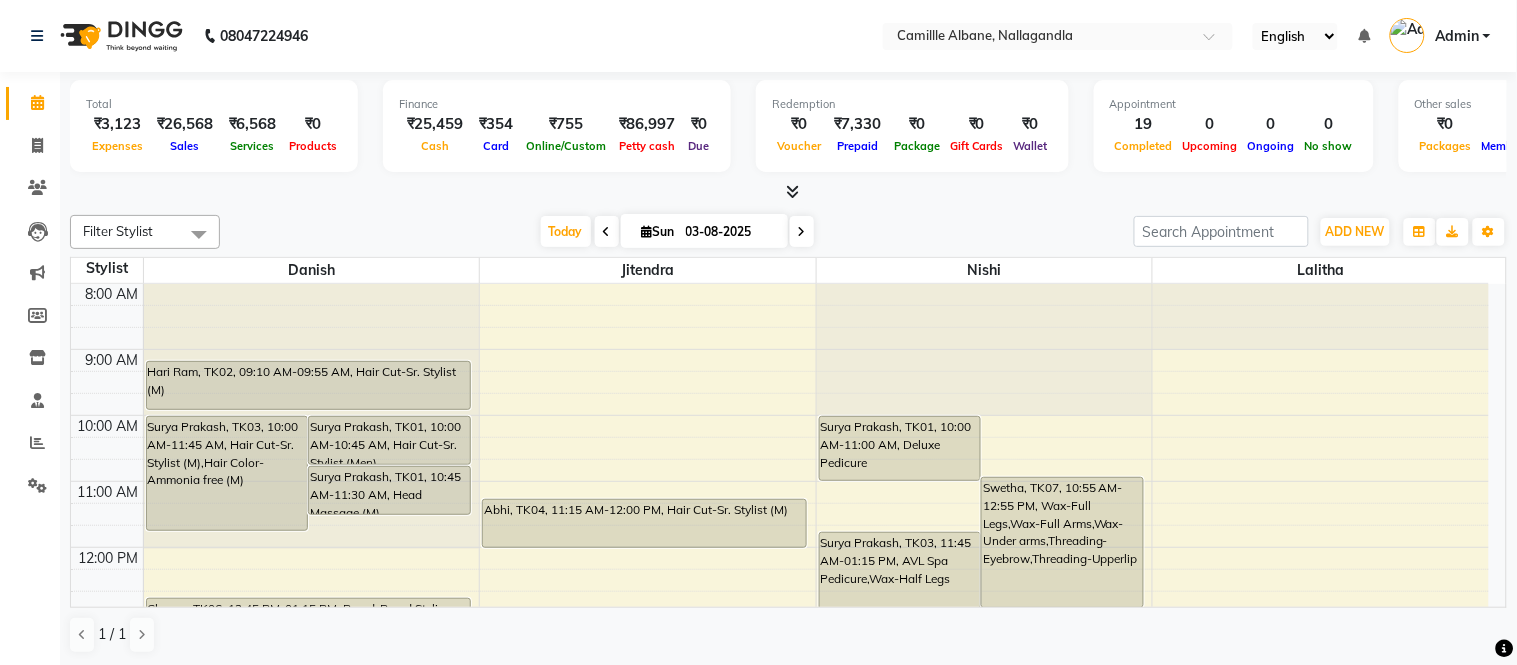 click on "08047224946 Select Location × Camillle Albane, Nallagandla English ENGLISH Español العربية मराठी हिंदी ગુજરાતી தமிழ் 中文 Notifications nothing to show Admin Manage Profile Change Password Sign out  Version:3.15.11" 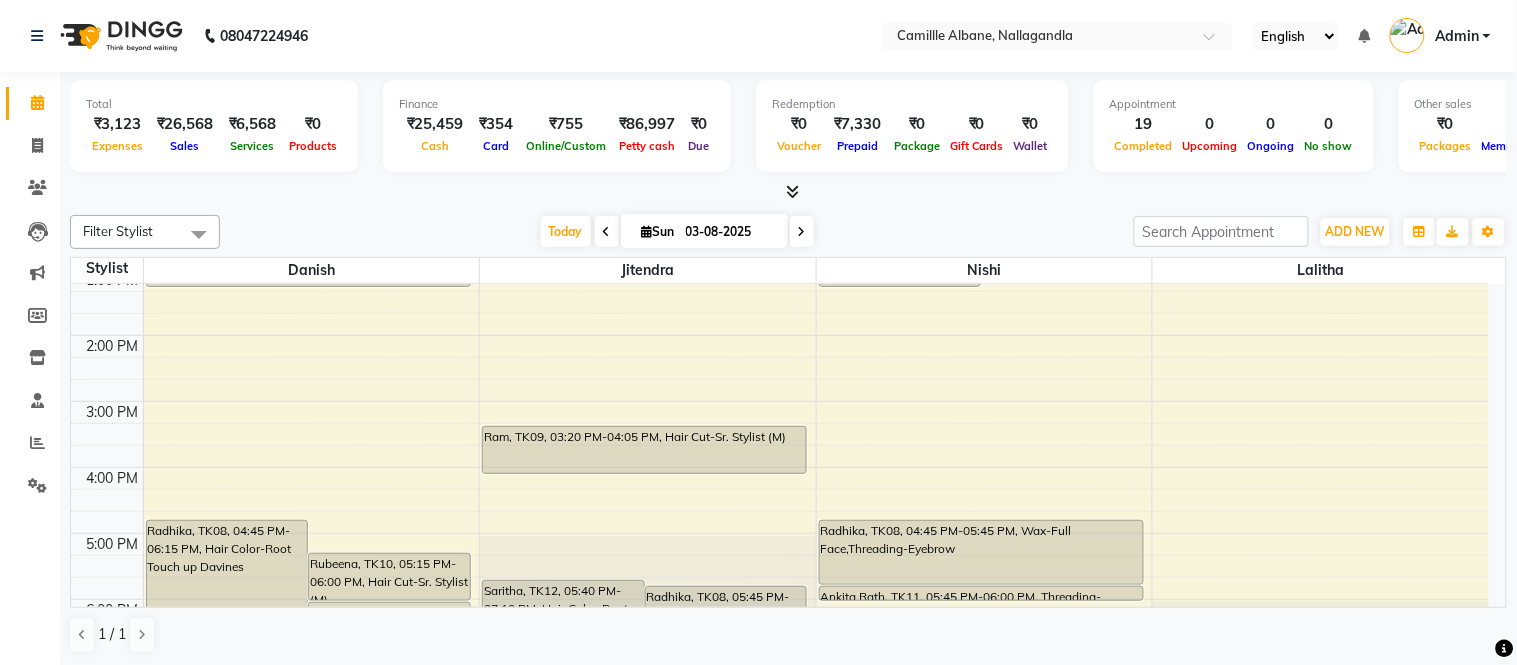 scroll, scrollTop: 604, scrollLeft: 0, axis: vertical 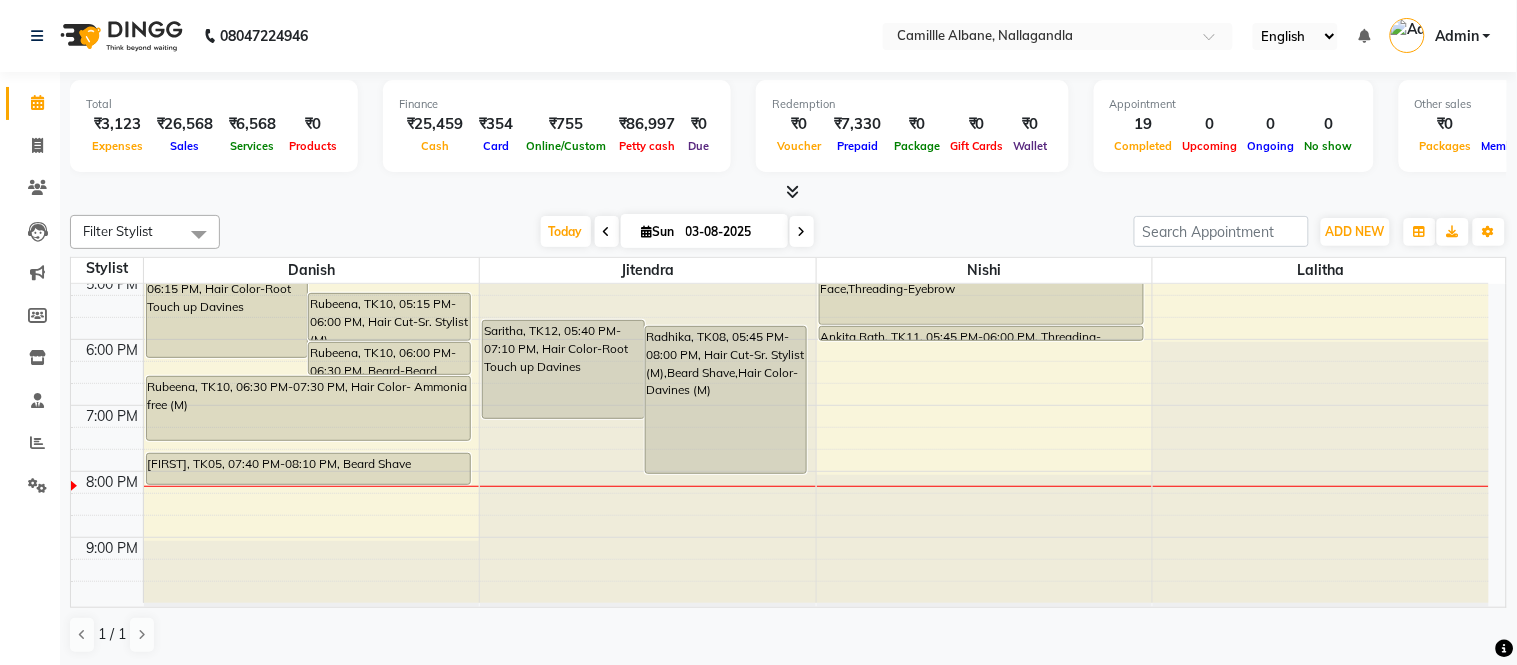 click at bounding box center [802, 232] 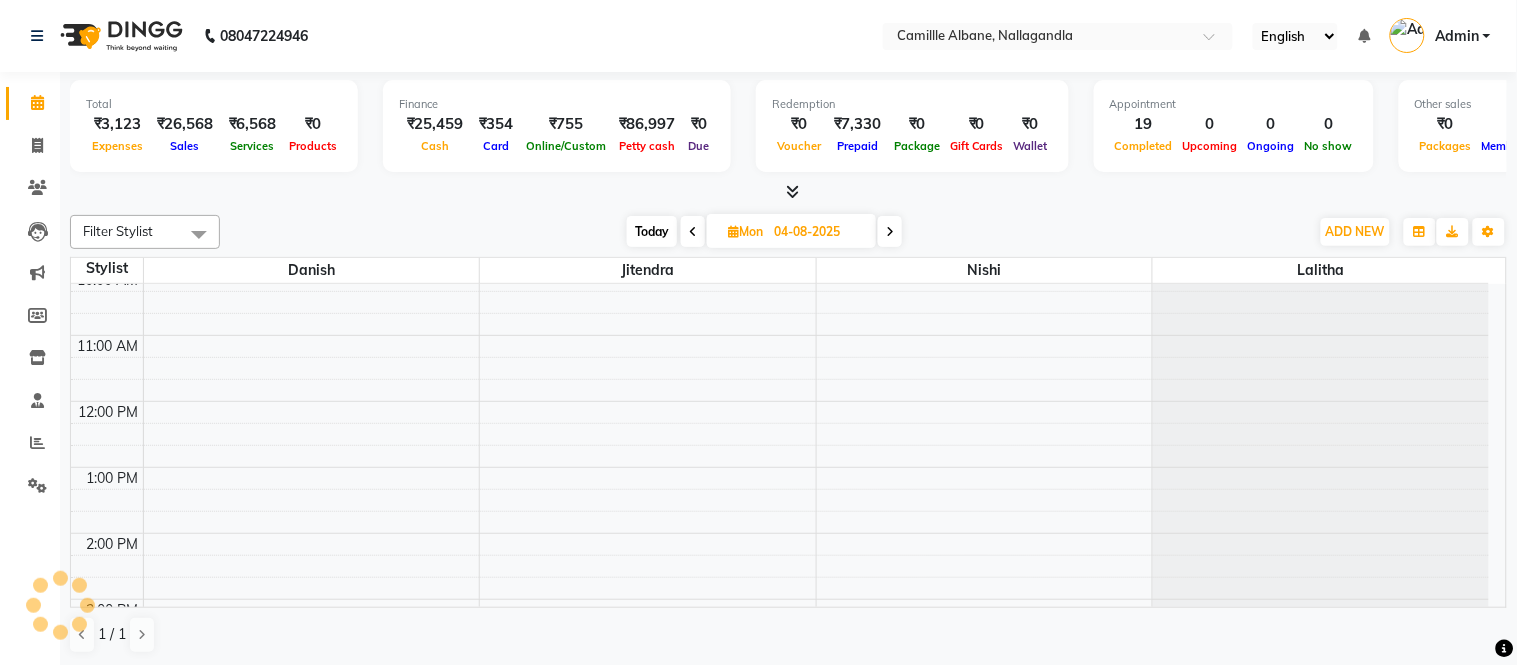 scroll, scrollTop: 0, scrollLeft: 0, axis: both 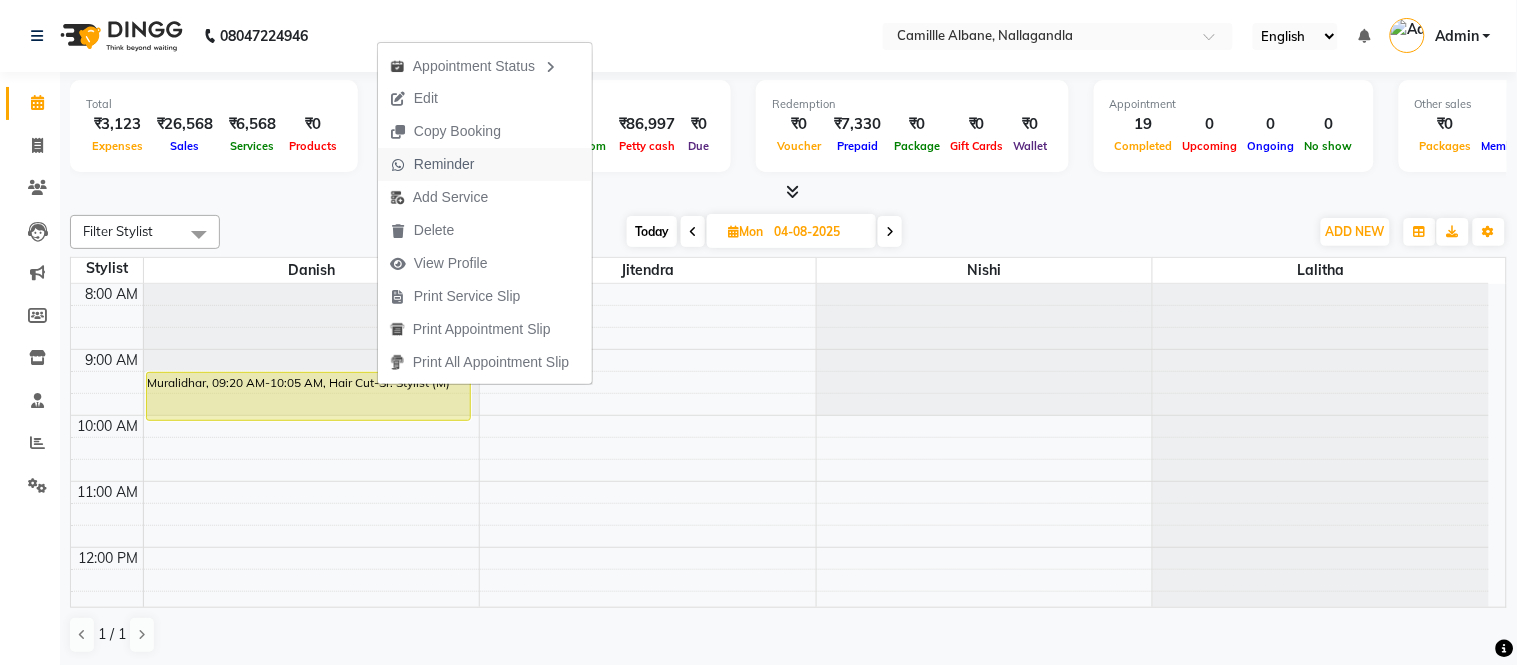 click on "Reminder" at bounding box center [444, 164] 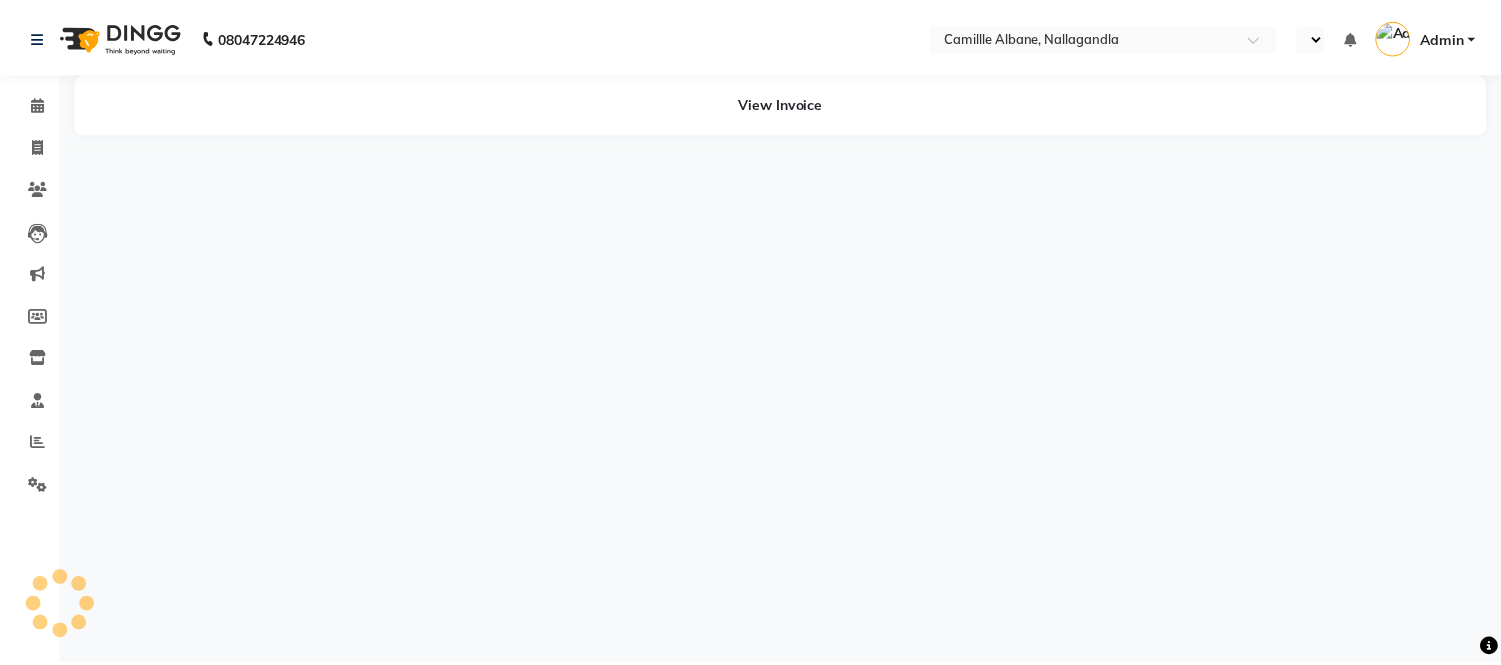 scroll, scrollTop: 0, scrollLeft: 0, axis: both 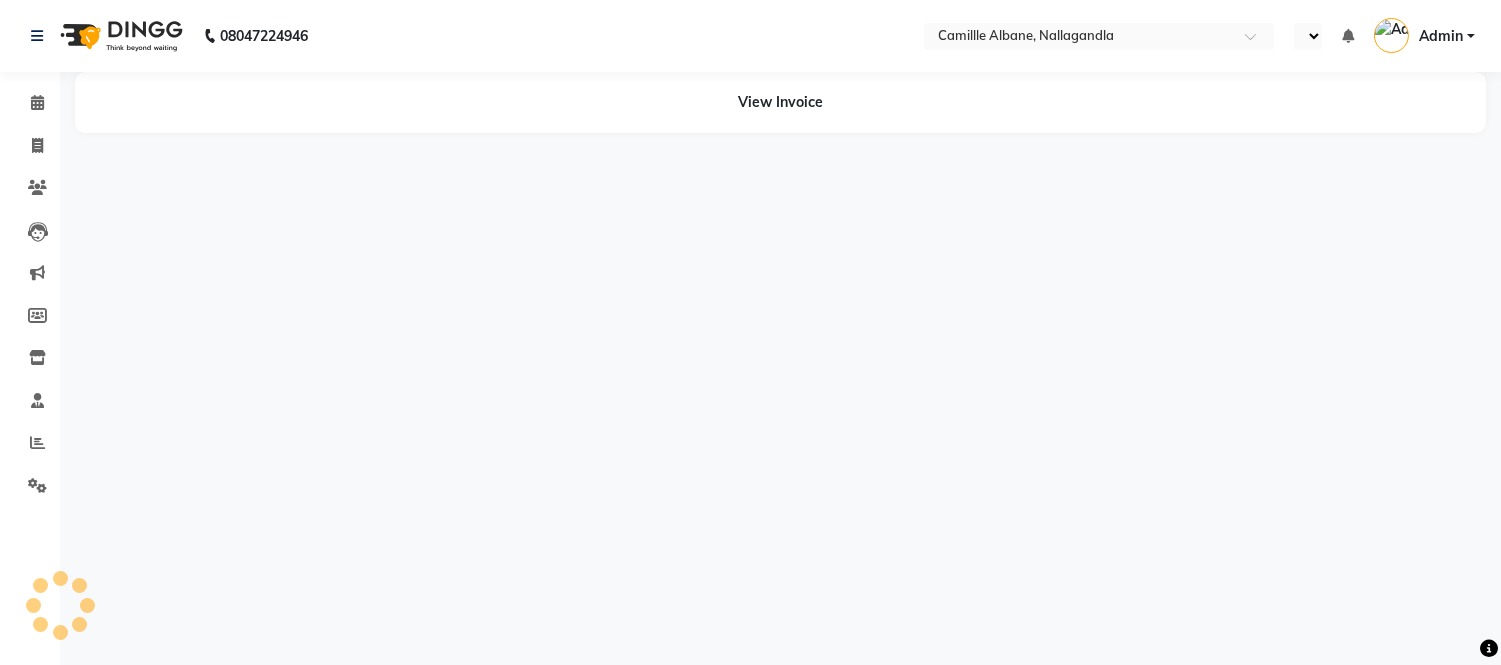 select on "en" 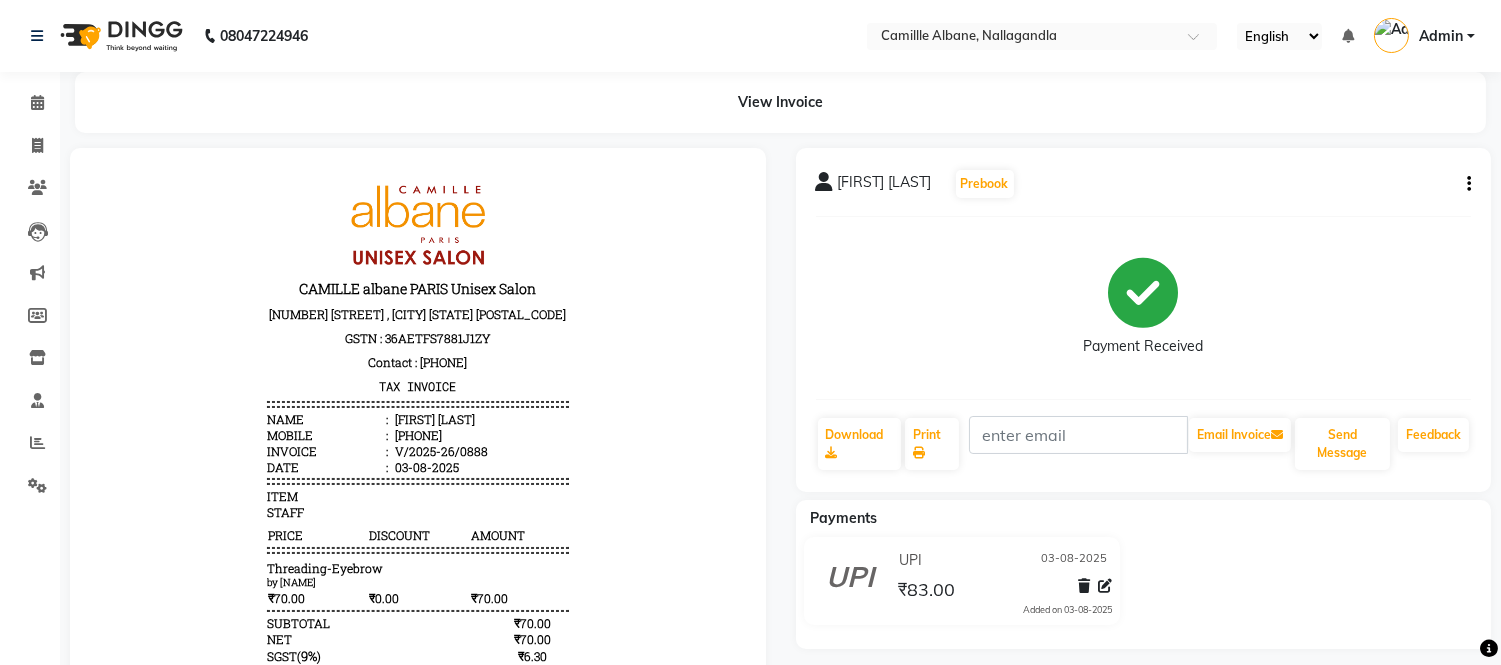 scroll, scrollTop: 0, scrollLeft: 0, axis: both 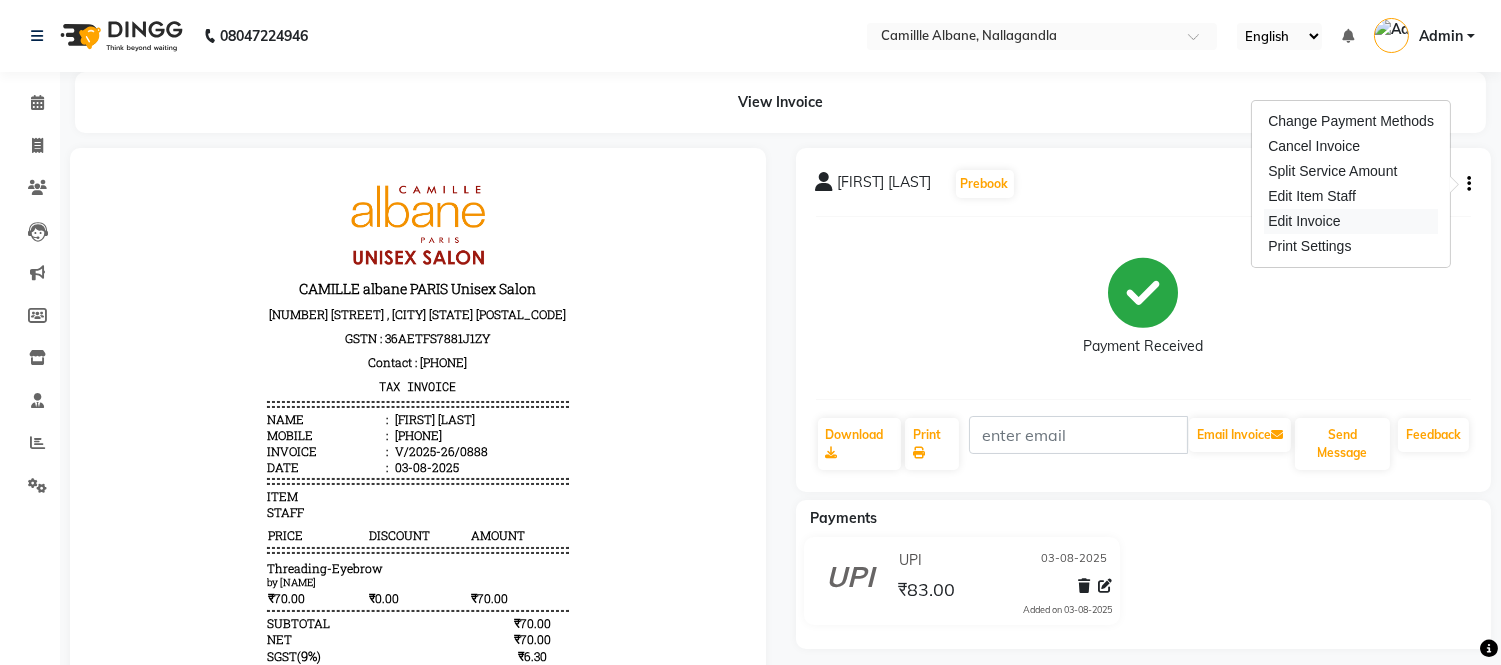 click on "Edit Invoice" at bounding box center (1351, 221) 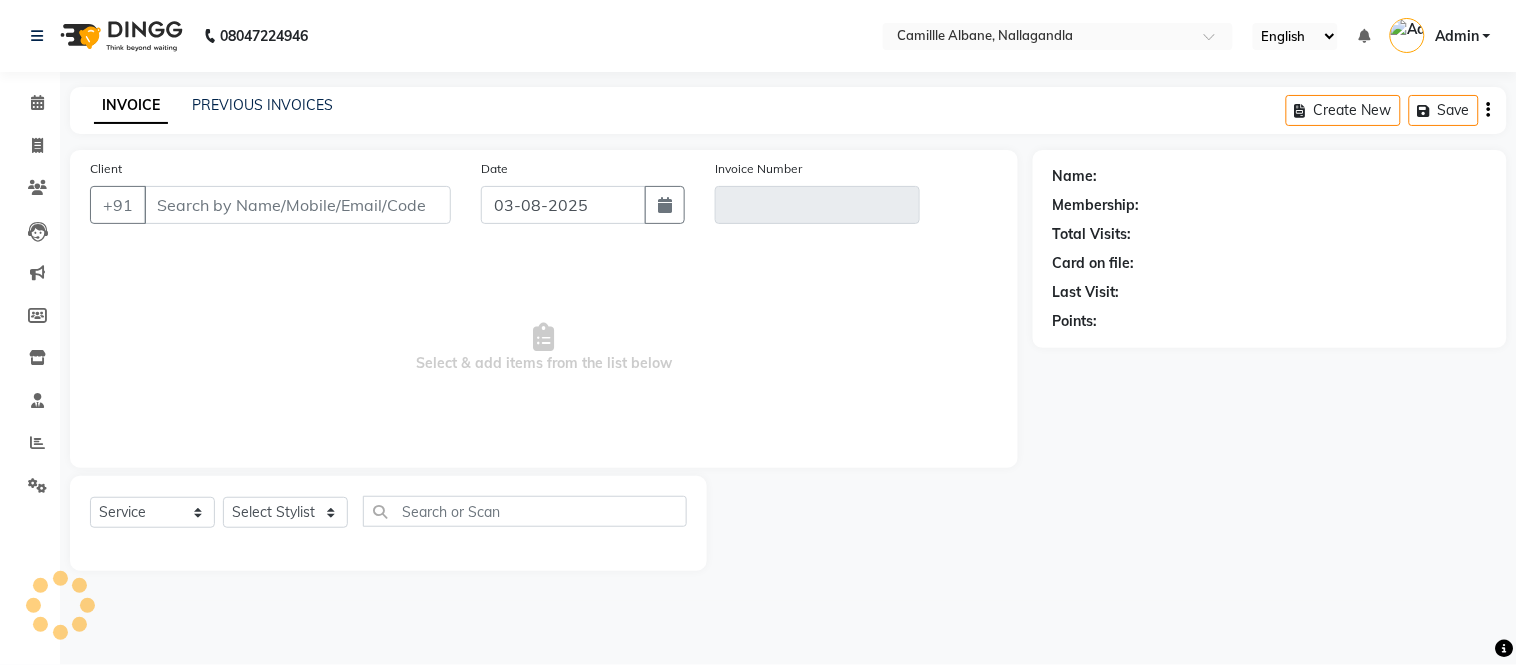 type on "[PHONE]" 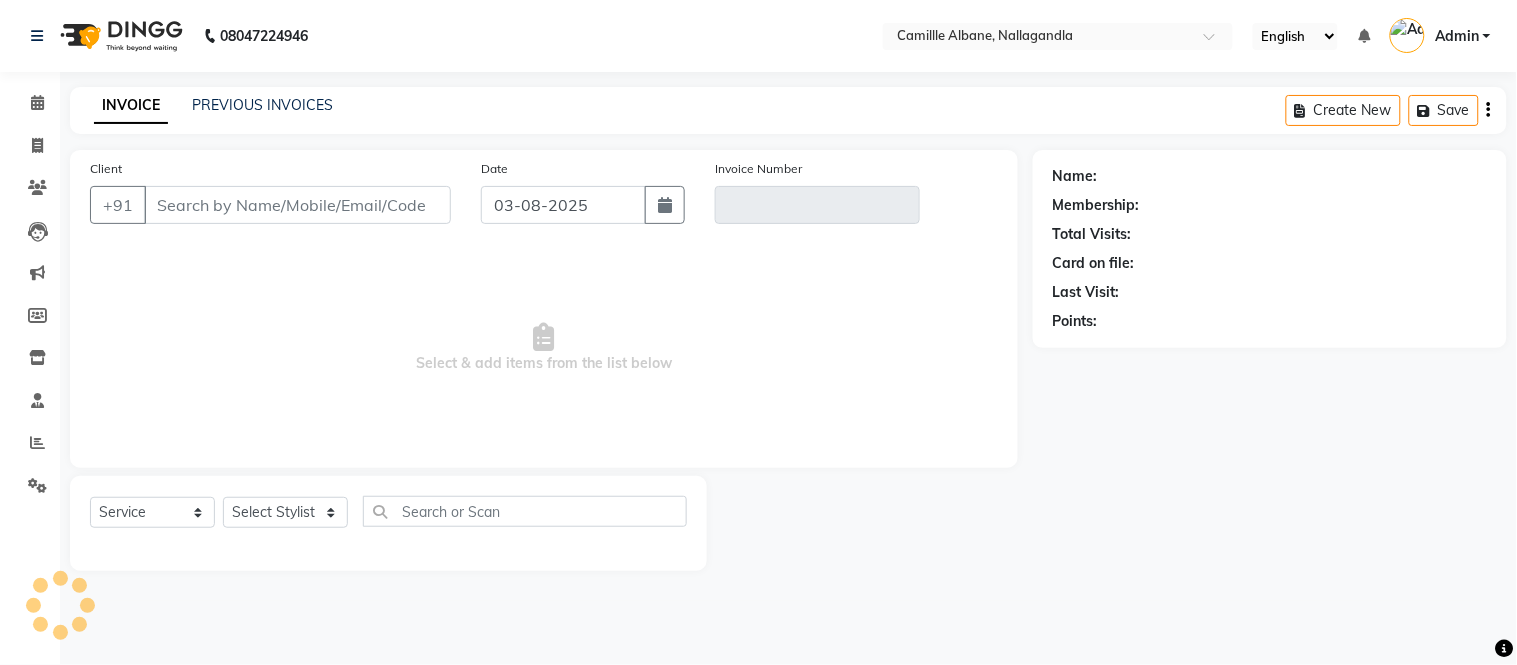 type on "V/2025-26/0888" 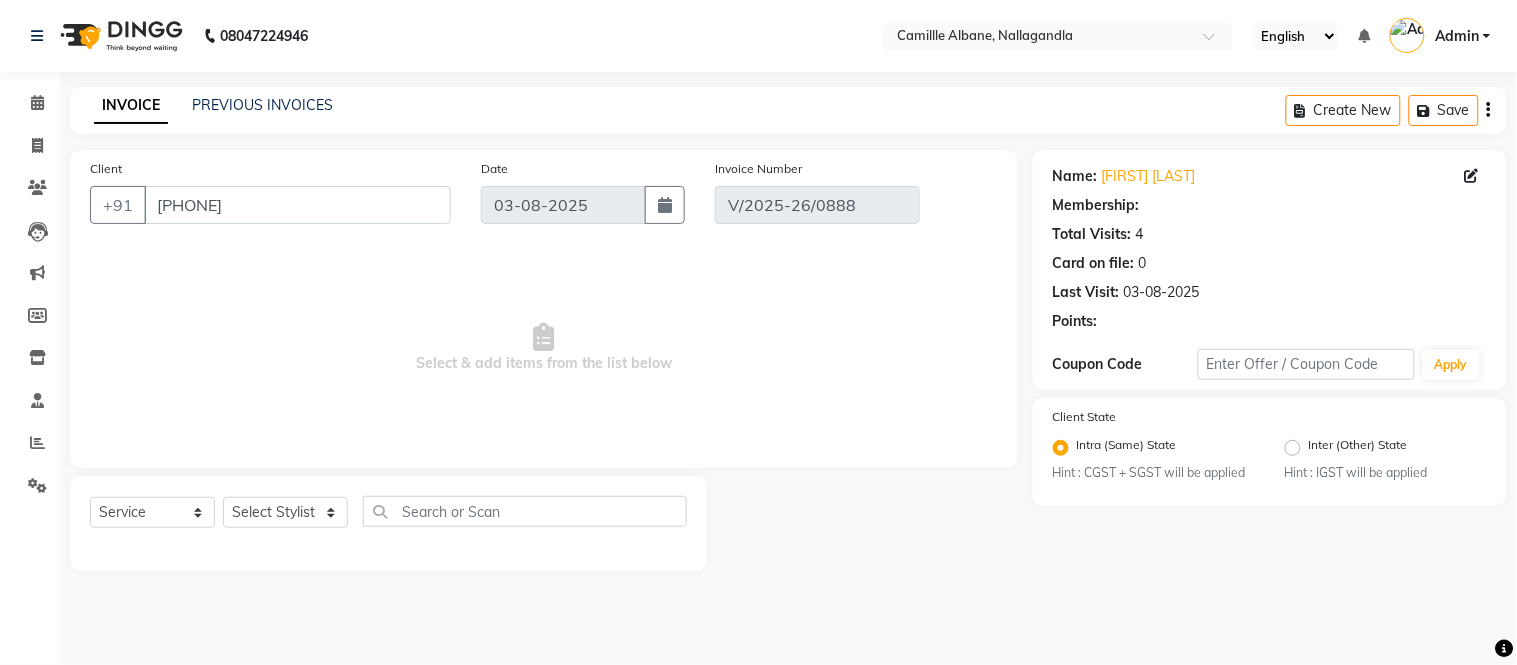 select on "1: Object" 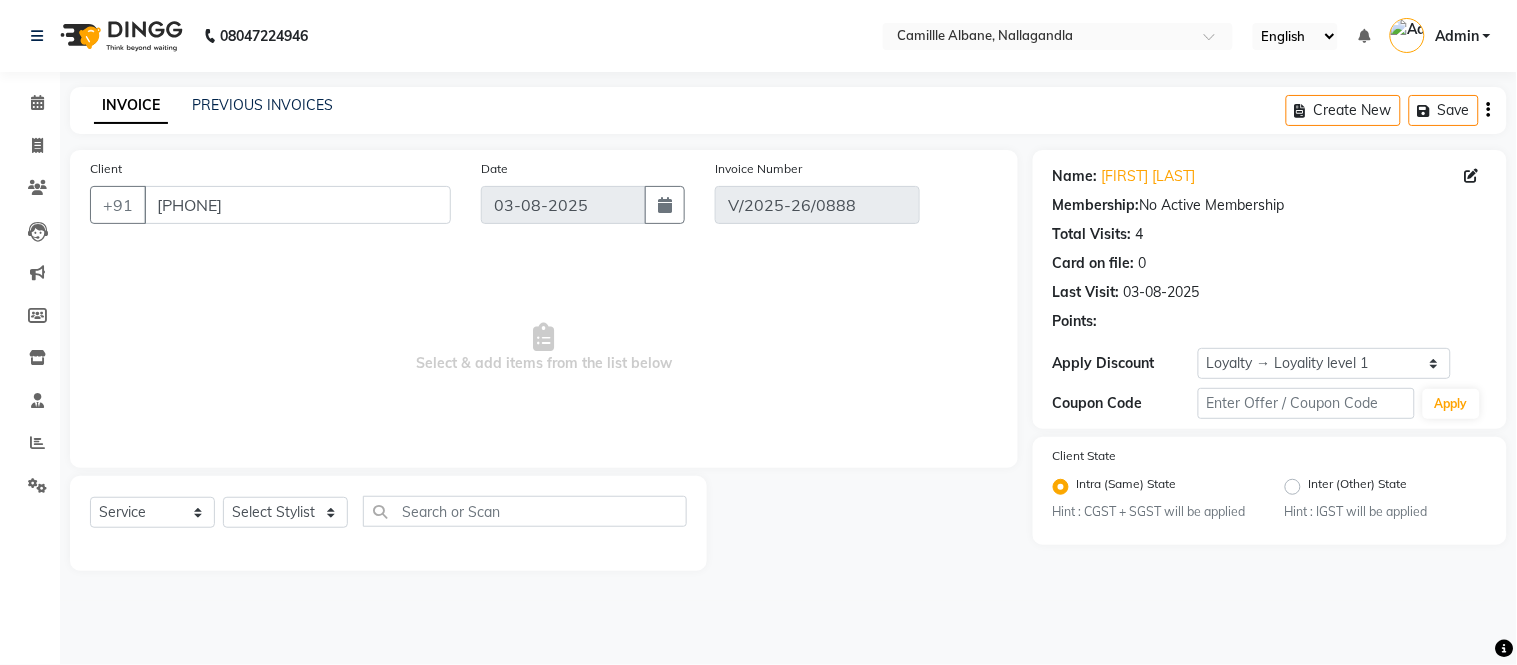 select on "select" 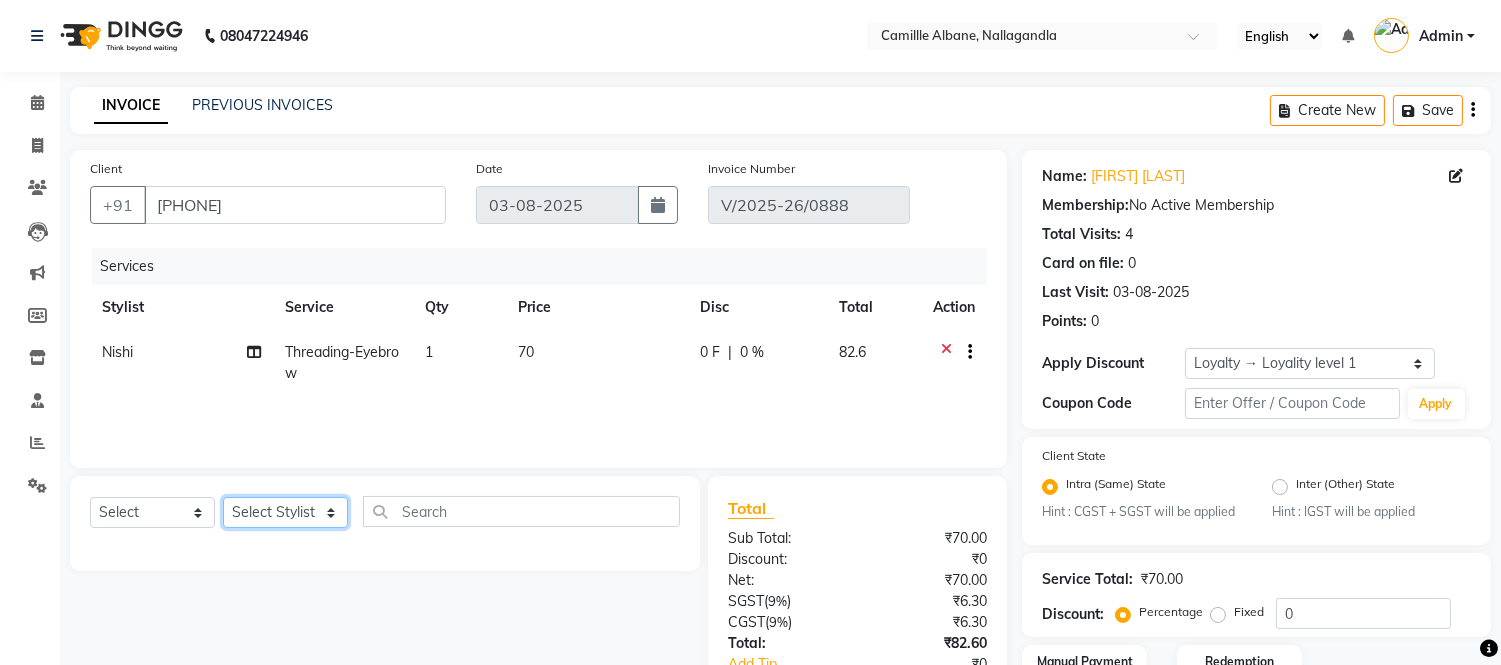 click on "Select Stylist Admin Amit Danish Dr, Rajani Jitendra K T Ramarao Lalitha Lokesh Madhu Nishi Satish Srinivas" 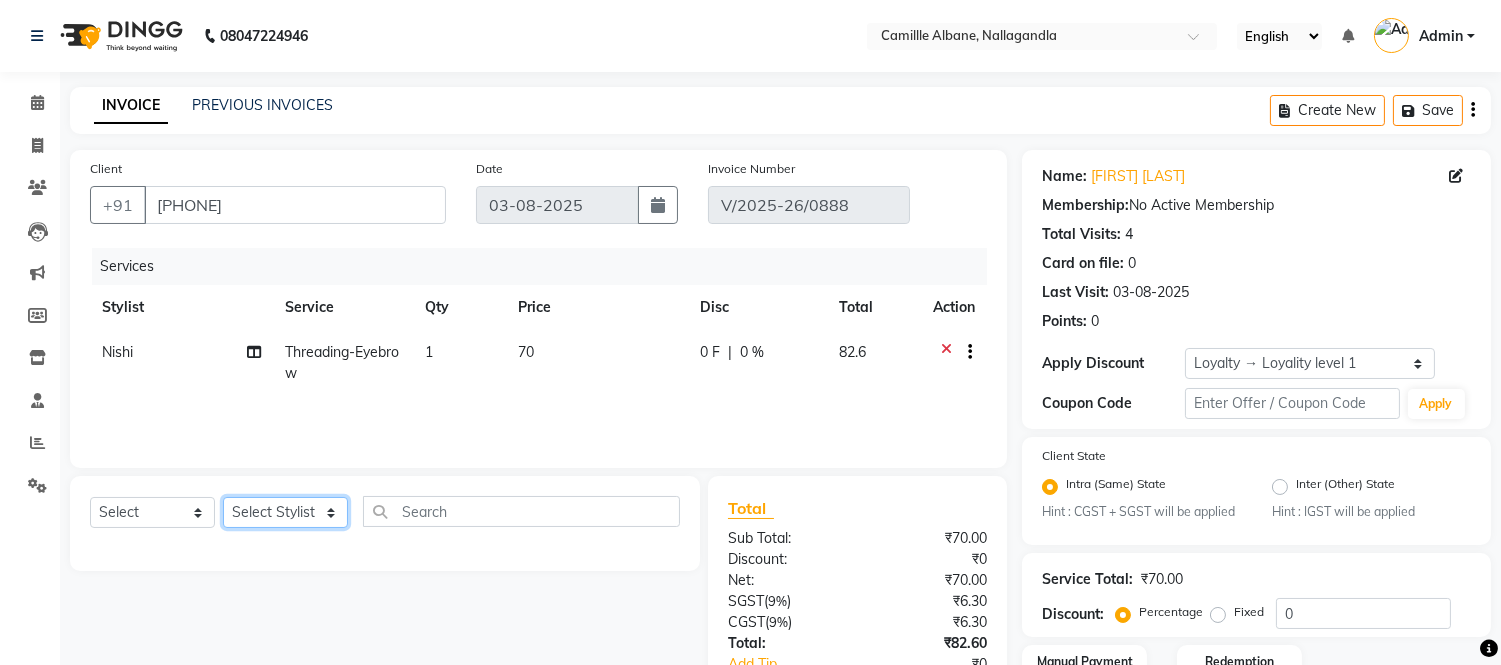 select on "57813" 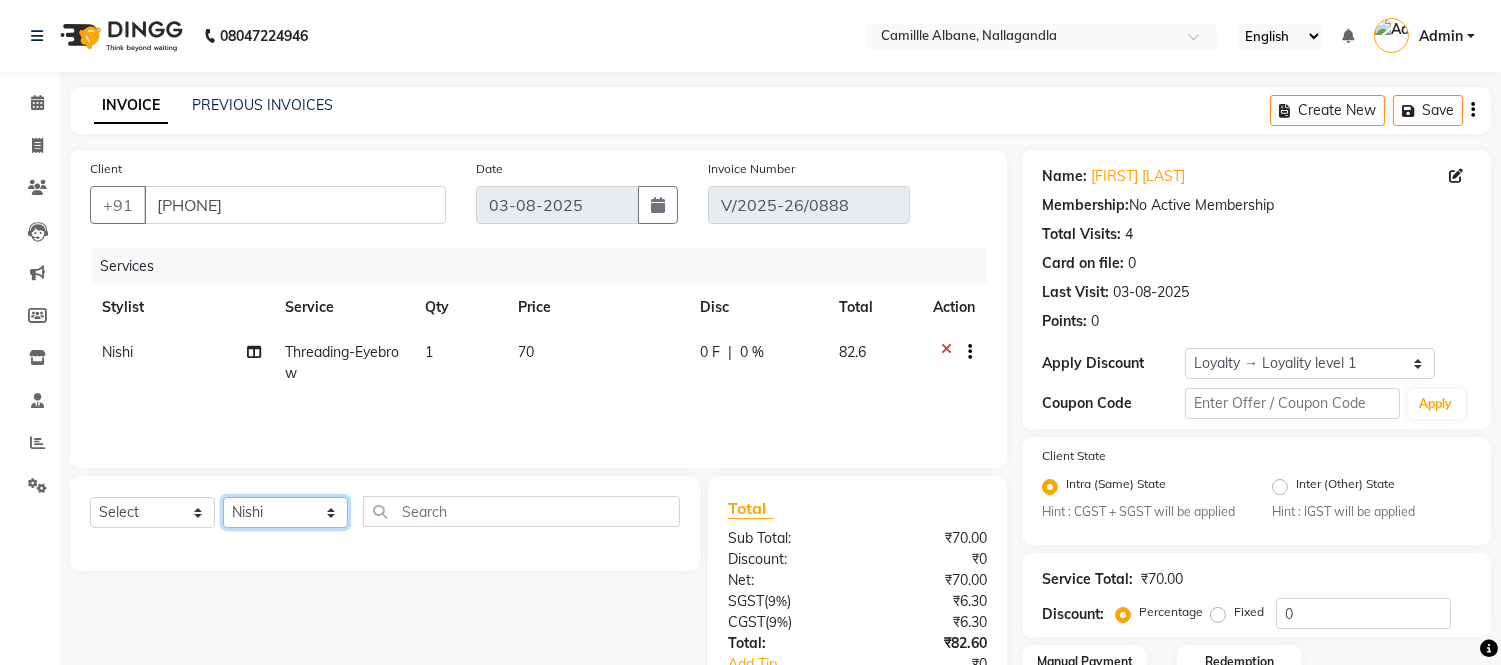 click on "Select Stylist Admin Amit Danish Dr, Rajani Jitendra K T Ramarao Lalitha Lokesh Madhu Nishi Satish Srinivas" 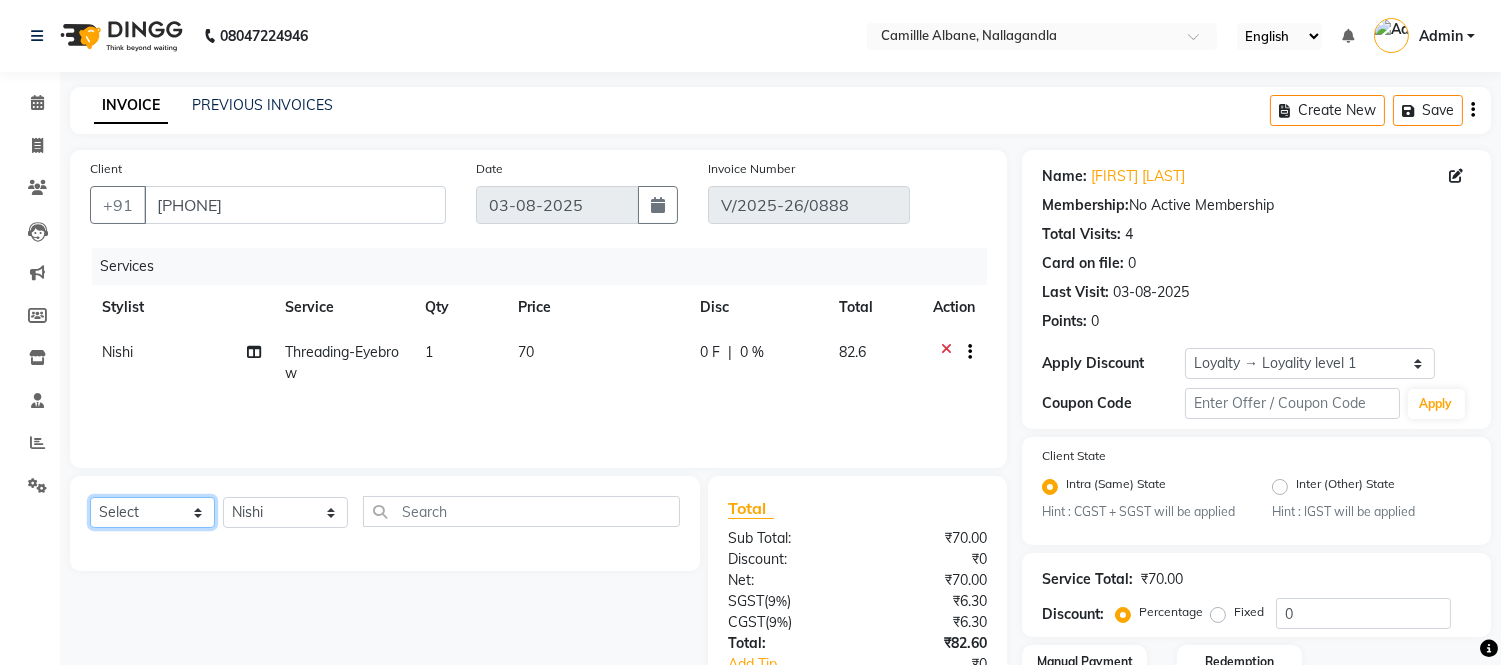 click on "Select  Service  Product  Membership  Package Voucher Prepaid Gift Card" 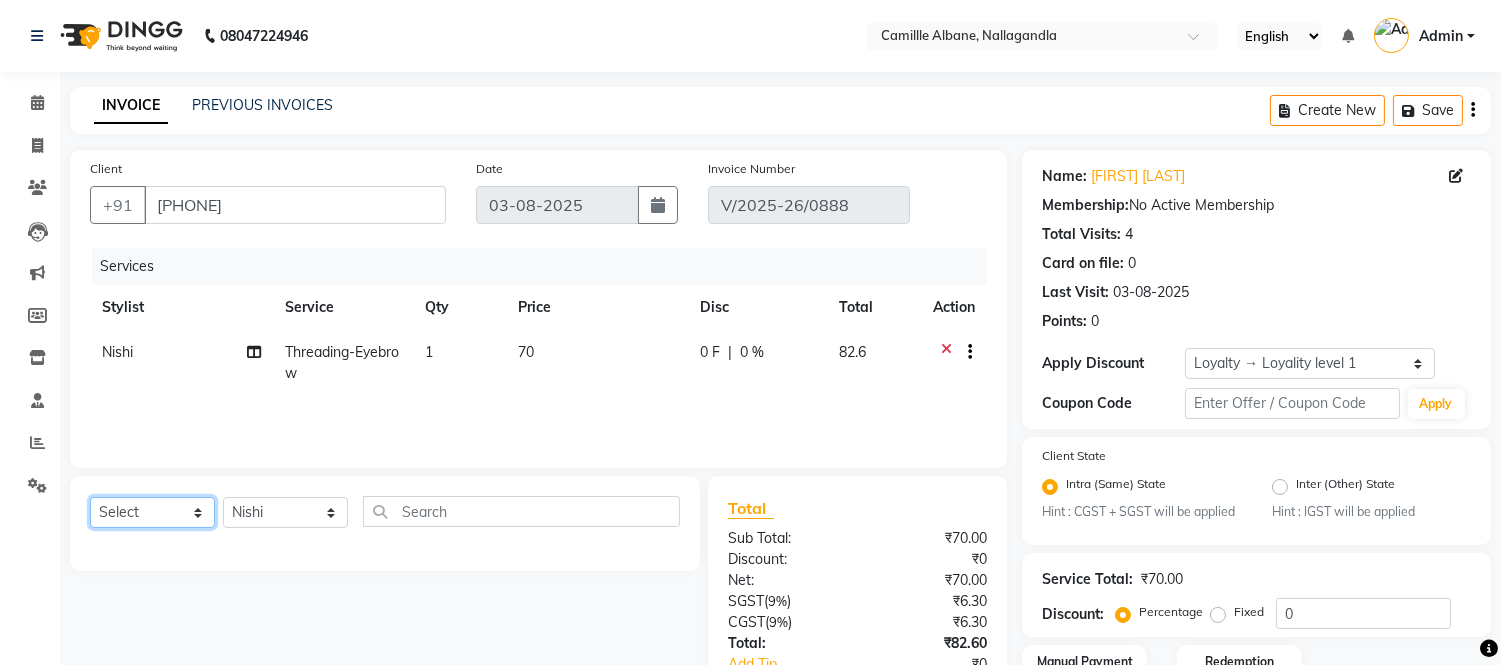 select on "service" 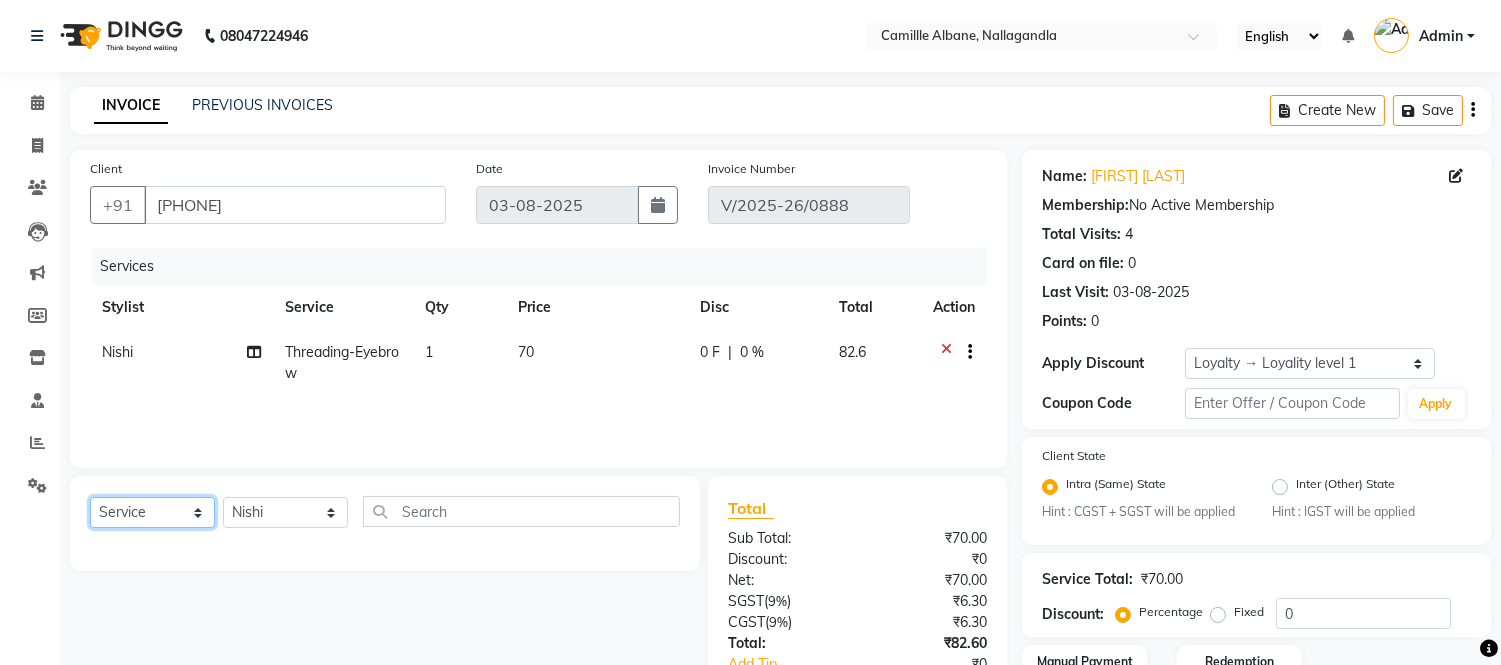 click on "Select  Service  Product  Membership  Package Voucher Prepaid Gift Card" 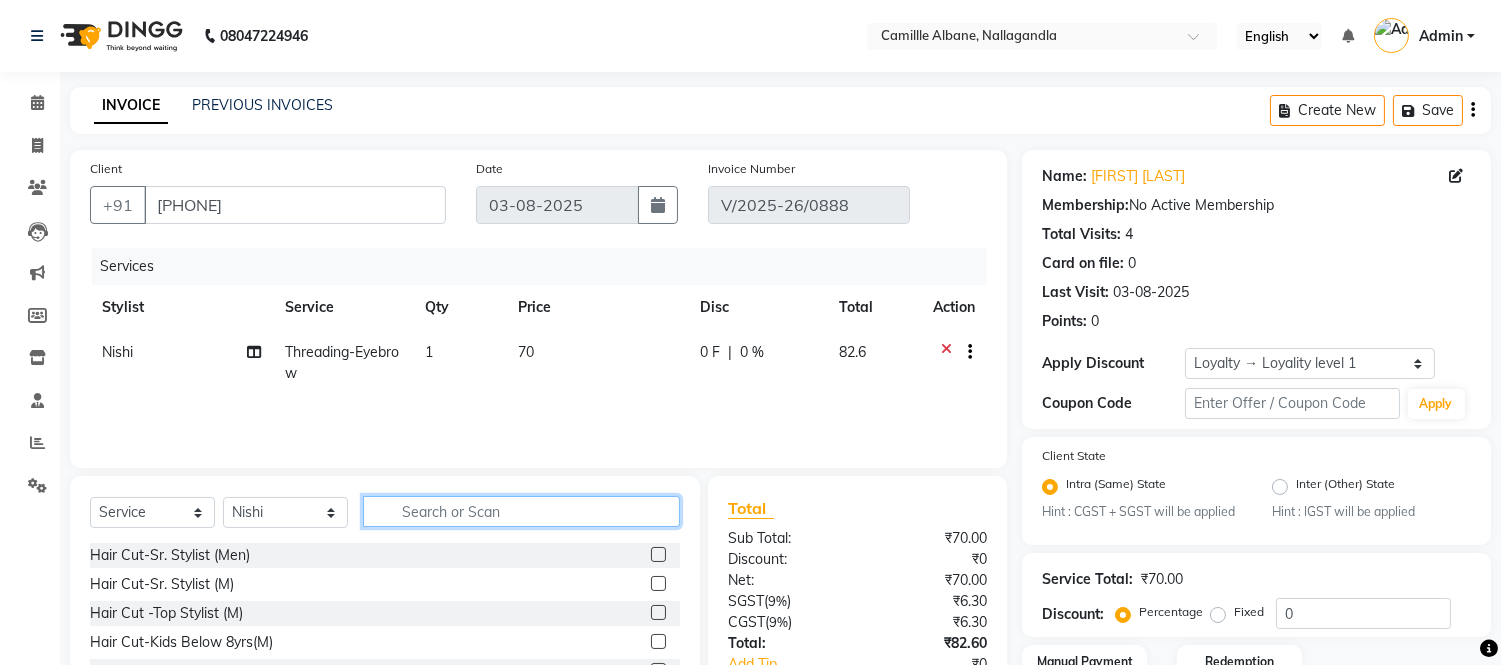 click 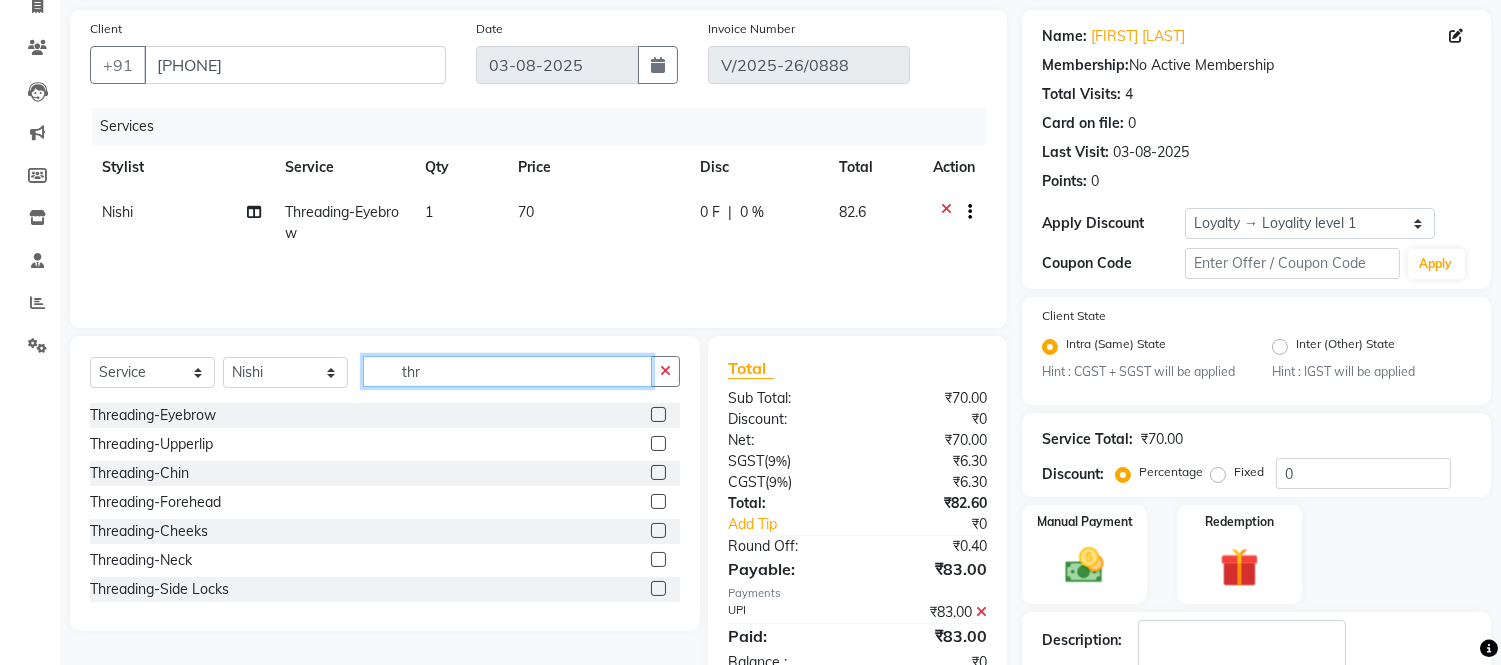 scroll, scrollTop: 296, scrollLeft: 0, axis: vertical 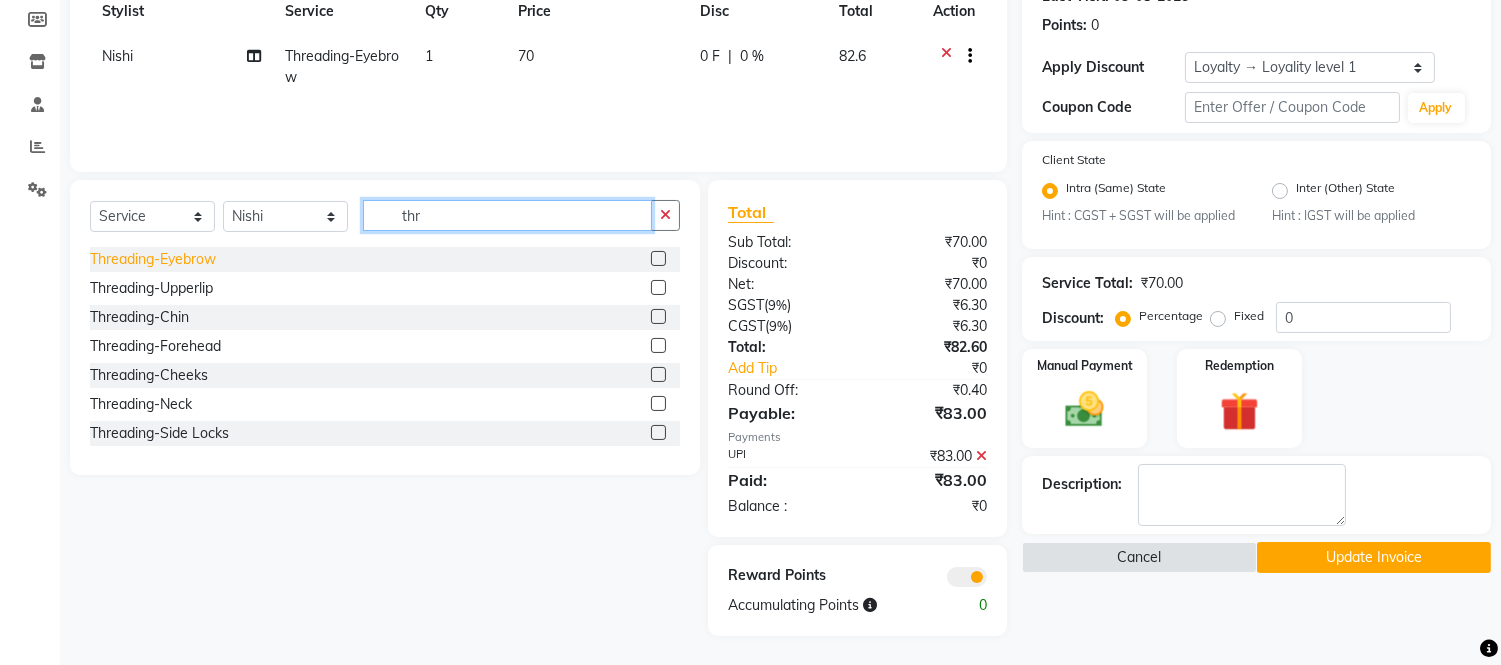 type on "thr" 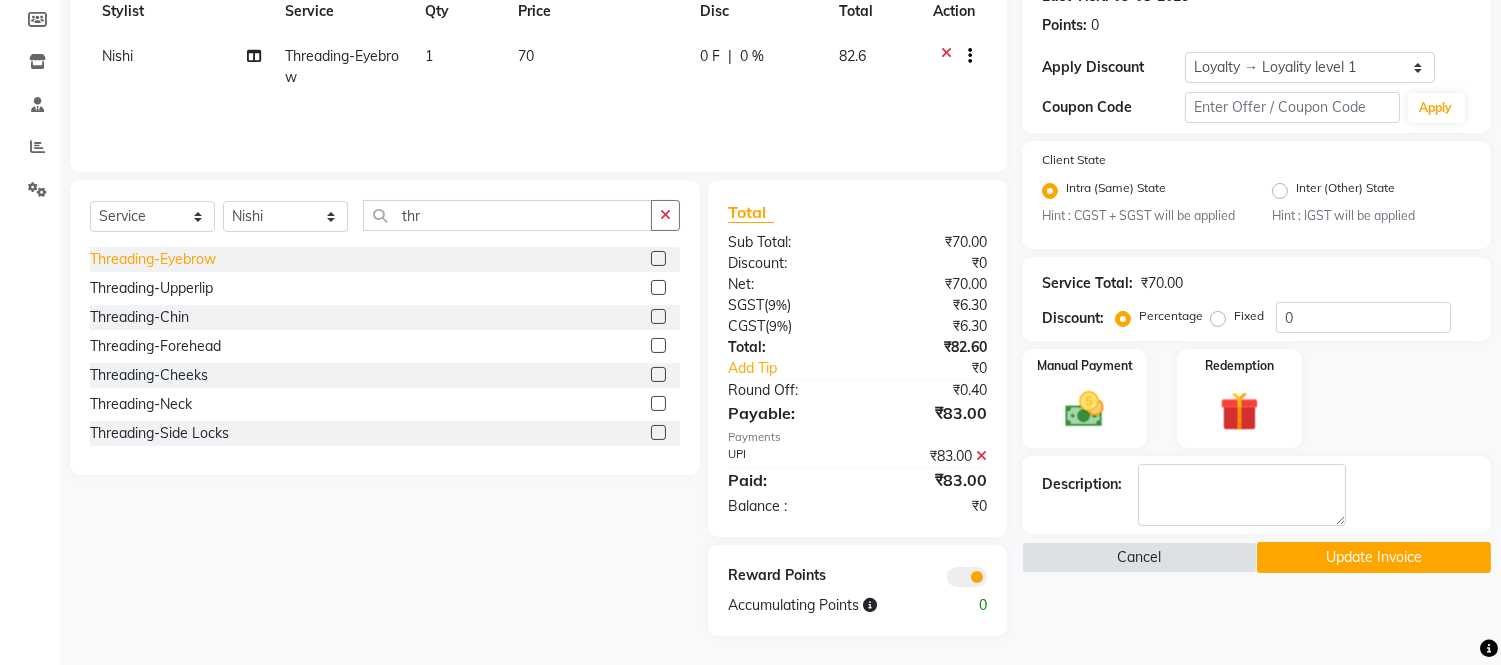 click on "Threading-Eyebrow" 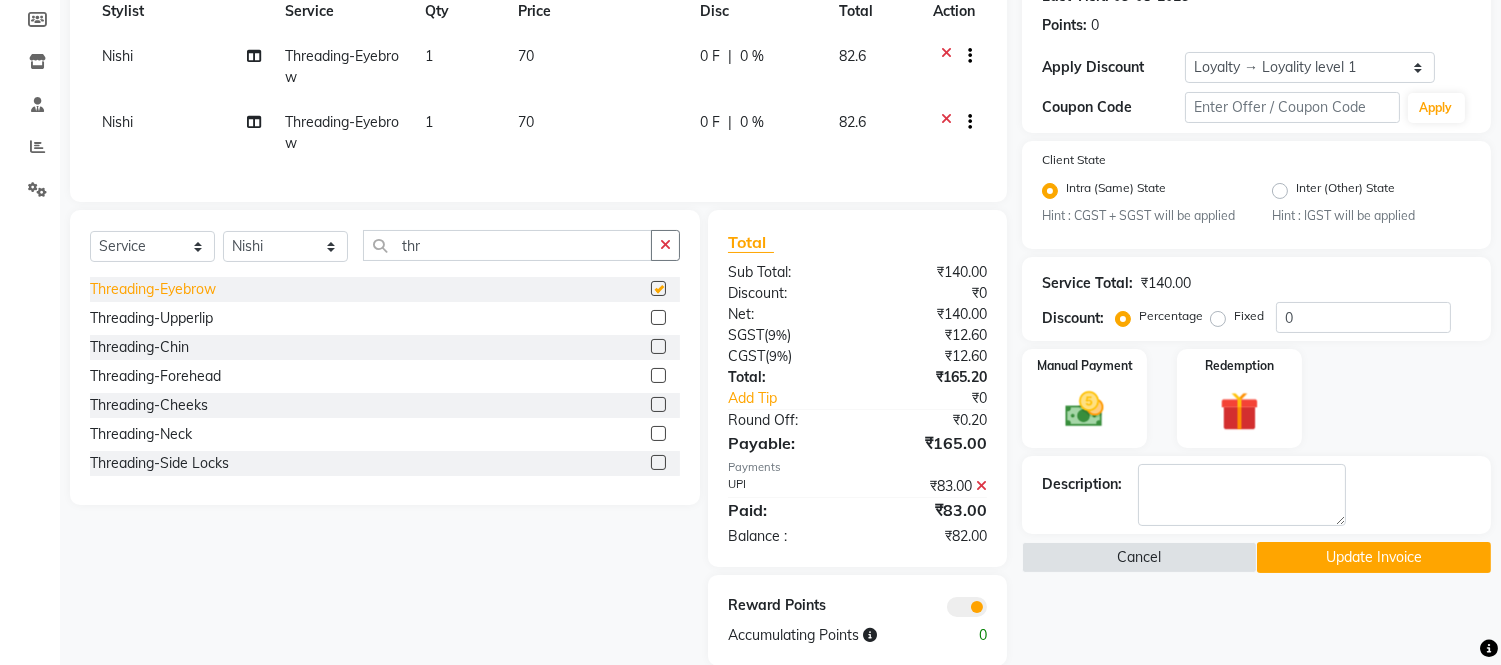 checkbox on "false" 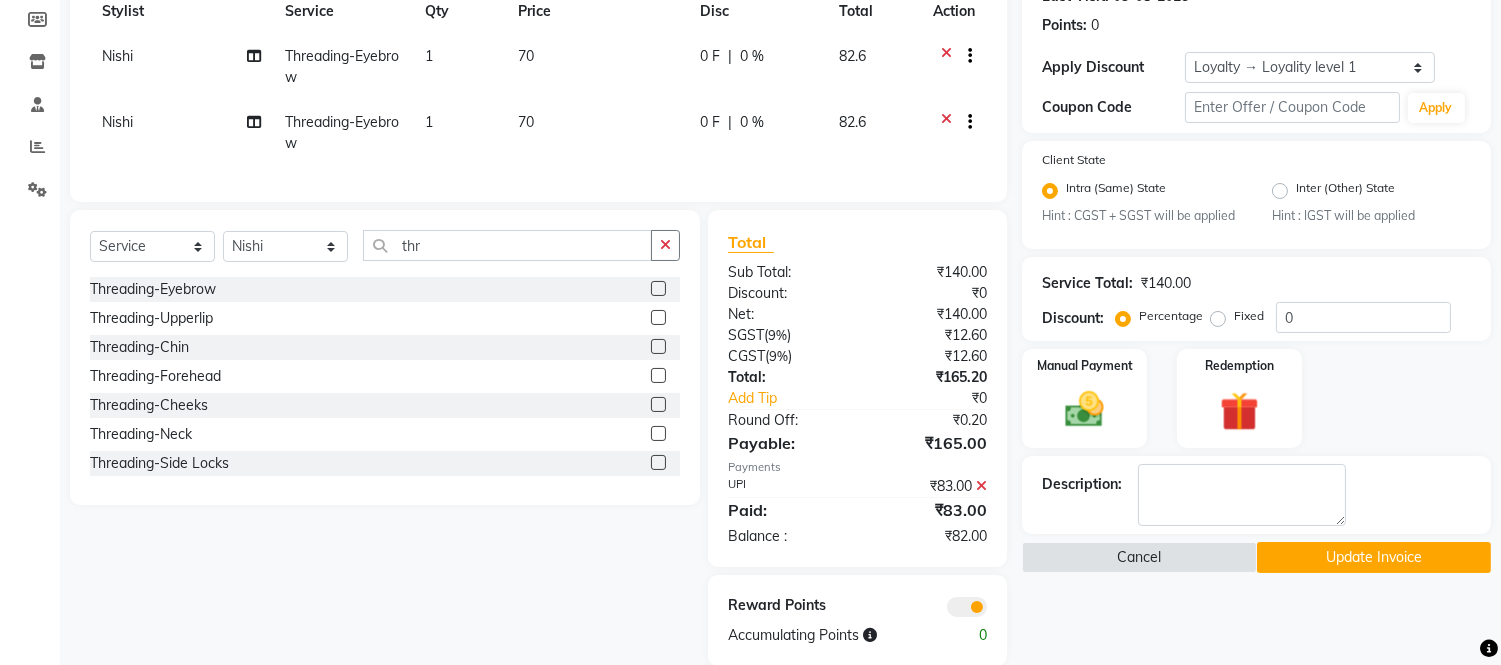 scroll, scrollTop: 343, scrollLeft: 0, axis: vertical 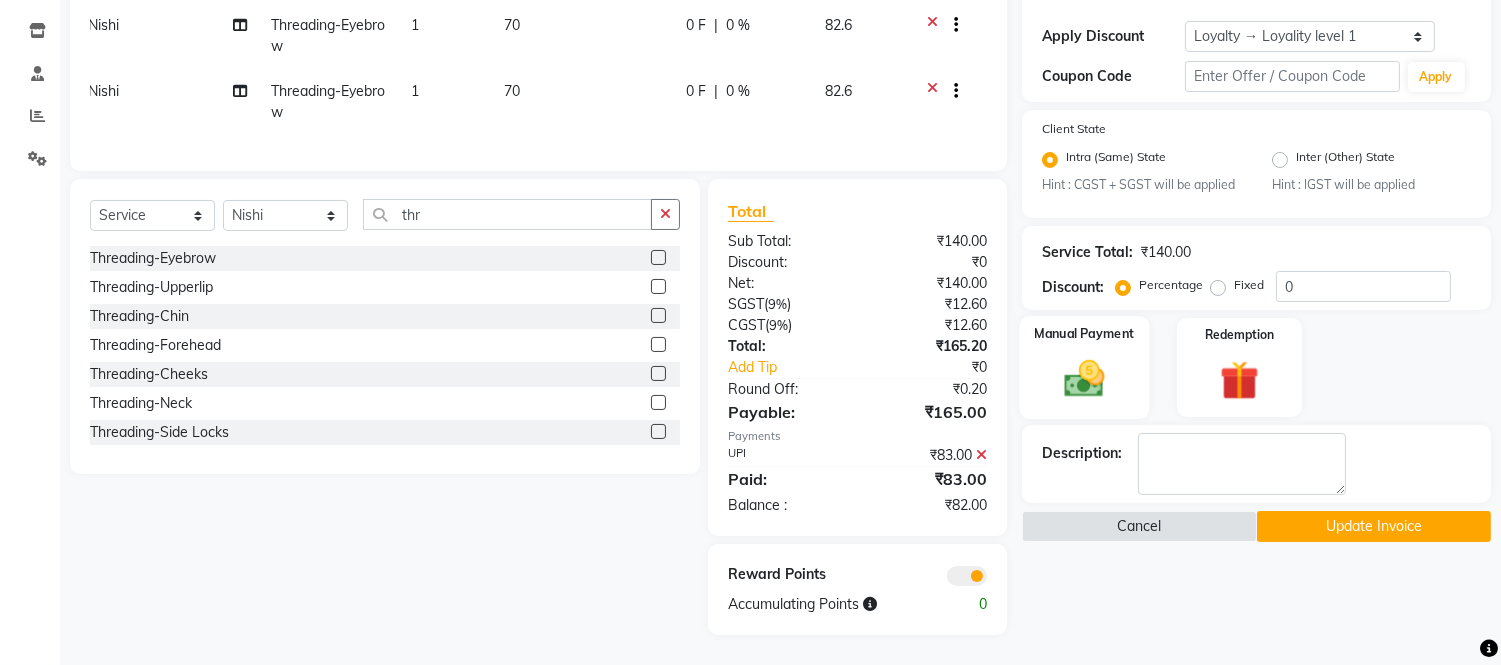 click 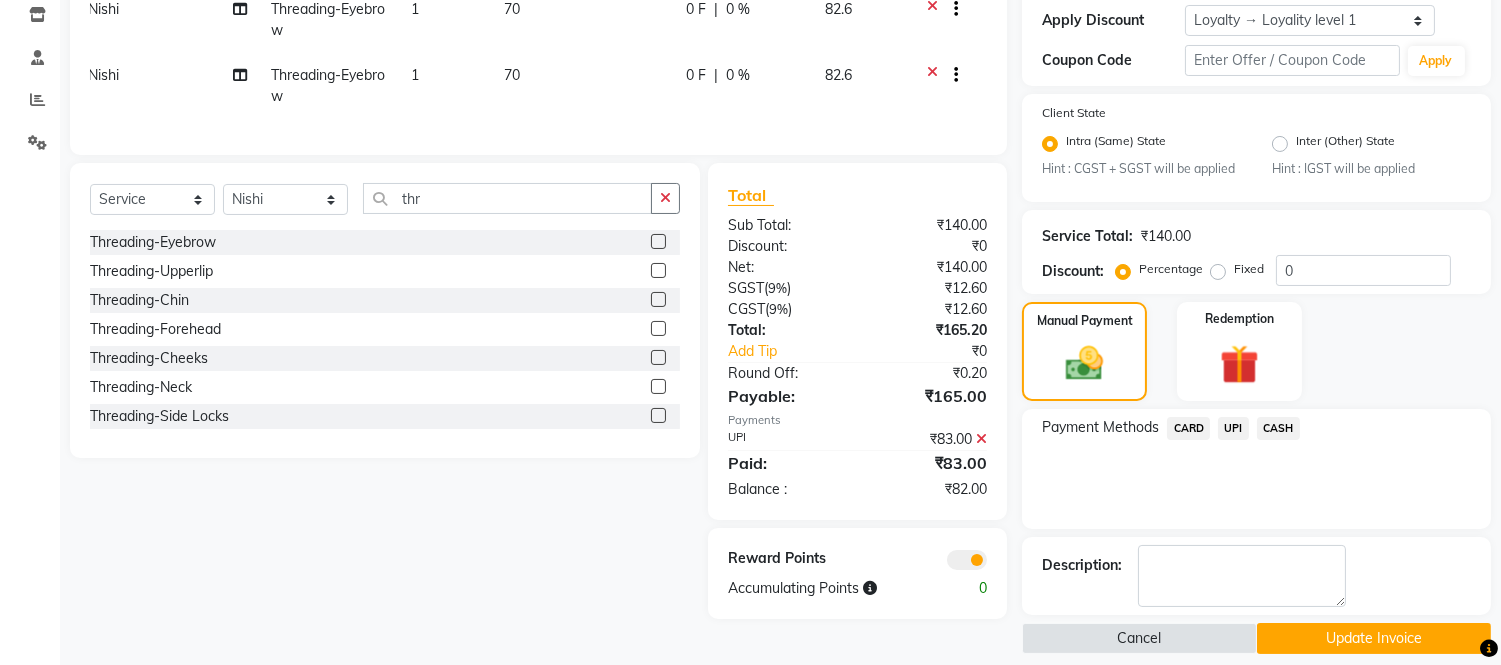 click on "UPI" 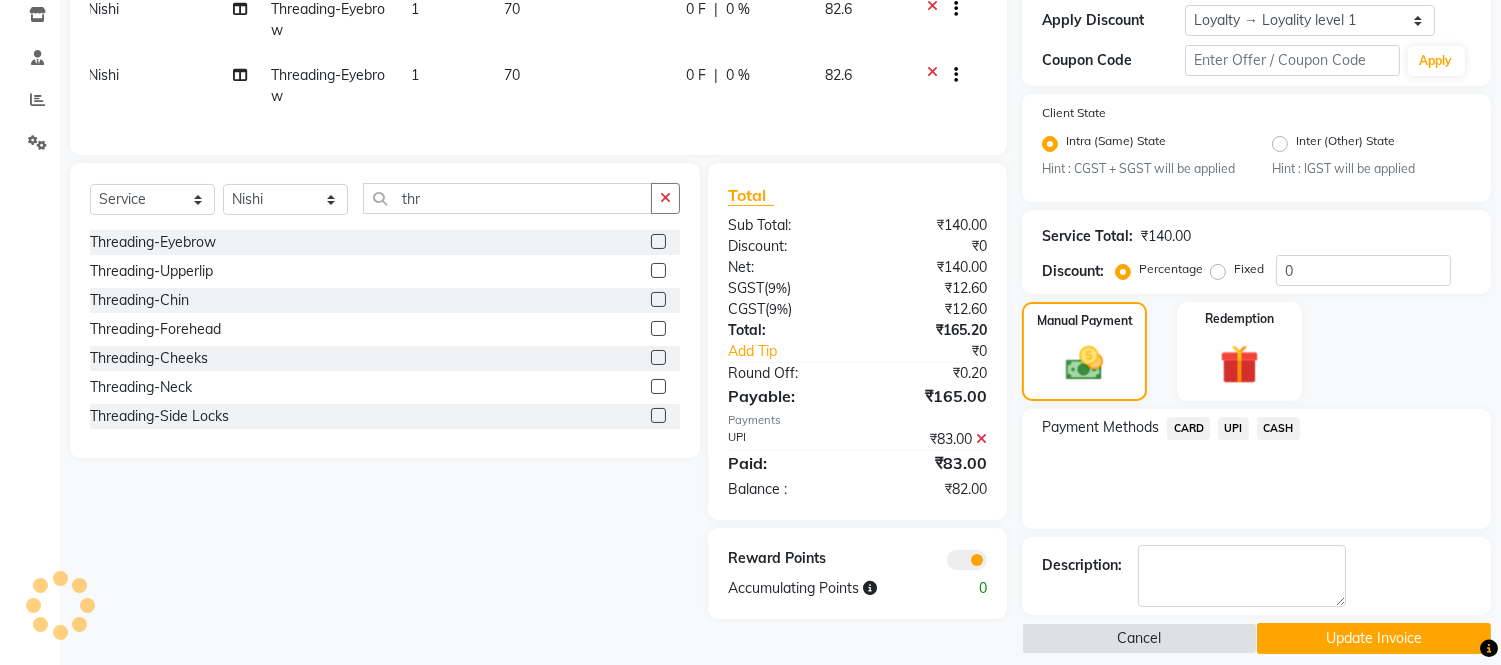 click on "UPI" 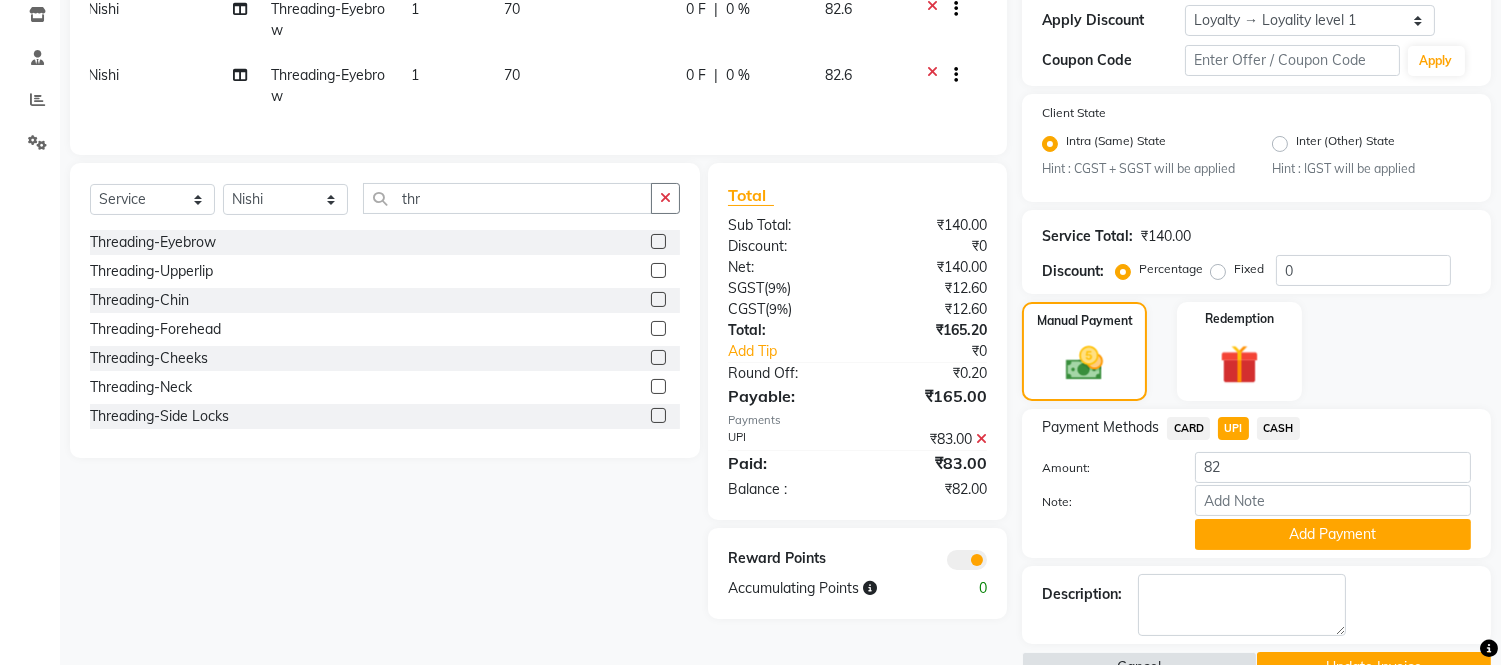 scroll, scrollTop: 391, scrollLeft: 0, axis: vertical 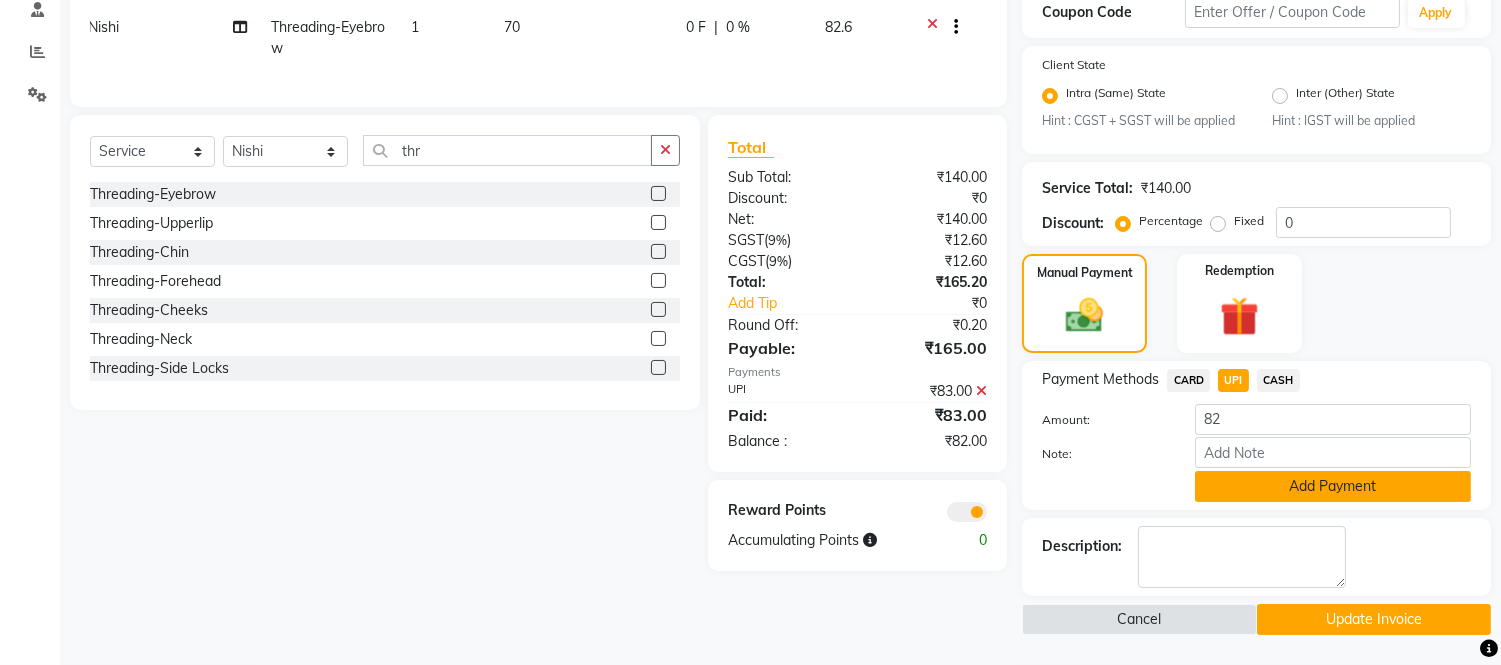 click on "Add Payment" 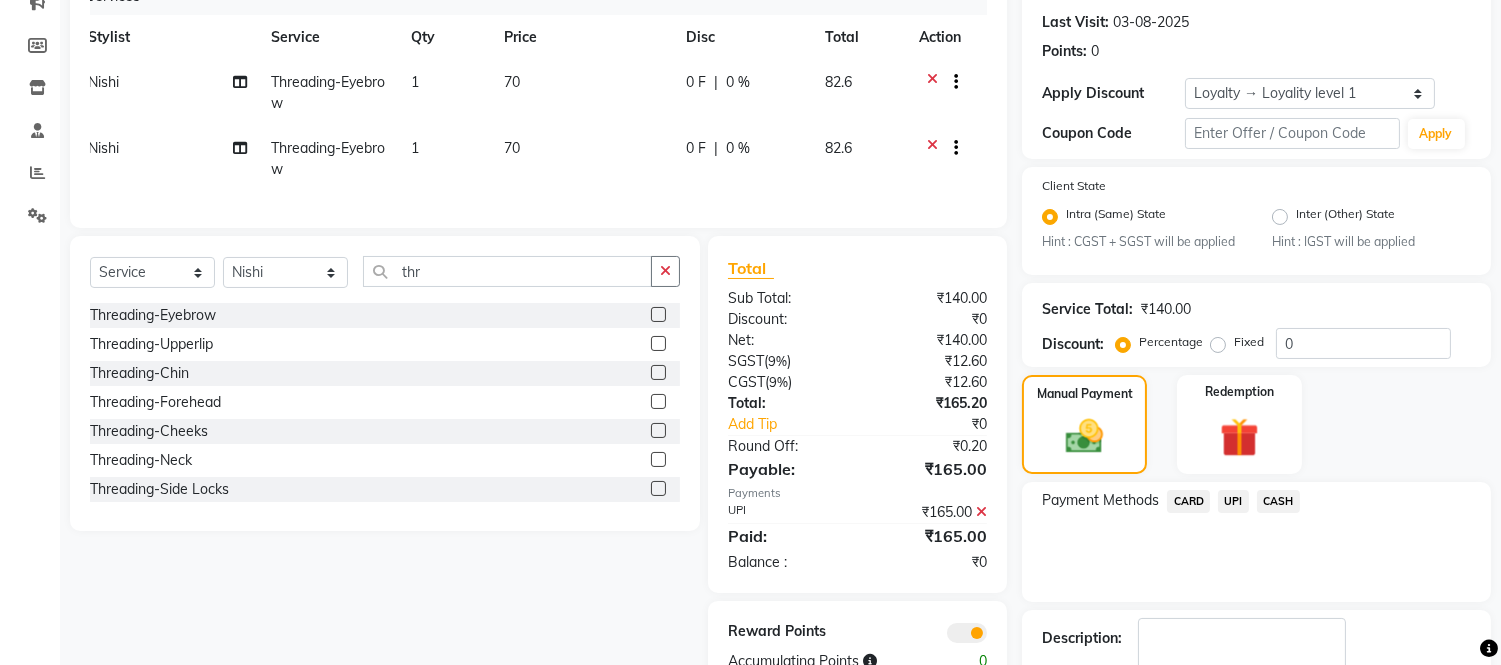 scroll, scrollTop: 362, scrollLeft: 0, axis: vertical 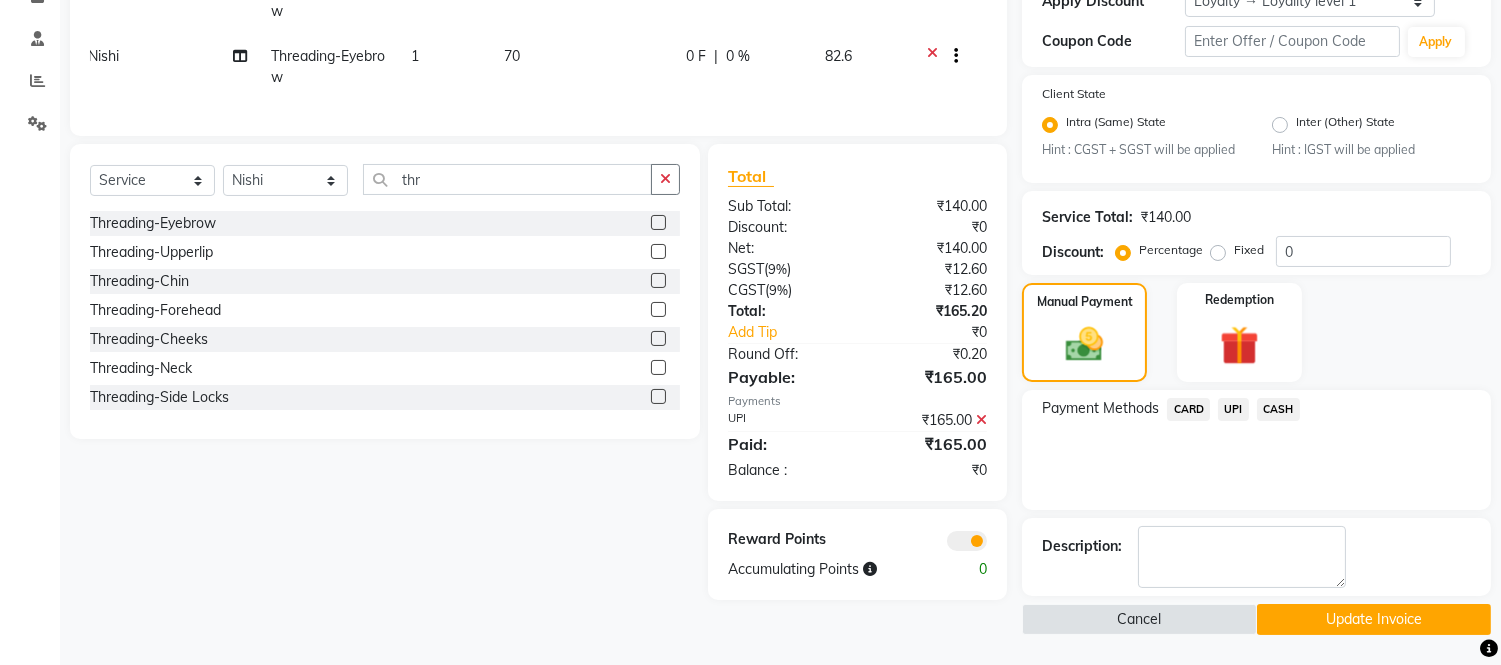 click on "Update Invoice" 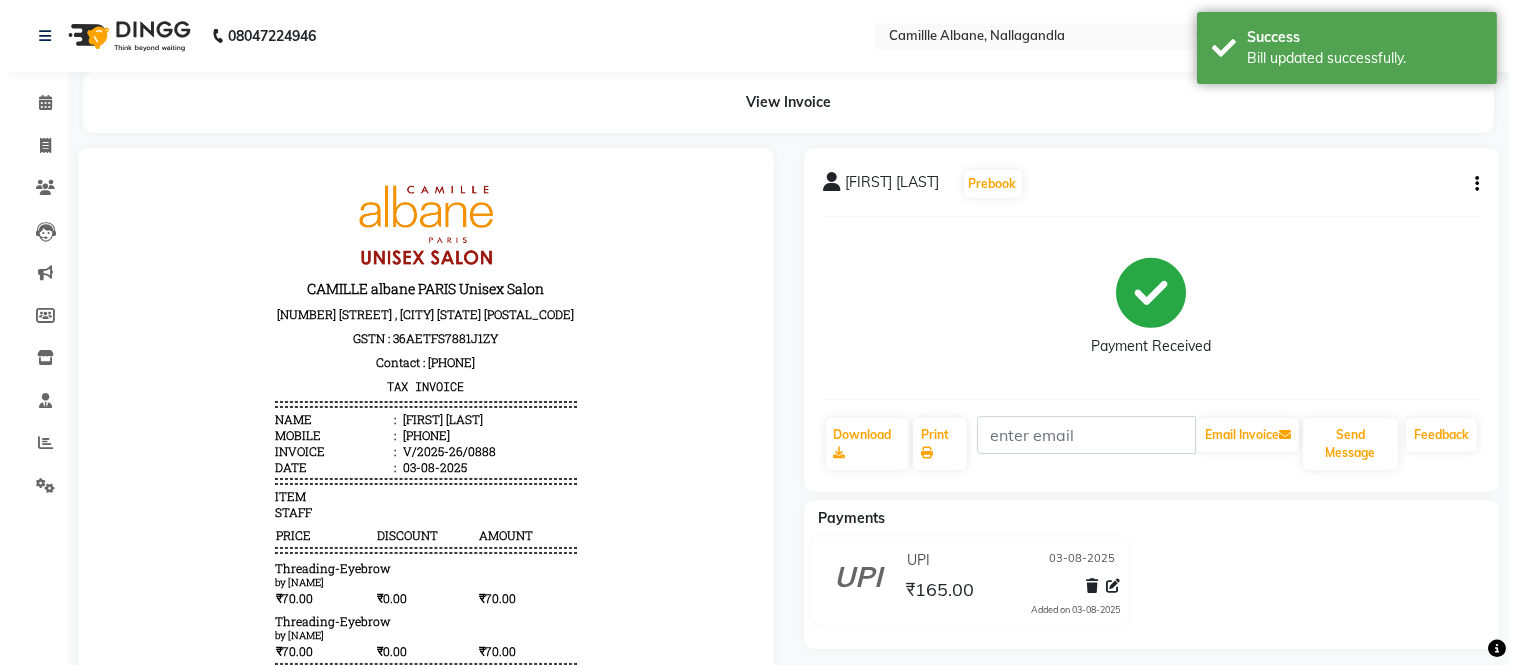 scroll, scrollTop: 0, scrollLeft: 0, axis: both 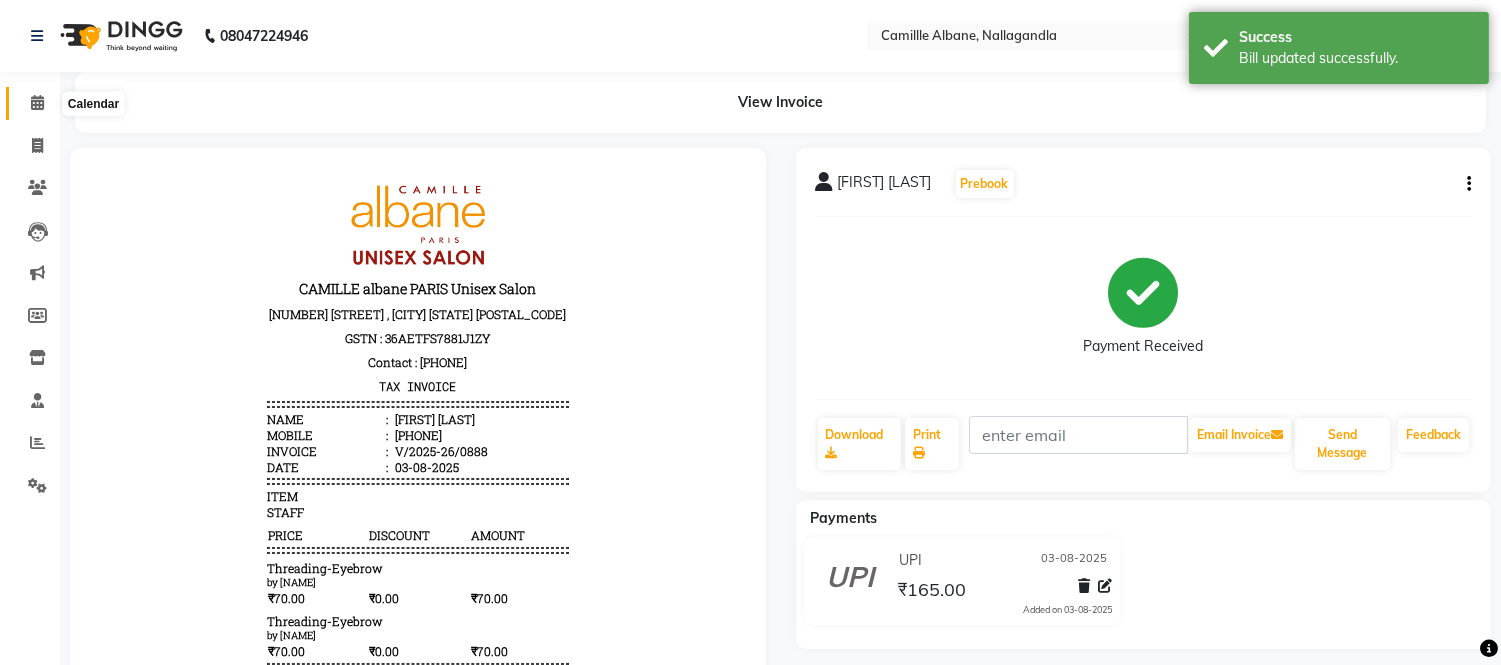 click 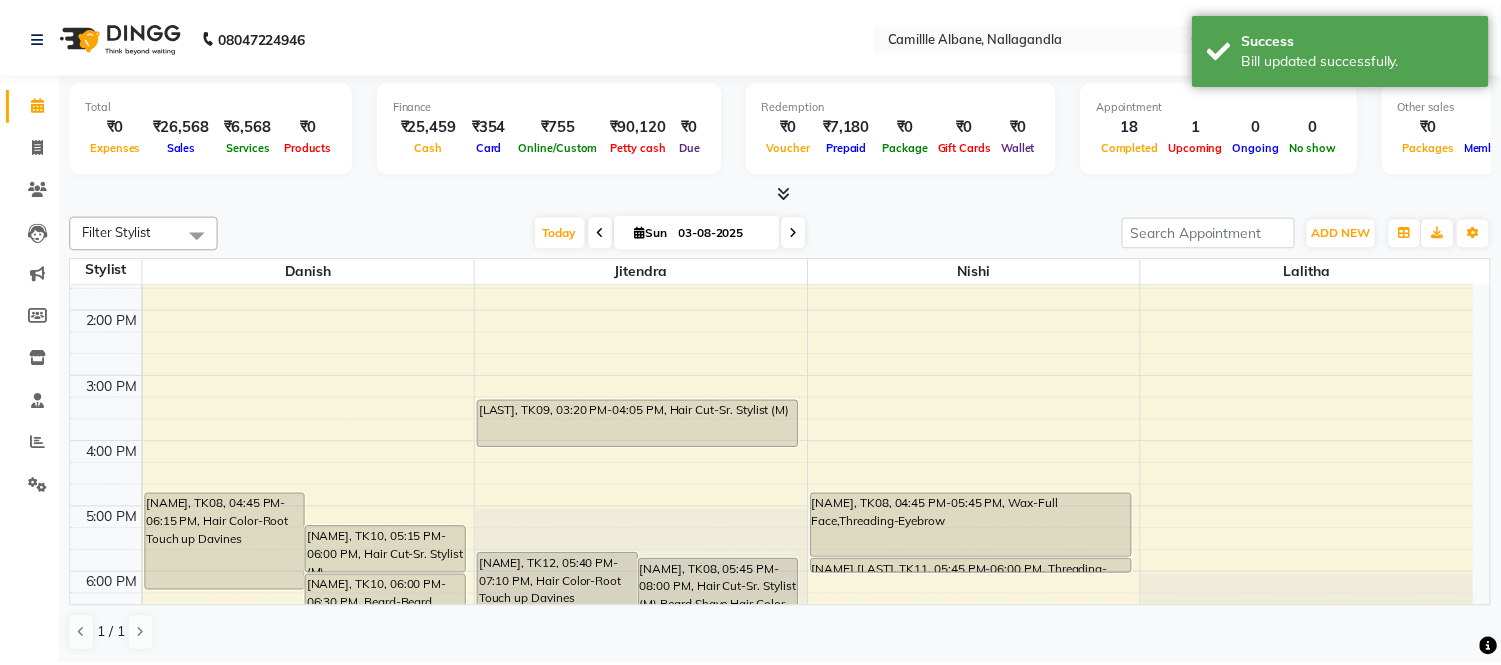 scroll, scrollTop: 604, scrollLeft: 0, axis: vertical 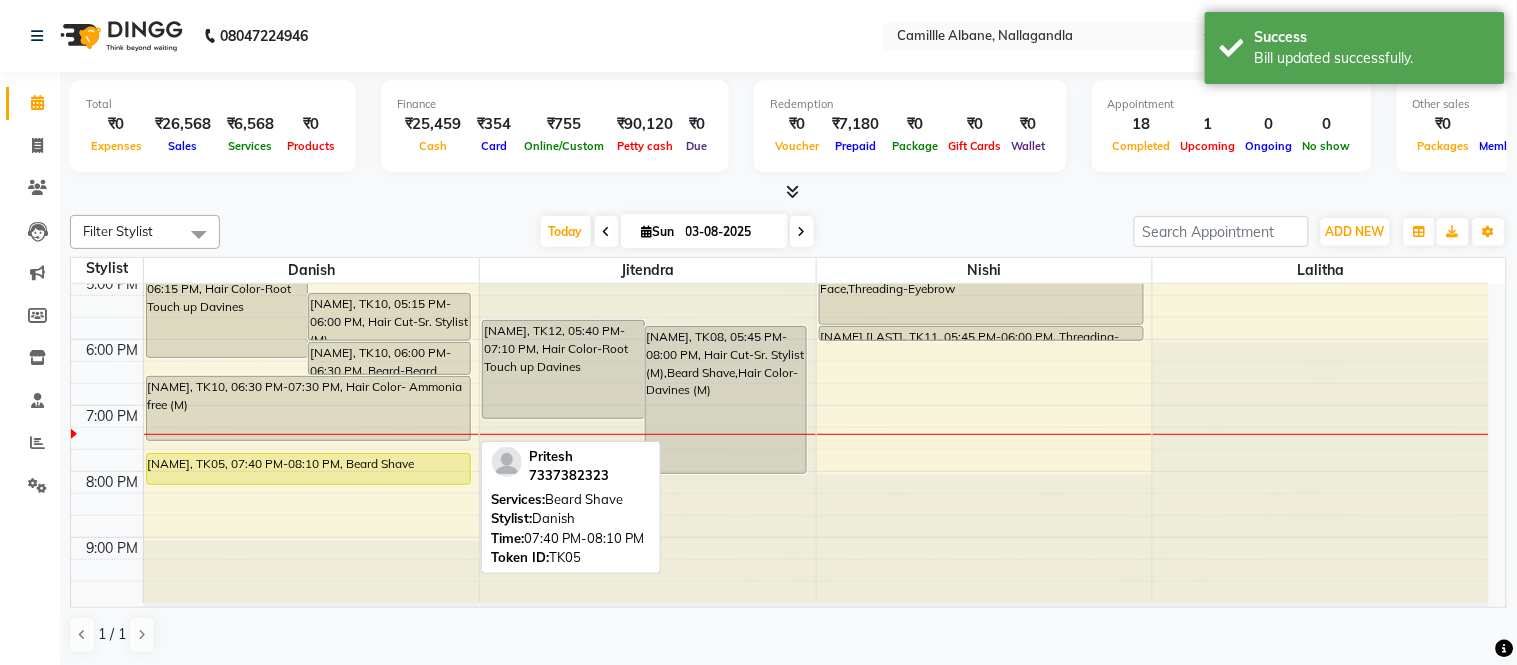 click on "[FIRST], TK05, 07:40 PM-08:10 PM, Beard Shave" at bounding box center (308, 469) 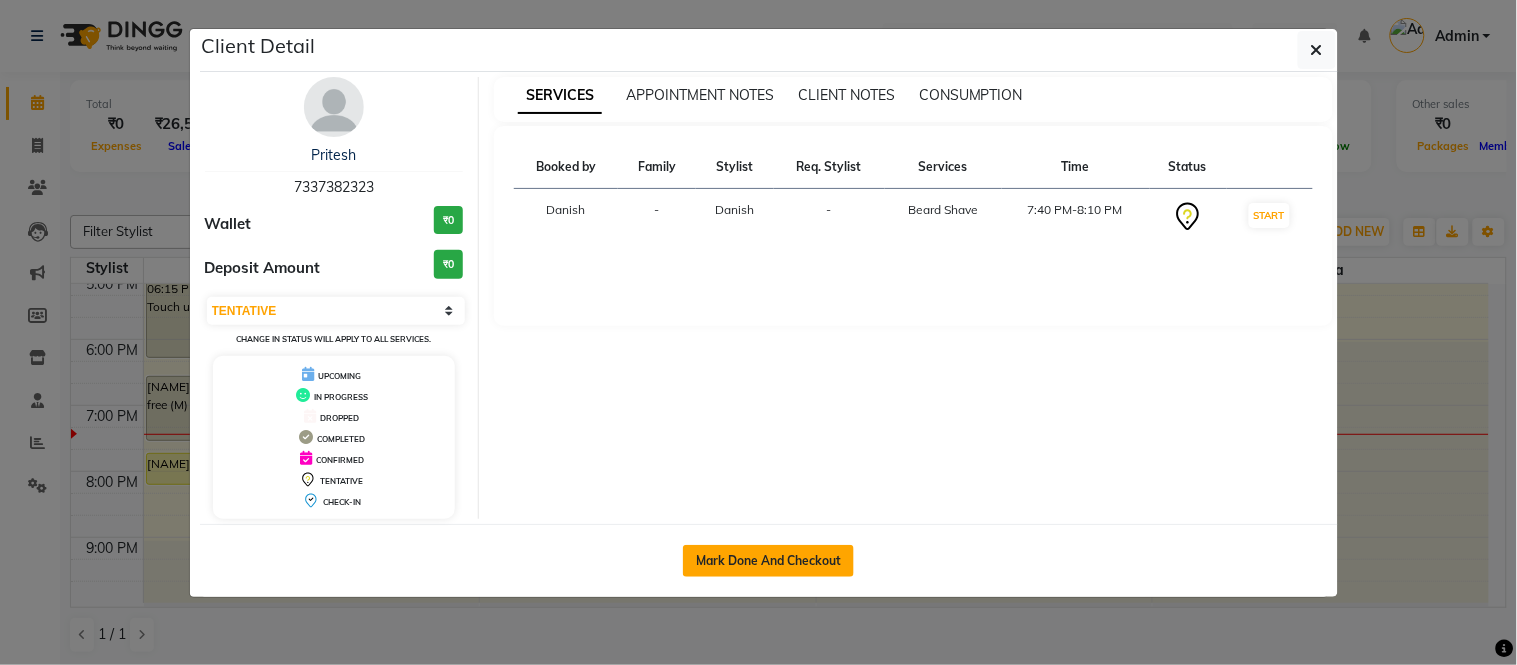 click on "Mark Done And Checkout" 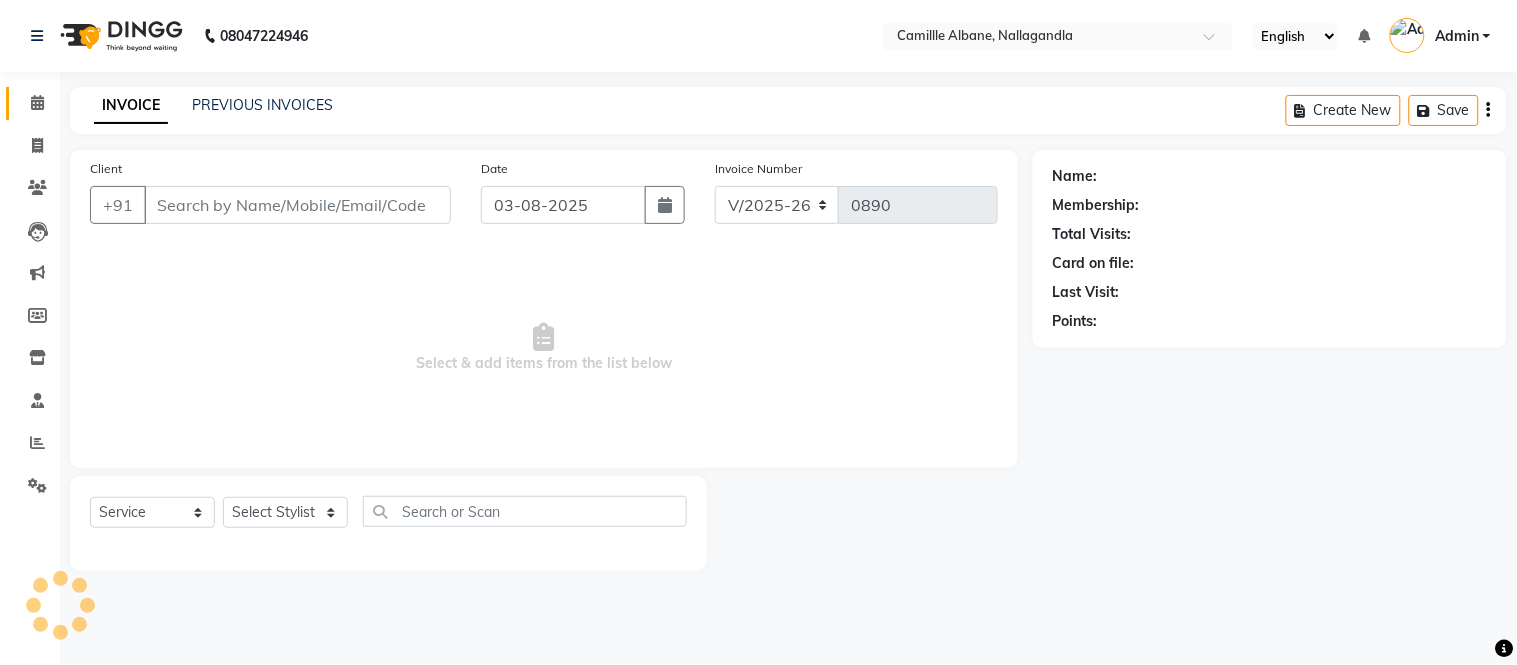 type on "7337382323" 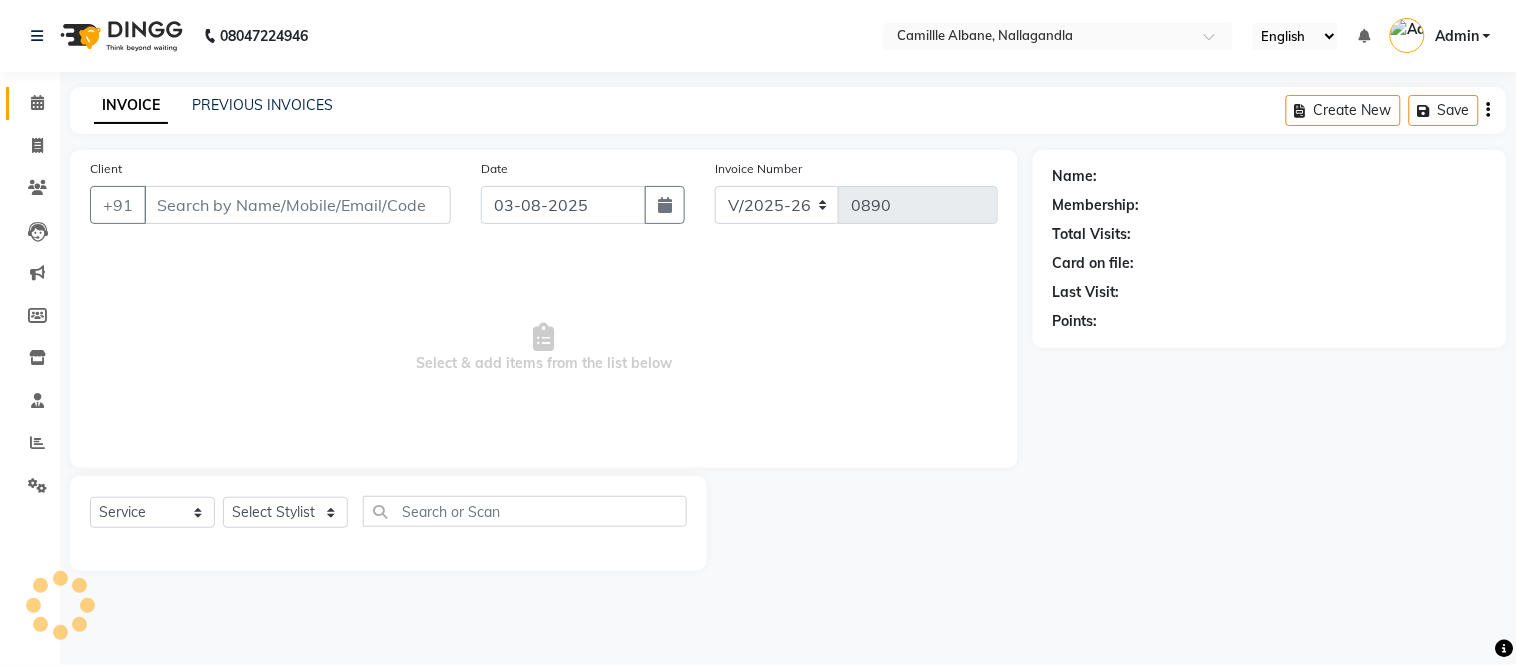 select on "57806" 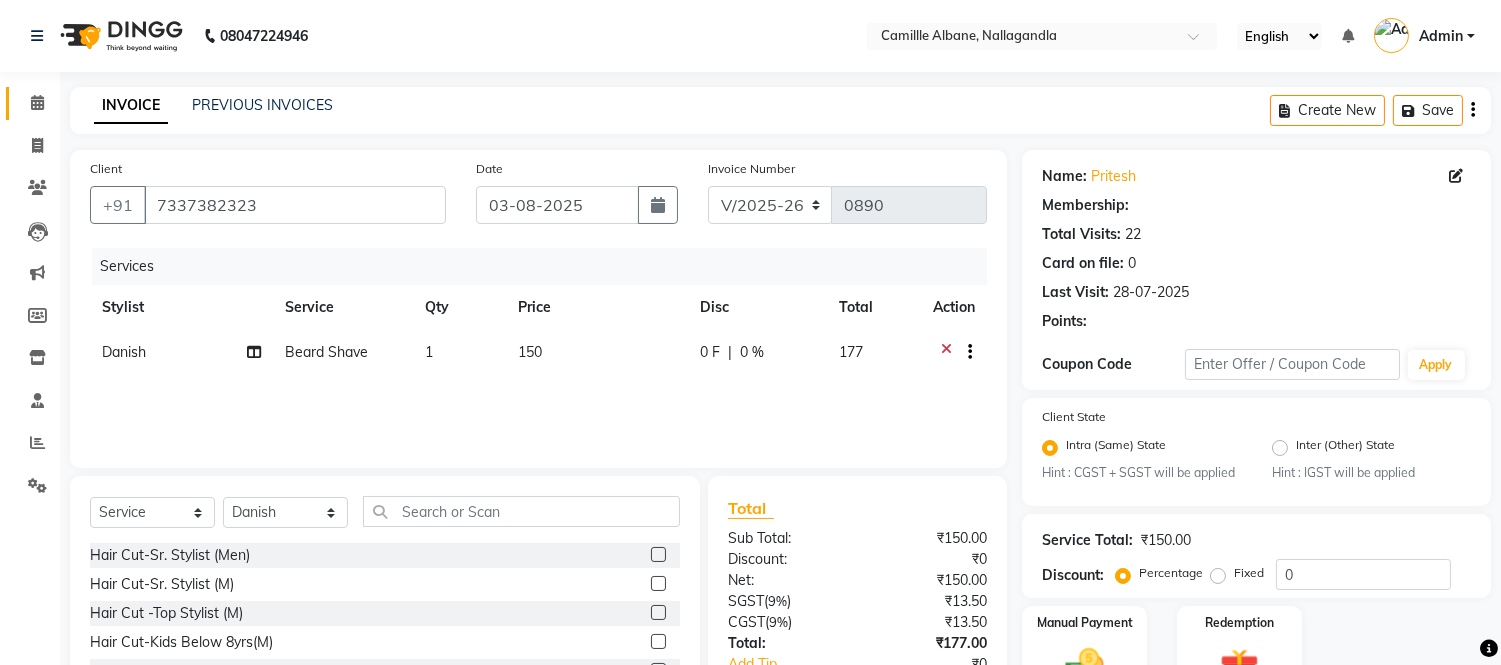 select on "1: Object" 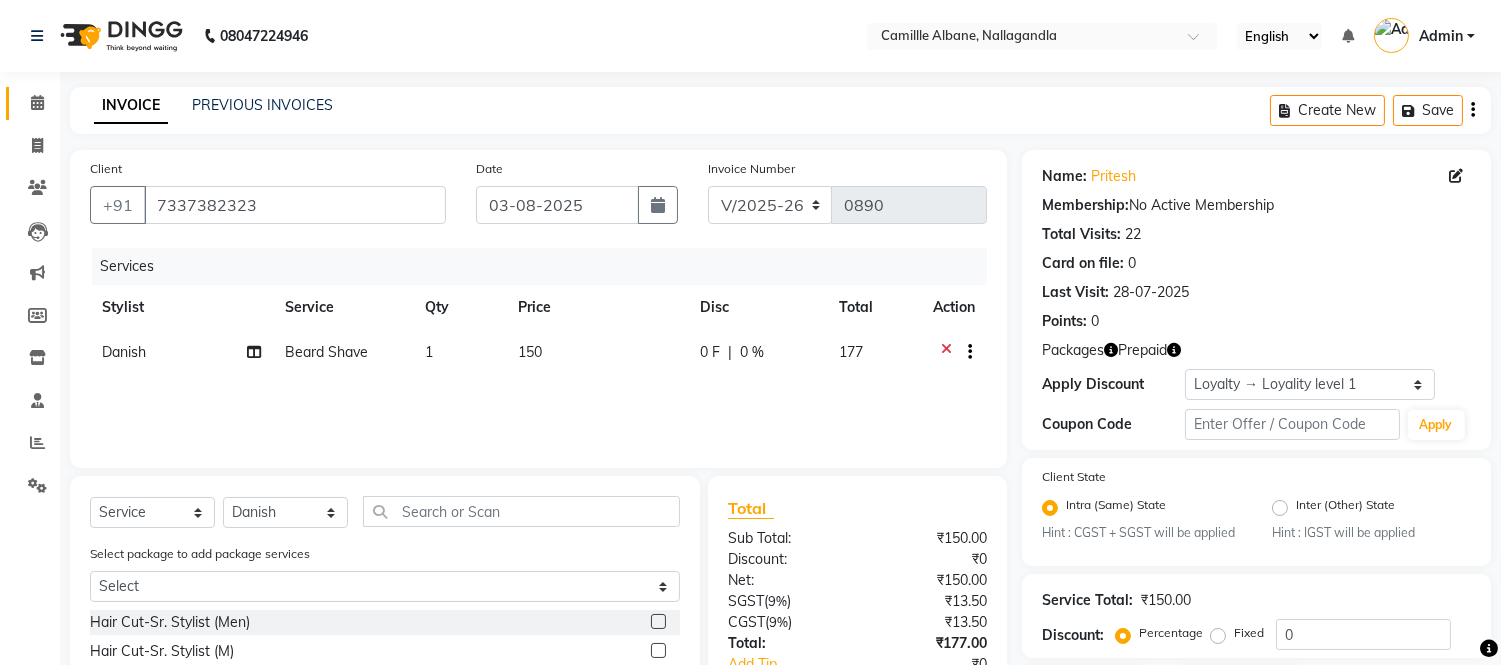 scroll, scrollTop: 203, scrollLeft: 0, axis: vertical 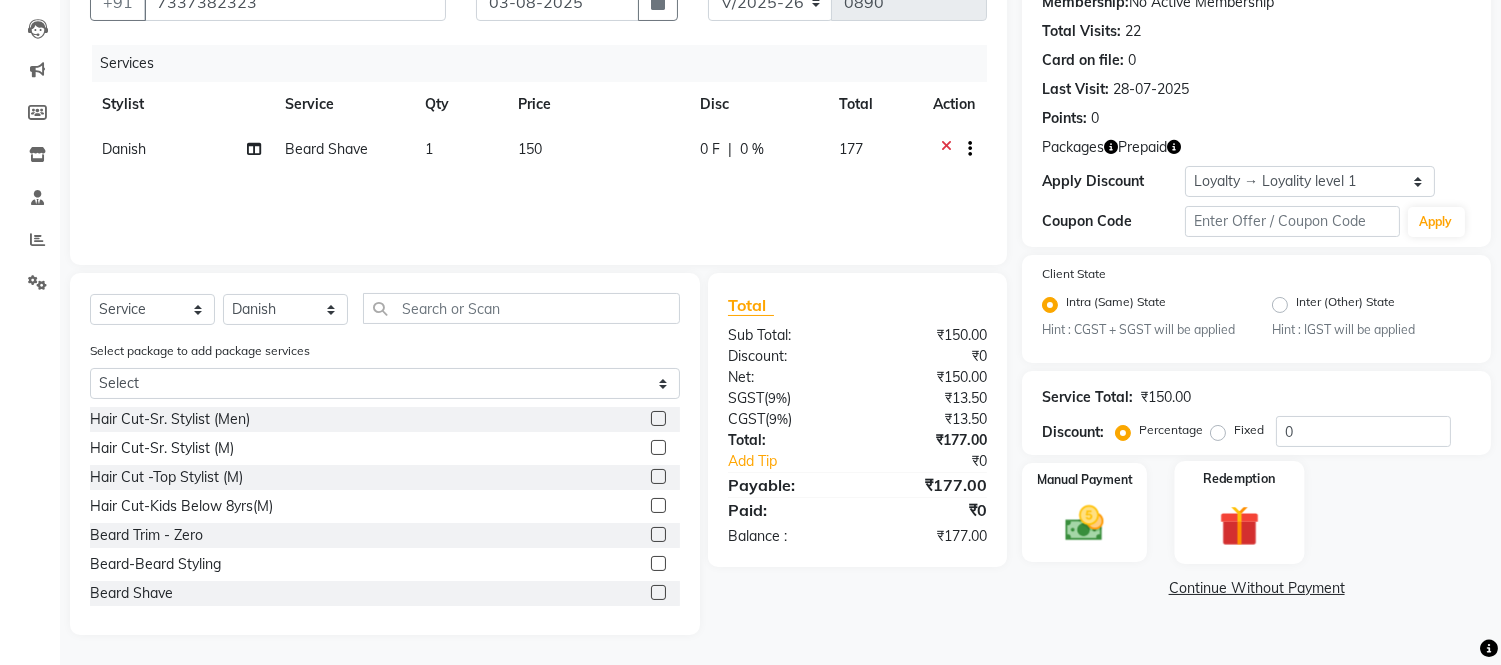 click 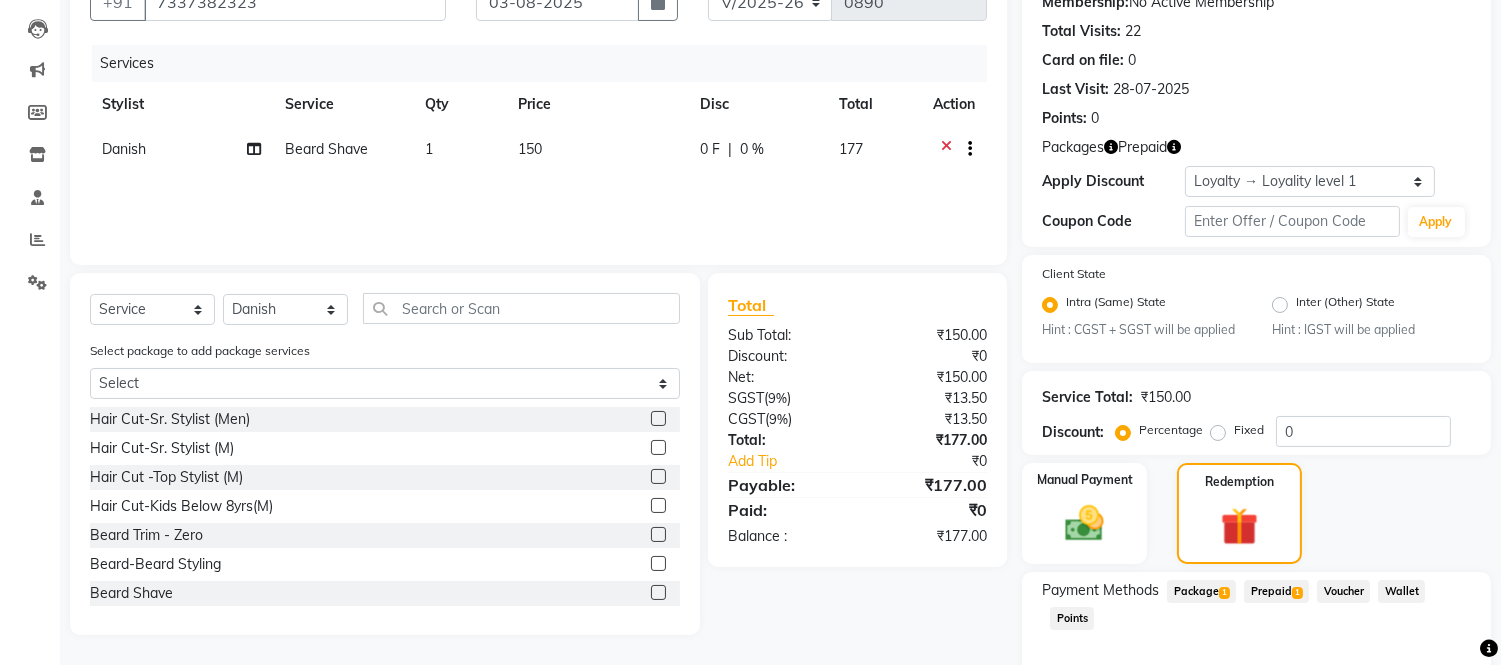 click on "Prepaid  1" 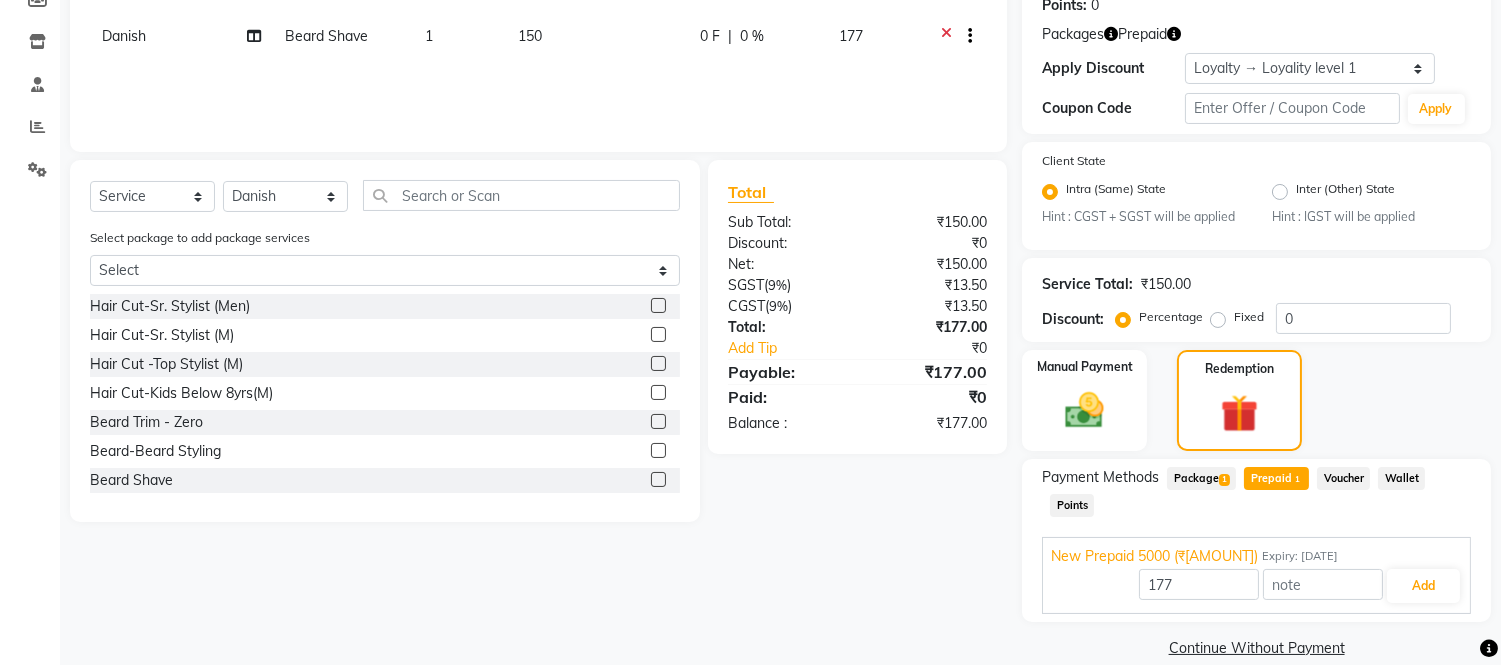 scroll, scrollTop: 343, scrollLeft: 0, axis: vertical 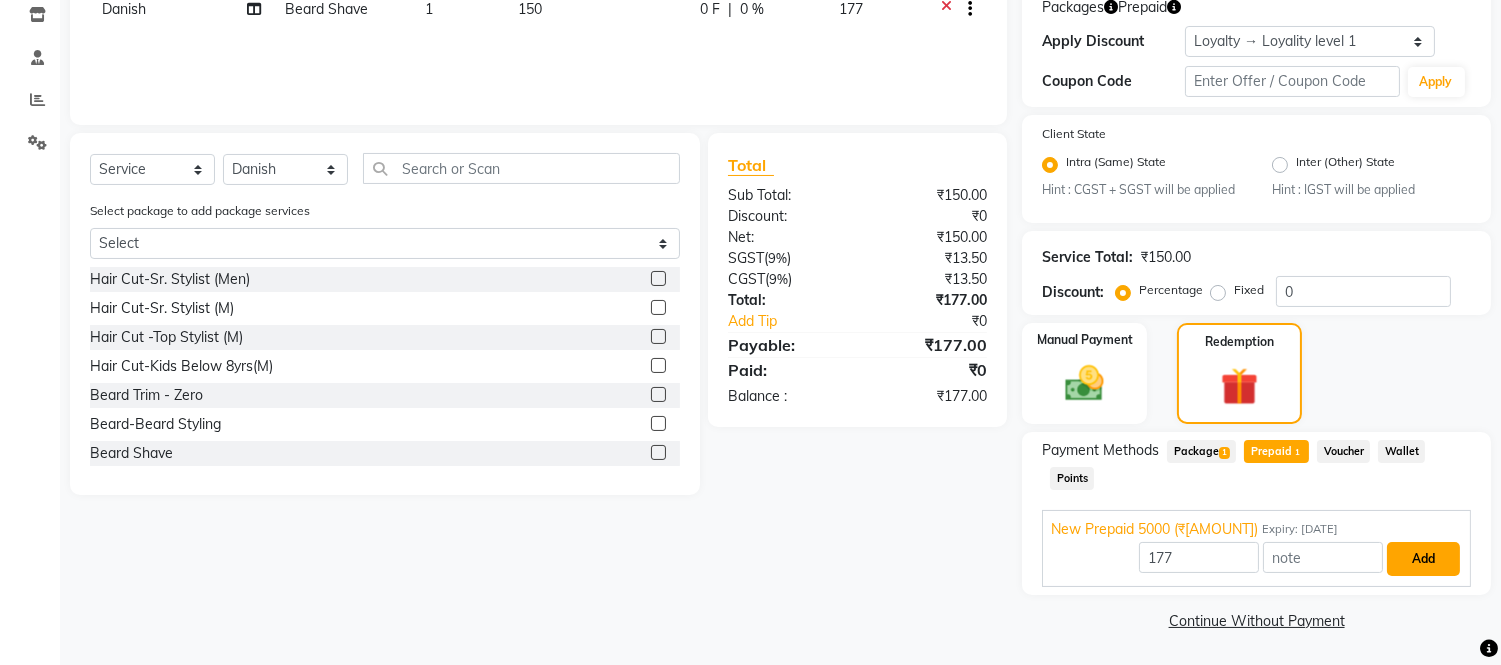 click on "Add" at bounding box center [1423, 559] 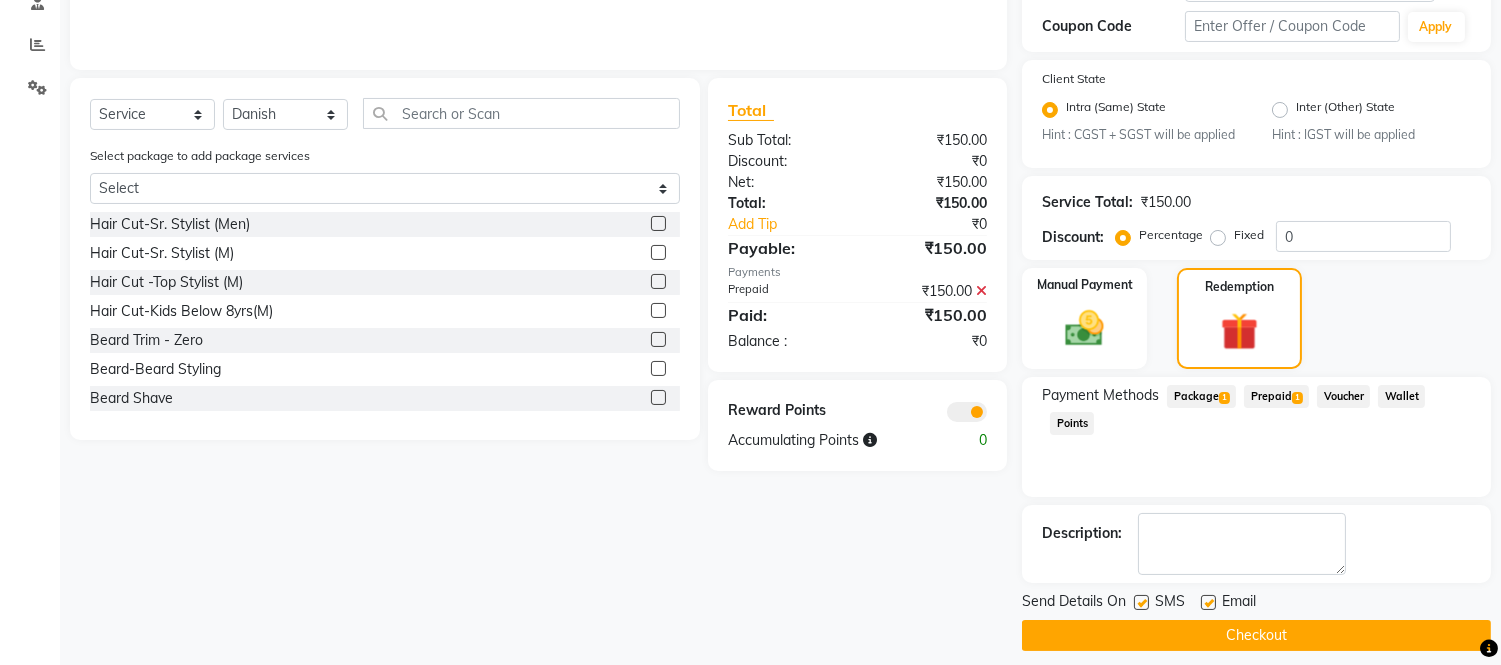 scroll, scrollTop: 412, scrollLeft: 0, axis: vertical 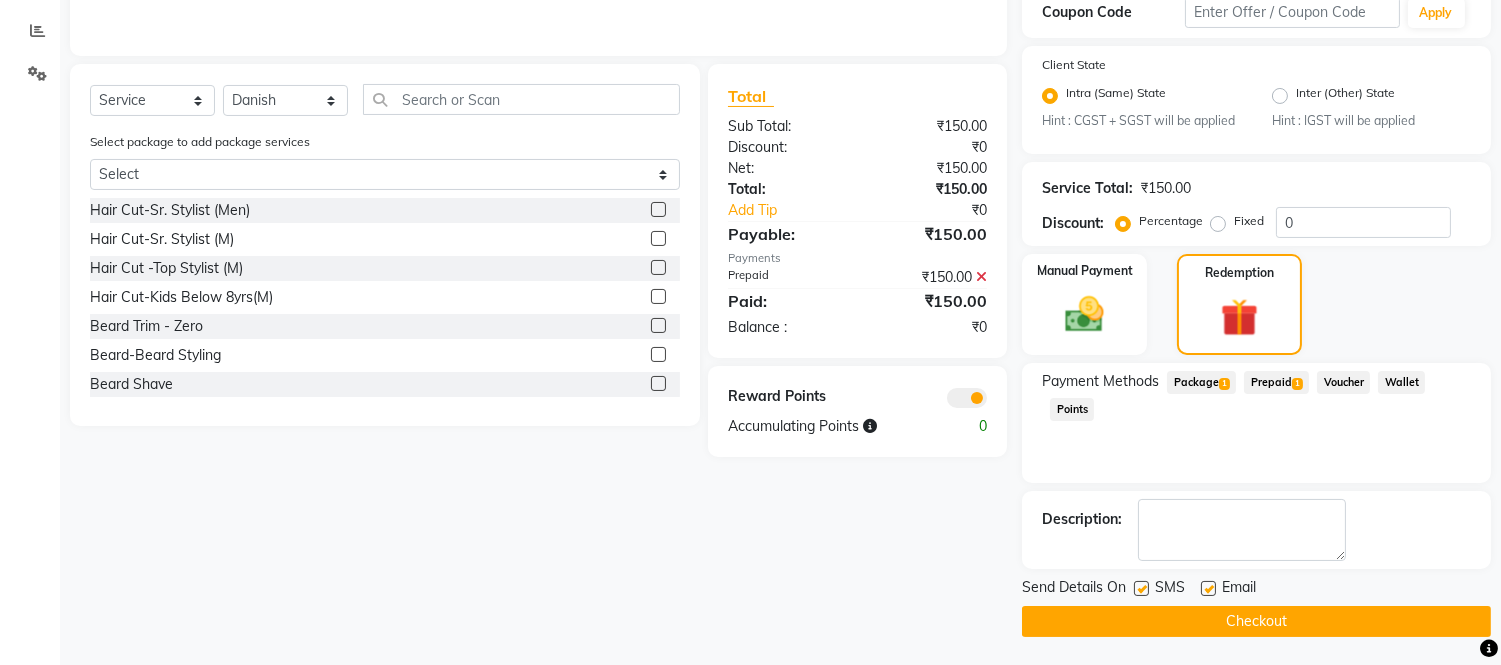 click on "Checkout" 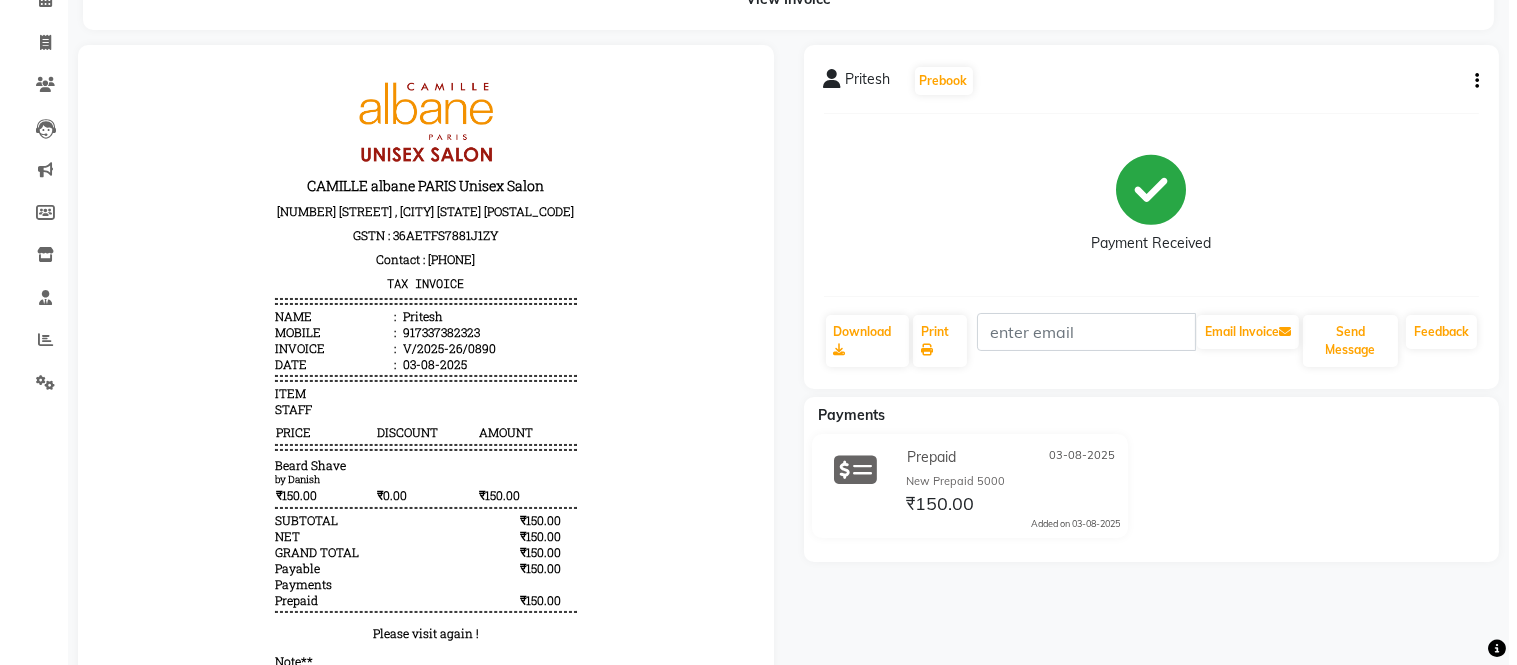 scroll, scrollTop: 0, scrollLeft: 0, axis: both 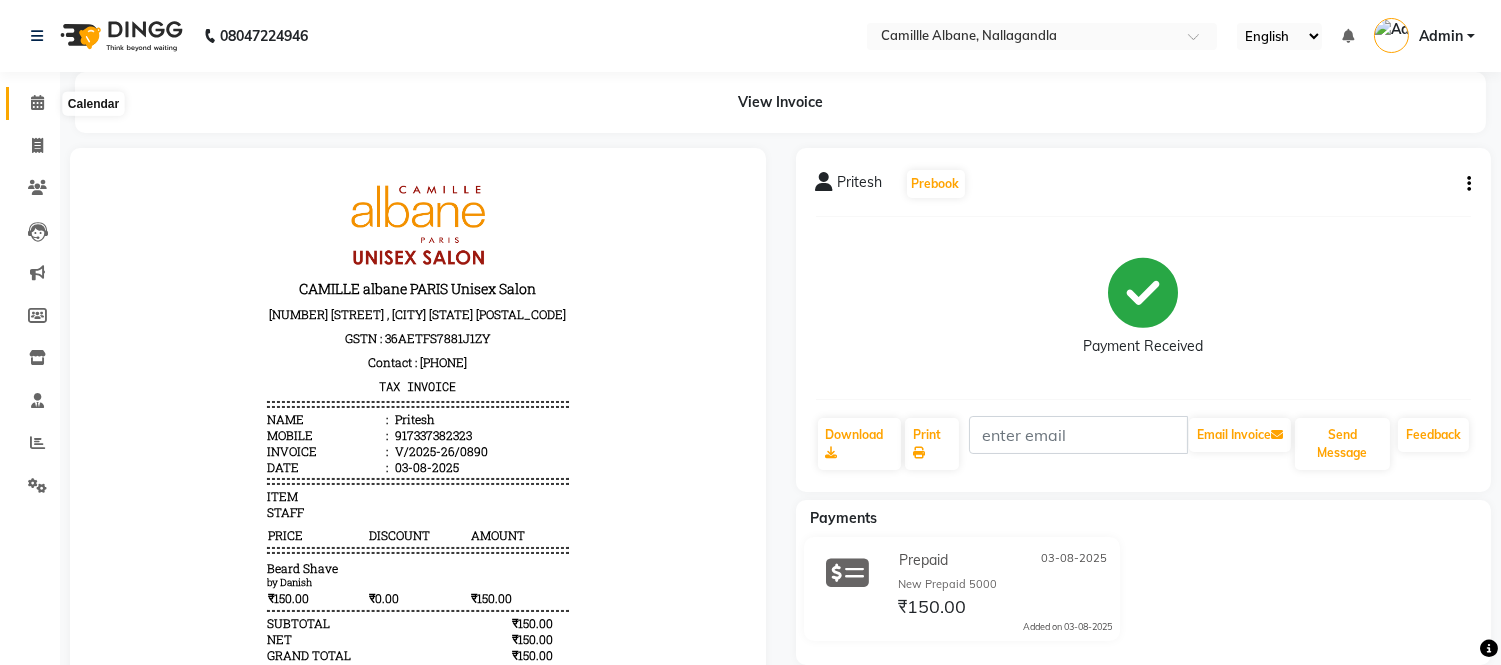 click 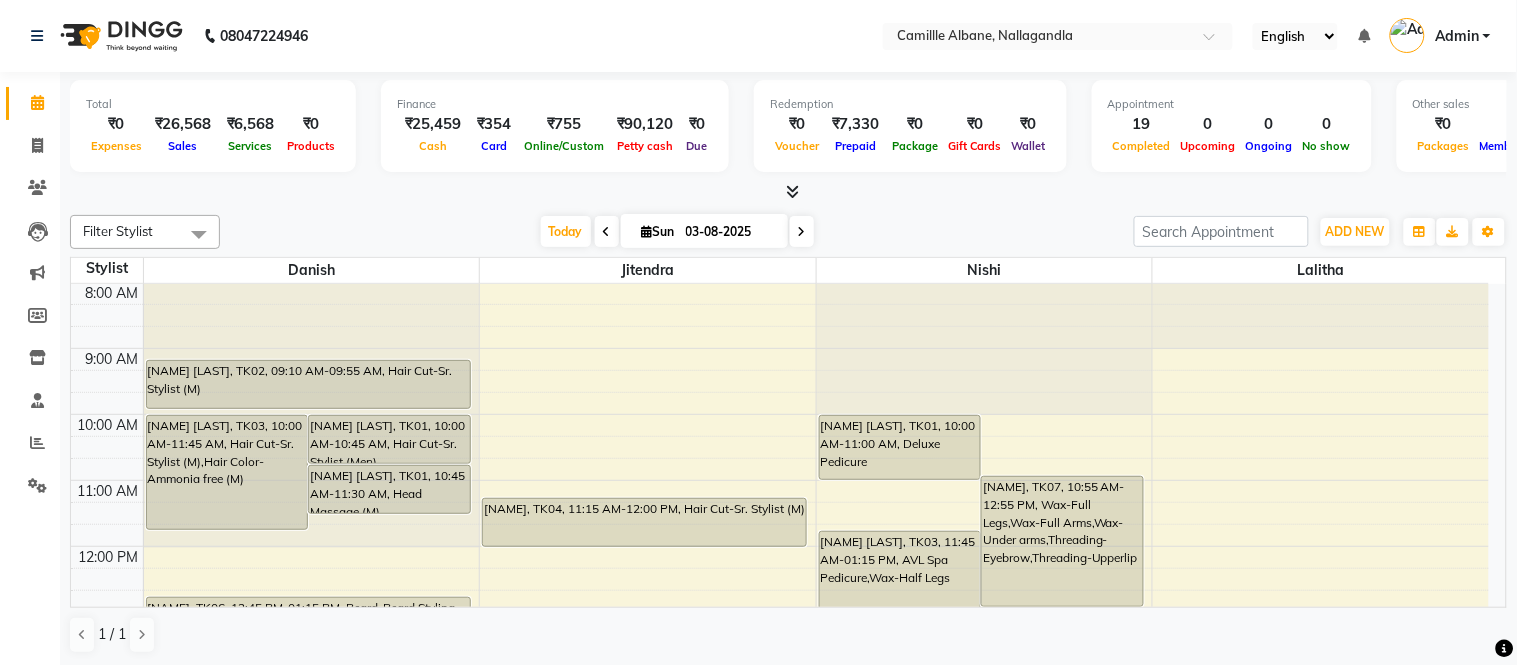 scroll, scrollTop: 0, scrollLeft: 0, axis: both 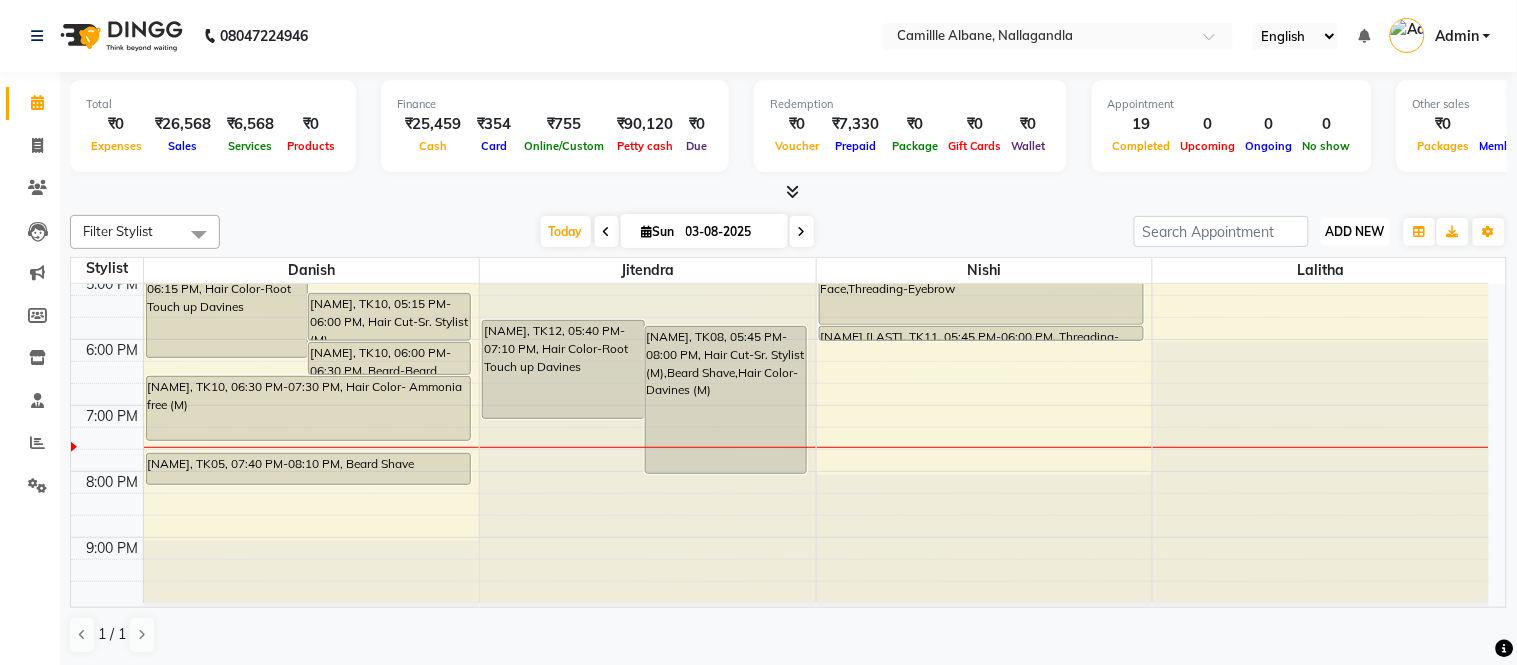 click on "ADD NEW" at bounding box center [1355, 231] 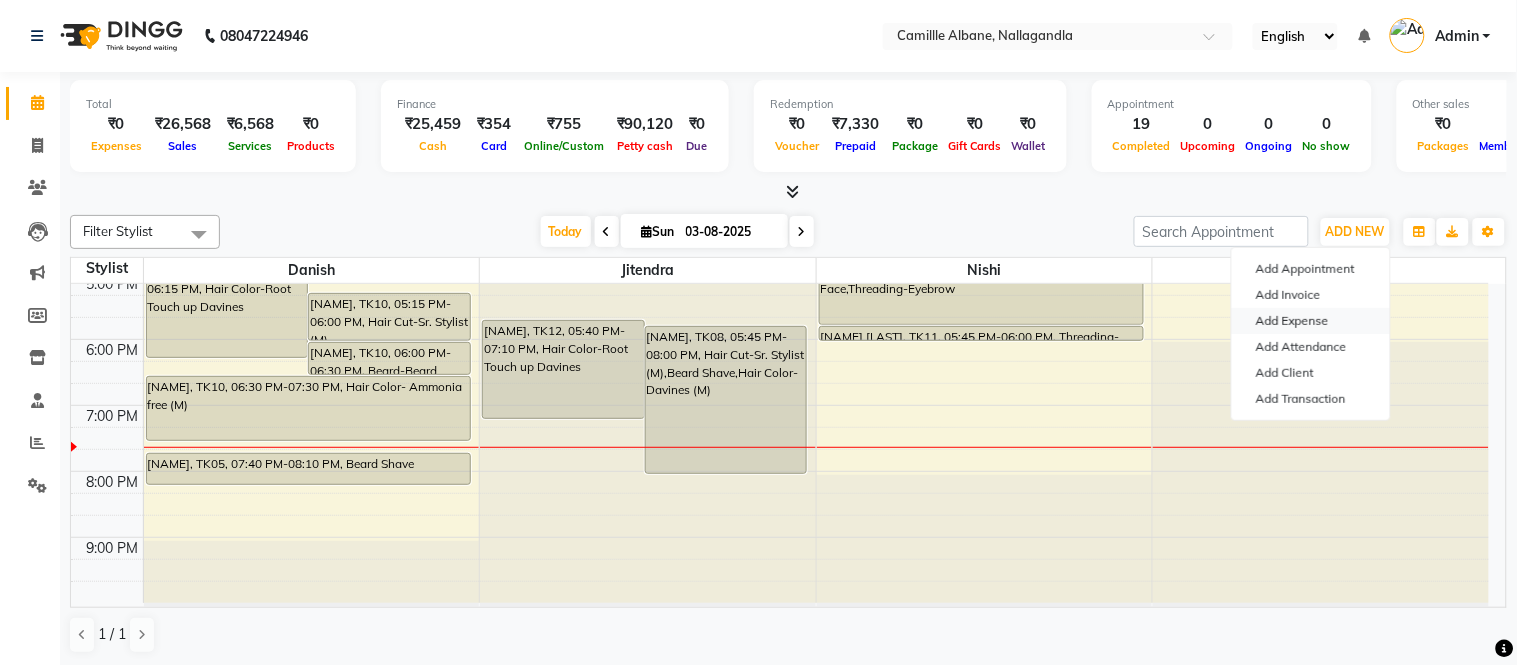 click on "Add Expense" at bounding box center (1311, 321) 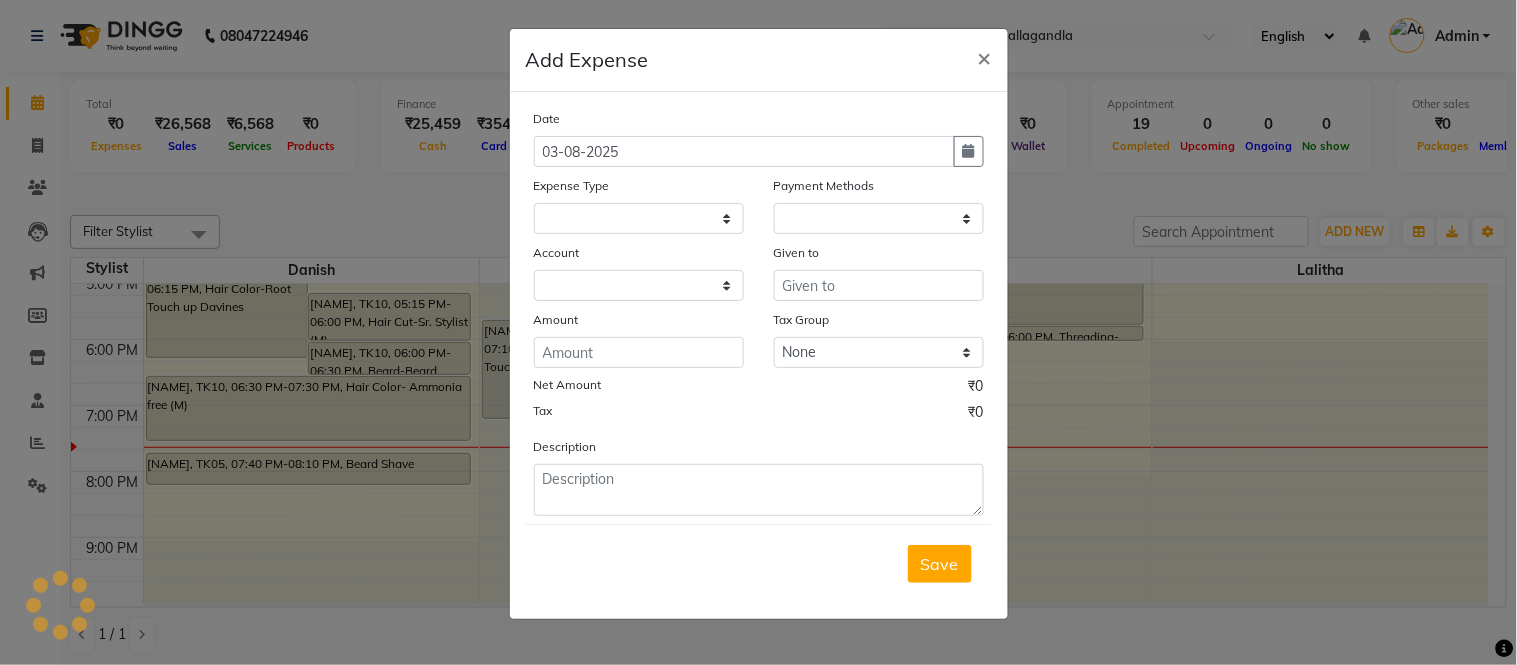select 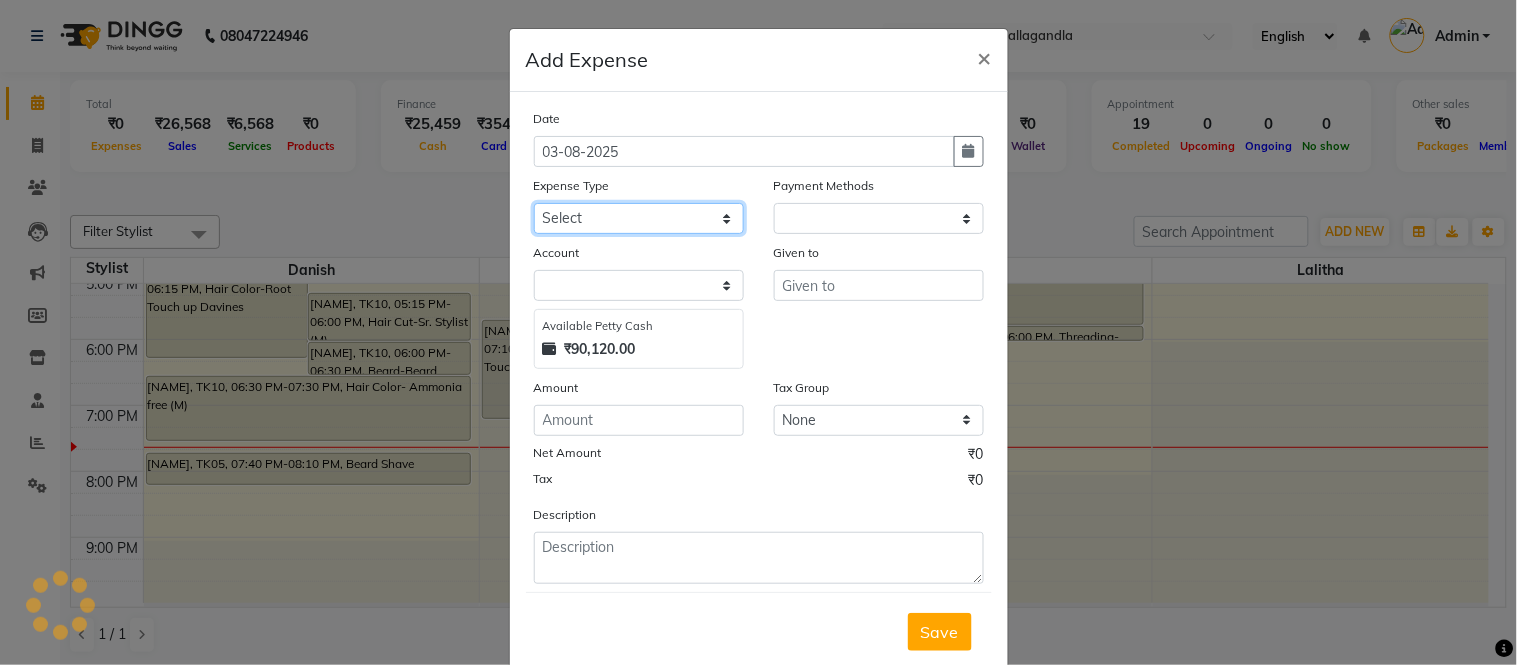 click on "Select Advance Salary Cash Adjustment as per DSR Client Snacks Equipment Fuel House Keeping Incentive Marketing Miscellaneous Monthly Bills OT Package Incentive Pantry Product Rent Review Salary Staff Welfare Suspense amount Tea & Refreshment TIP Utilities" 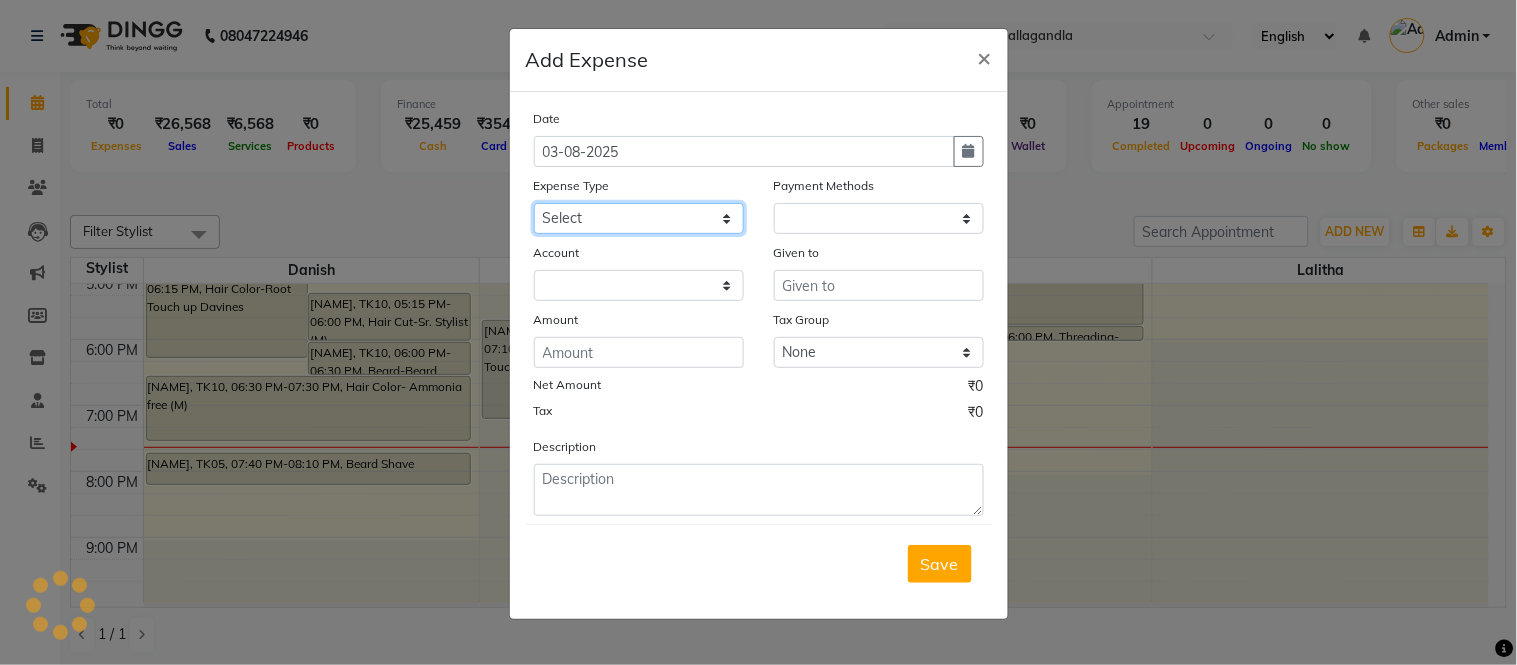 select on "1" 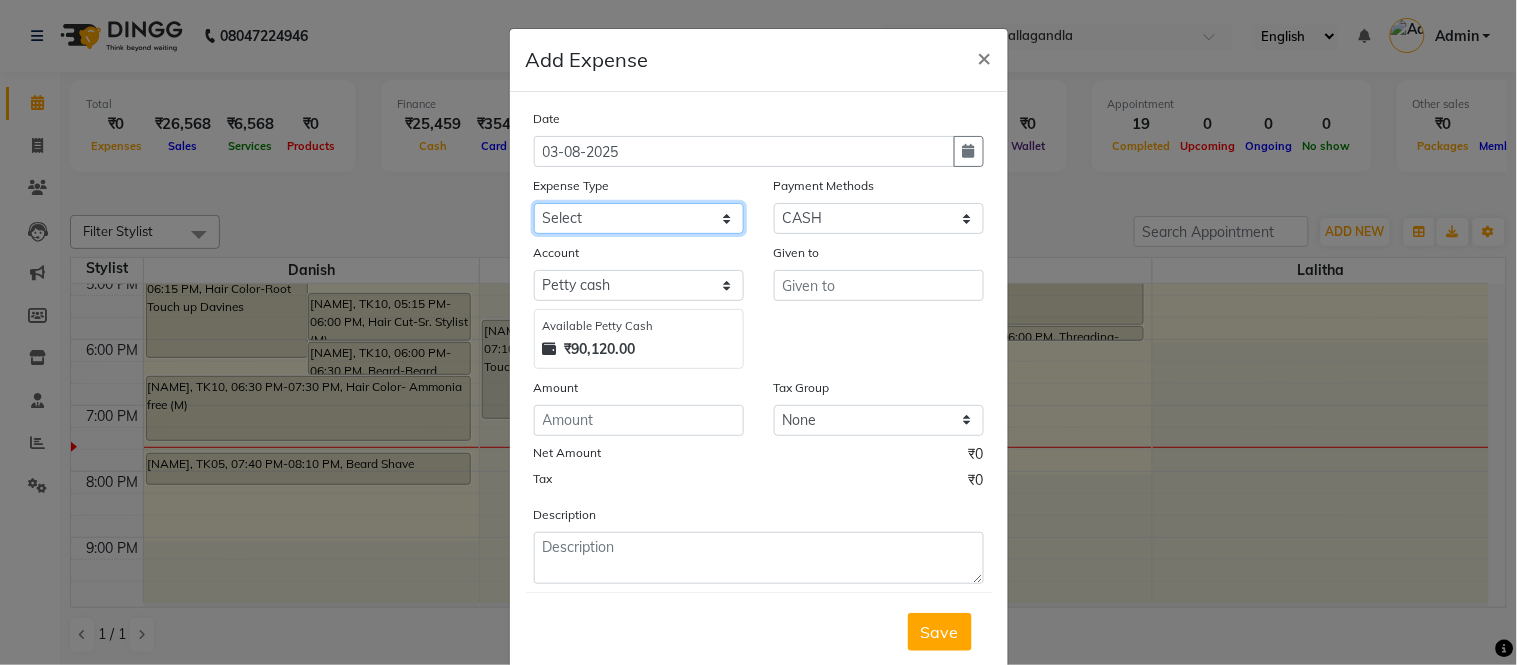 select on "17583" 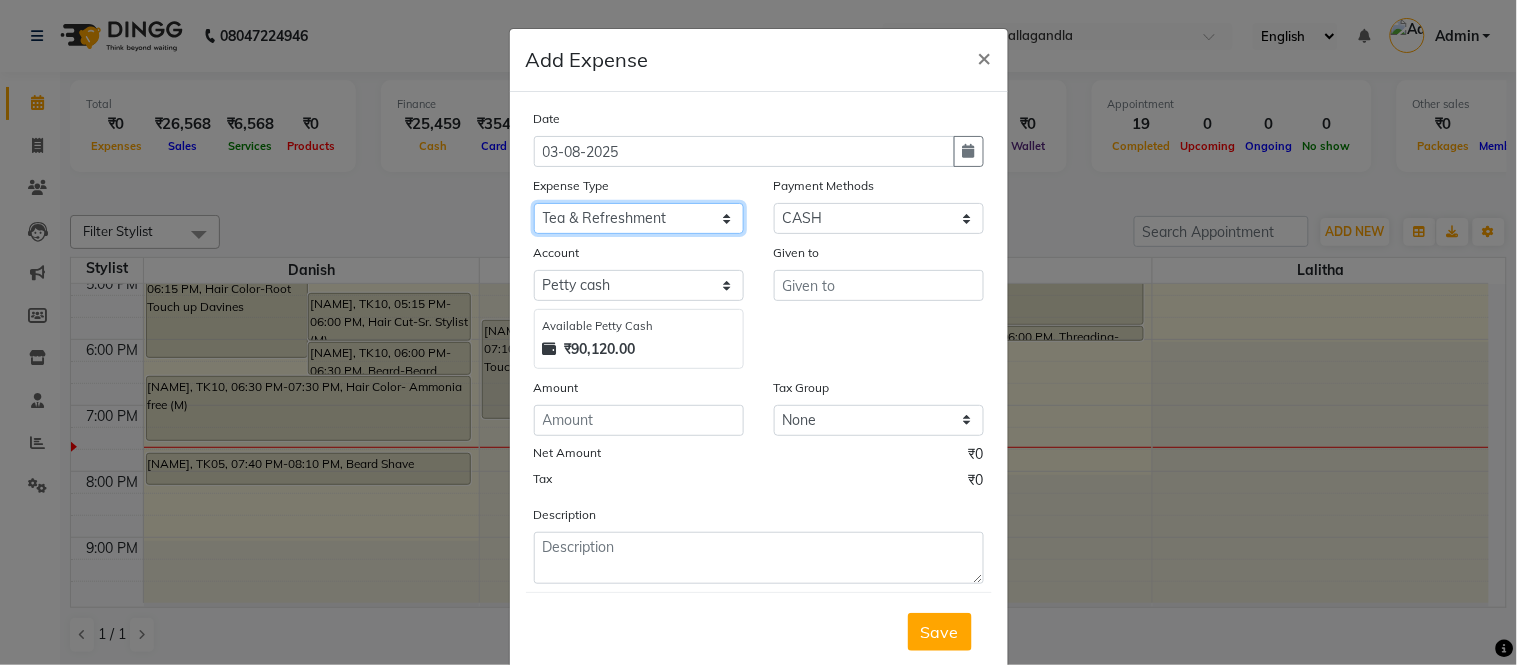 click on "Select Advance Salary Cash Adjustment as per DSR Client Snacks Equipment Fuel House Keeping Incentive Marketing Miscellaneous Monthly Bills OT Package Incentive Pantry Product Rent Review Salary Staff Welfare Suspense amount Tea & Refreshment TIP Utilities" 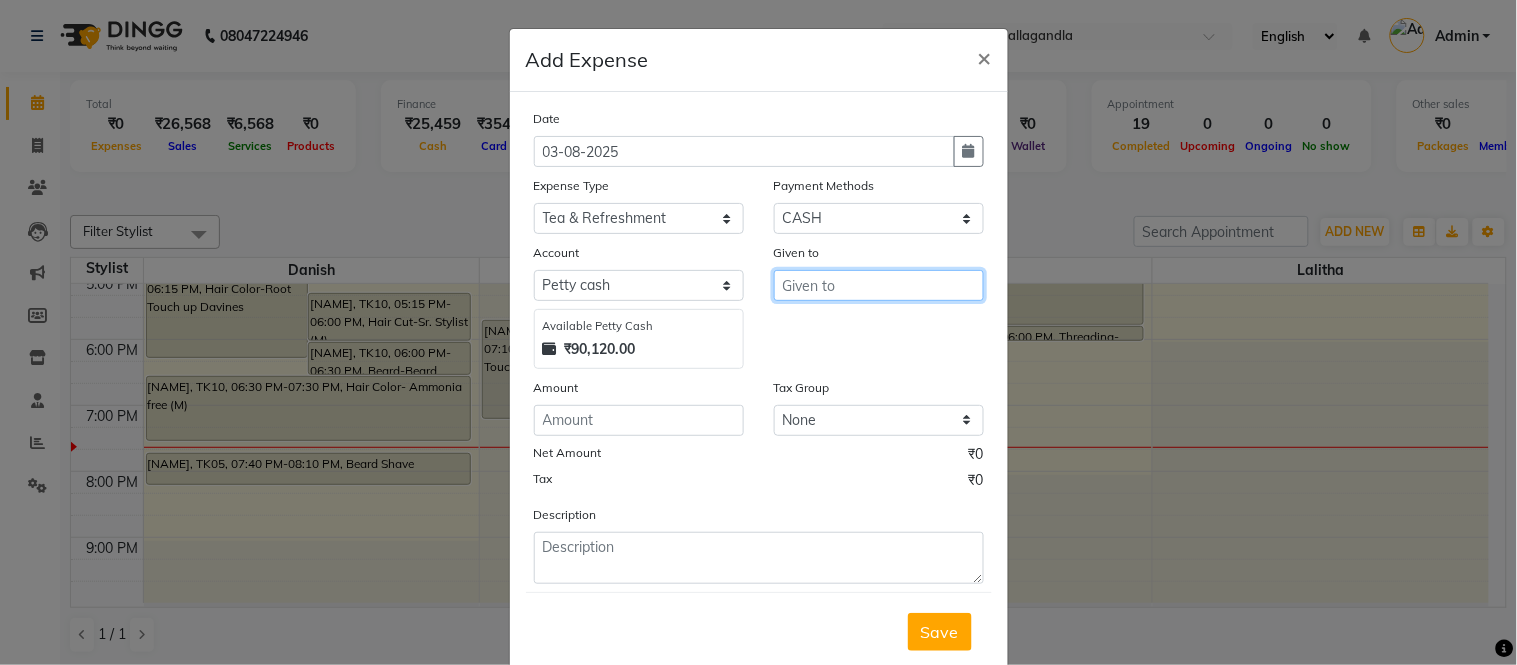 click at bounding box center (879, 285) 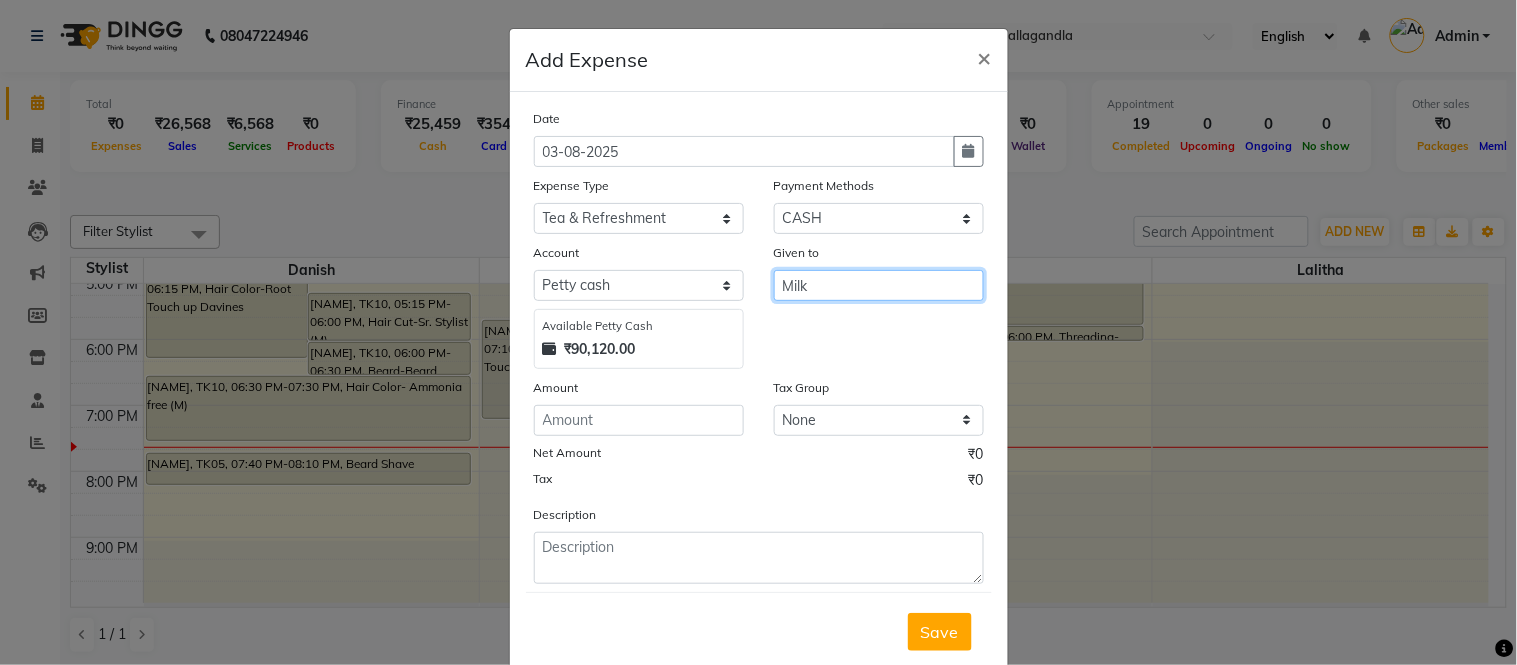 type on "Milk" 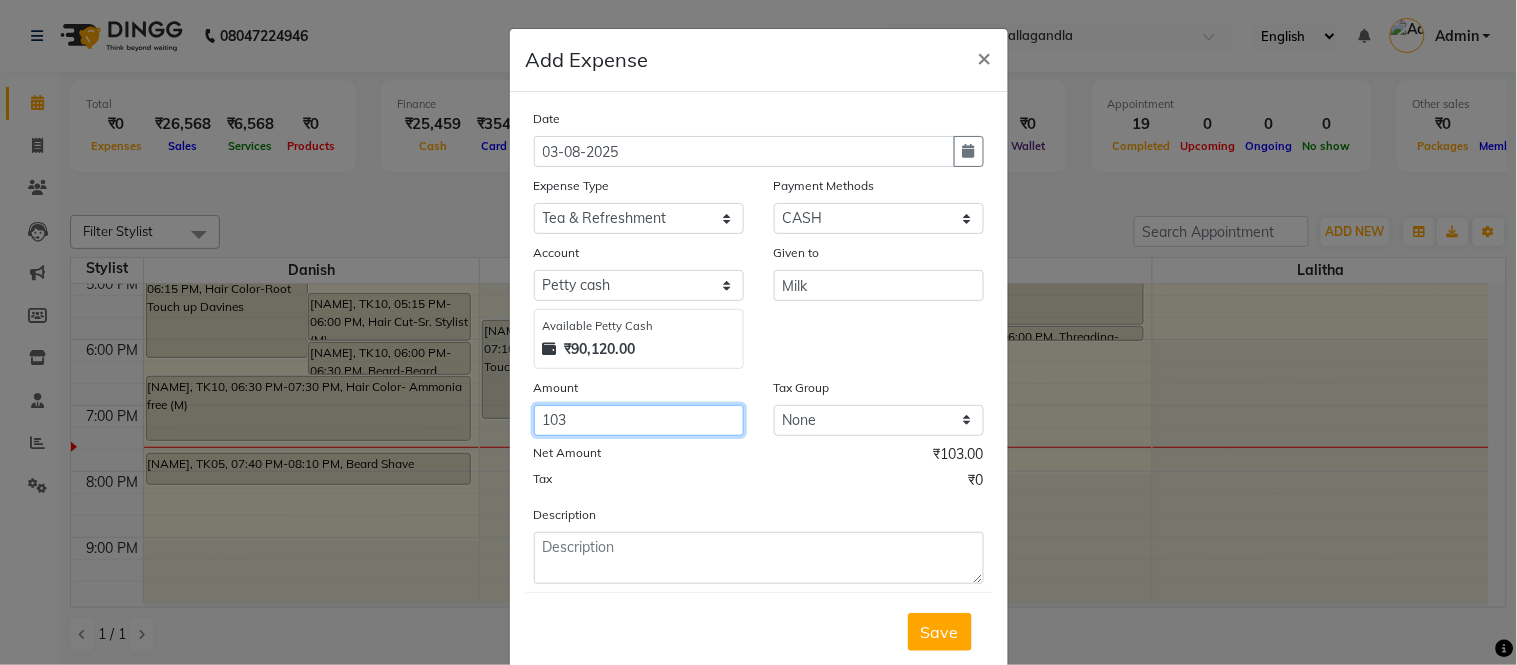 type on "103" 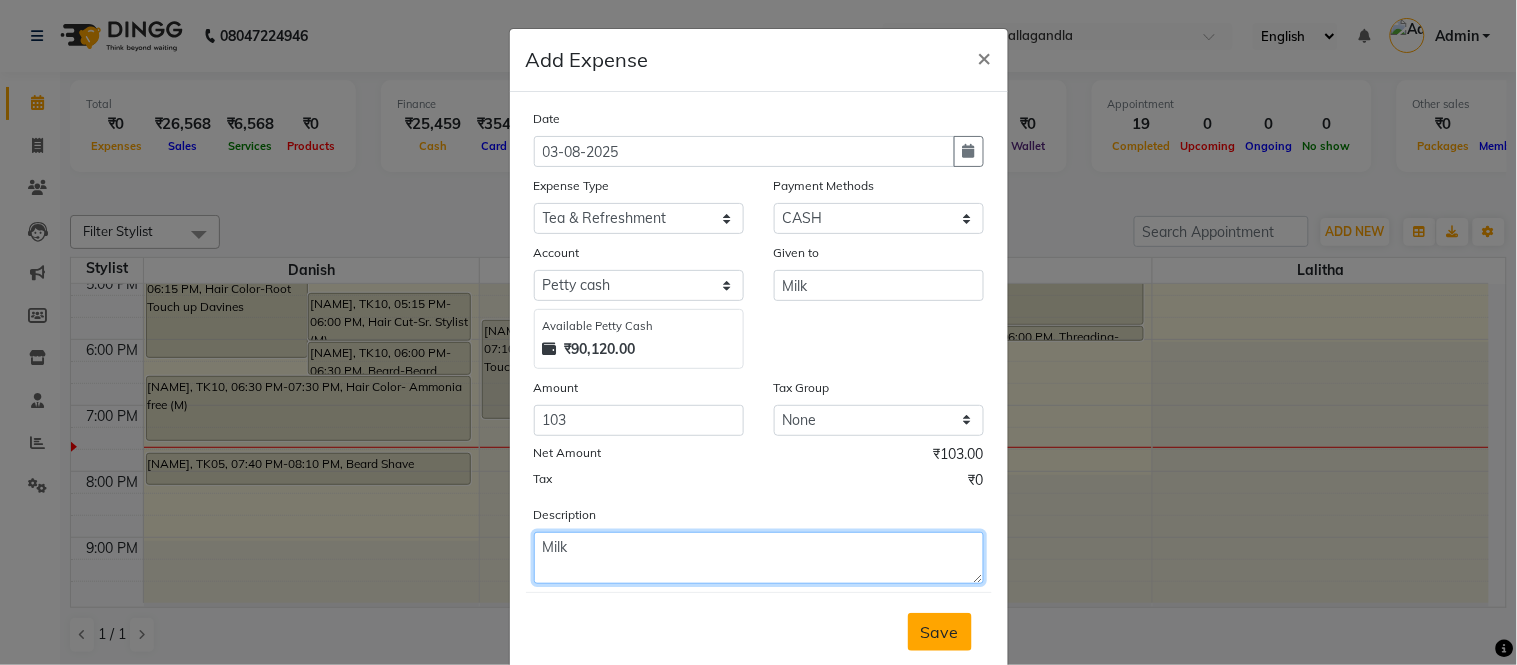 type on "Milk" 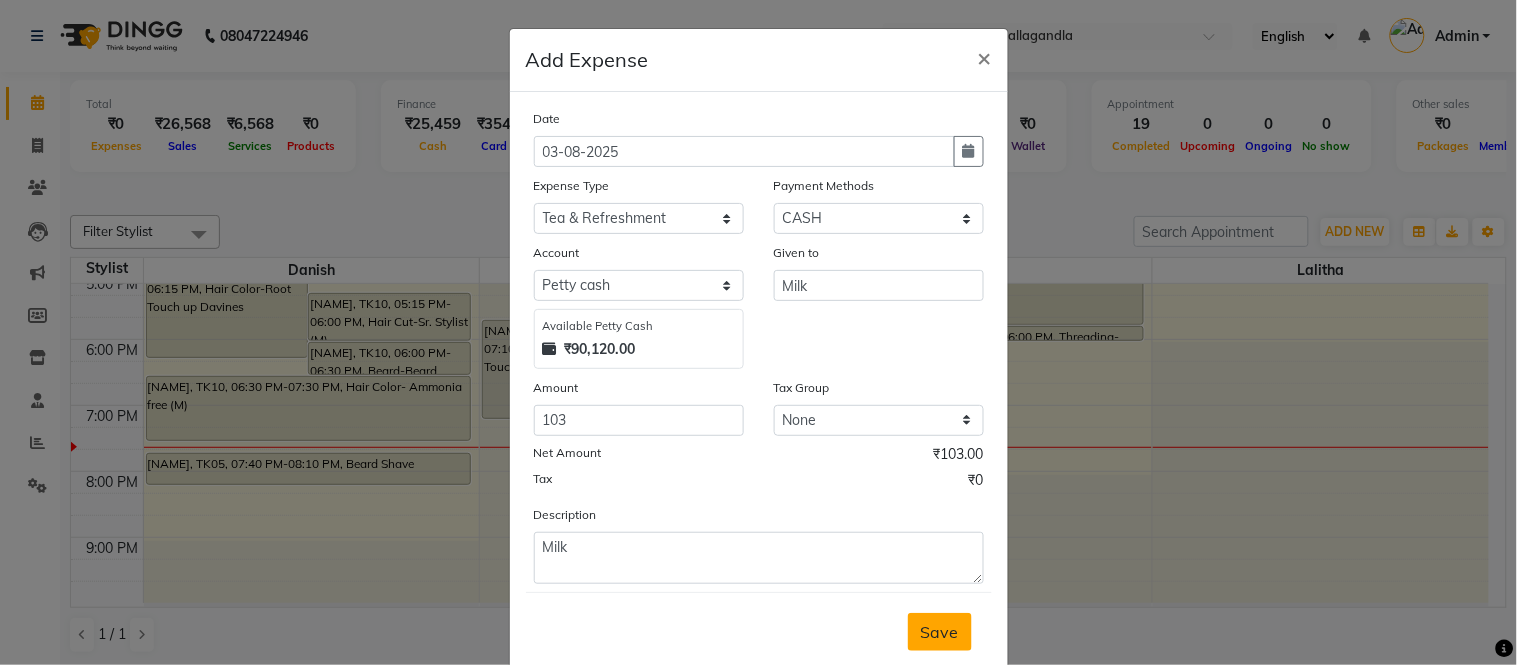 click on "Save" at bounding box center (940, 632) 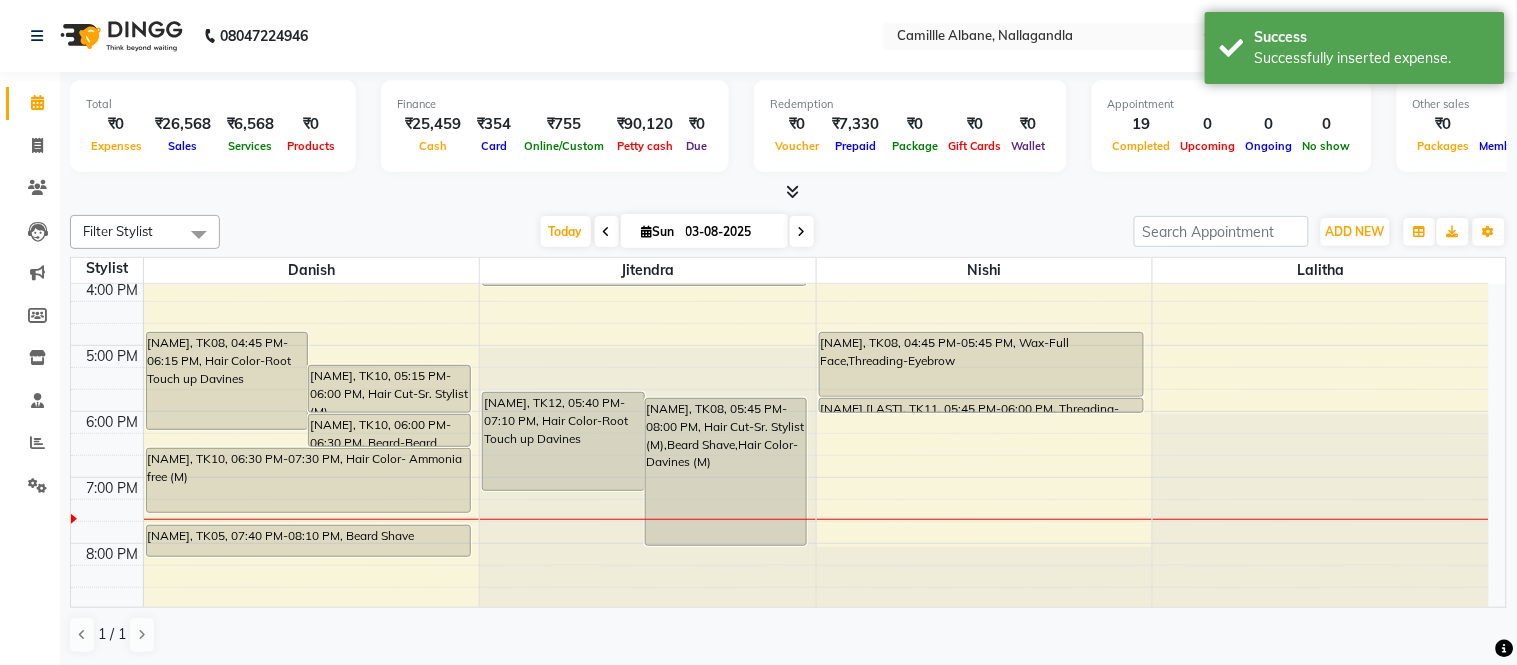 scroll, scrollTop: 604, scrollLeft: 0, axis: vertical 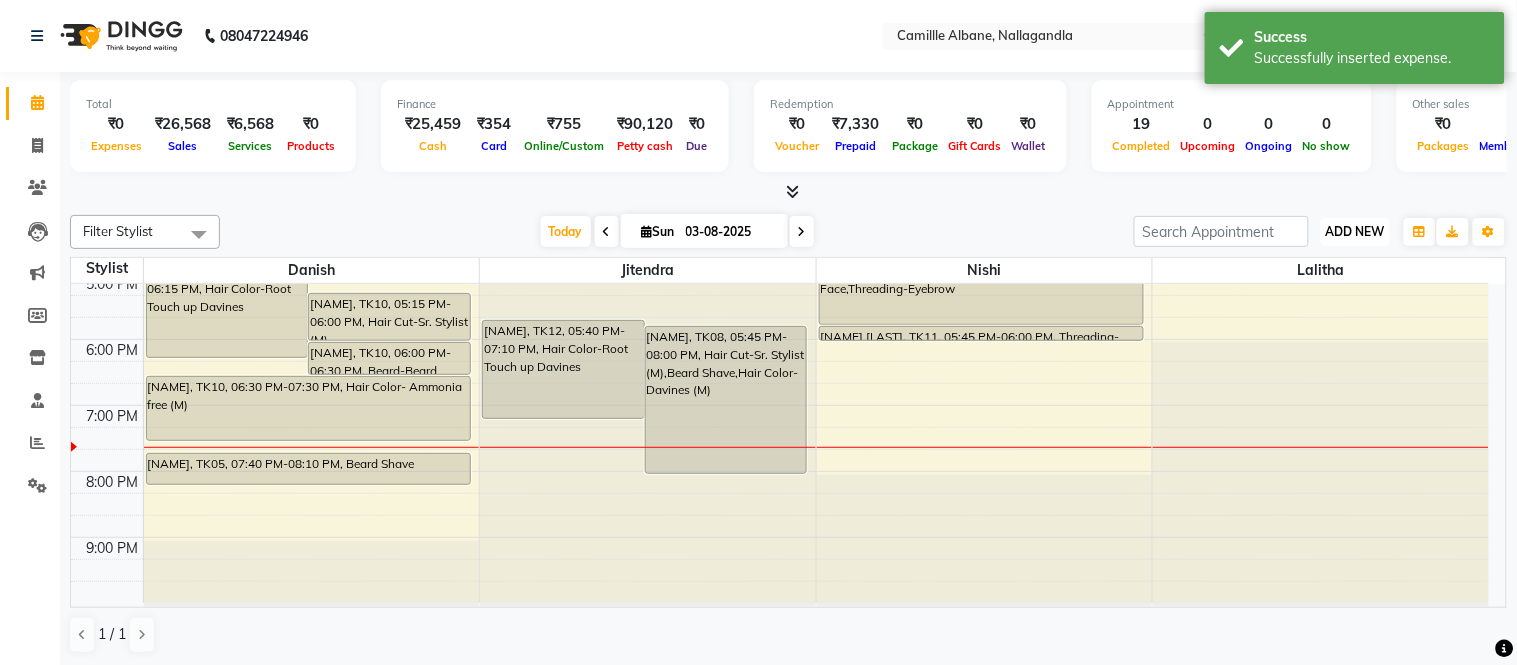 click on "ADD NEW" at bounding box center [1355, 231] 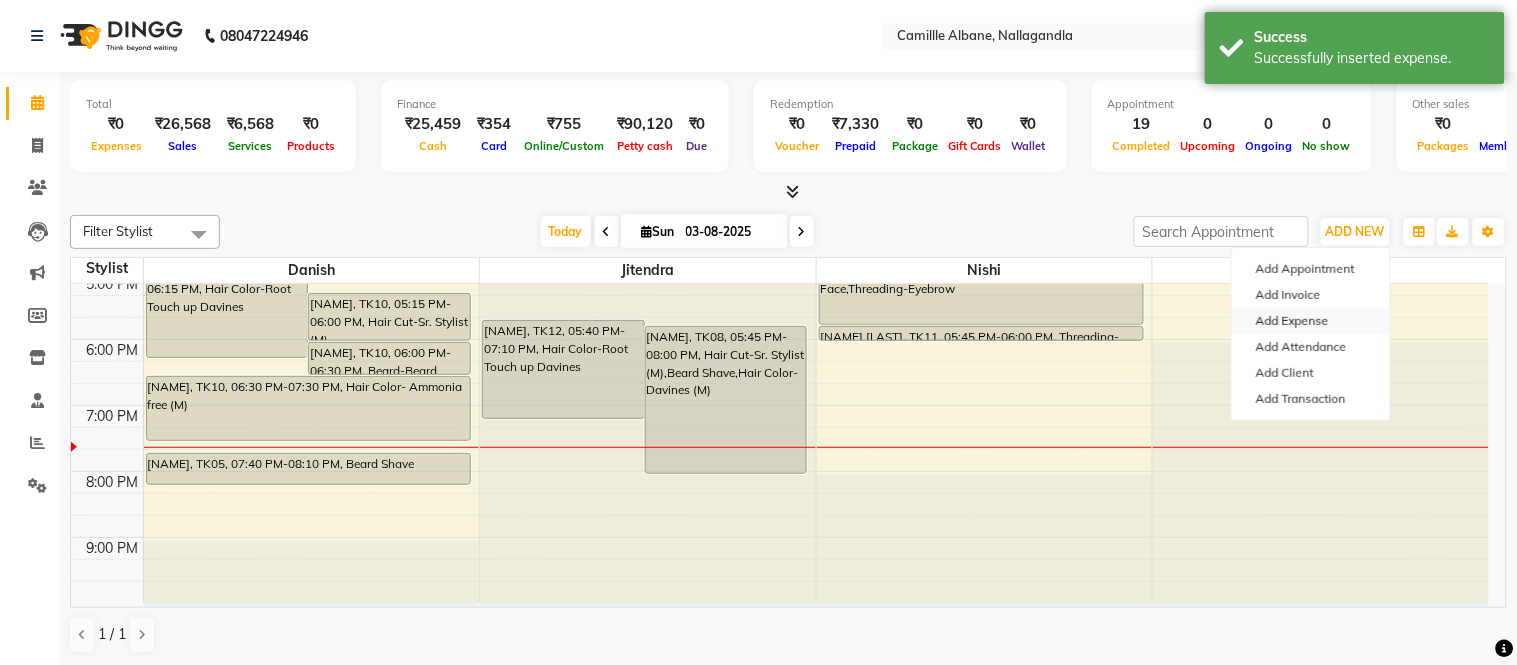 click on "Add Expense" at bounding box center [1311, 321] 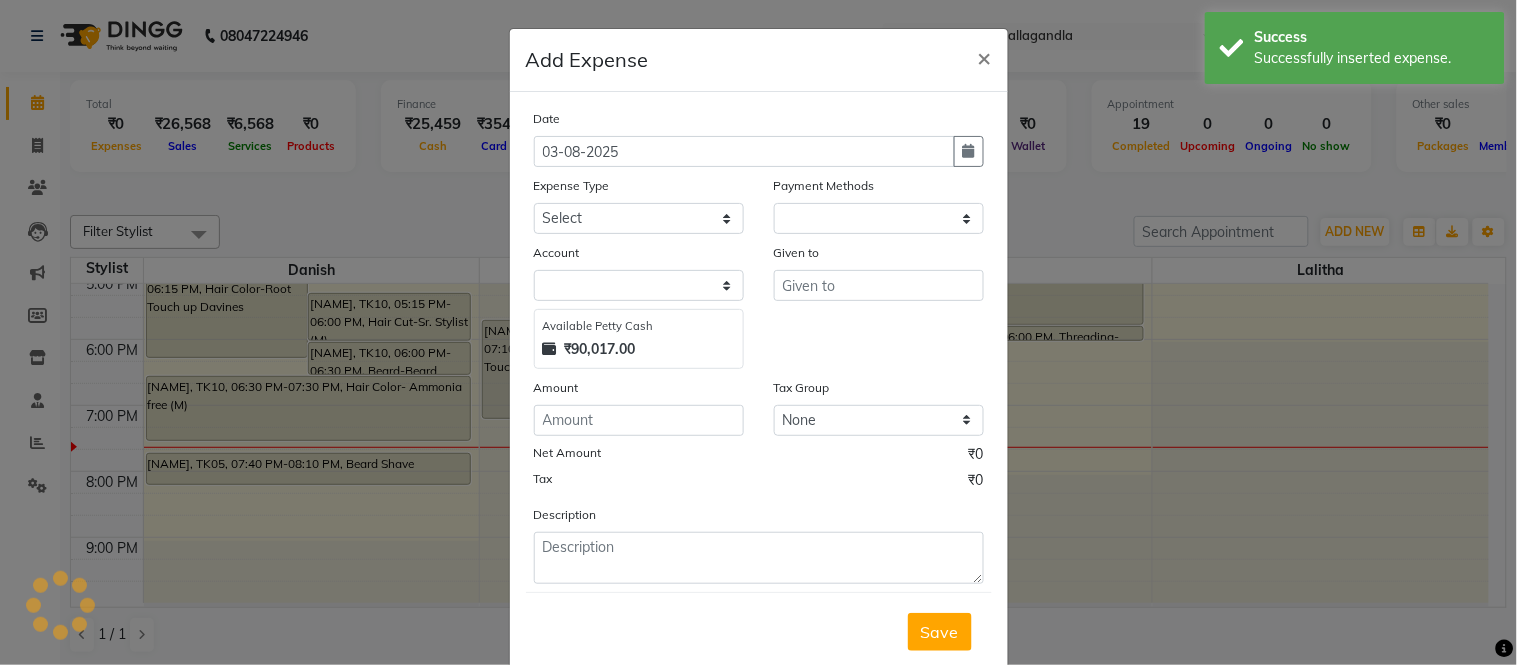 select on "1" 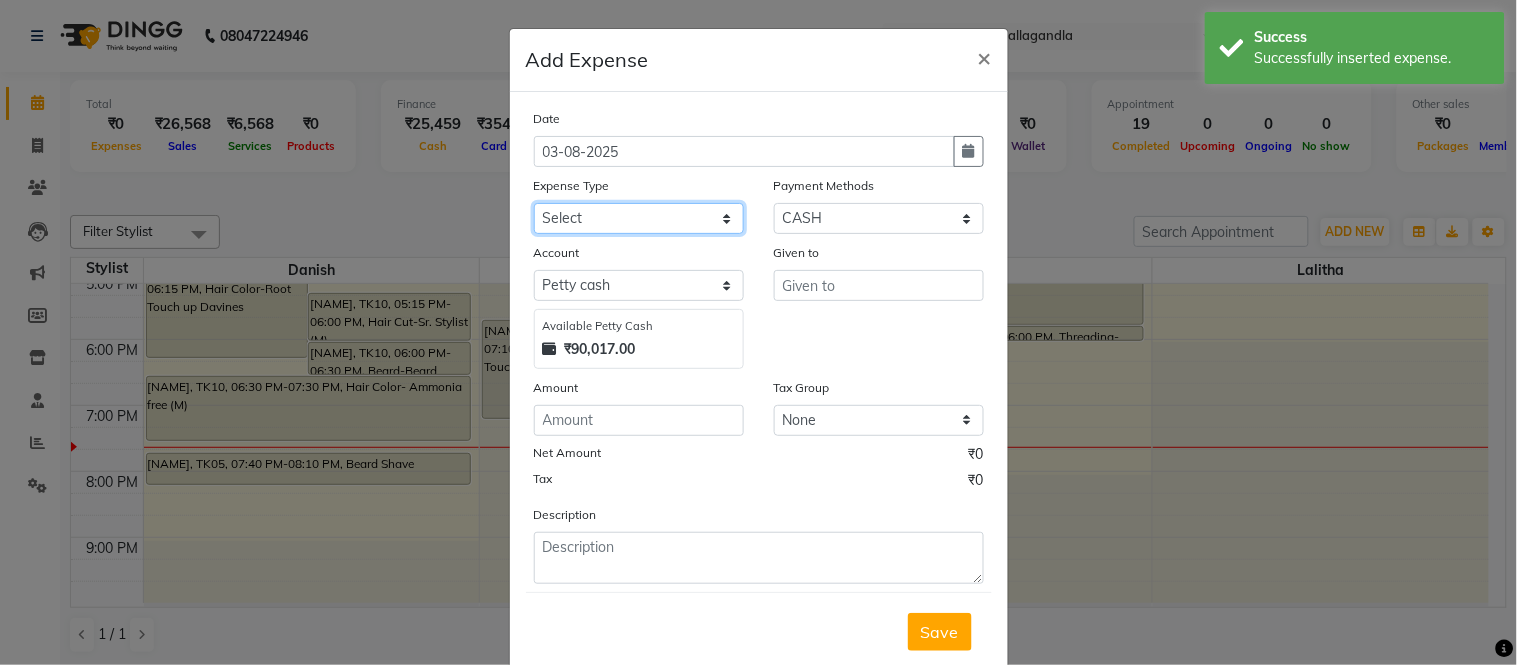 click on "Select Advance Salary Cash Adjustment as per DSR Client Snacks Equipment Fuel House Keeping Incentive Marketing Miscellaneous Monthly Bills OT Package Incentive Pantry Product Rent Review Salary Staff Welfare Suspense amount Tea & Refreshment TIP Utilities" 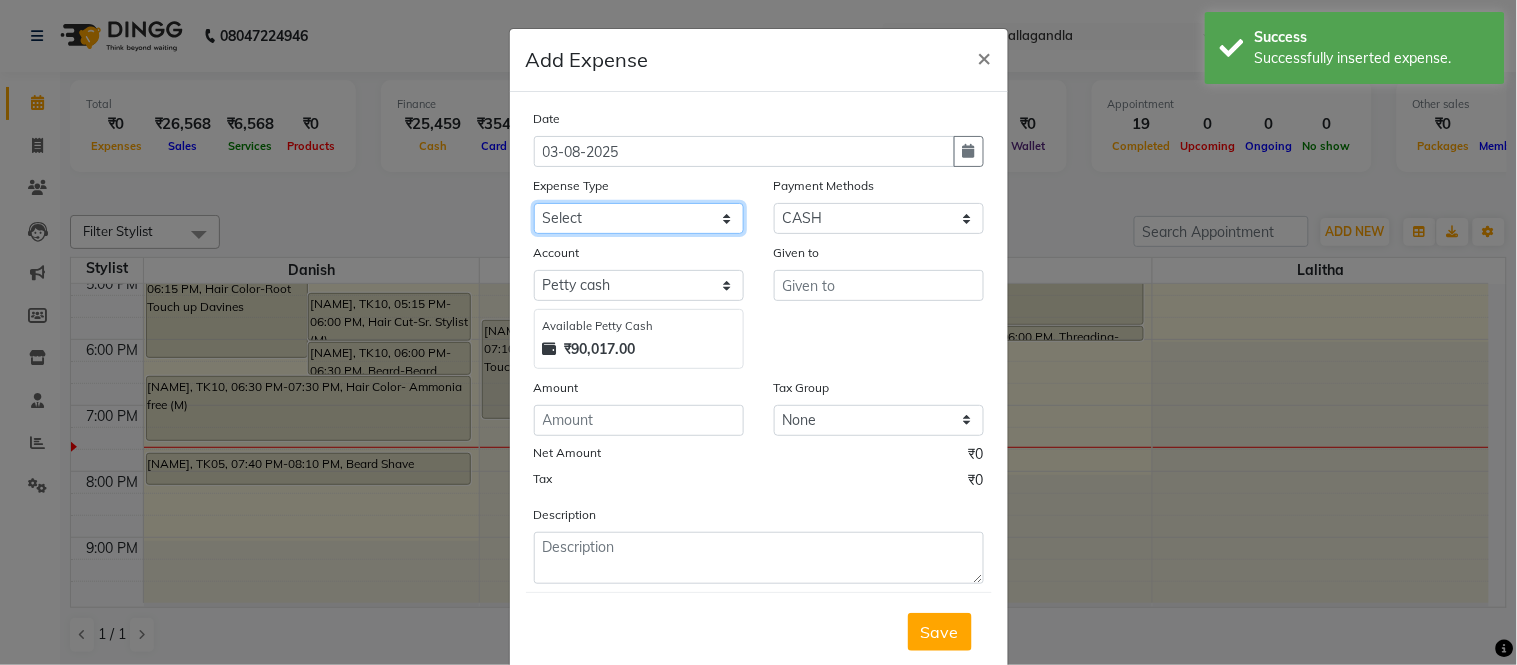 select on "18761" 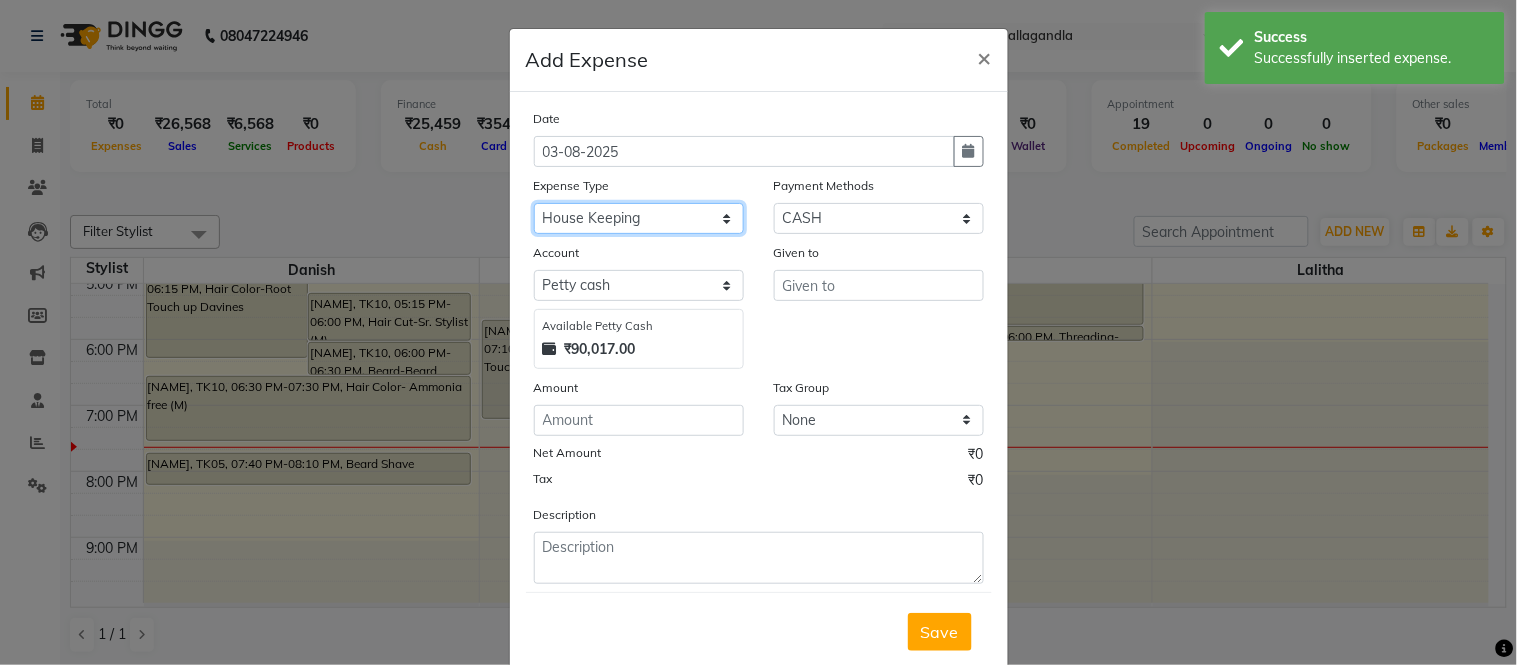 click on "Select Advance Salary Cash Adjustment as per DSR Client Snacks Equipment Fuel House Keeping Incentive Marketing Miscellaneous Monthly Bills OT Package Incentive Pantry Product Rent Review Salary Staff Welfare Suspense amount Tea & Refreshment TIP Utilities" 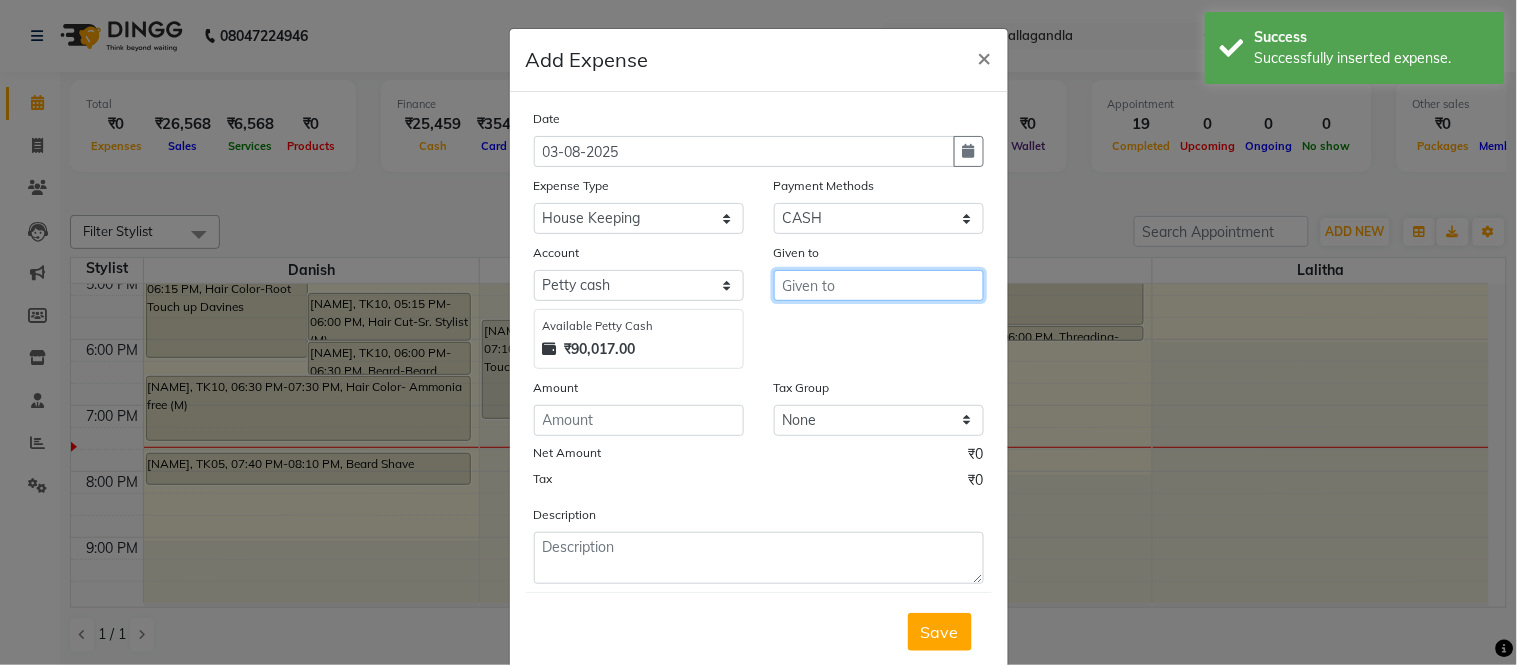 click at bounding box center [879, 285] 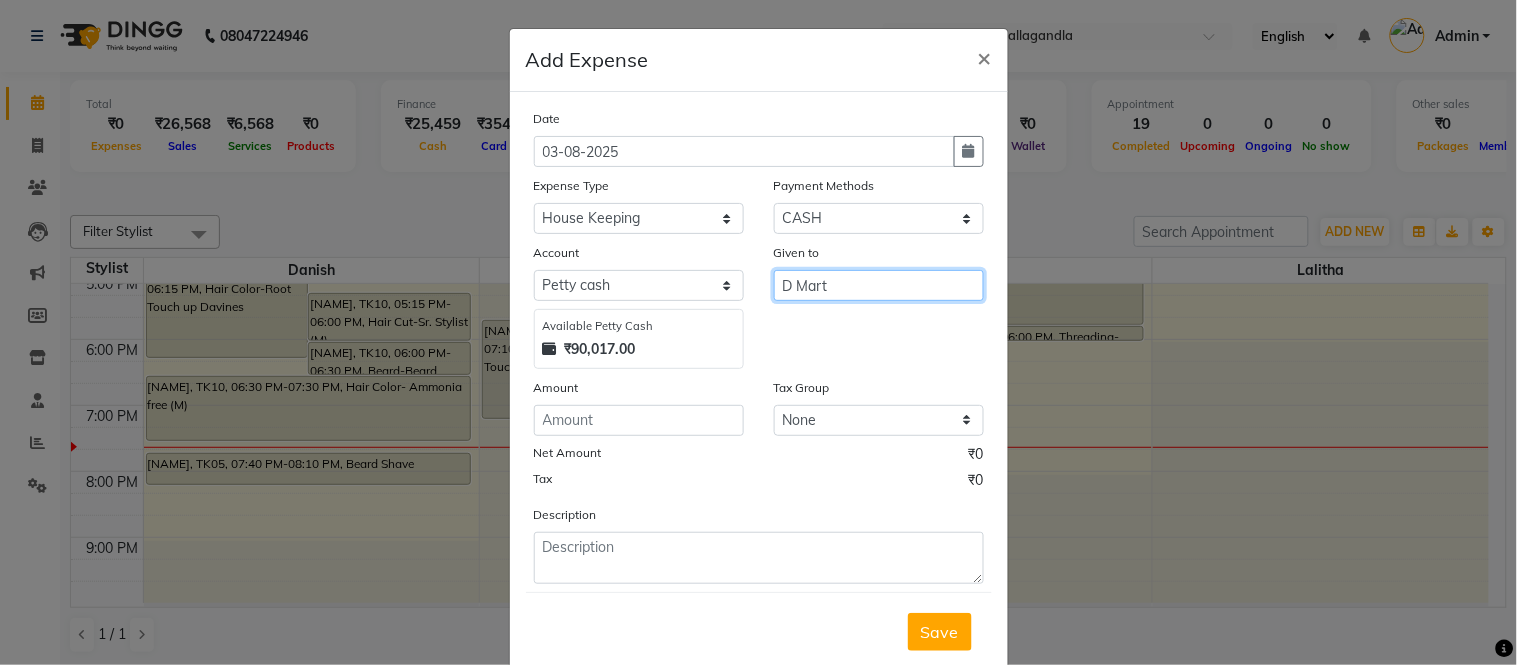 type on "D Mart" 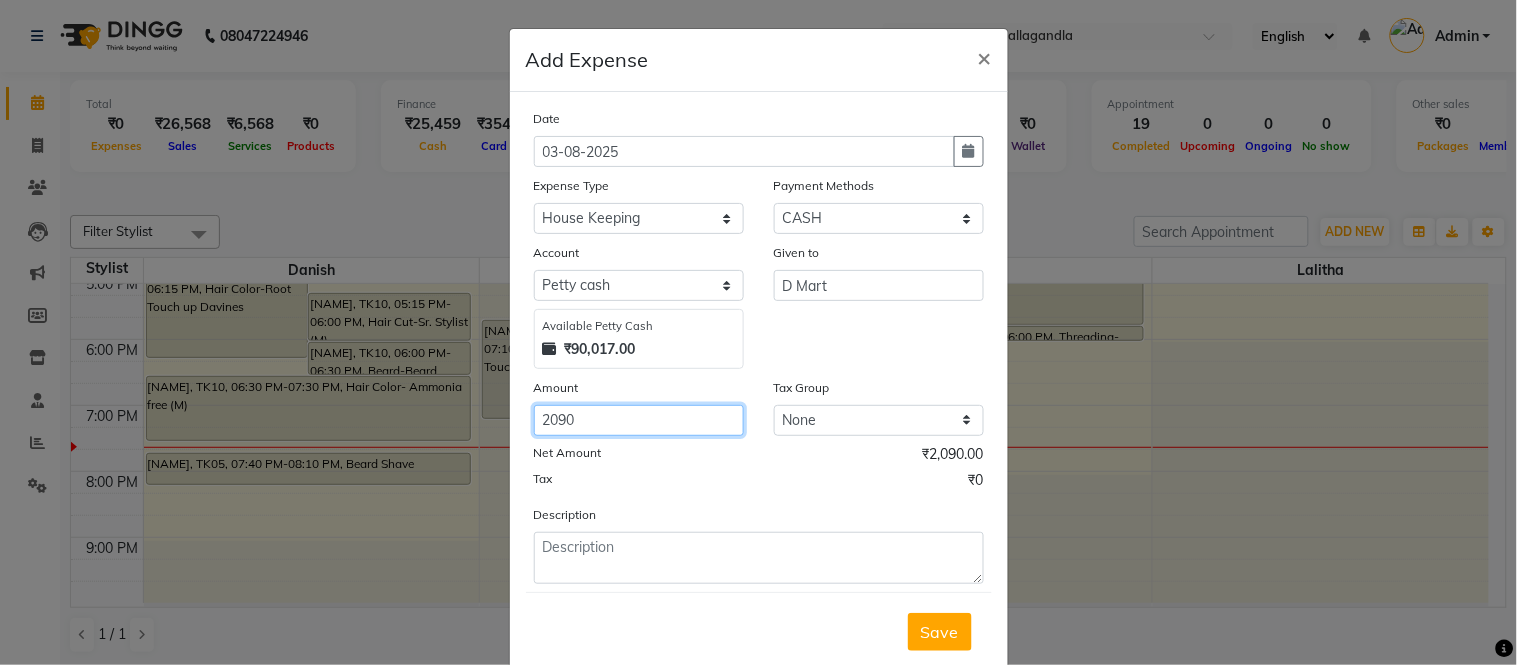 type on "2090" 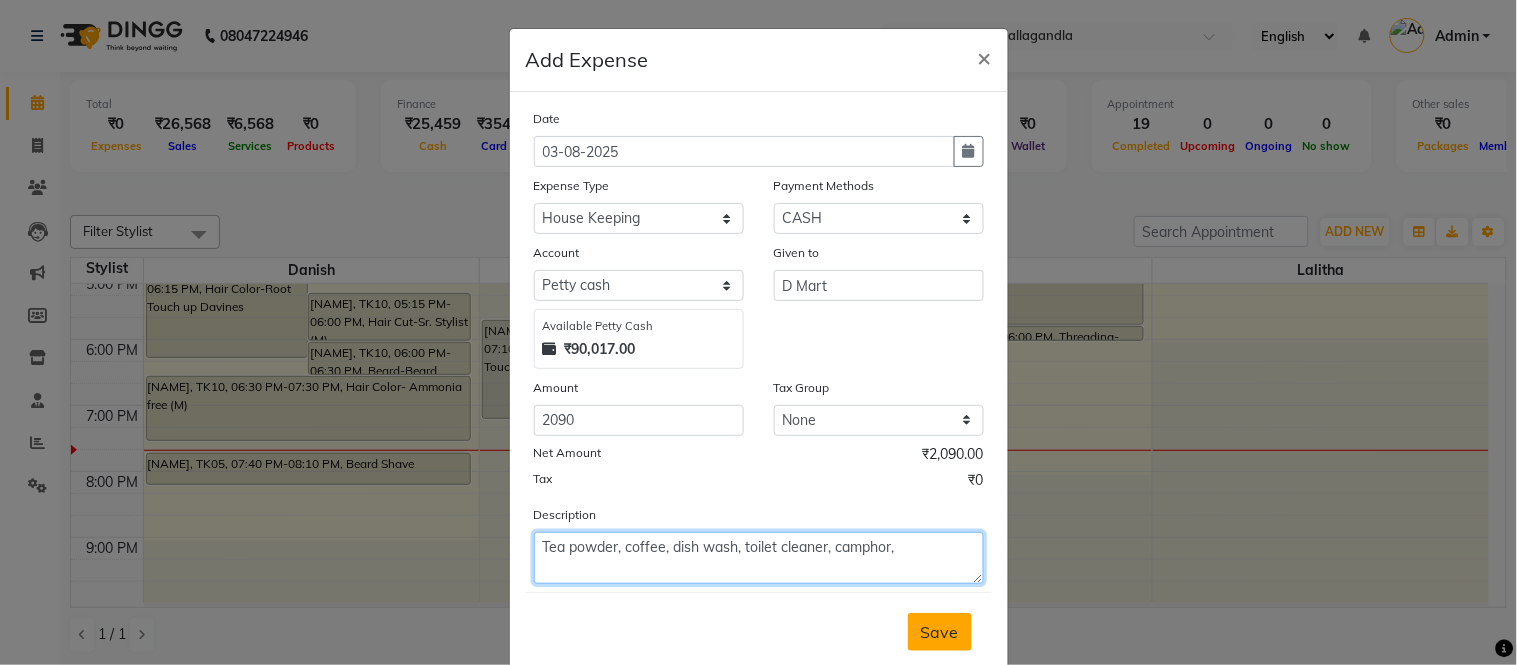 type on "Tea powder, coffee, dish wash, toilet cleaner, camphor," 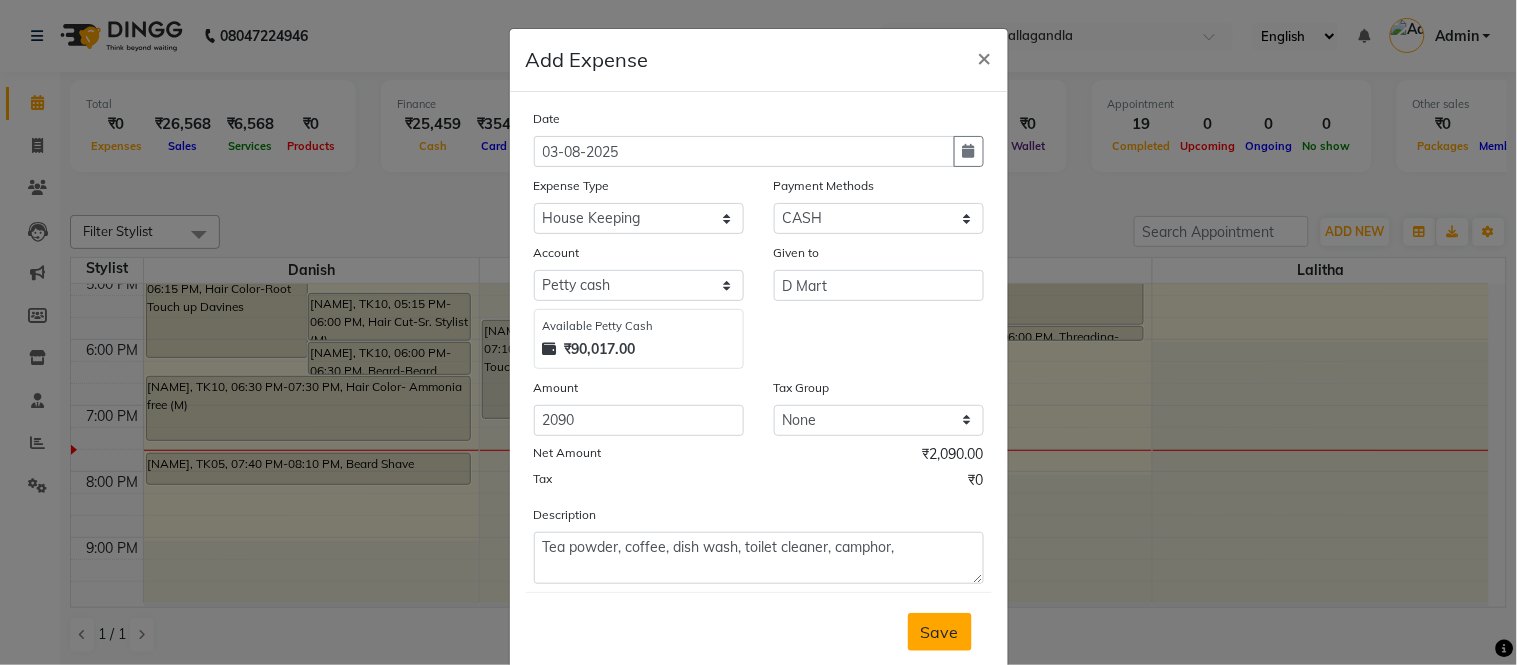 click on "Save" at bounding box center [940, 632] 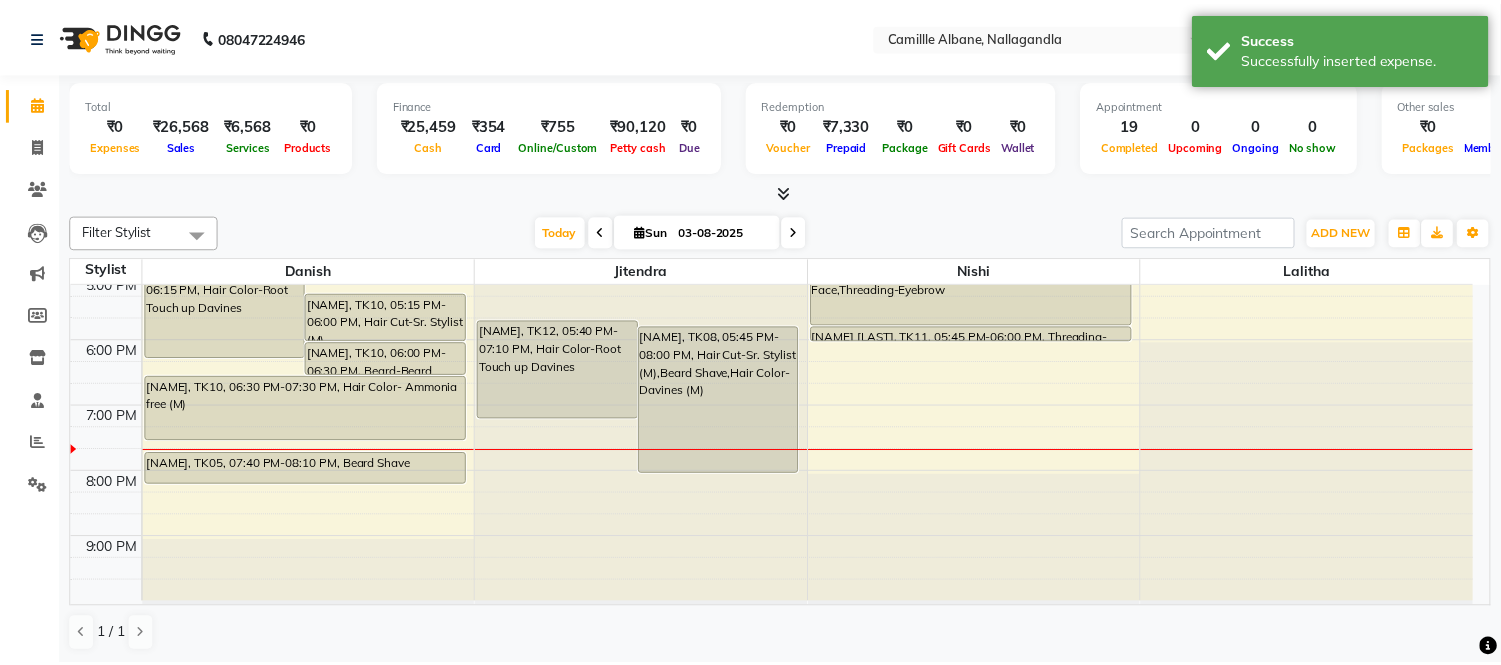 scroll, scrollTop: 0, scrollLeft: 0, axis: both 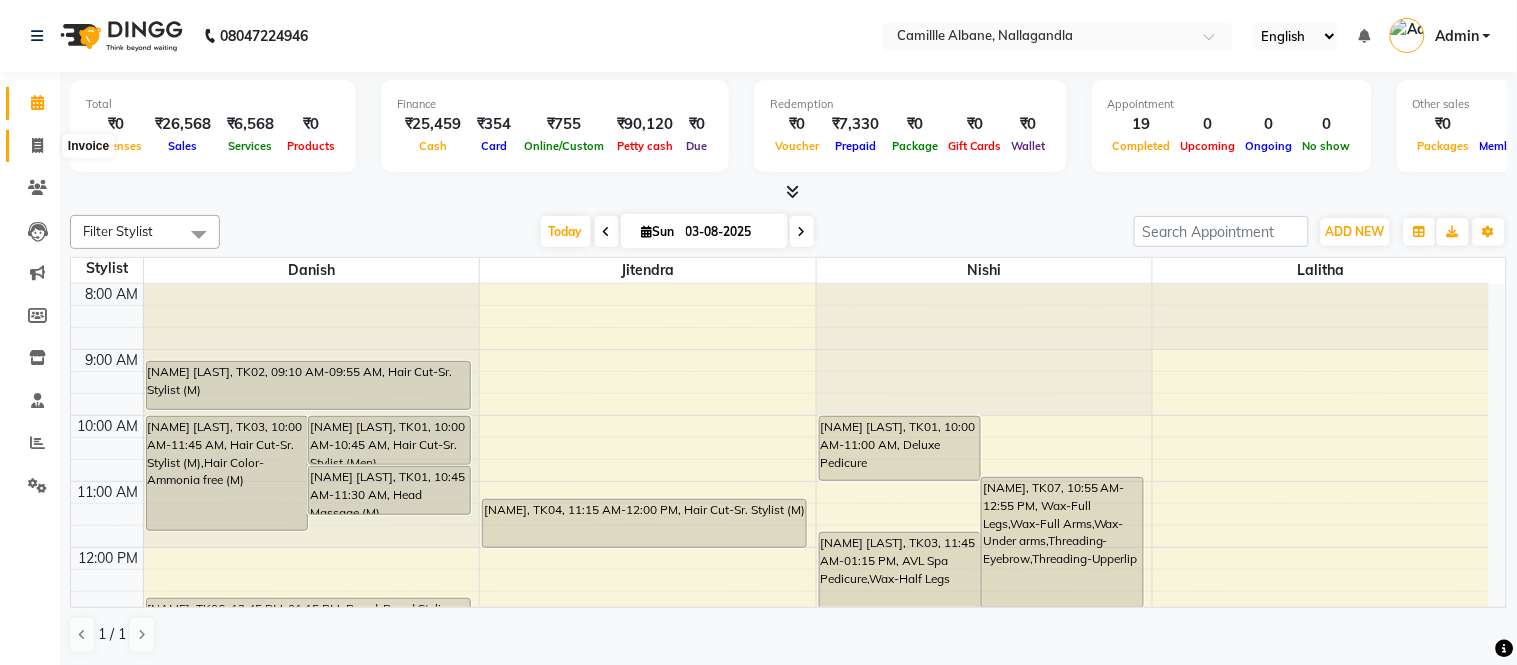click 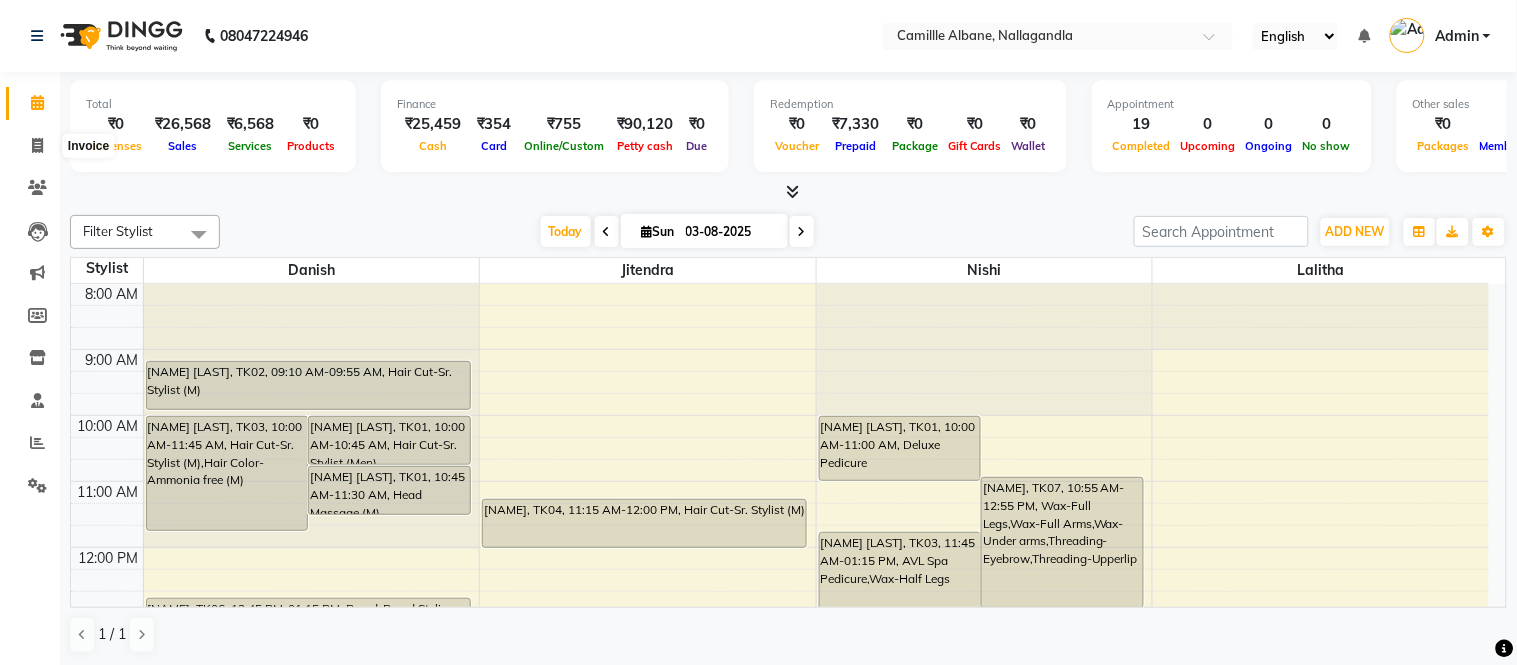 select on "service" 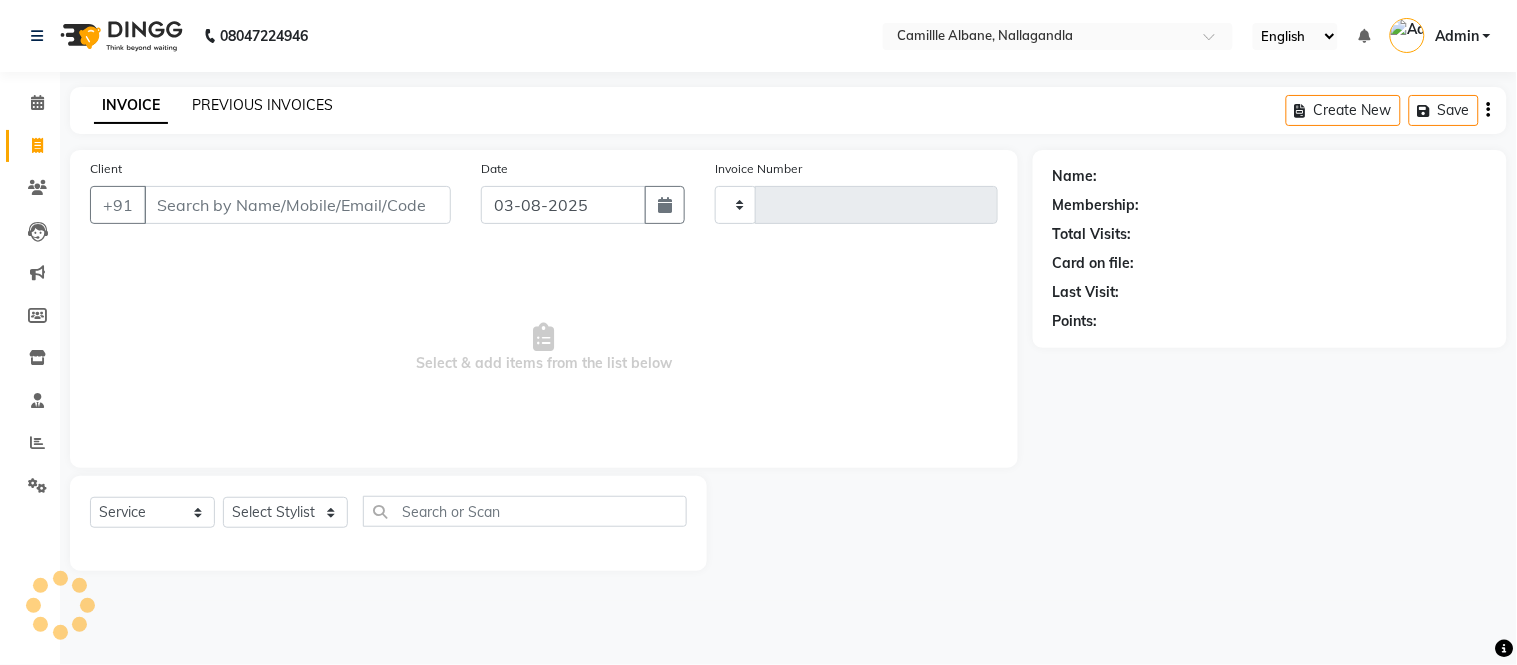 type on "0891" 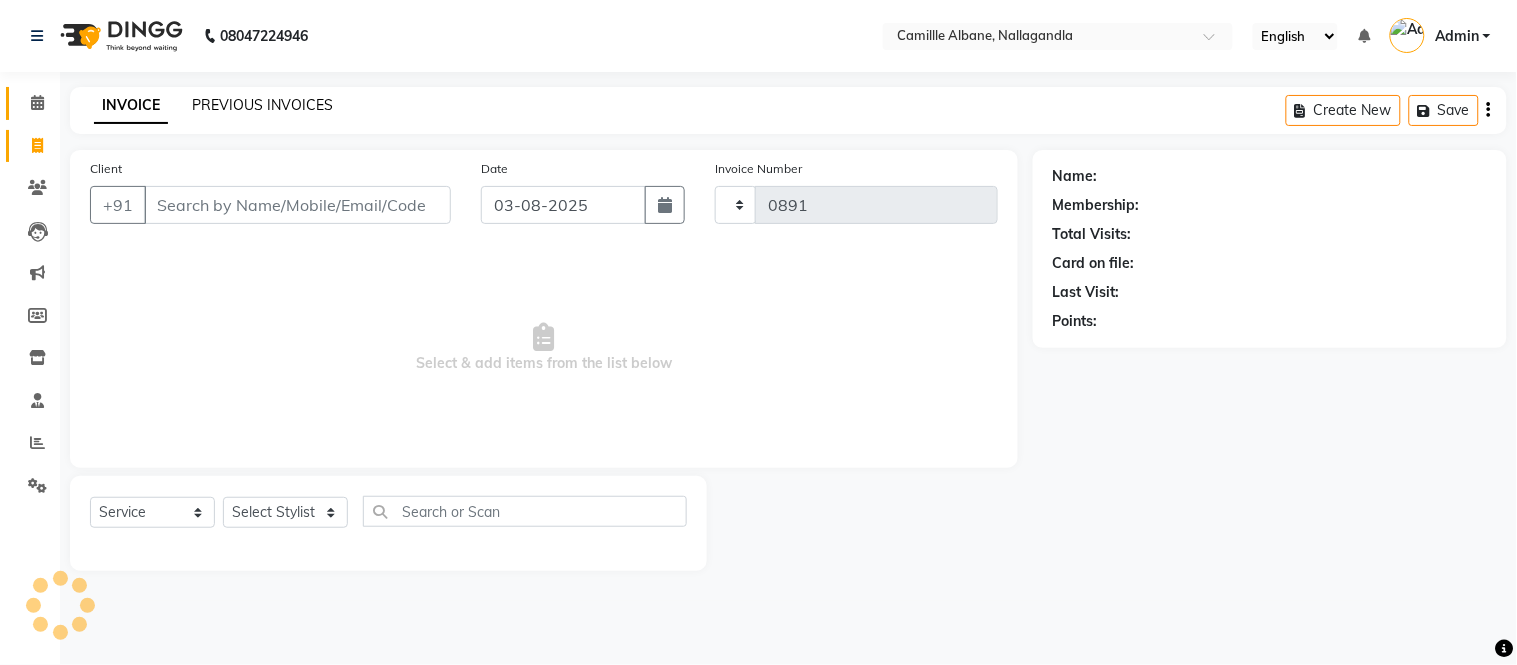 select on "7025" 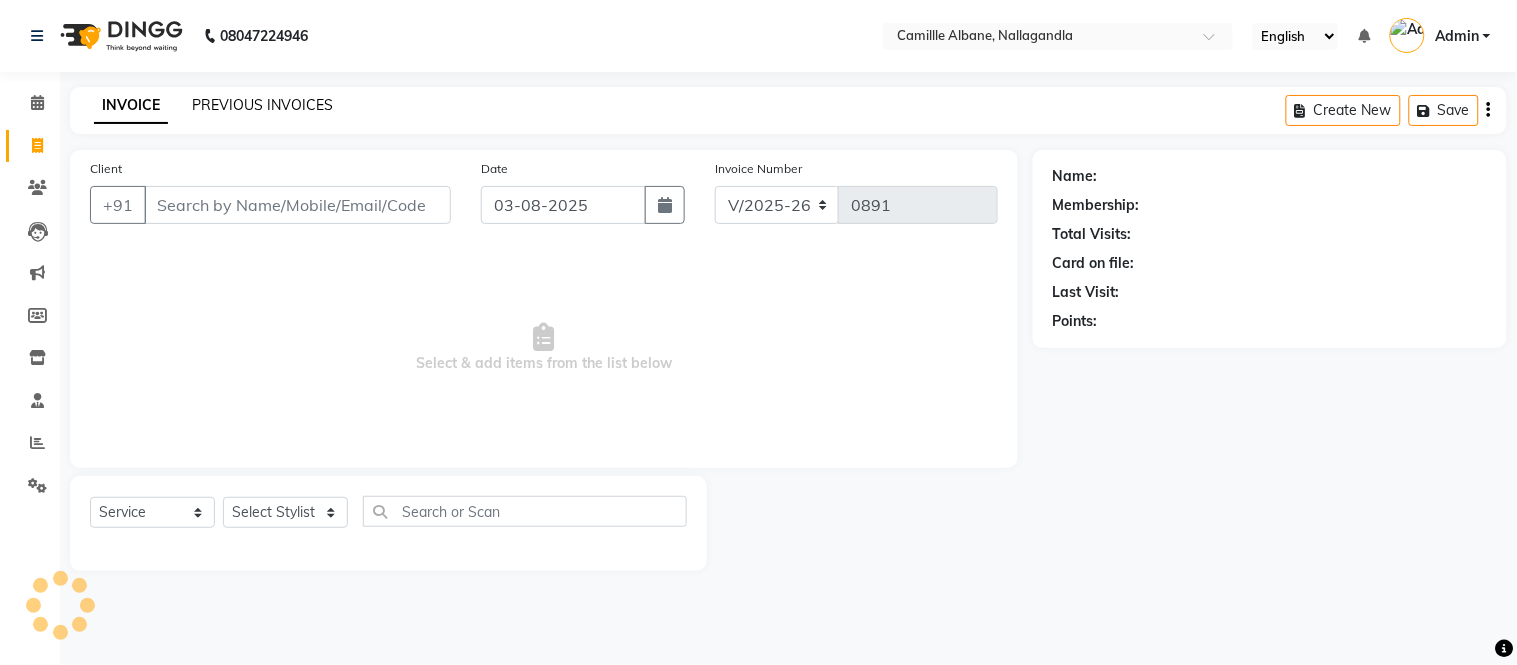 click on "PREVIOUS INVOICES" 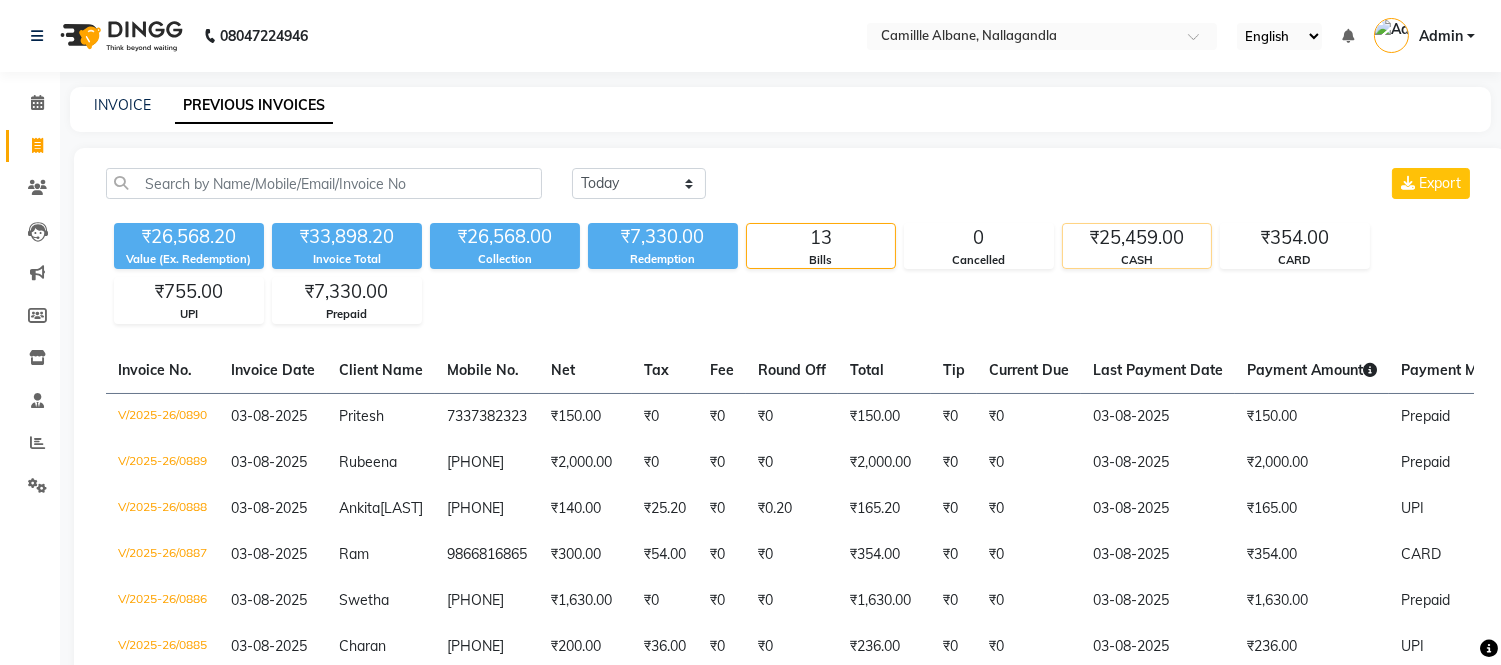 click on "₹25,459.00" 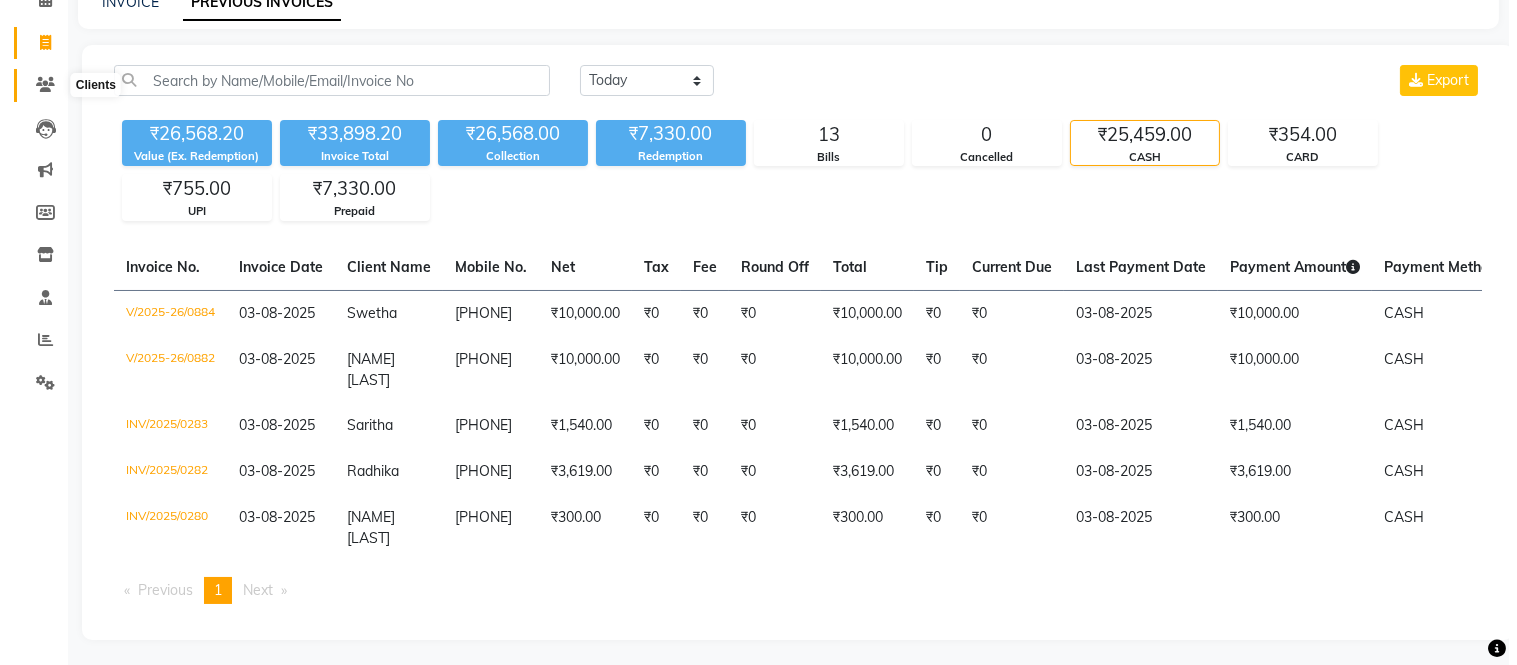 scroll, scrollTop: 0, scrollLeft: 0, axis: both 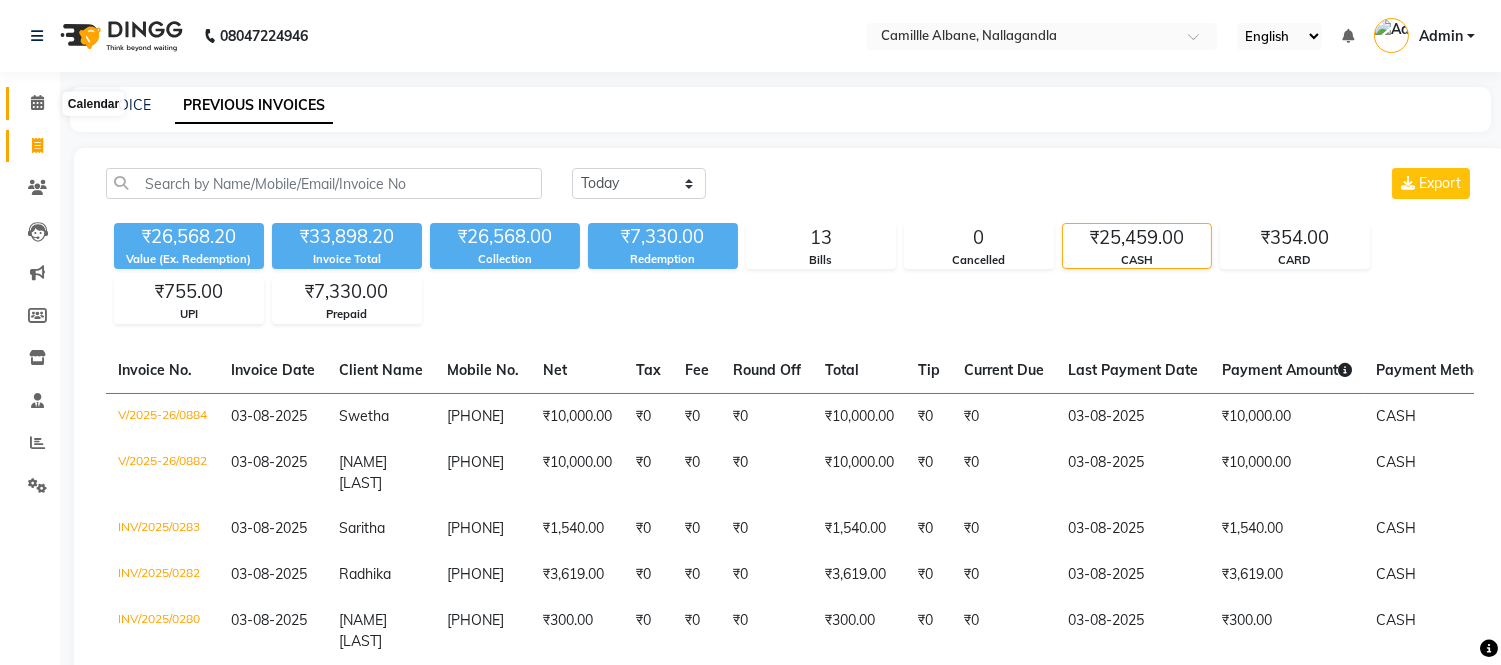 click 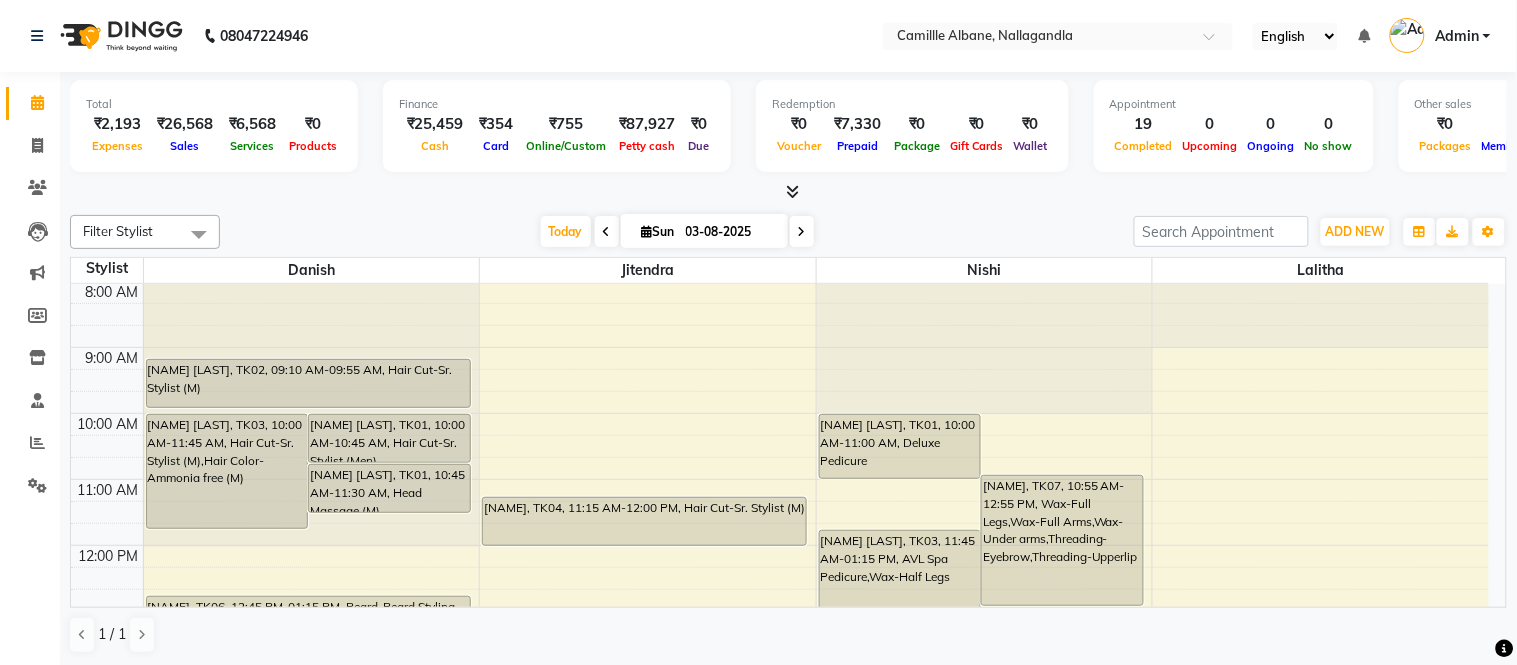 scroll, scrollTop: 0, scrollLeft: 0, axis: both 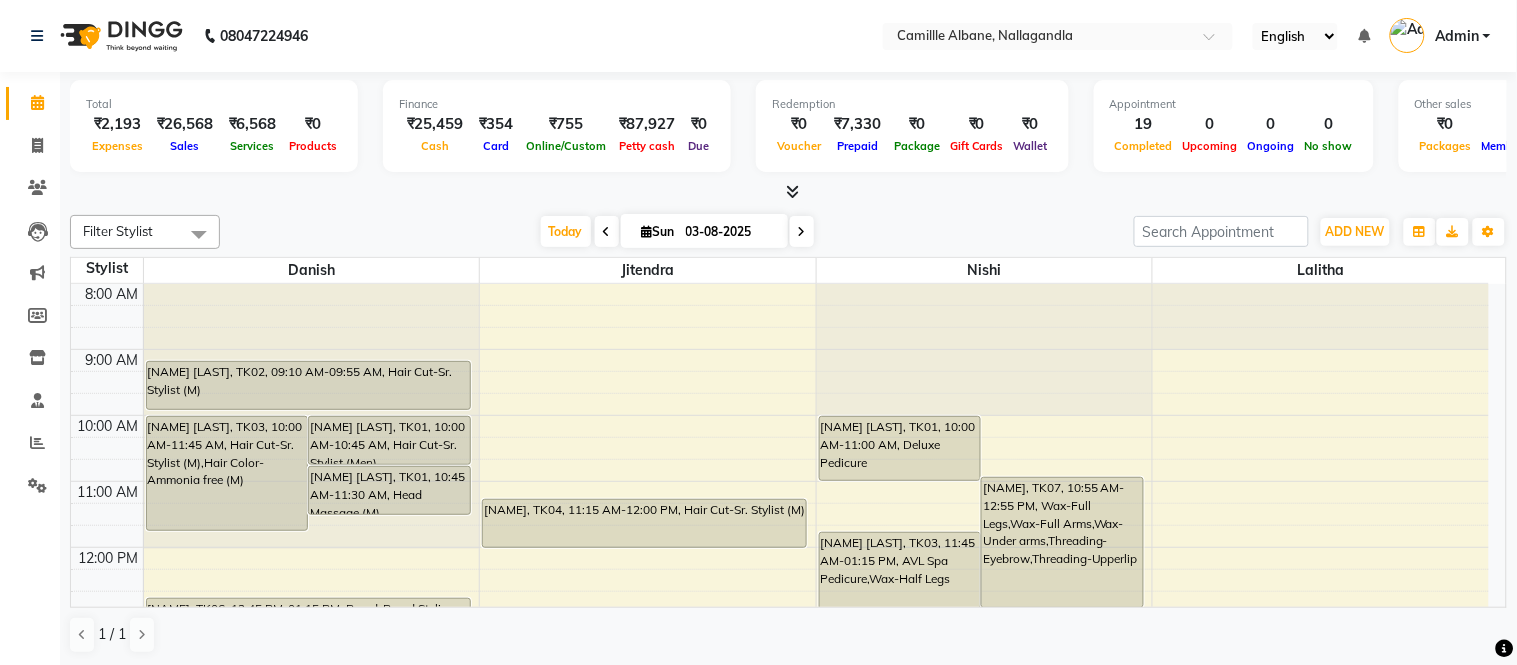 click on "Total  ₹2,193  Expenses ₹26,568  Sales ₹6,568  Services ₹0  Products Finance  ₹25,459  Cash ₹354  Card ₹755  Online/Custom ₹87,927 Petty cash ₹0 Due  Redemption  ₹0 Voucher ₹7,330 Prepaid ₹0 Package ₹0  Gift Cards ₹0  Wallet  Appointment  19 Completed 0 Upcoming 0 Ongoing 0 No show  Other sales  ₹0  Packages ₹0  Memberships ₹0  Vouchers ₹20,000  Prepaids ₹0  Gift Cards Filter Stylist Select All Danish Jitendra Lalitha Nishi Today  Sun 03-08-2025 Toggle Dropdown Add Appointment Add Invoice Add Expense Add Attendance Add Client Add Transaction Toggle Dropdown Add Appointment Add Invoice Add Expense Add Attendance Add Client ADD NEW Toggle Dropdown Add Appointment Add Invoice Add Expense Add Attendance Add Client Add Transaction Filter Stylist Select All Danish Jitendra Lalitha Nishi Group By  Staff View   Room View  View as Vertical  Vertical - Week View  Horizontal  Horizontal - Week View  List  Toggle Dropdown Calendar Settings Manage Tags   Arrange Stylists  Full Screen" 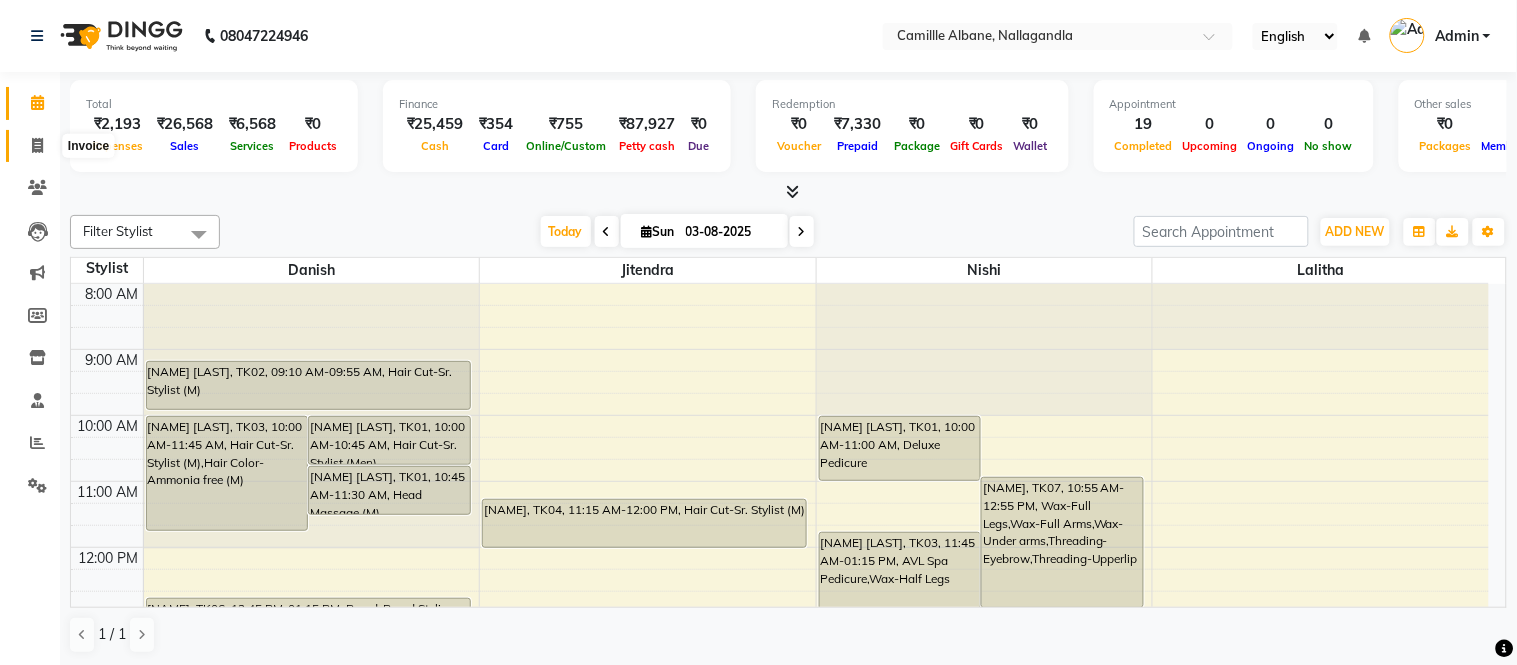 click 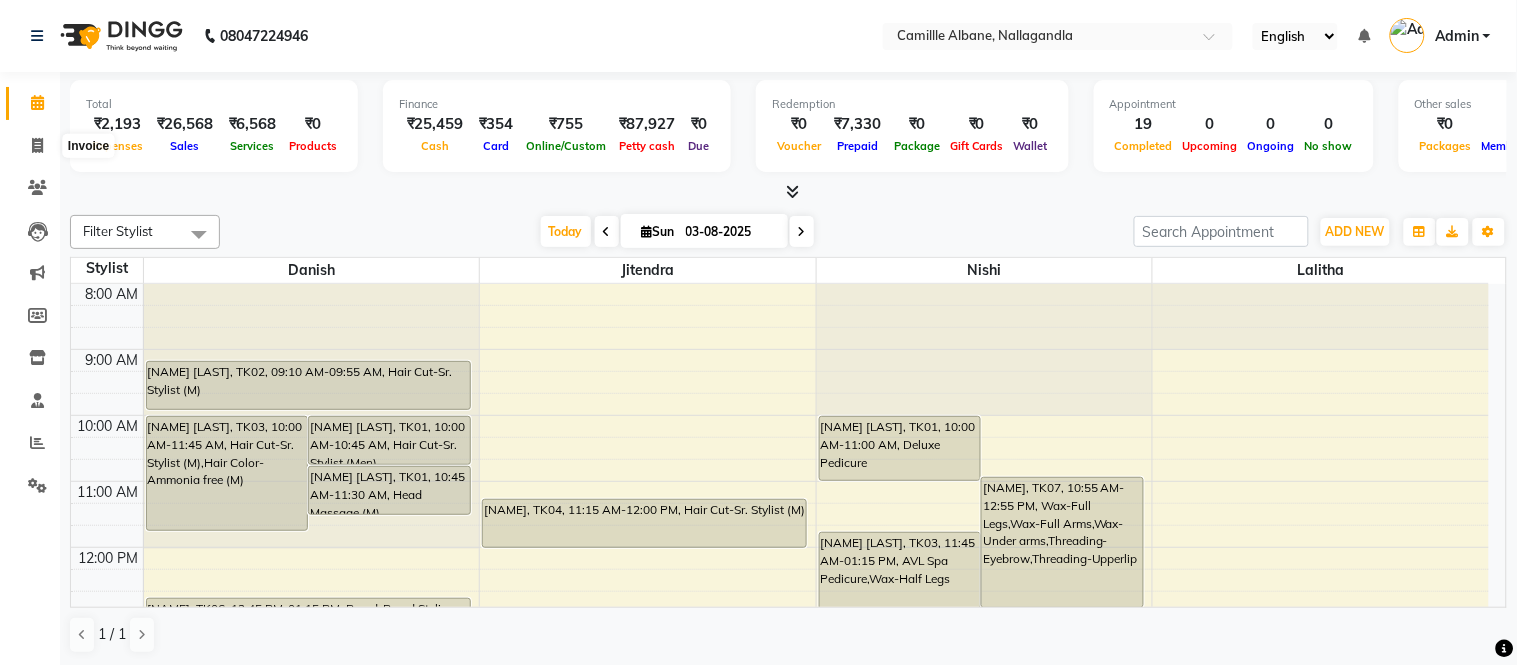 click 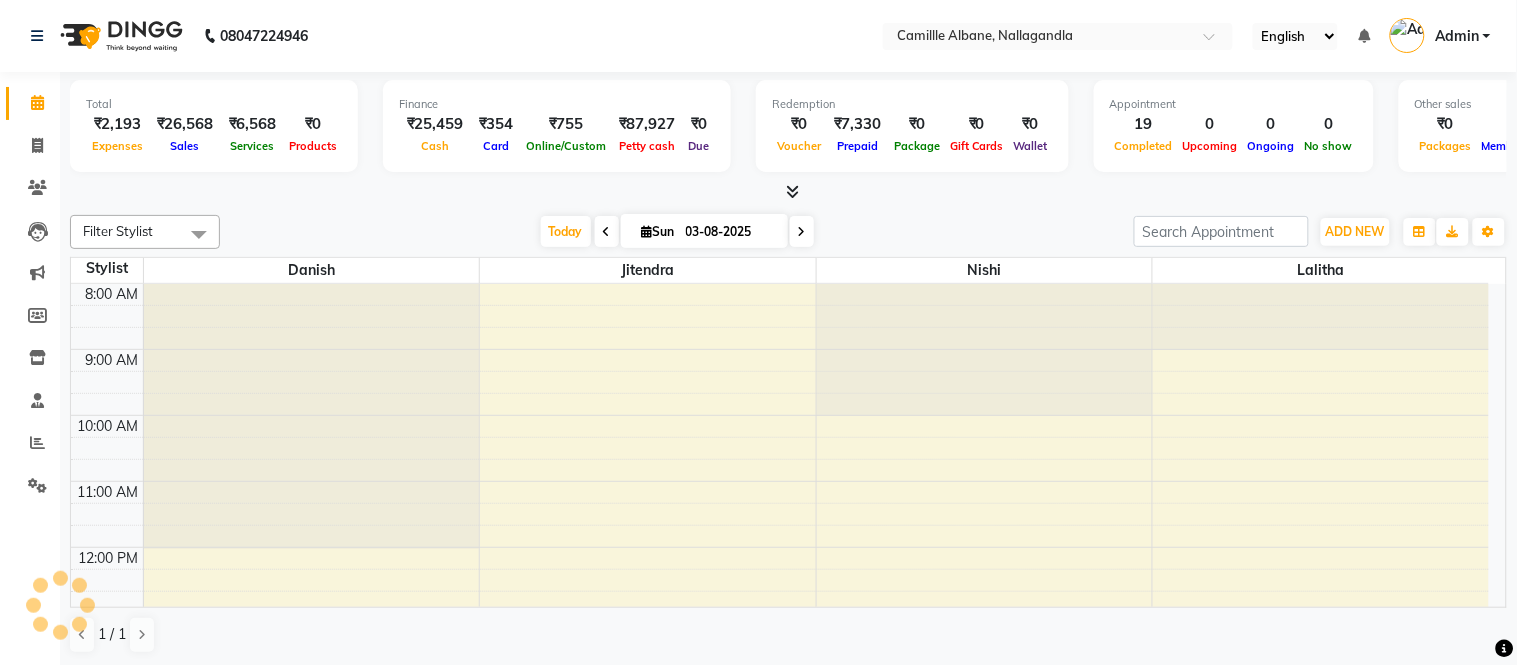 scroll, scrollTop: 0, scrollLeft: 0, axis: both 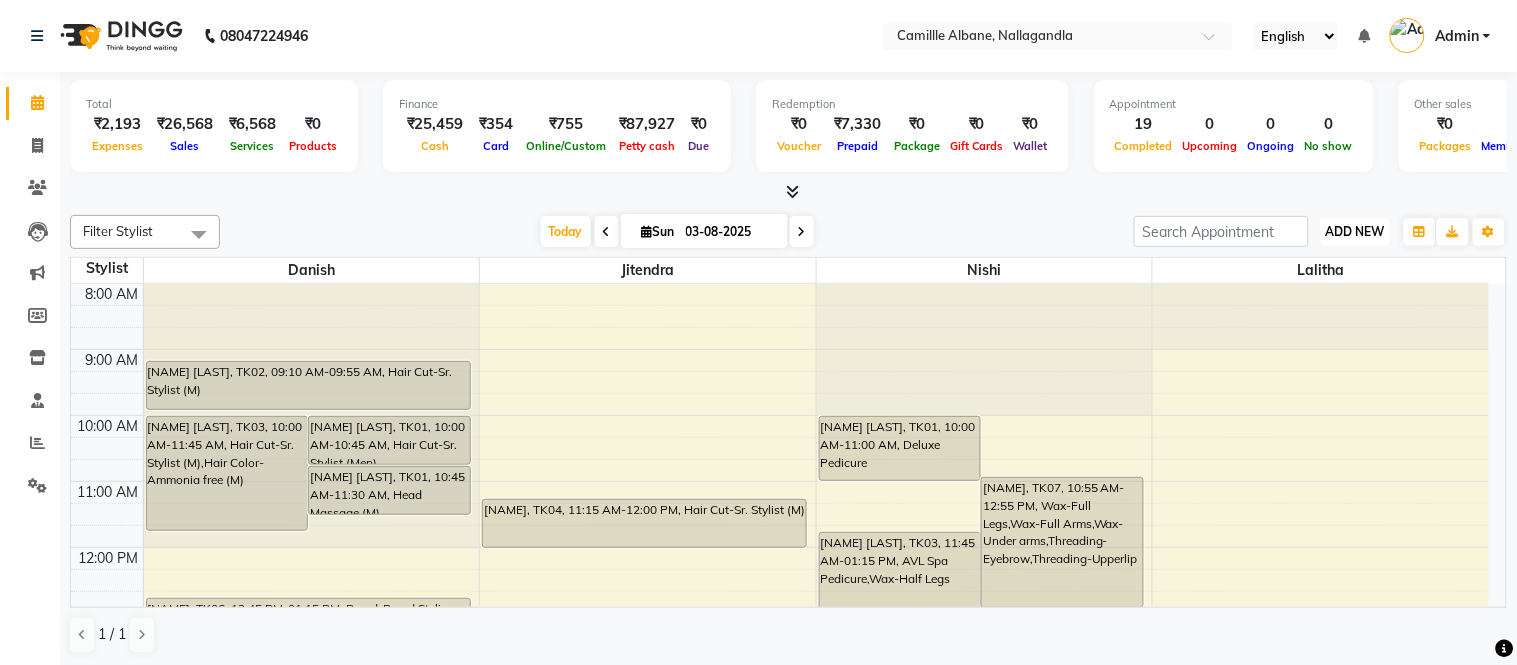 click on "ADD NEW" at bounding box center (1355, 231) 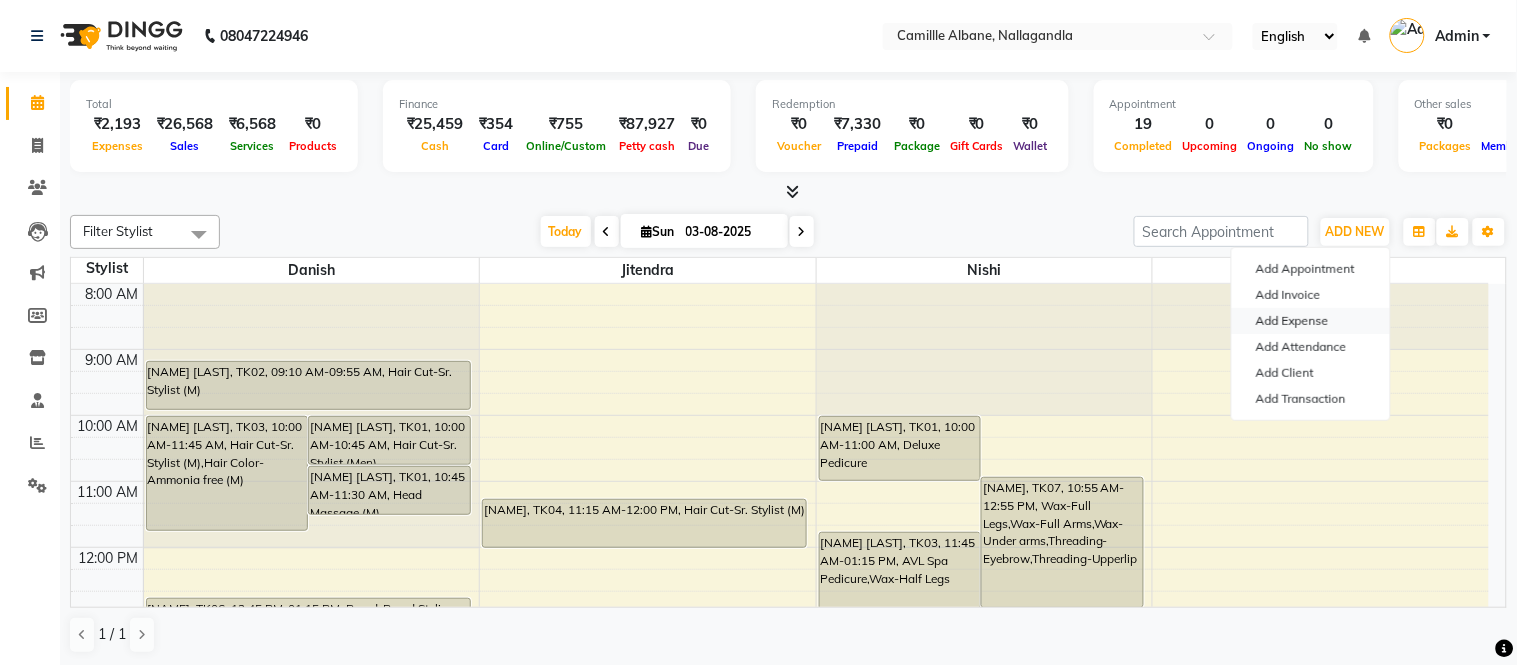 click on "Add Expense" at bounding box center [1311, 321] 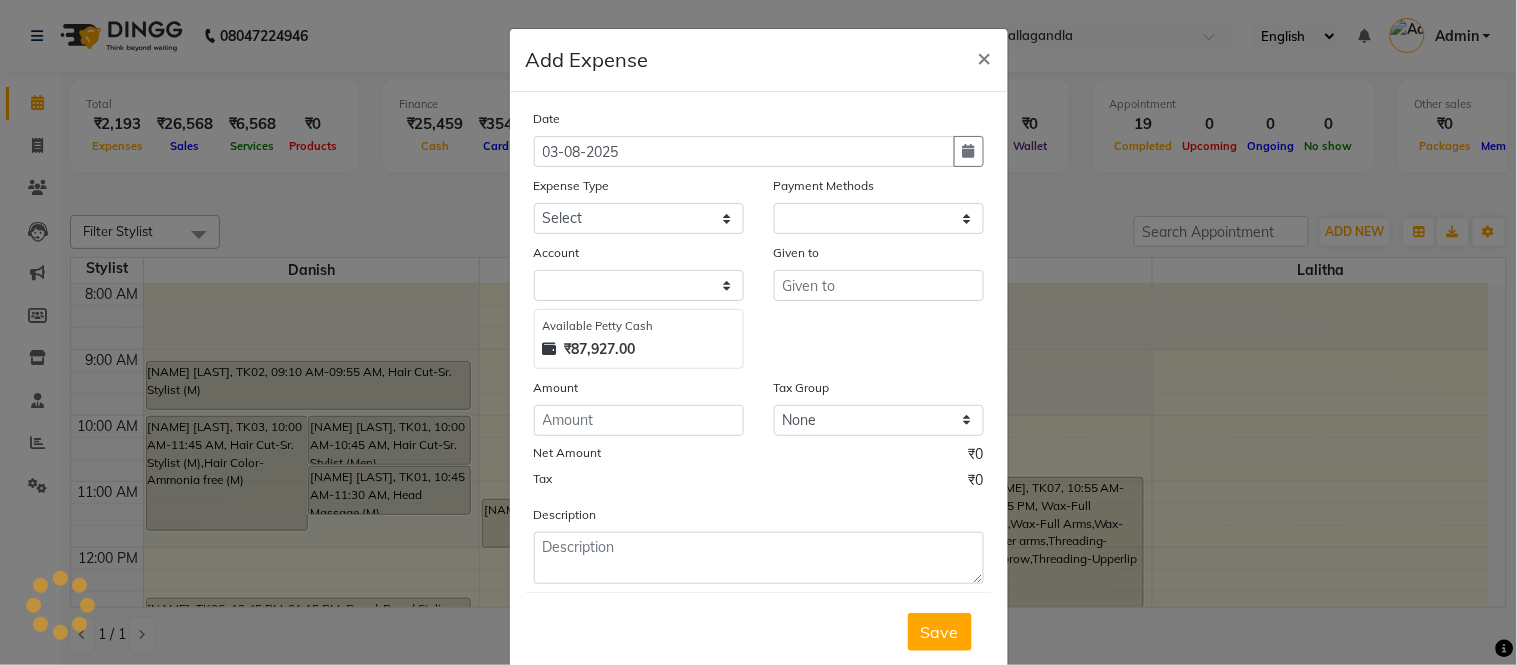 select on "1" 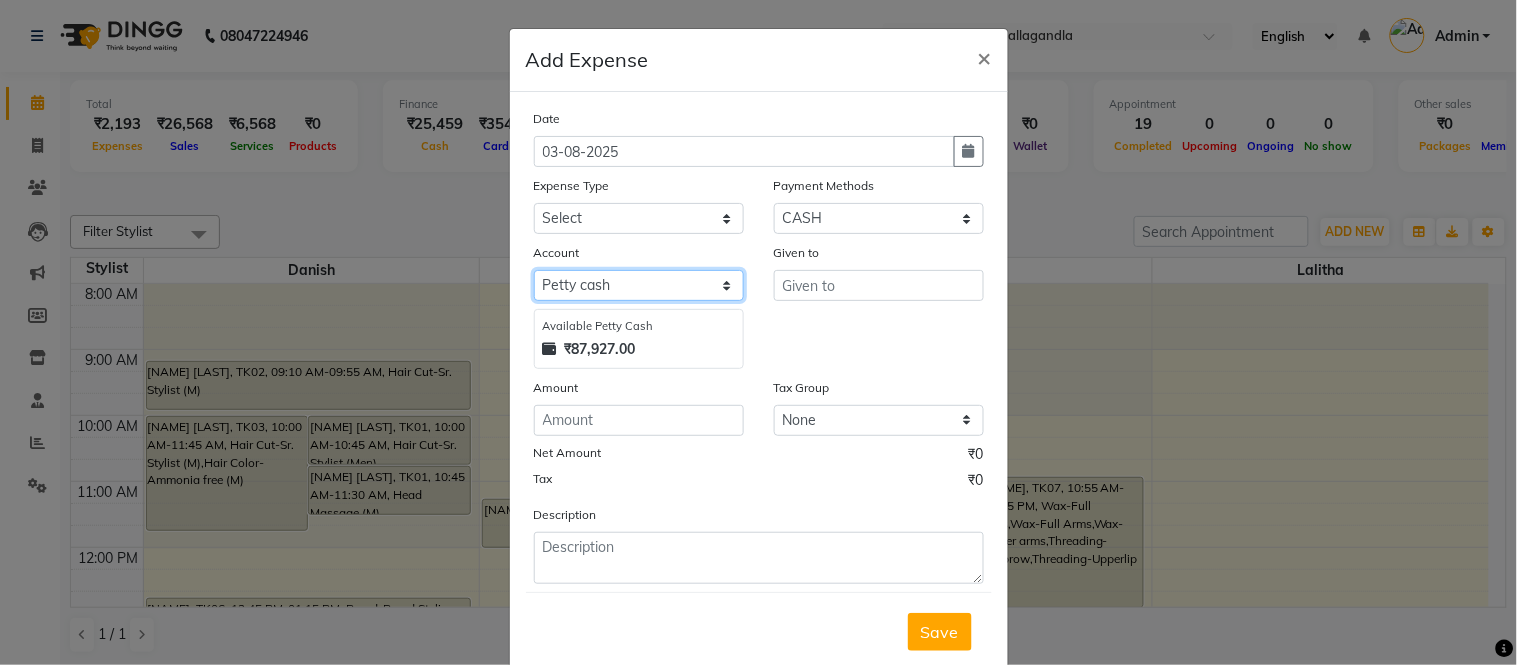 click on "Select Petty cash Default account" 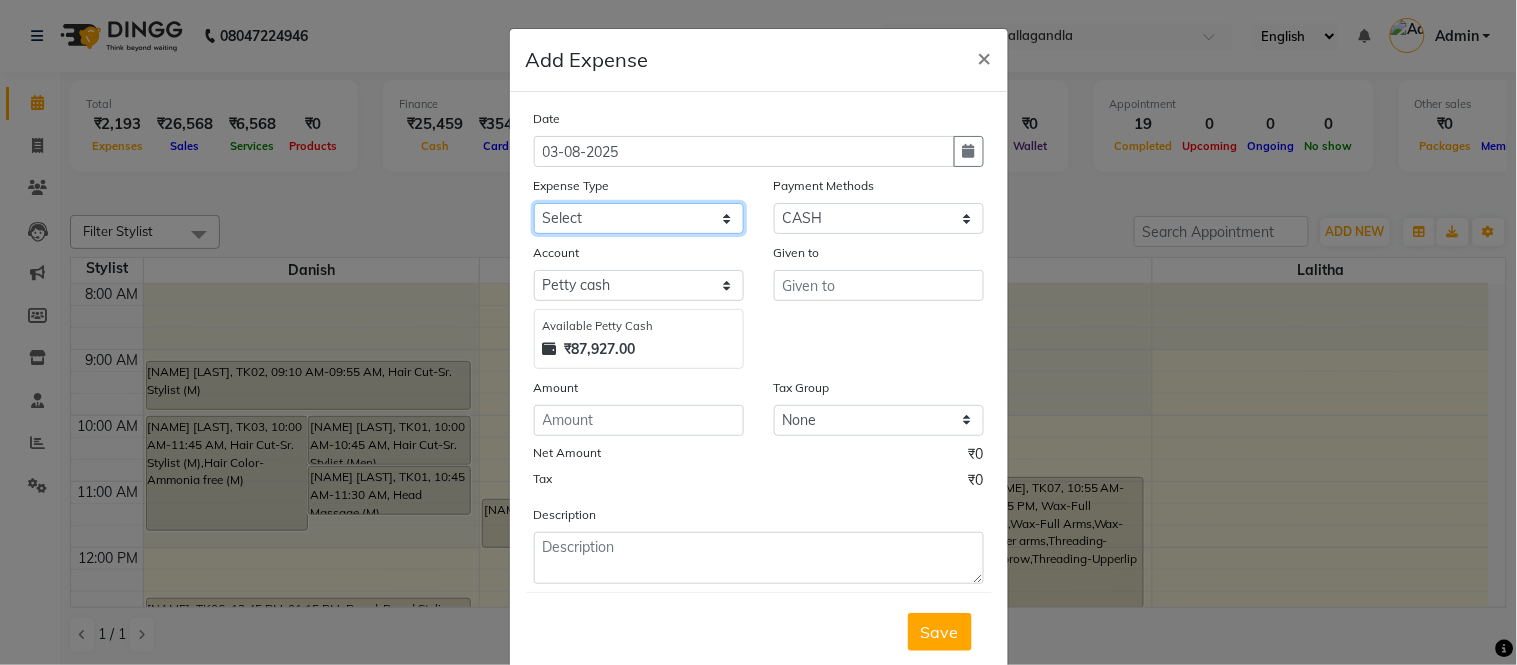 click on "Select Advance Salary Cash Adjustment as per DSR Client Snacks Equipment Fuel House Keeping Incentive Marketing Miscellaneous Monthly Bills OT Package Incentive Pantry Product Rent Review Salary Staff Welfare Suspense amount Tea & Refreshment TIP Utilities" 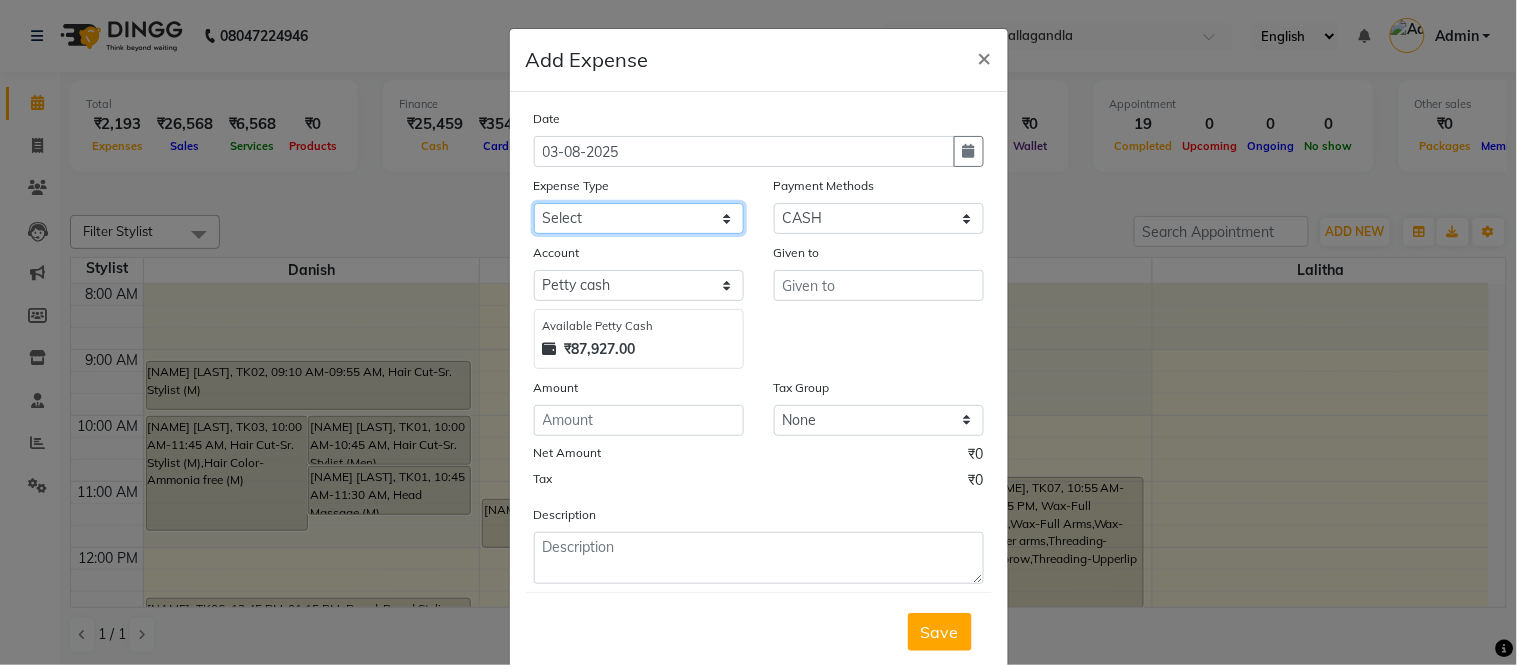 select on "17595" 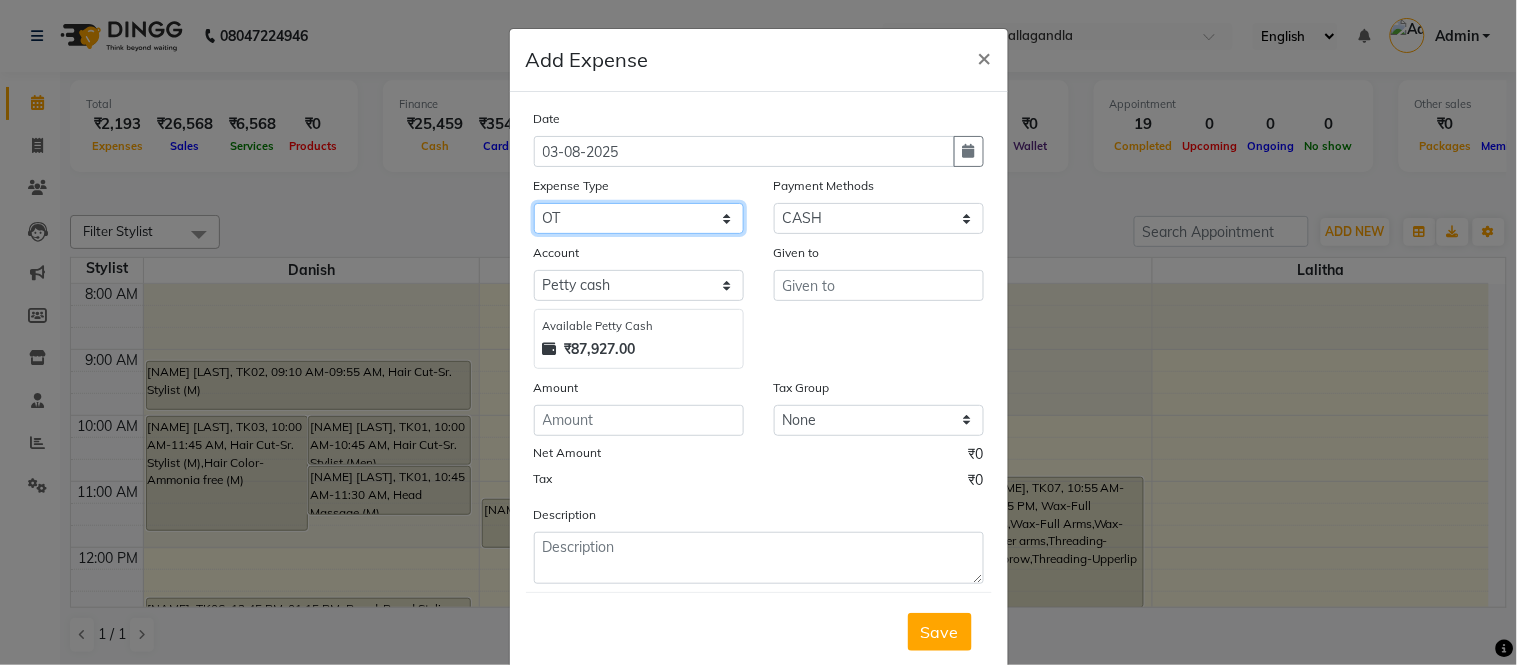 click on "Select Advance Salary Cash Adjustment as per DSR Client Snacks Equipment Fuel House Keeping Incentive Marketing Miscellaneous Monthly Bills OT Package Incentive Pantry Product Rent Review Salary Staff Welfare Suspense amount Tea & Refreshment TIP Utilities" 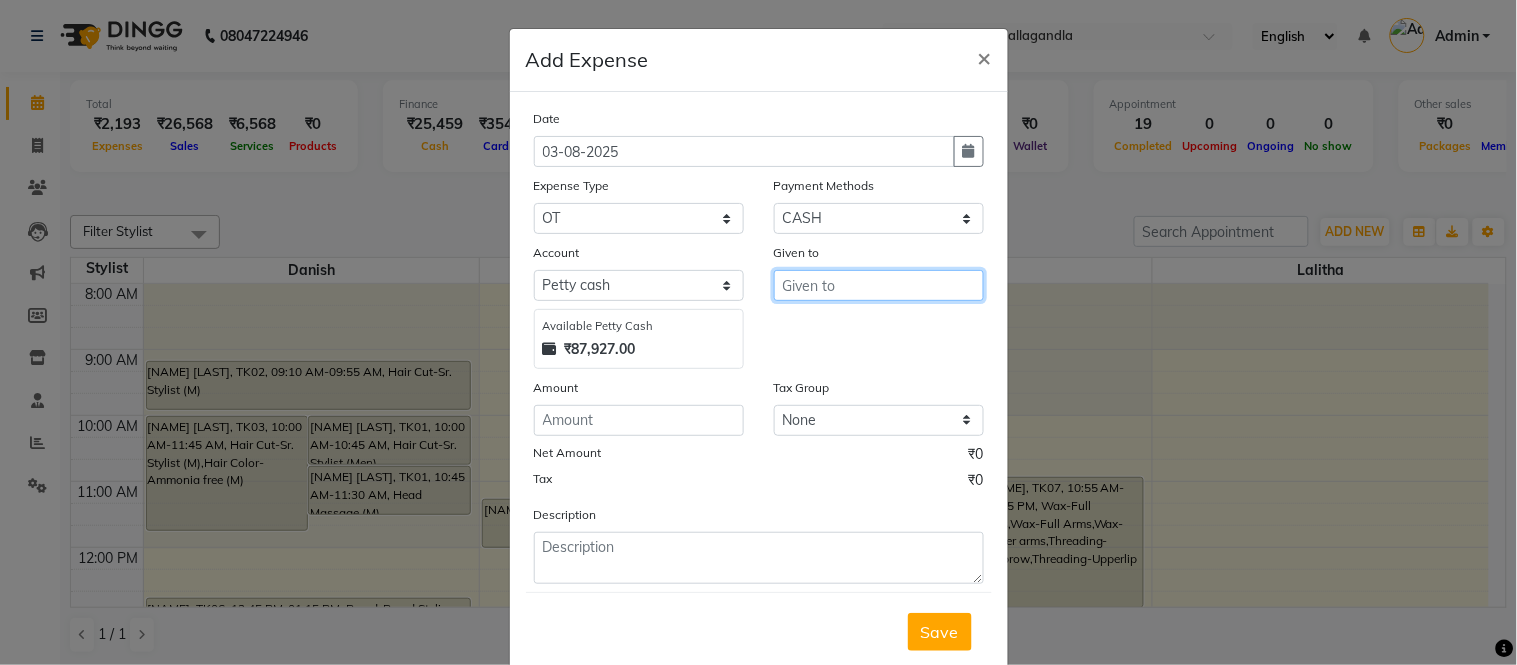 click at bounding box center (879, 285) 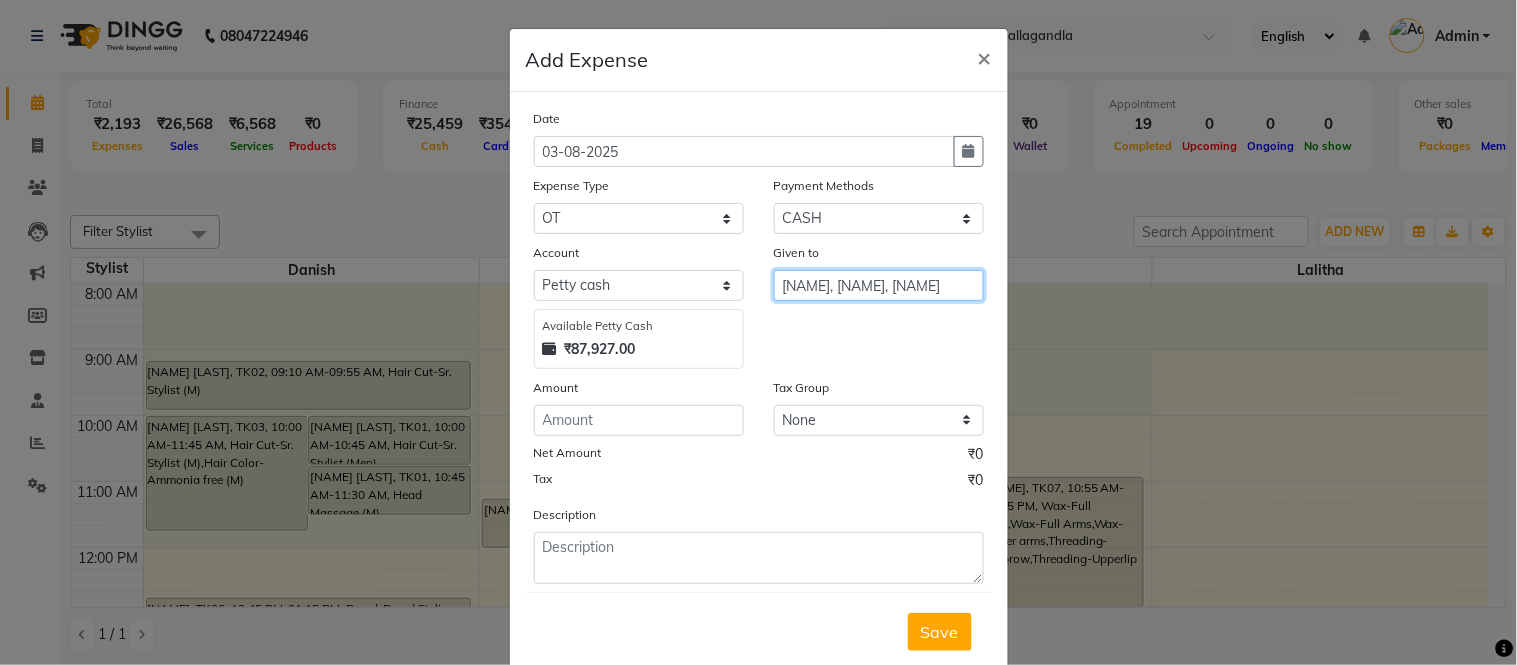 type on "Danish, Jitendra, Nishi" 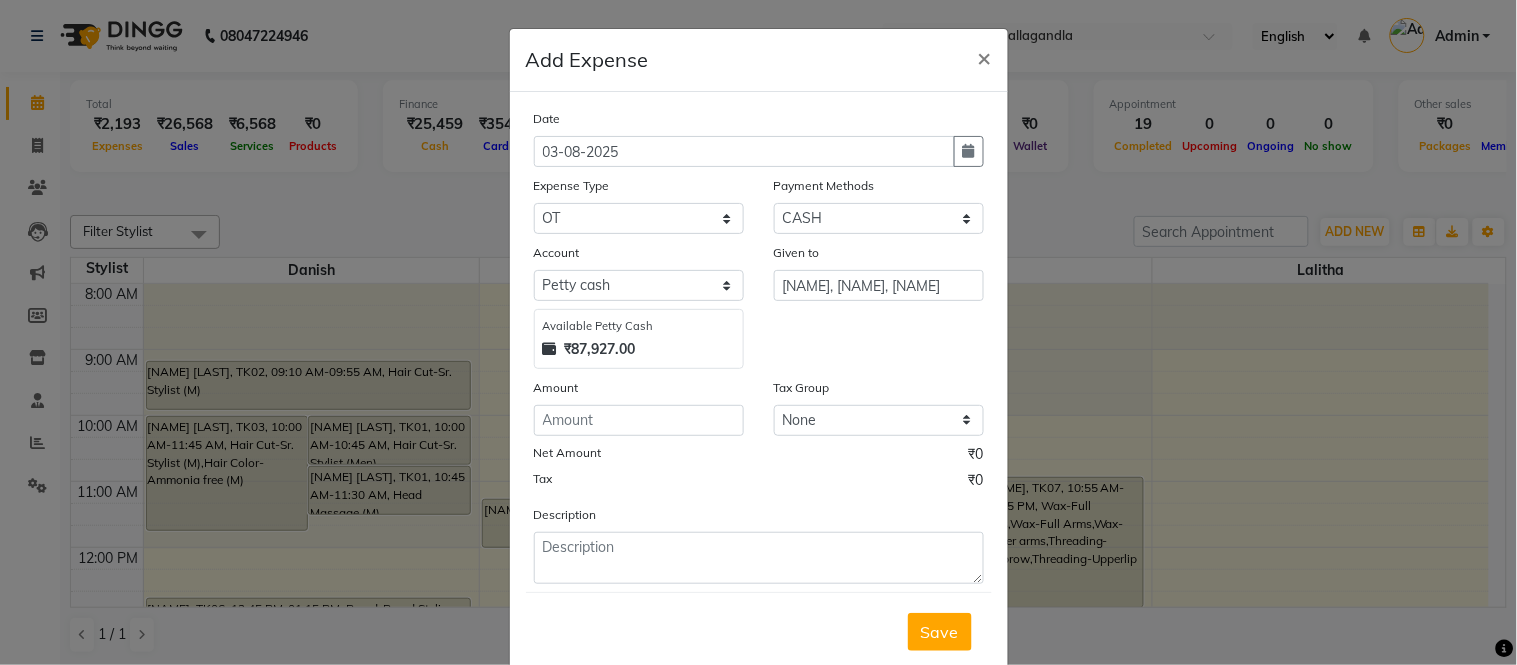 click on "Amount" 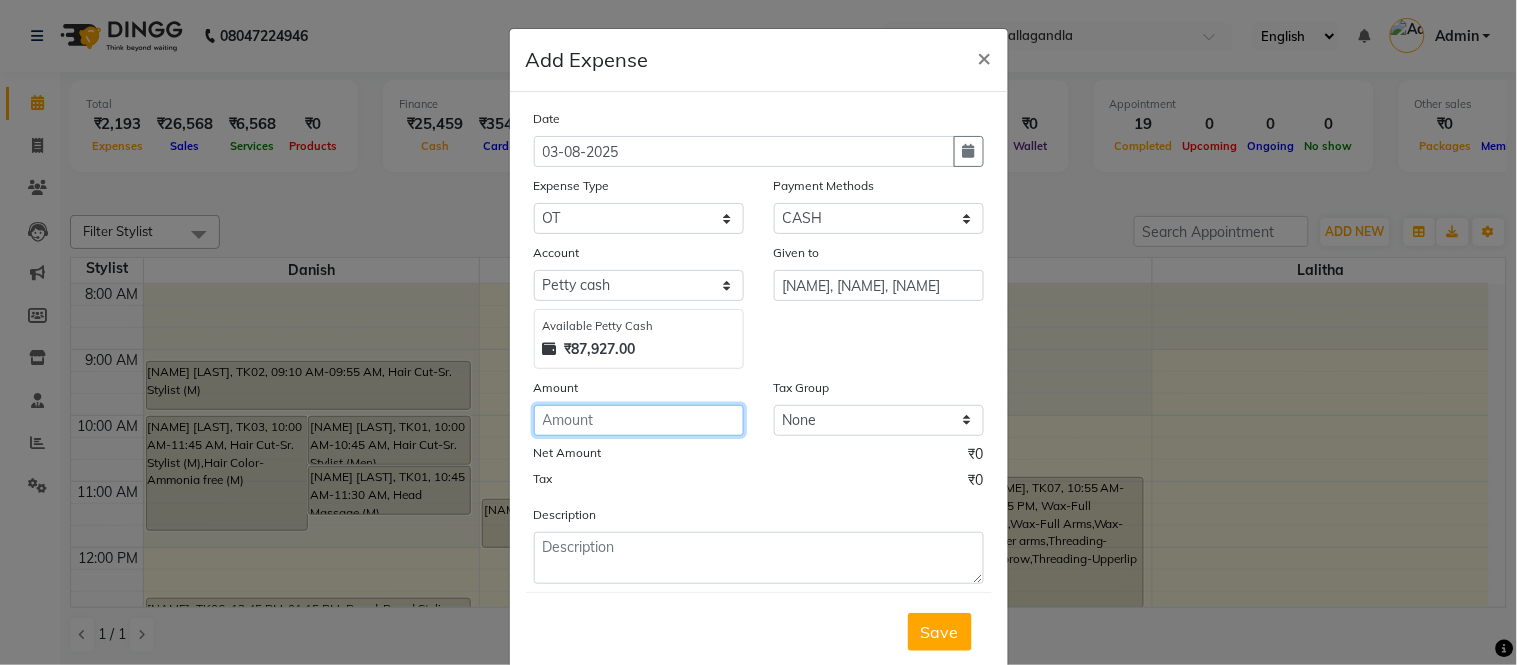 click 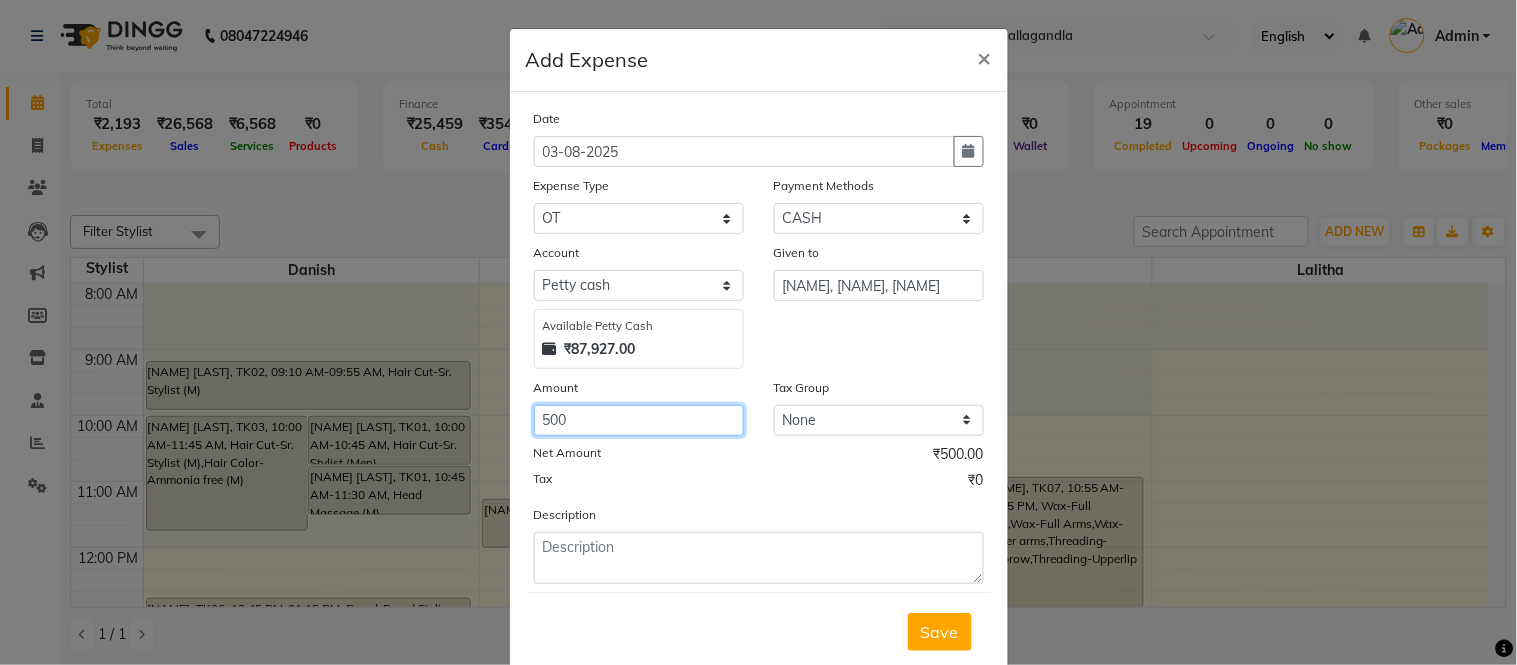 type on "500" 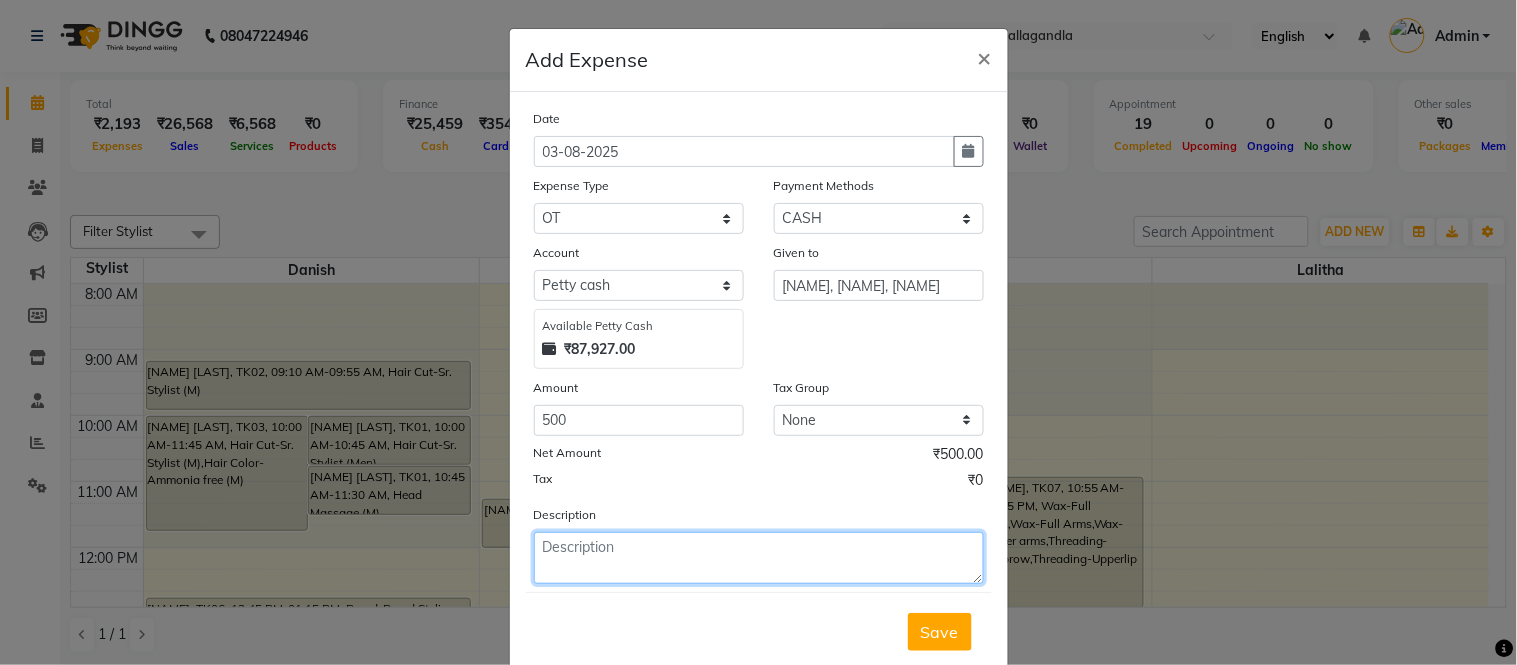 click 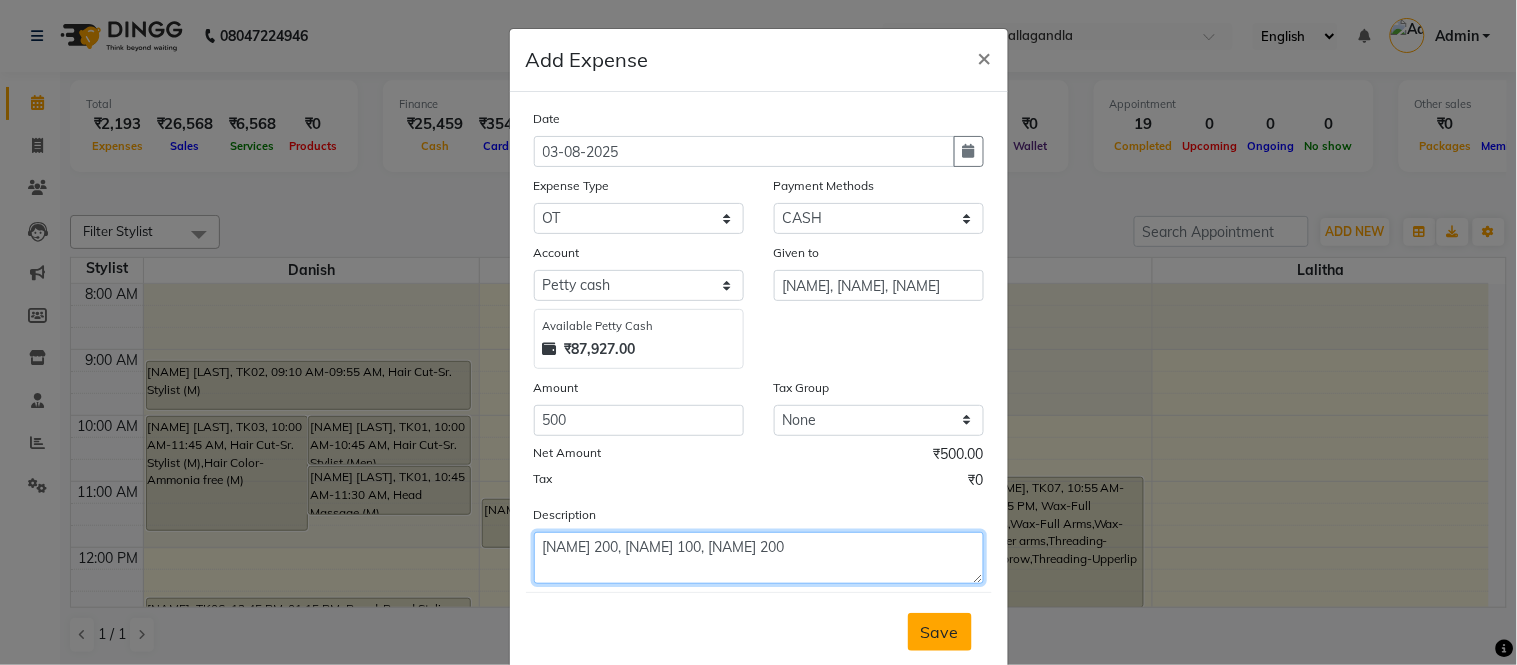 type on "Danish 200, Nishi 100, Jitendra 200" 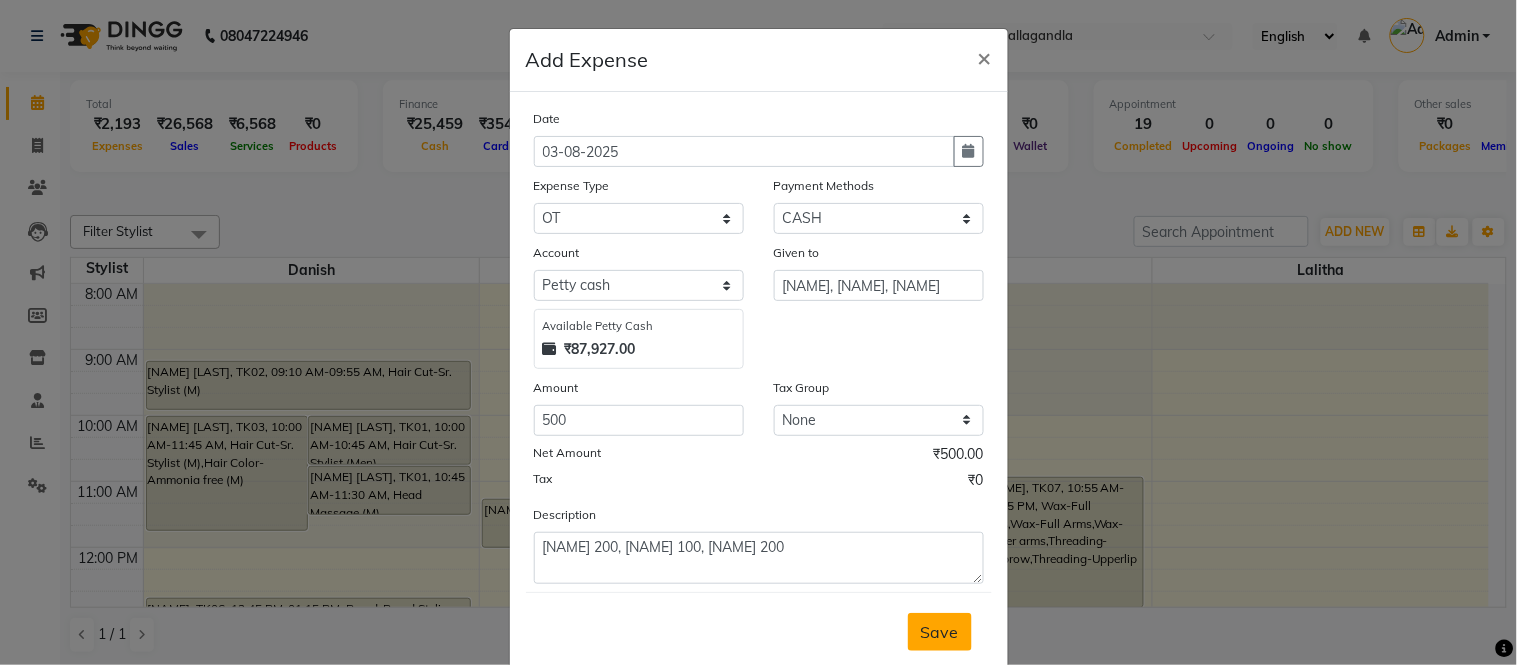 click on "Save" at bounding box center (940, 632) 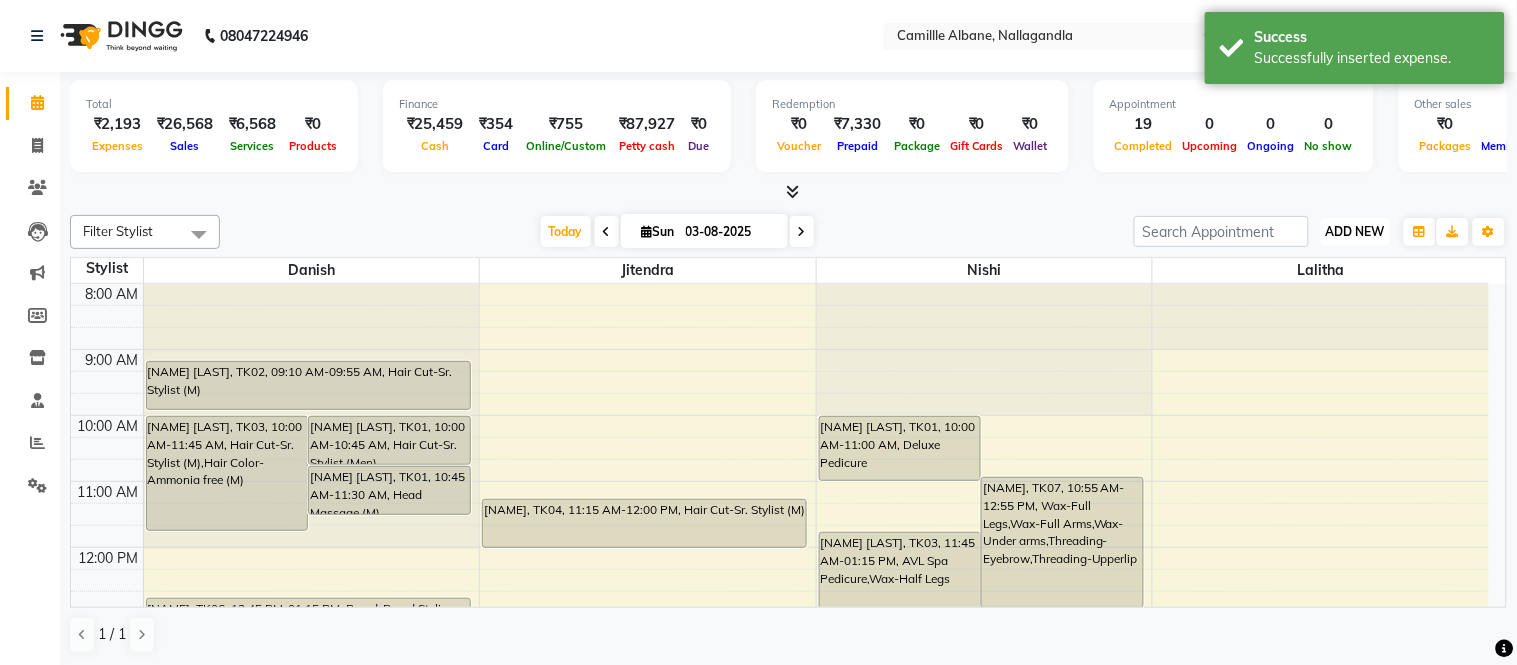 click on "ADD NEW" at bounding box center (1355, 231) 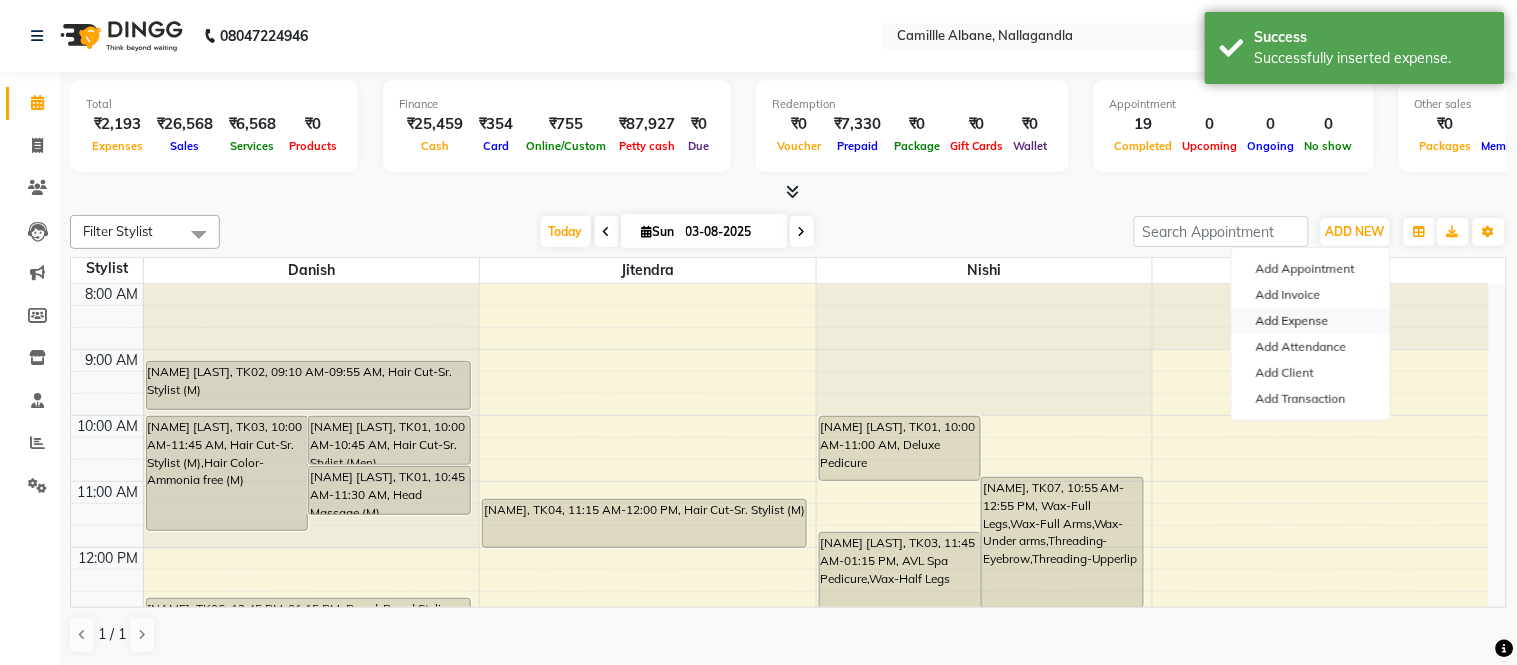 click on "Add Expense" at bounding box center (1311, 321) 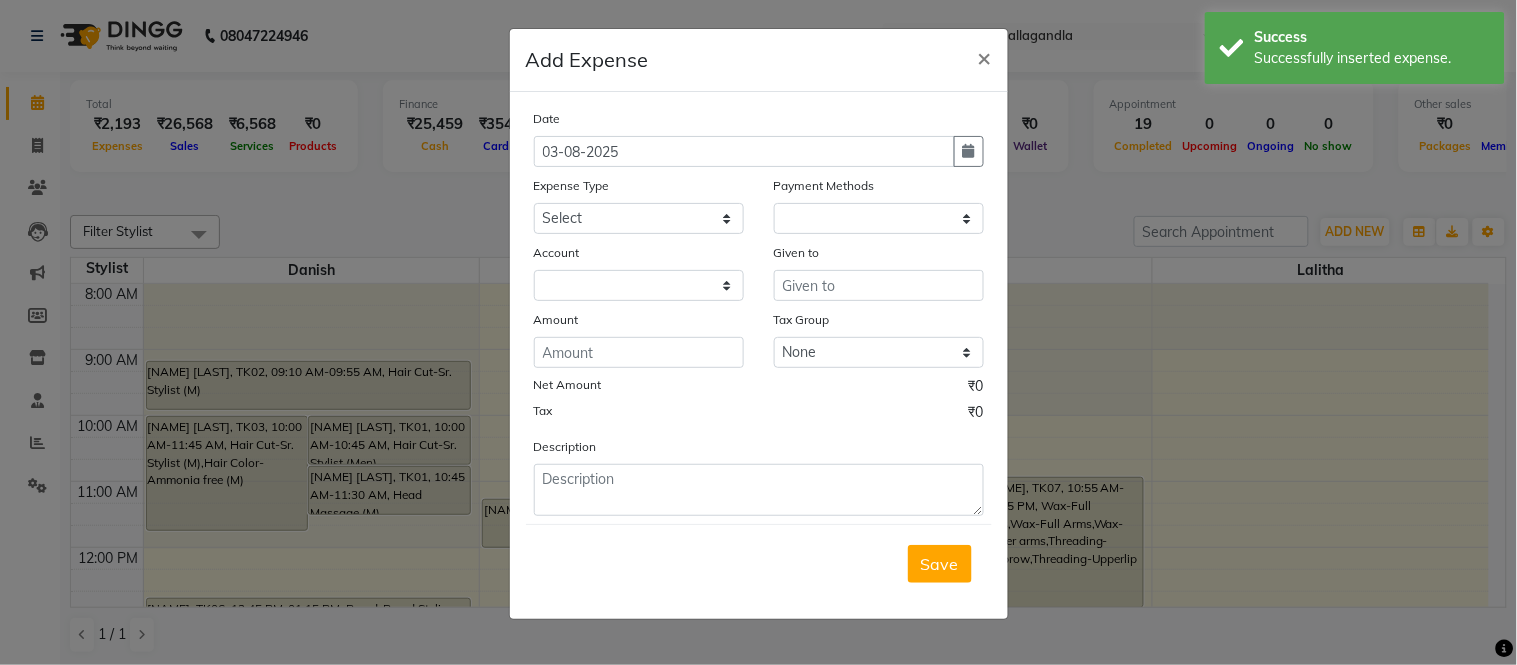 select on "1" 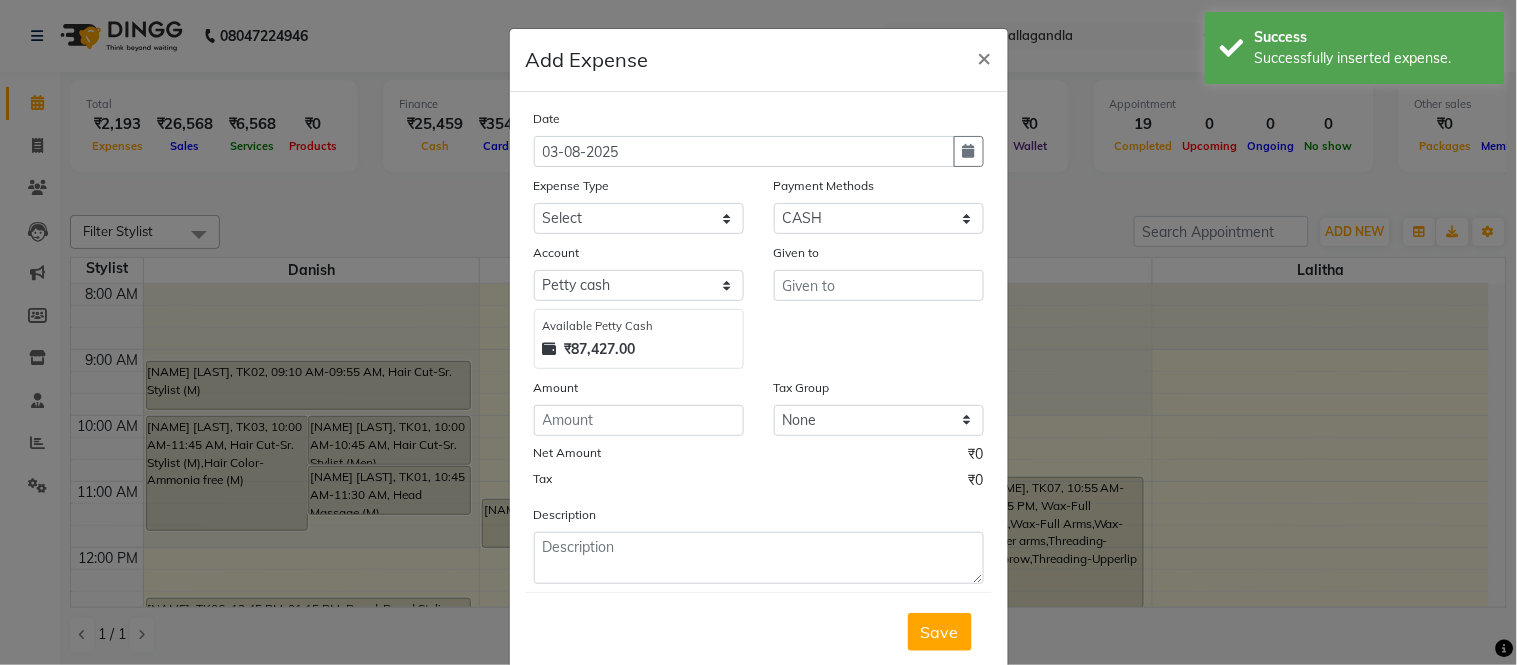 click on "Date 03-08-2025 Expense Type Select Advance Salary Cash Adjustment as per DSR Client Snacks Equipment Fuel House Keeping Incentive Marketing Miscellaneous Monthly Bills OT Package Incentive Pantry Product Rent Review Salary Staff Welfare Suspense amount Tea & Refreshment TIP Utilities Payment Methods Select Package CARD UPI CASH Prepaid Voucher Wallet Points Account Select Petty cash Default account Available Petty Cash ₹87,427.00 Given to Amount Tax Group None GST Net Amount ₹0 Tax ₹0 Description" 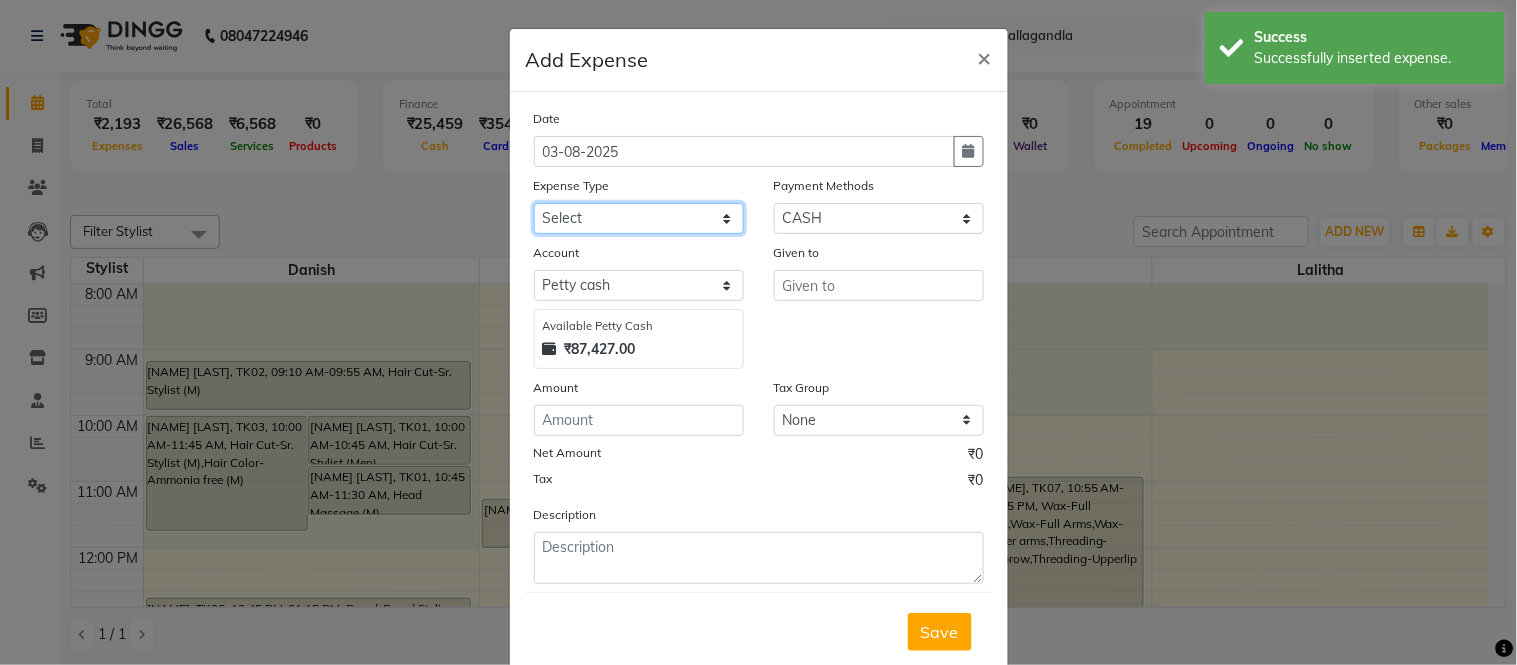 click on "Select Advance Salary Cash Adjustment as per DSR Client Snacks Equipment Fuel House Keeping Incentive Marketing Miscellaneous Monthly Bills OT Package Incentive Pantry Product Rent Review Salary Staff Welfare Suspense amount Tea & Refreshment TIP Utilities" 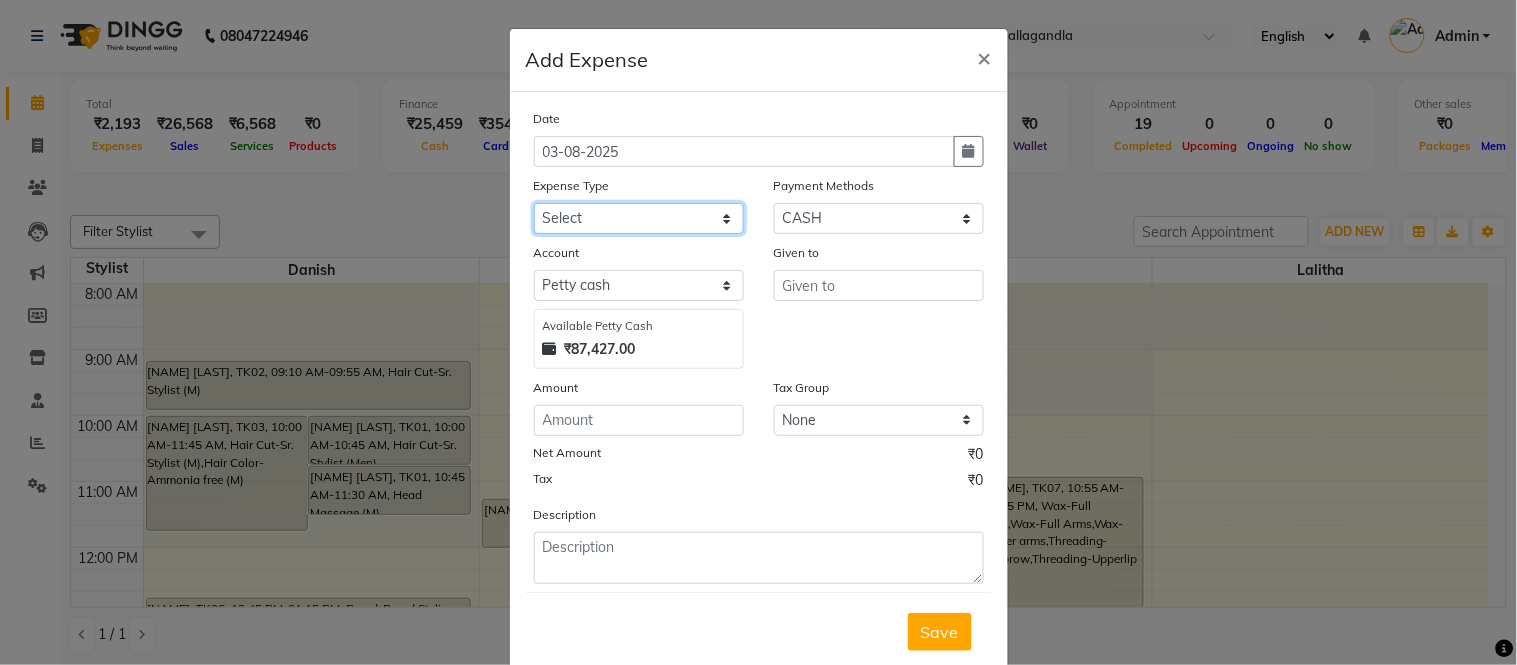 select on "17596" 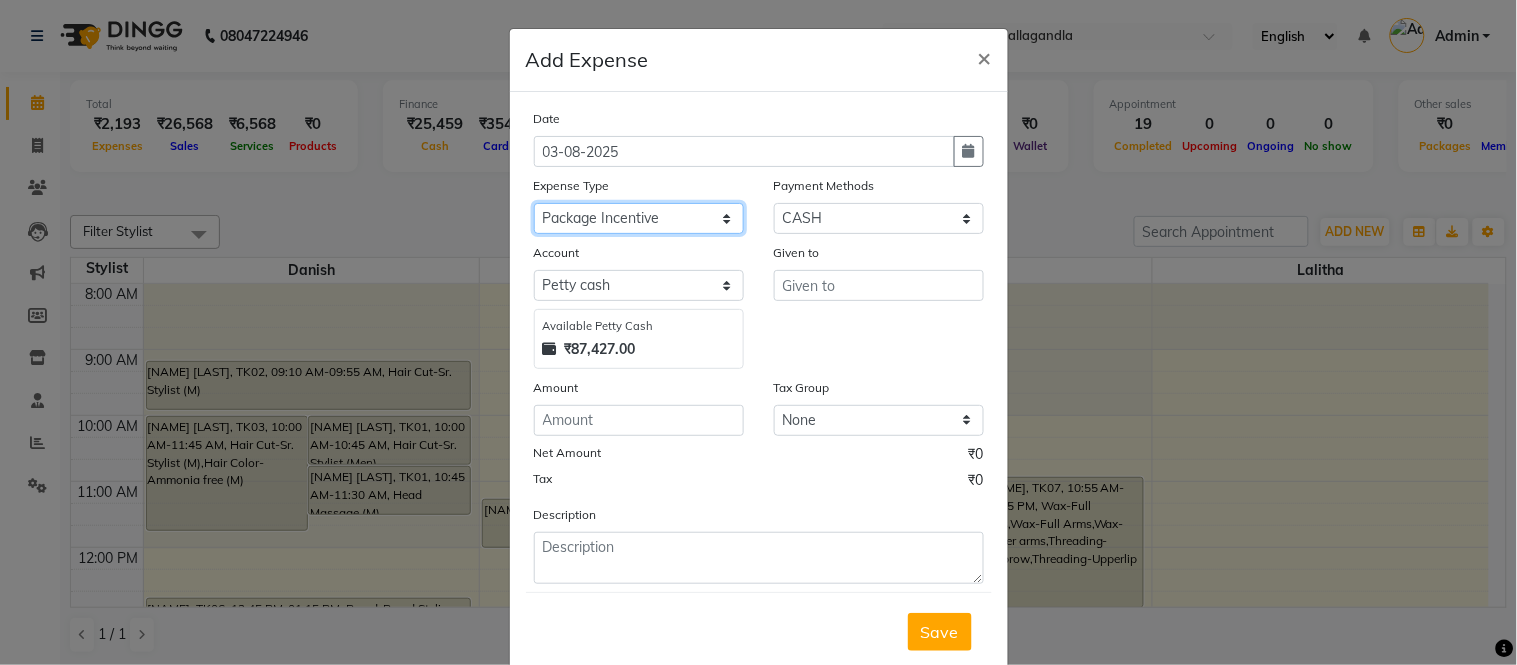 click on "Select Advance Salary Cash Adjustment as per DSR Client Snacks Equipment Fuel House Keeping Incentive Marketing Miscellaneous Monthly Bills OT Package Incentive Pantry Product Rent Review Salary Staff Welfare Suspense amount Tea & Refreshment TIP Utilities" 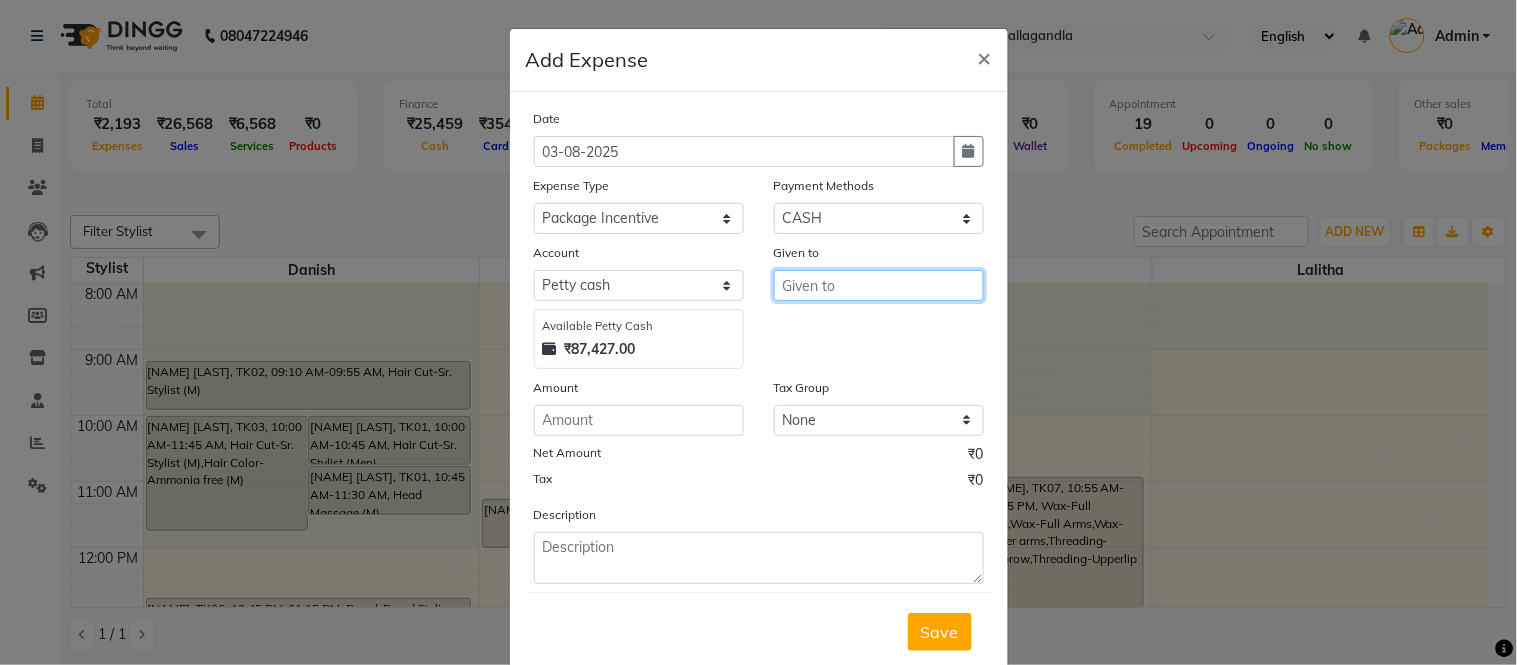 click at bounding box center (879, 285) 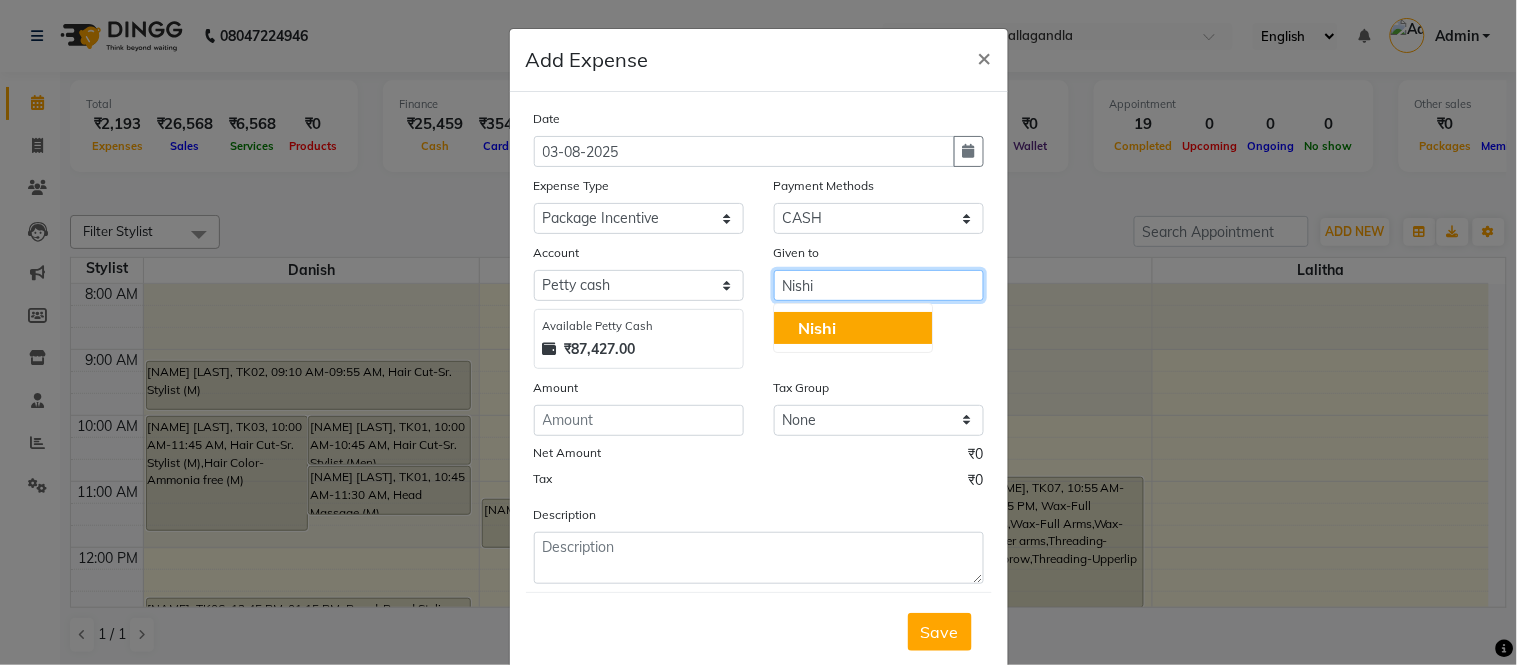 click on "Nishi" 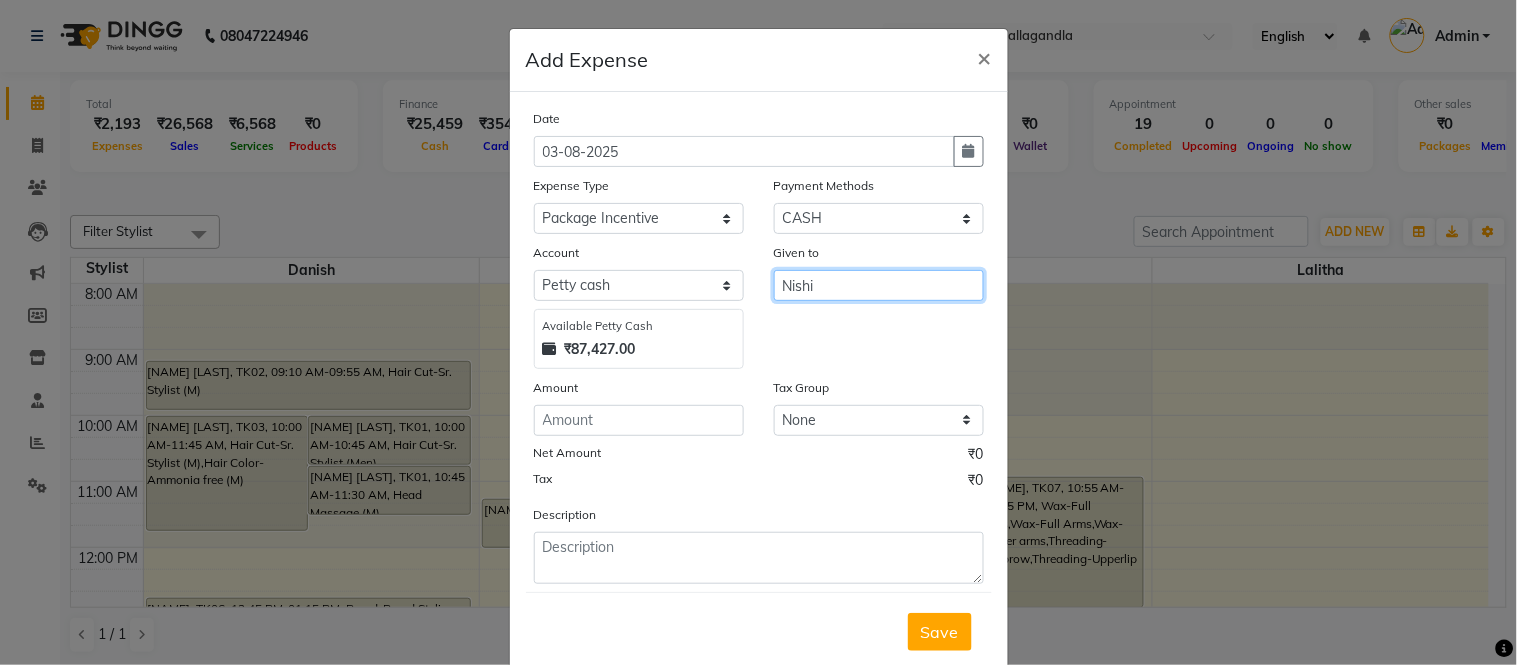 type on "Nishi" 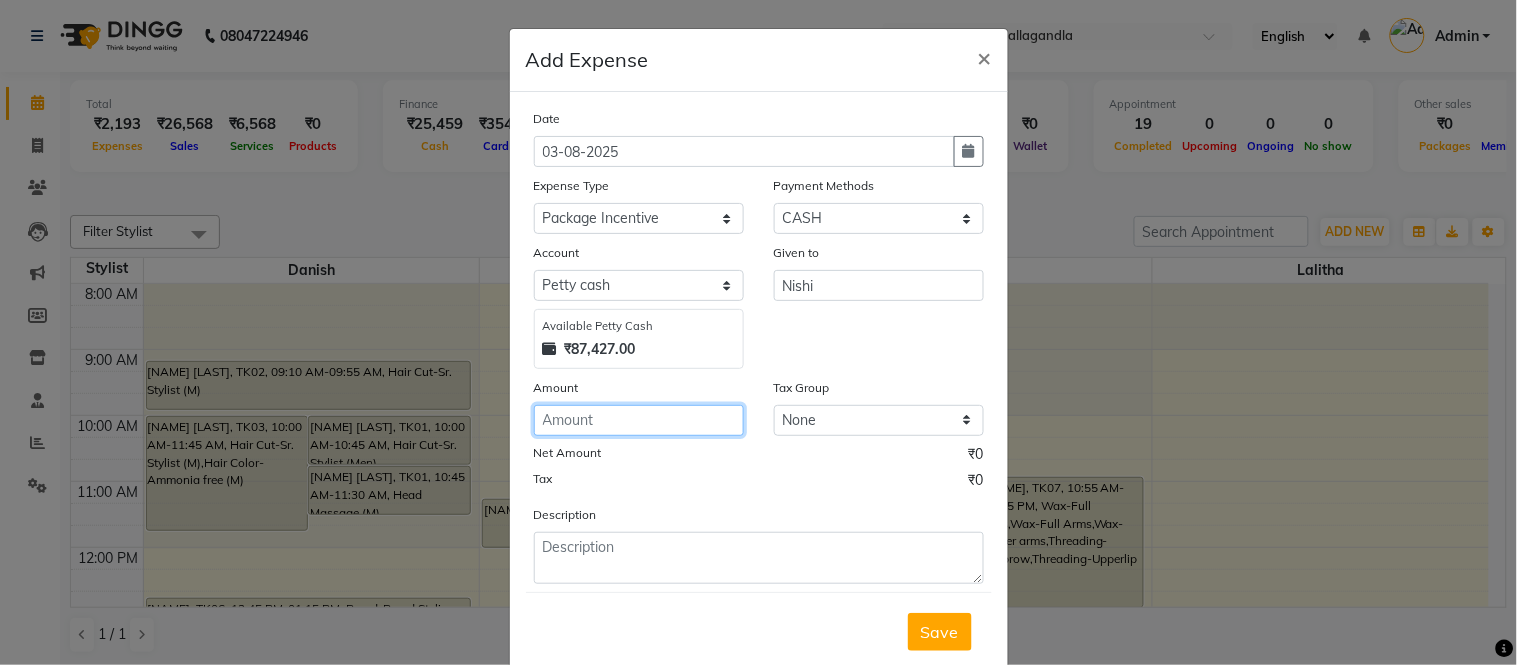 click 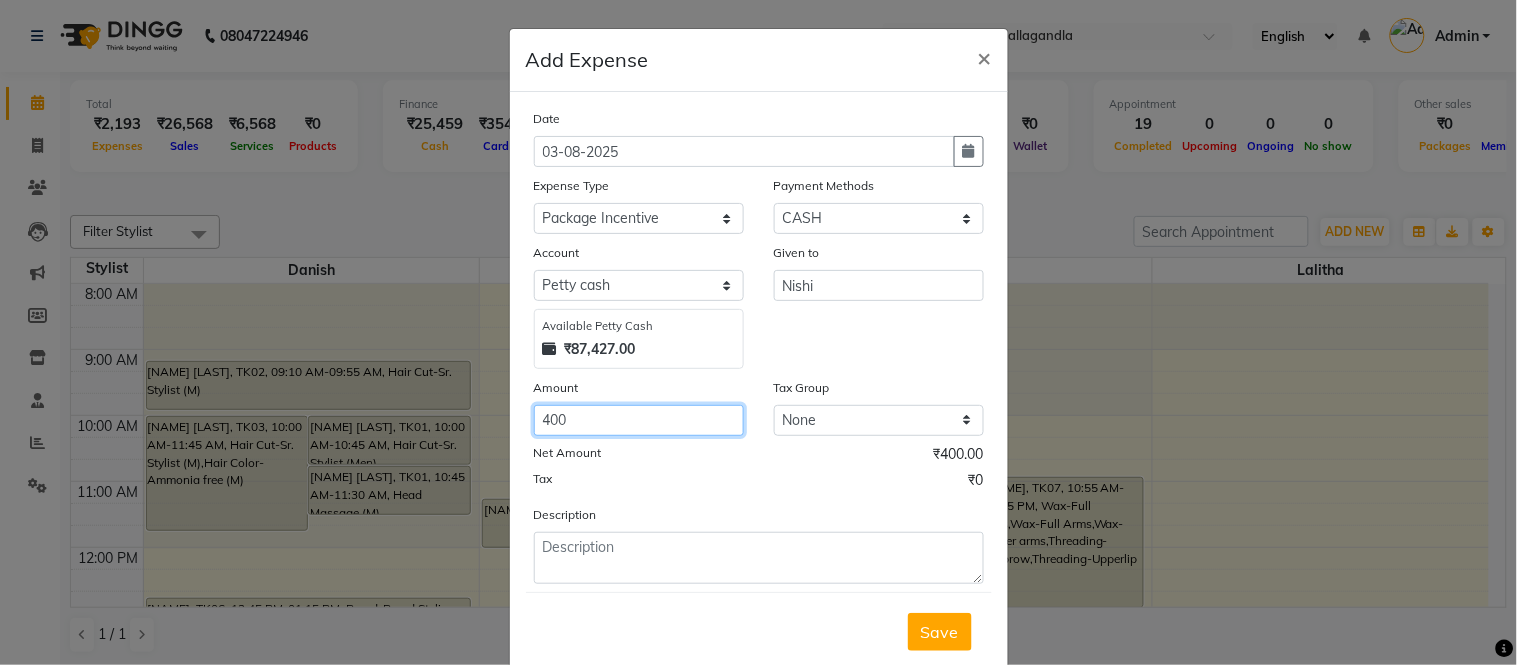 type on "400" 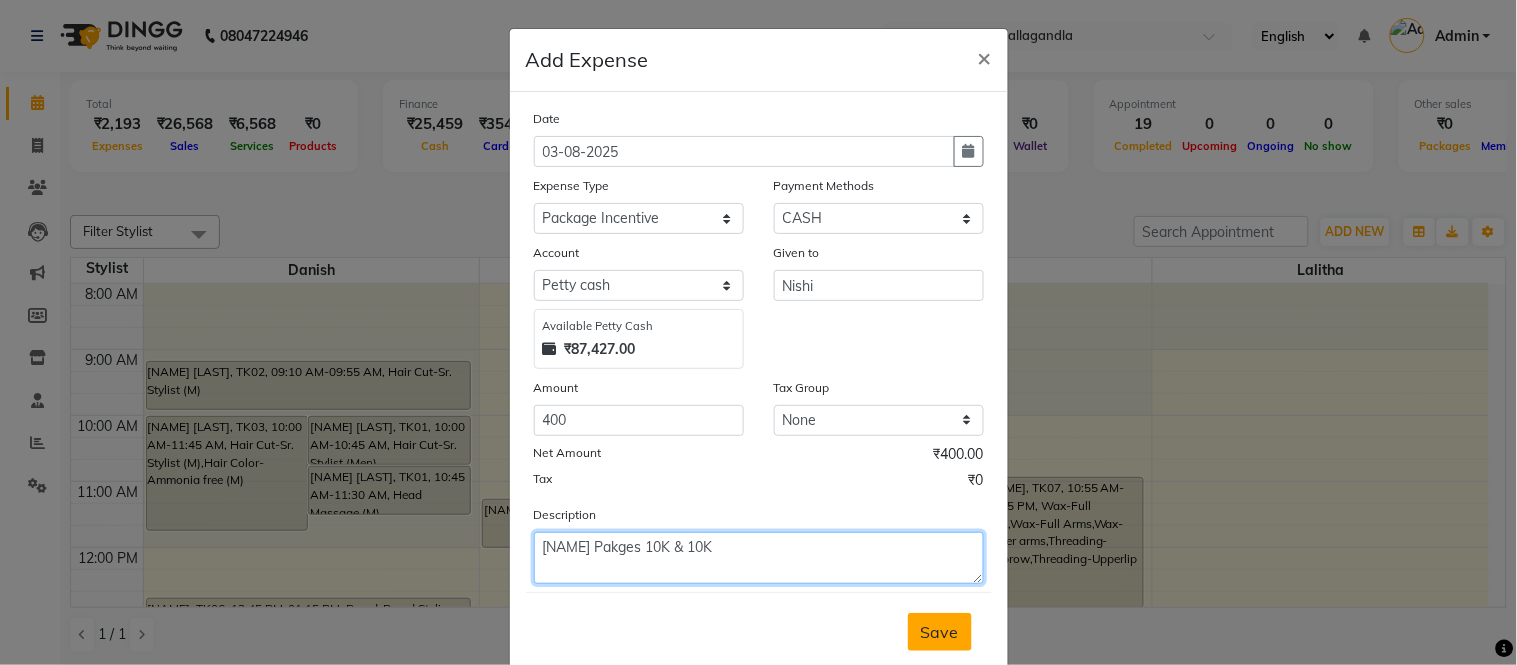 type on "Nishi Pakges 10K & 10K" 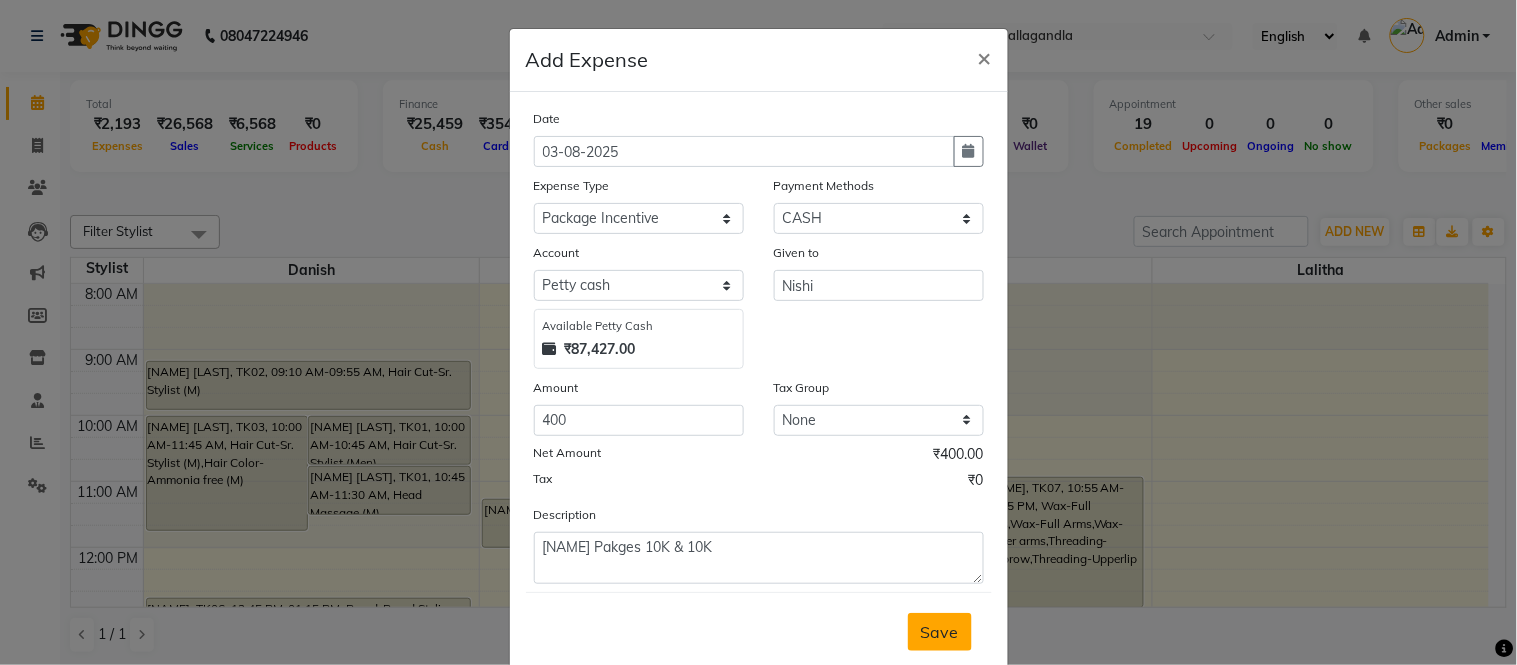 click on "Save" at bounding box center [940, 632] 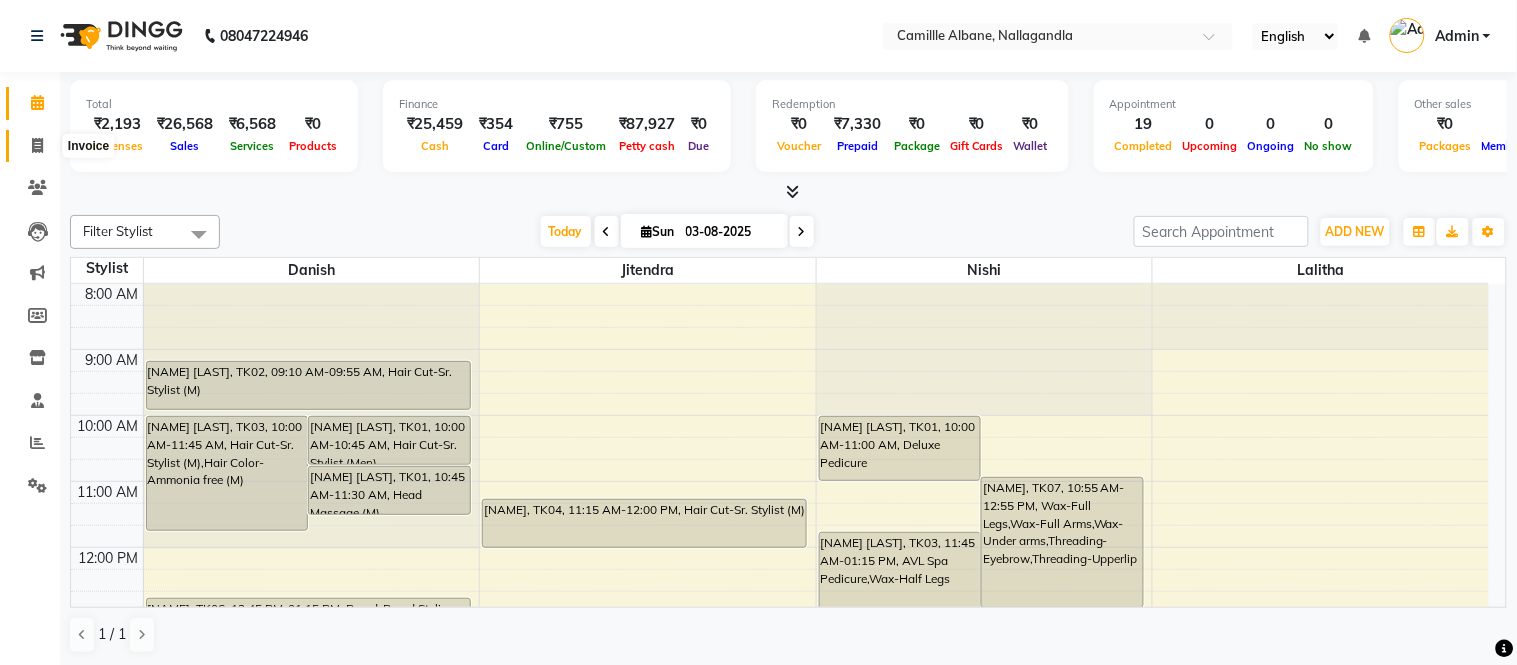 click 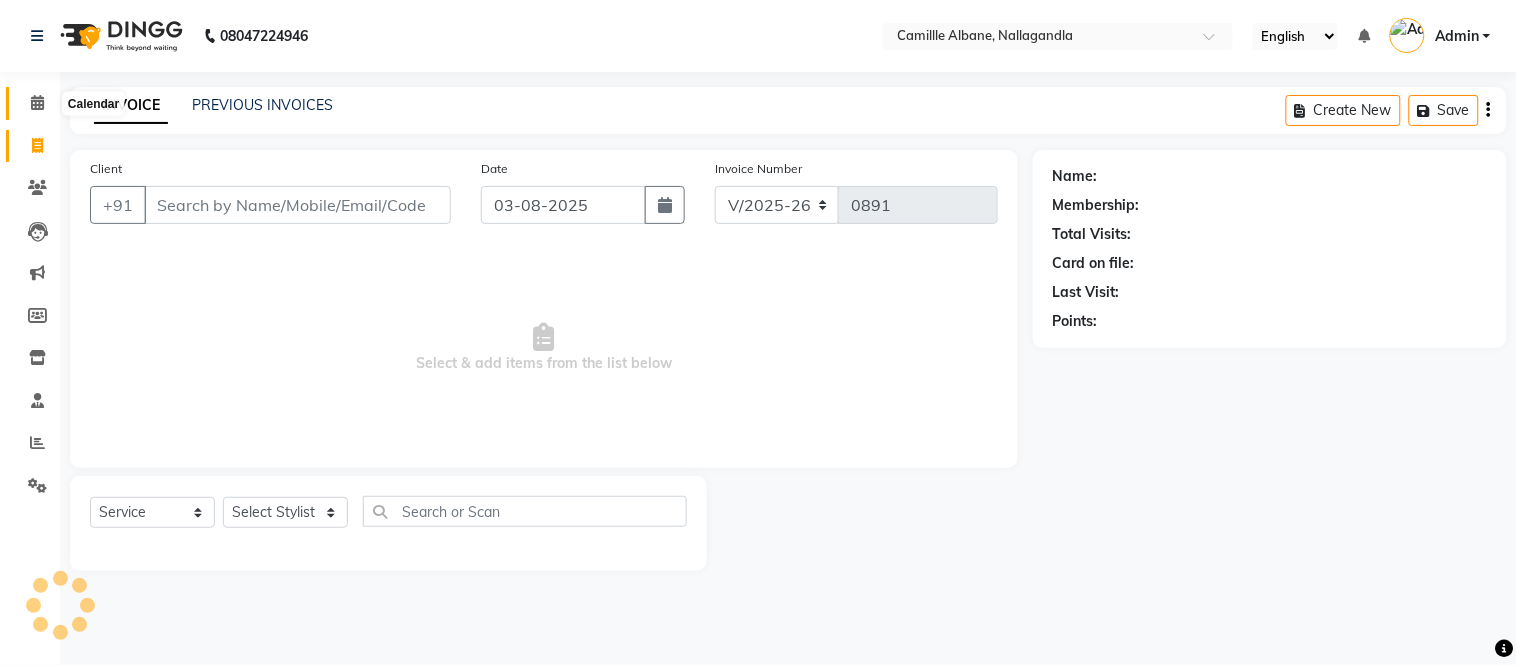 click 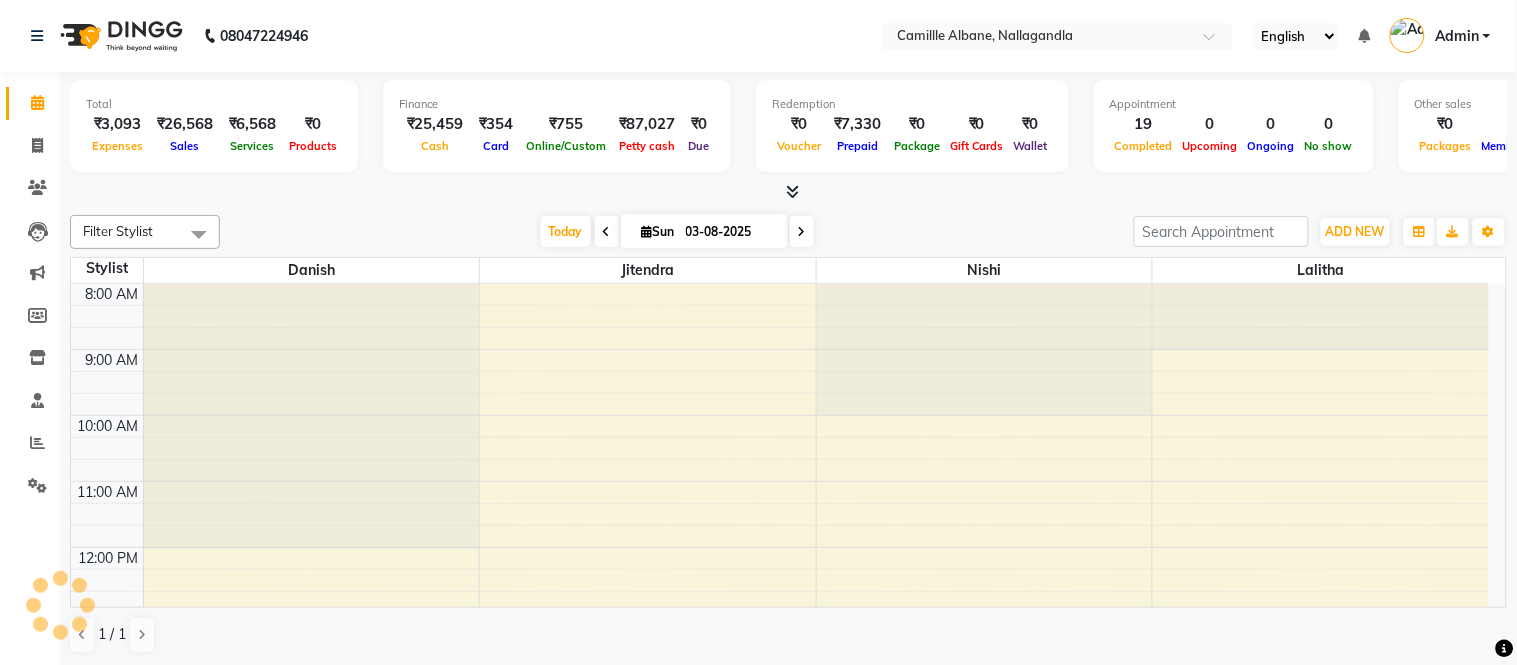 scroll, scrollTop: 0, scrollLeft: 0, axis: both 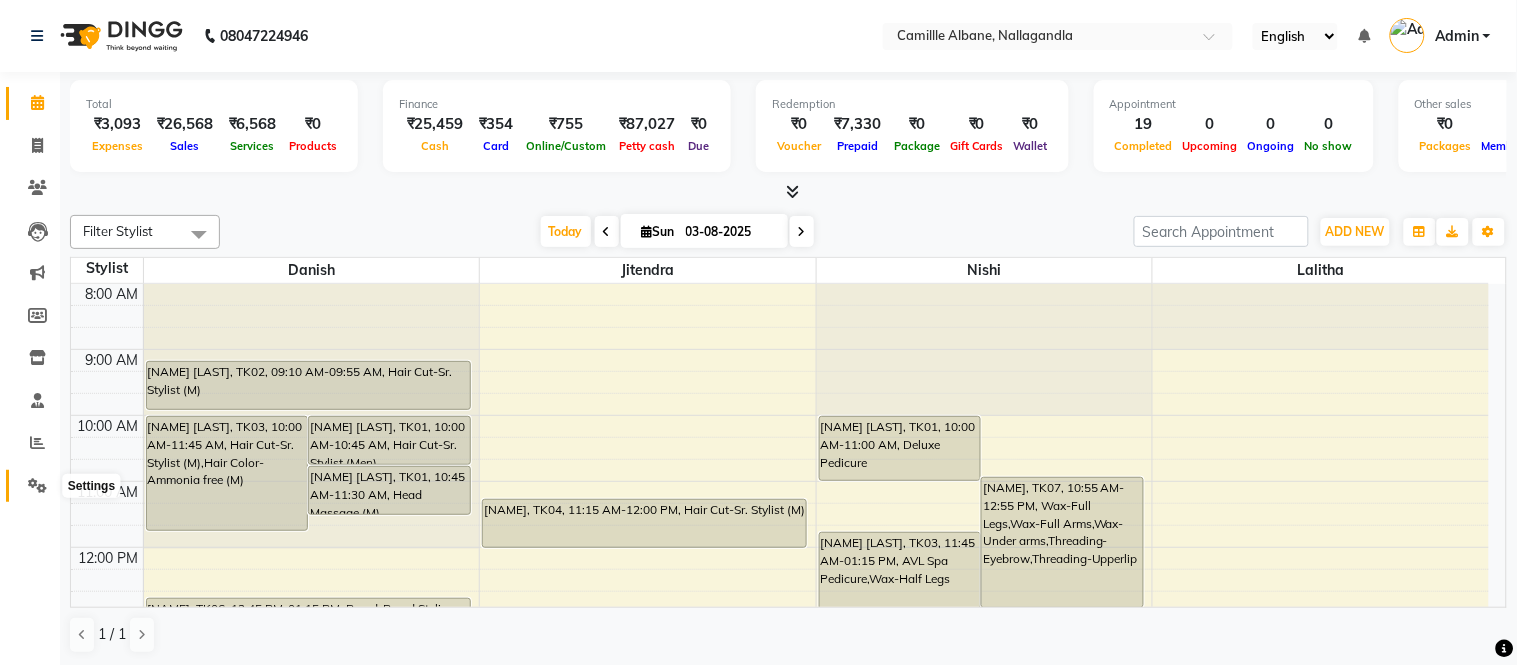 click 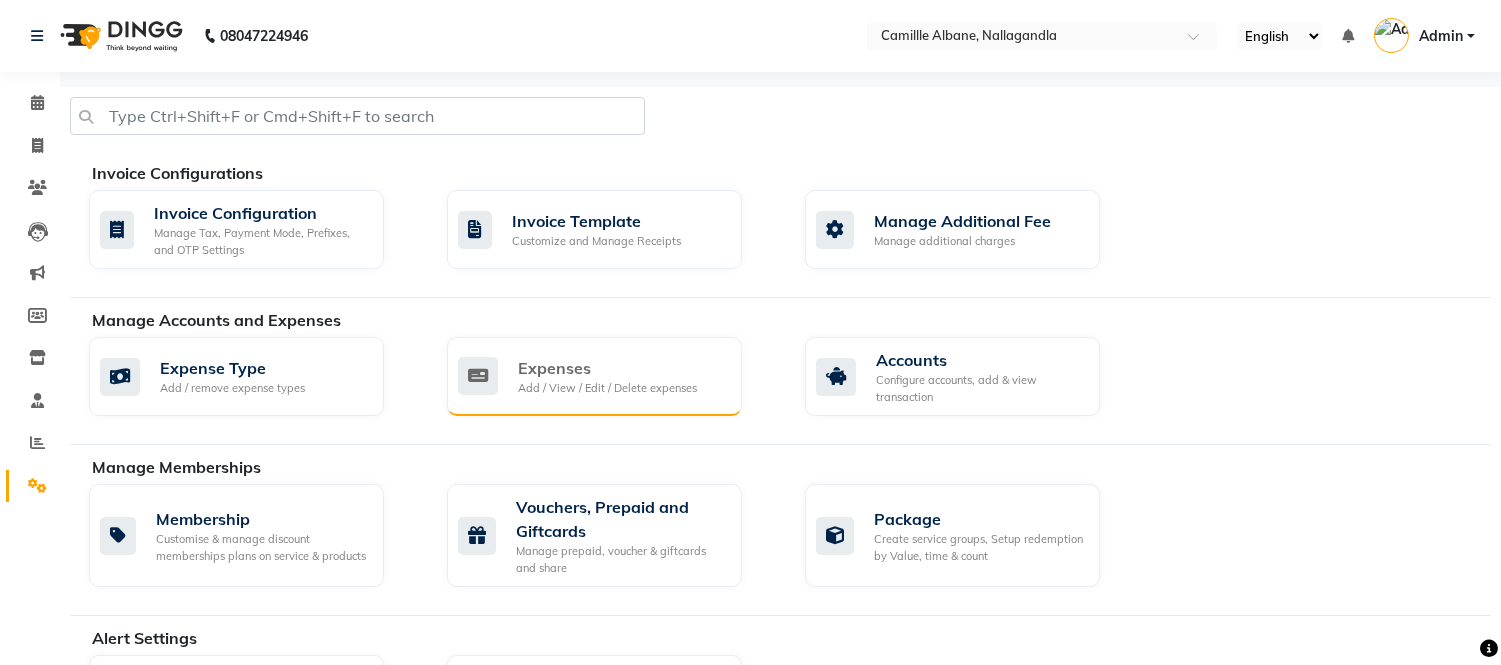 click on "Expenses" 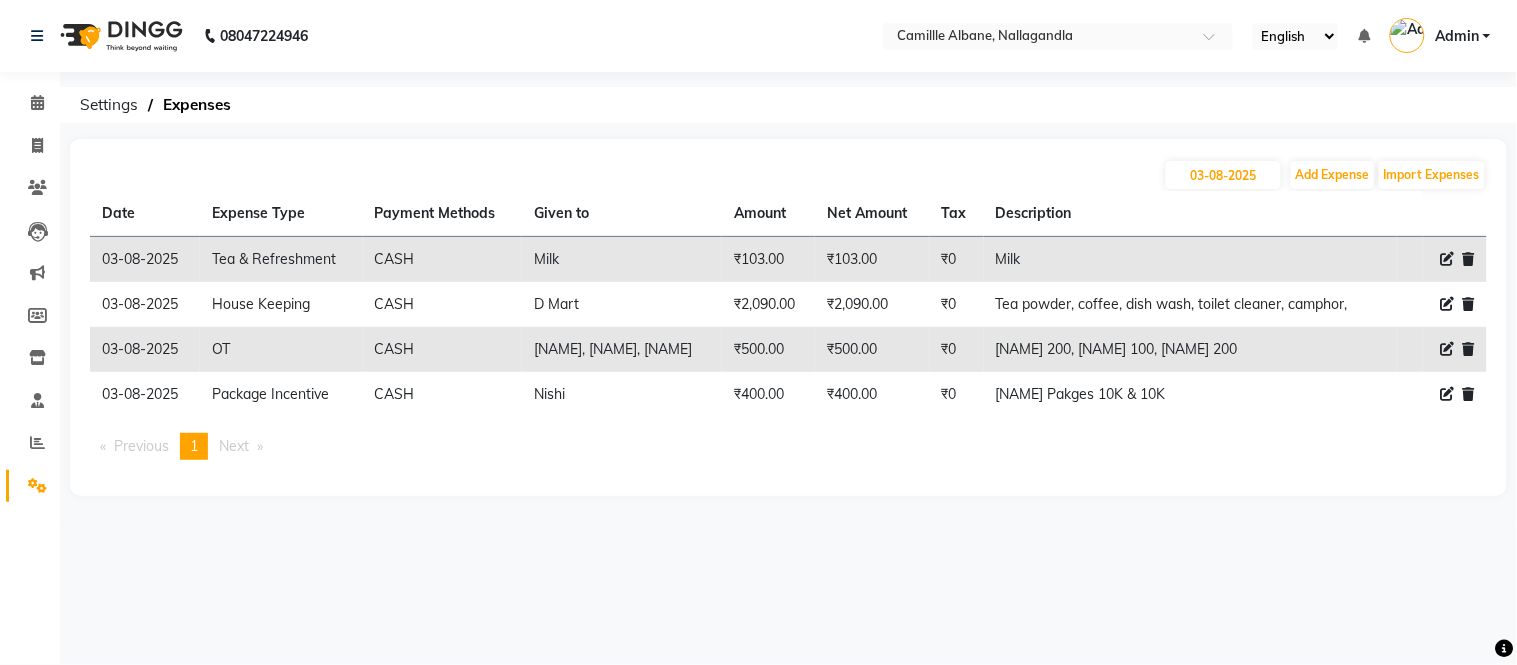 click 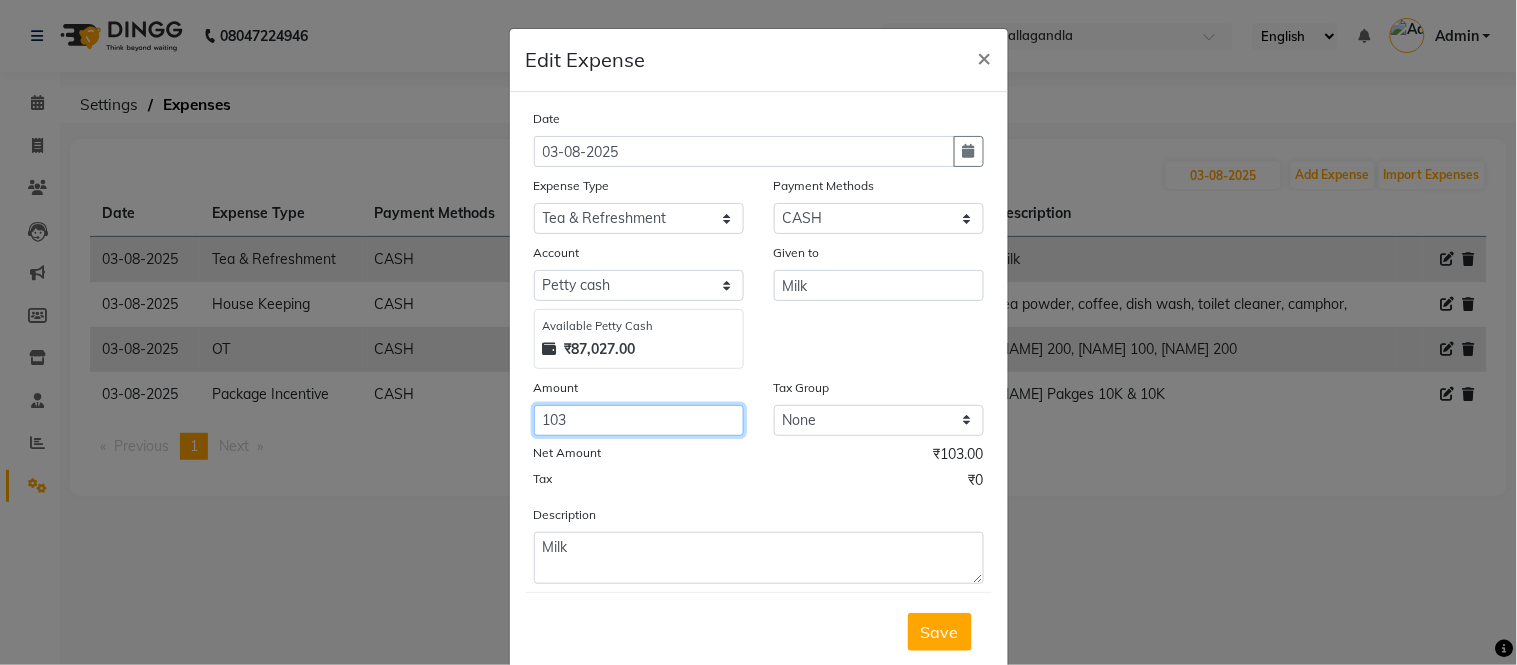 click on "103" 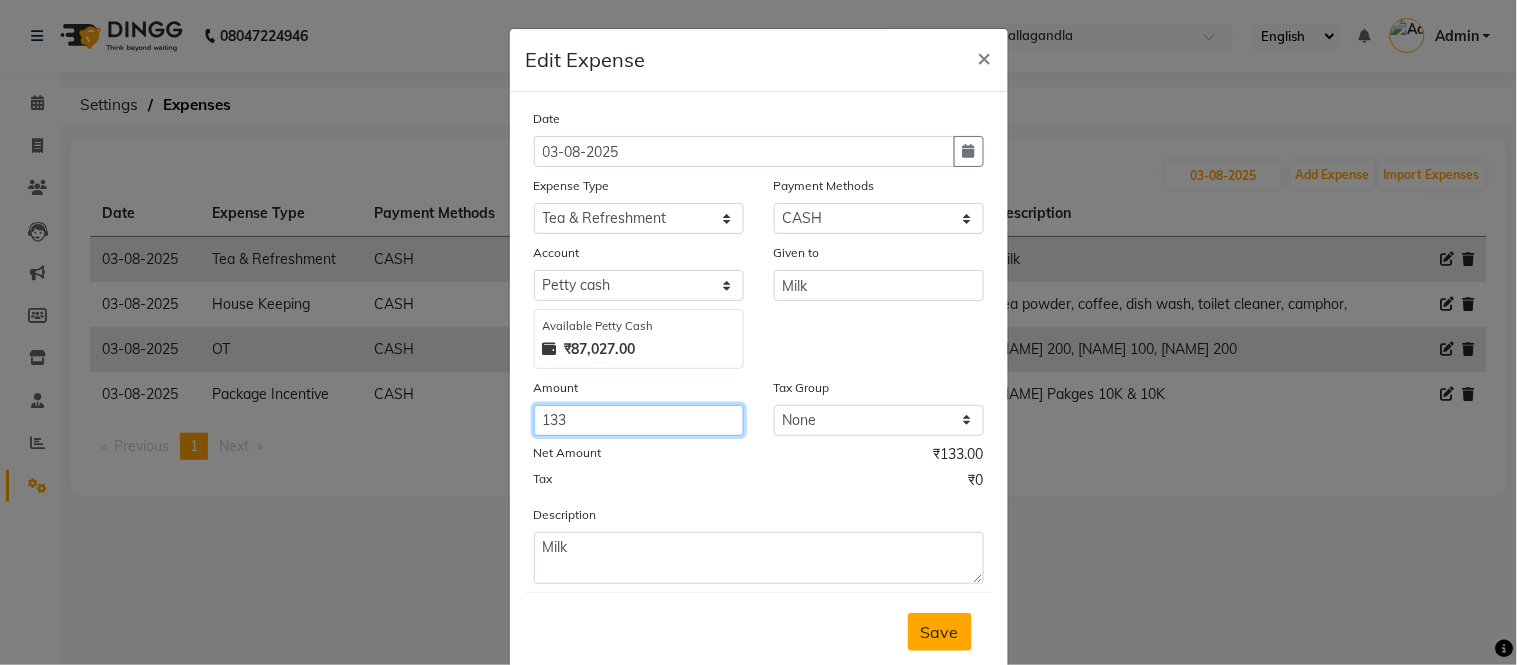 type on "133" 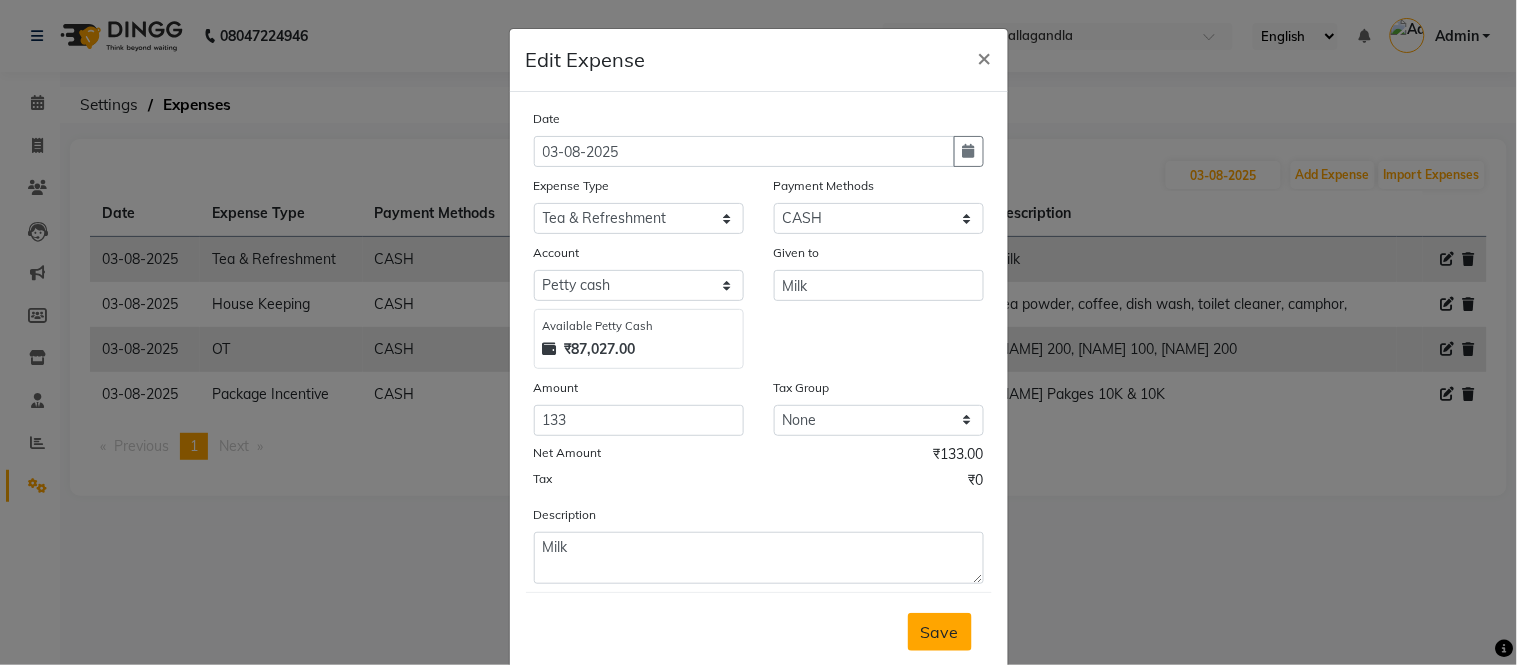click on "Save" at bounding box center (940, 632) 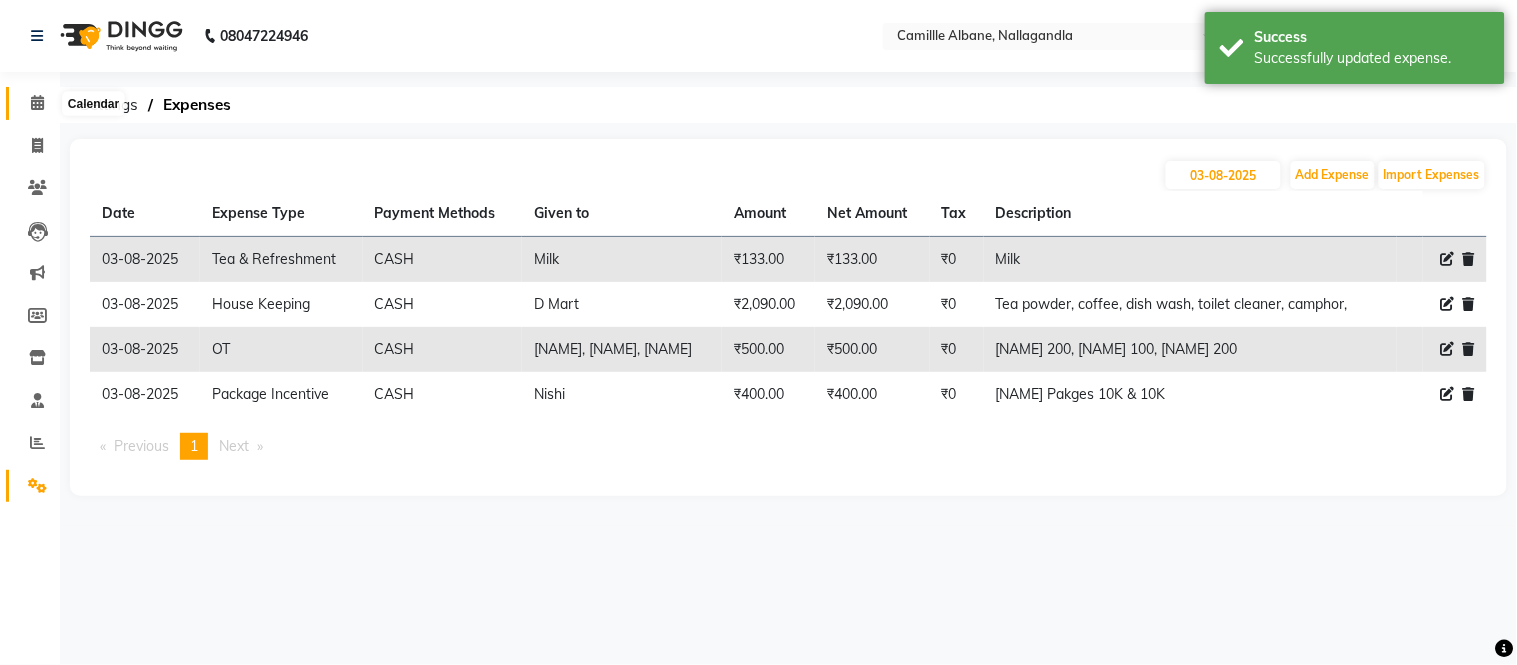 click 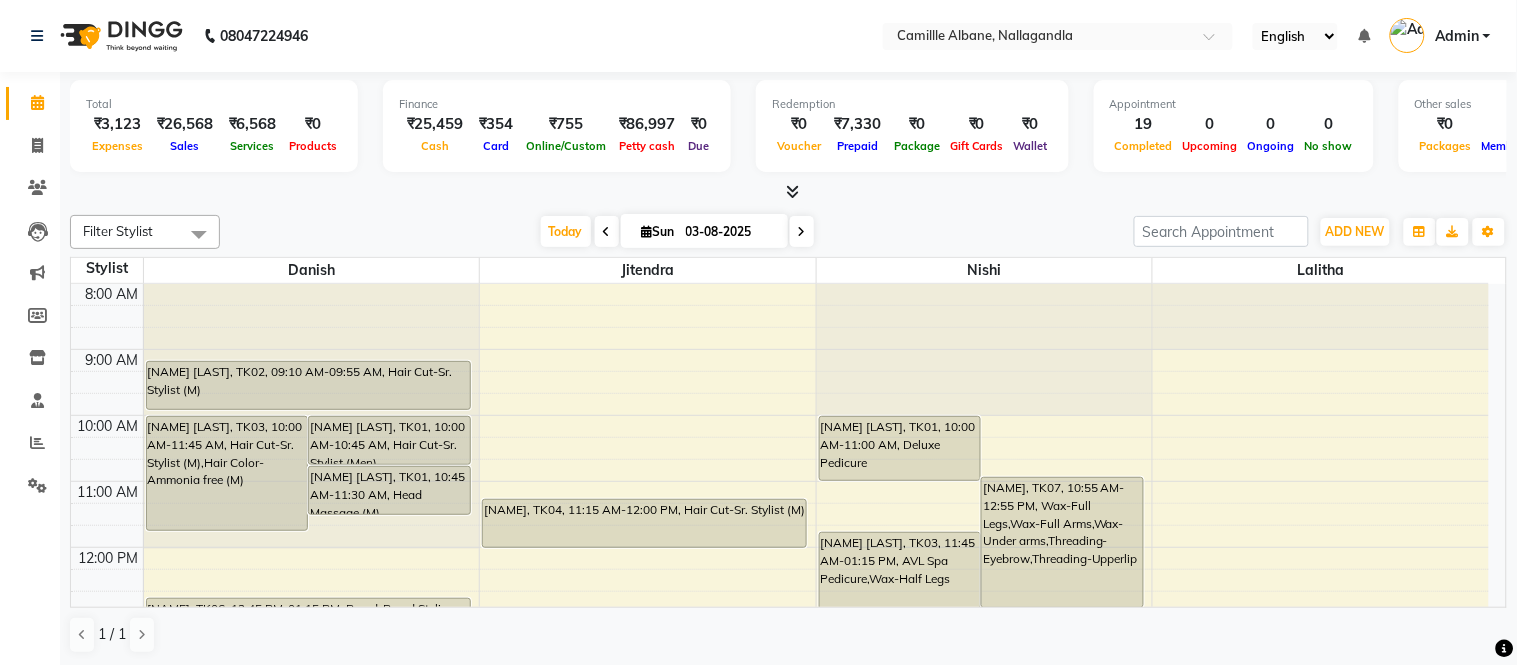 click at bounding box center [792, 191] 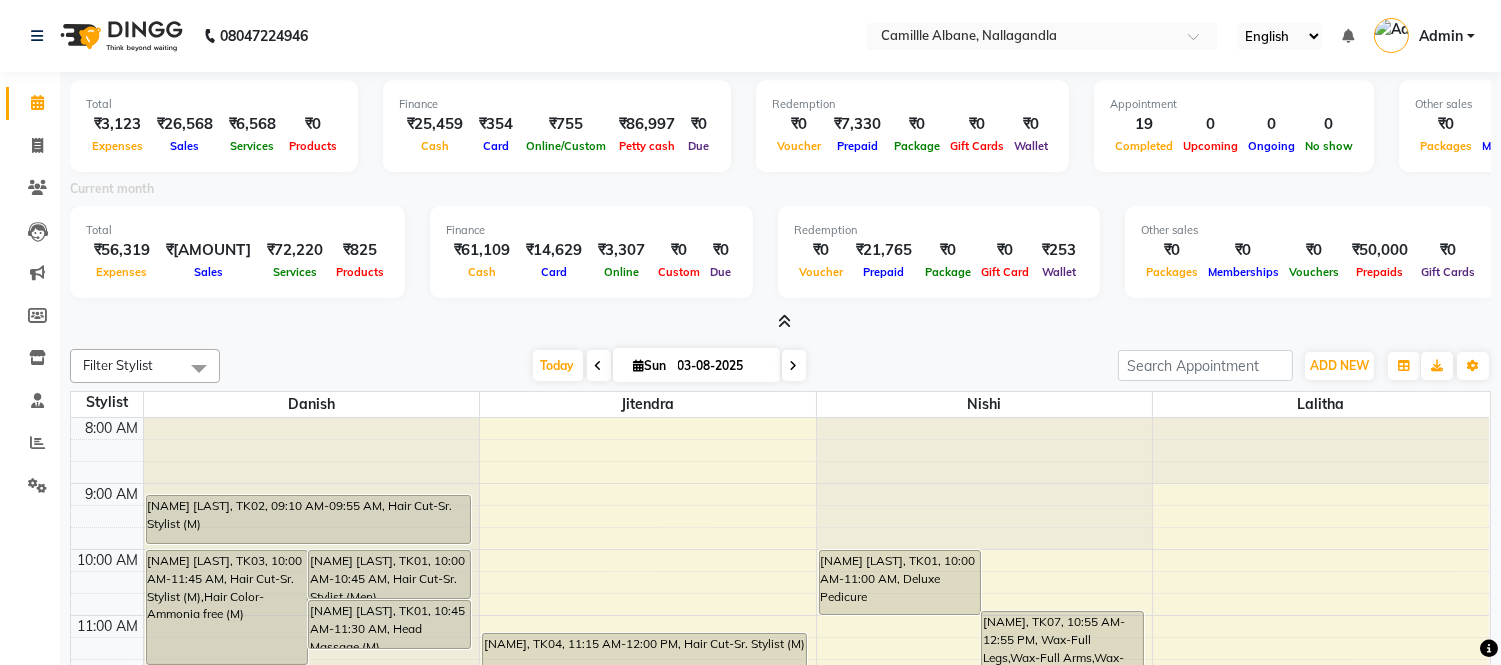 click at bounding box center [784, 321] 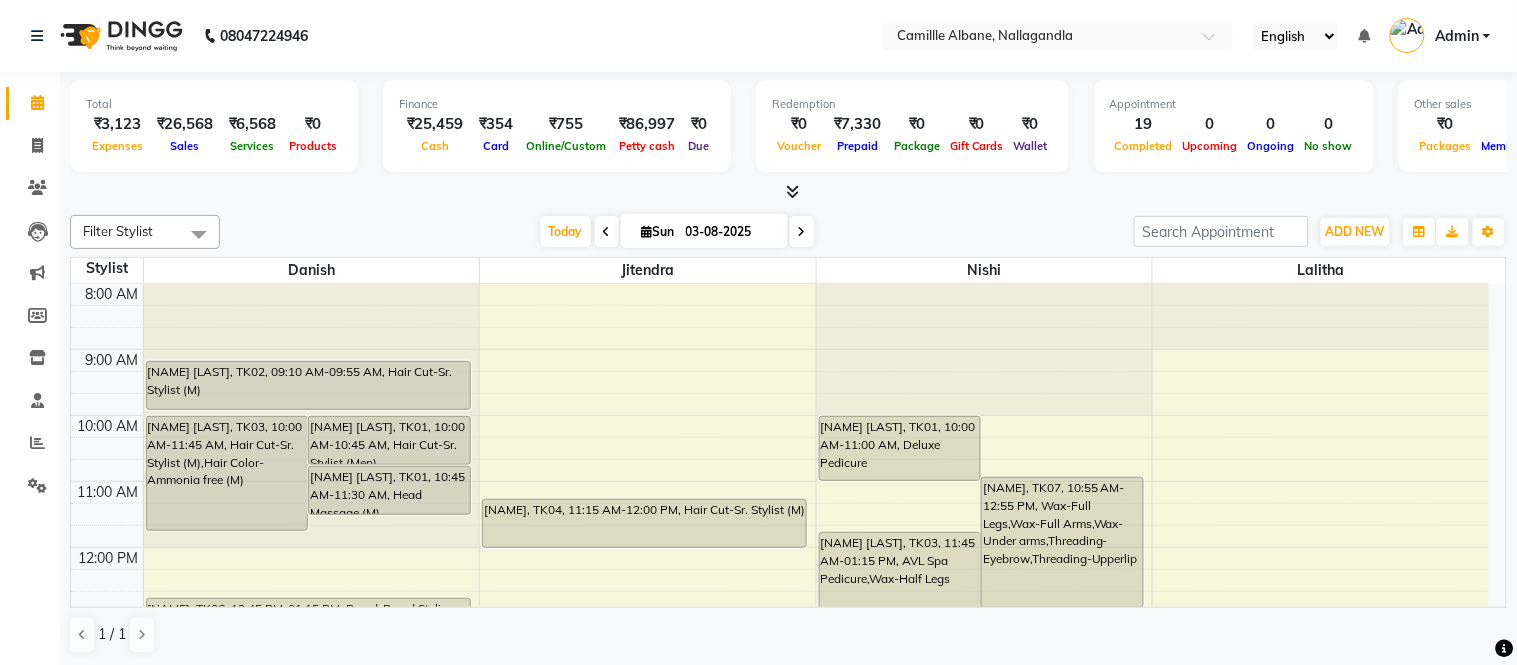 click at bounding box center [792, 191] 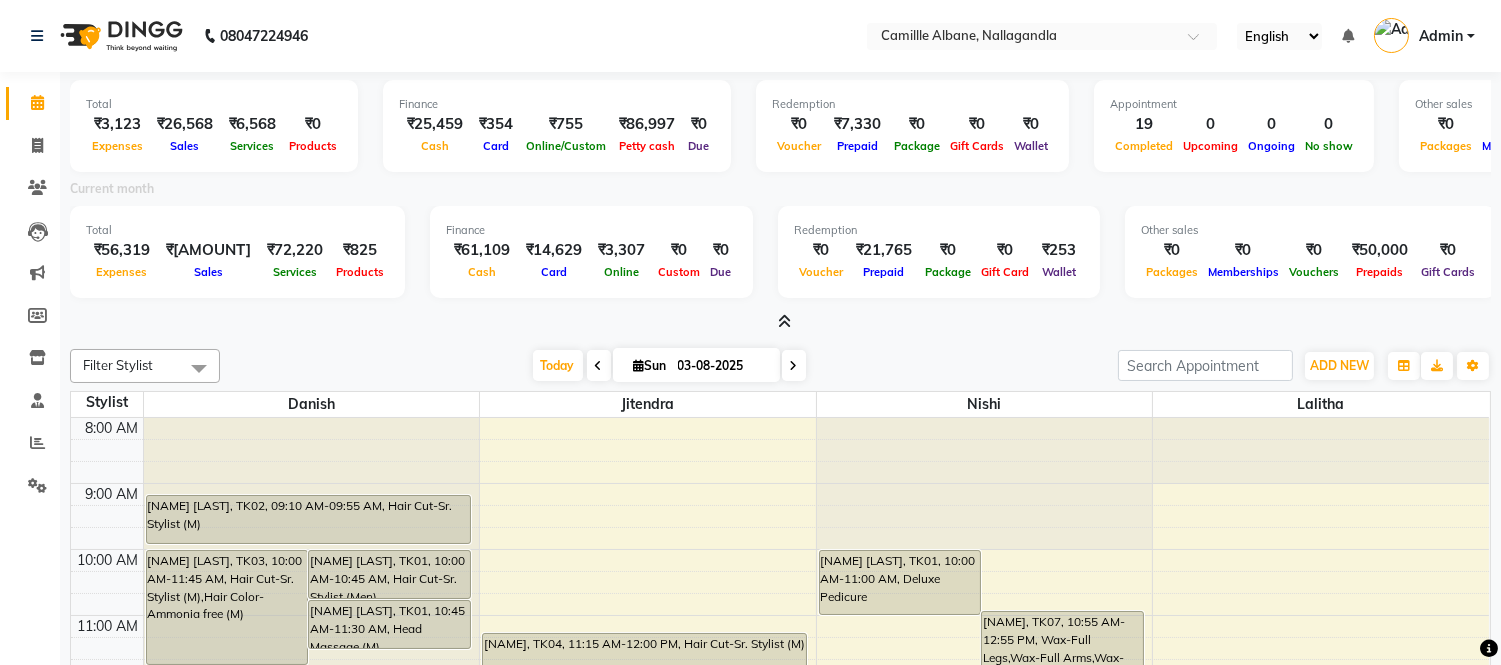 click at bounding box center (780, 322) 